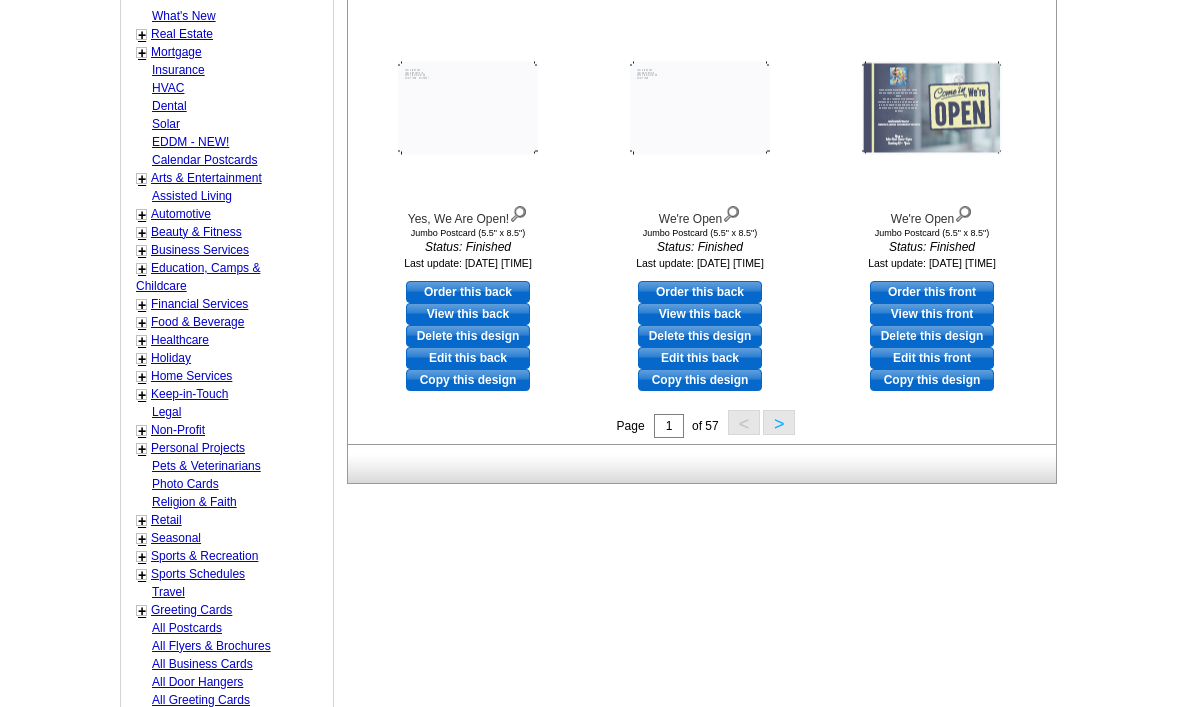 scroll, scrollTop: 781, scrollLeft: 0, axis: vertical 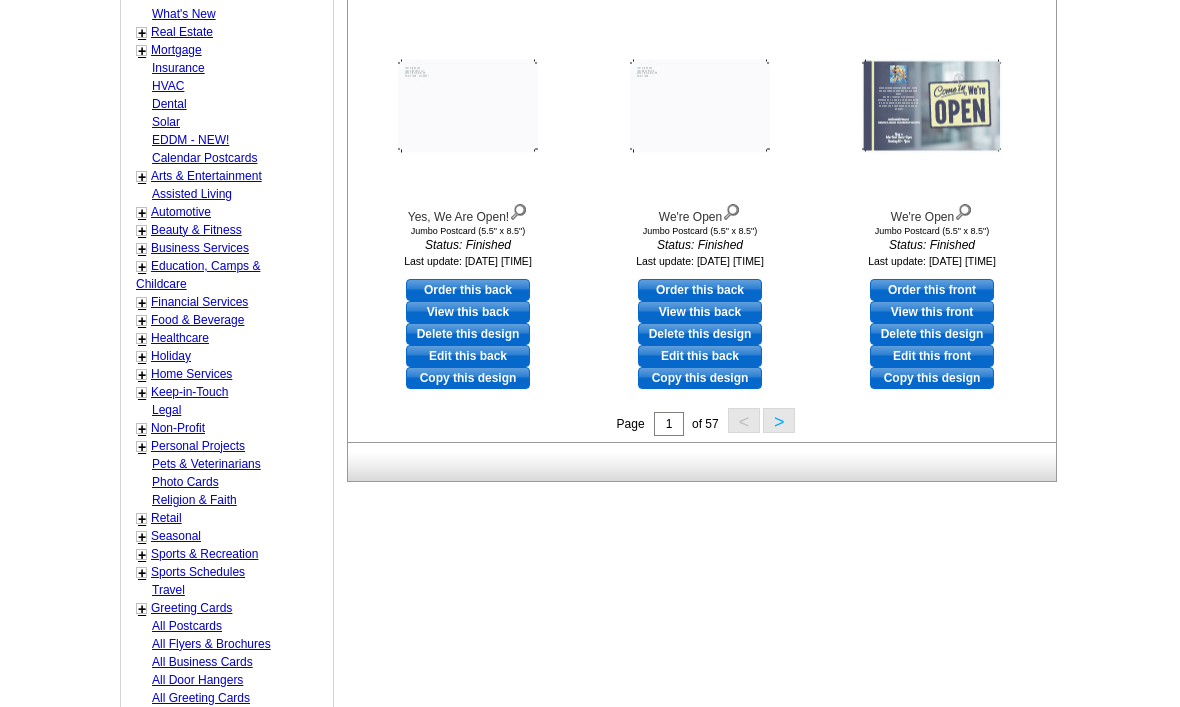 click on "Home Services" at bounding box center [191, 374] 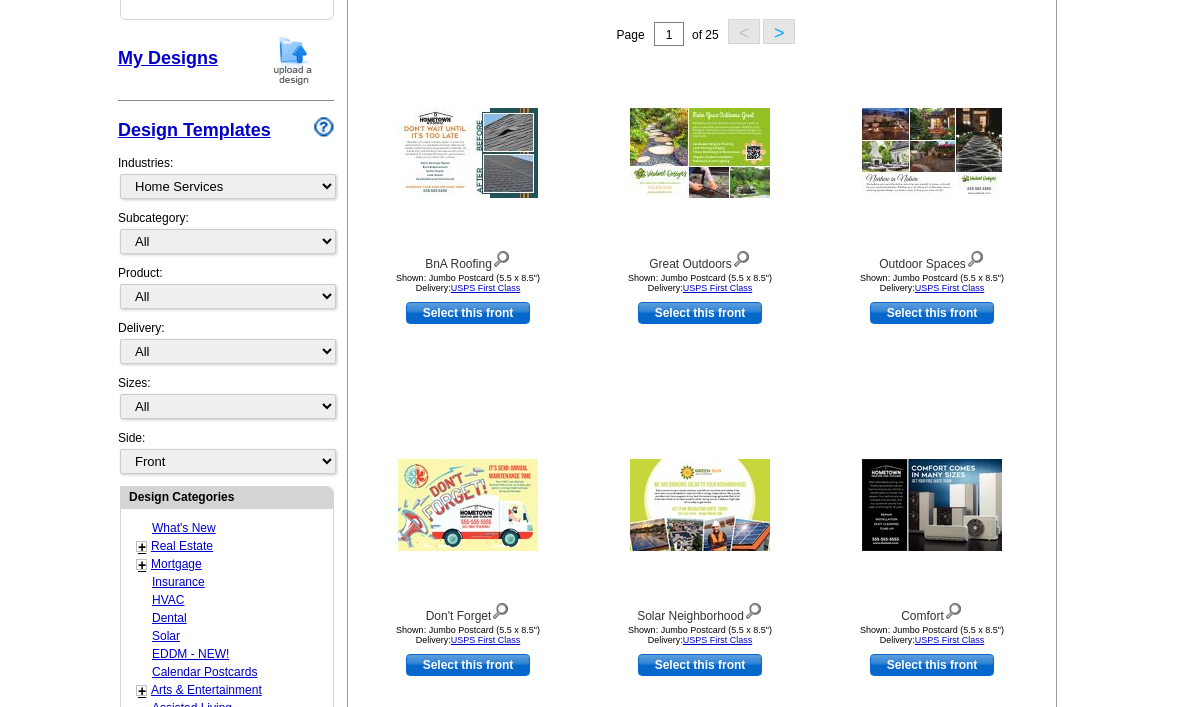 scroll, scrollTop: 293, scrollLeft: 0, axis: vertical 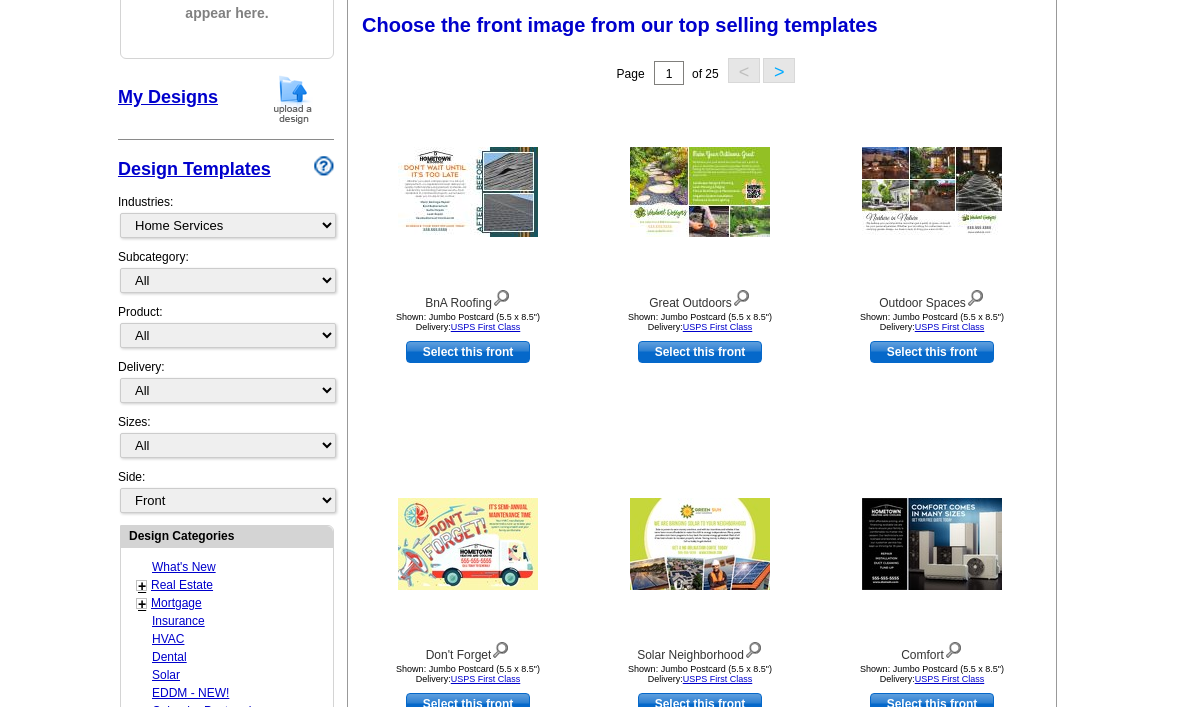 click on ">" at bounding box center [779, 70] 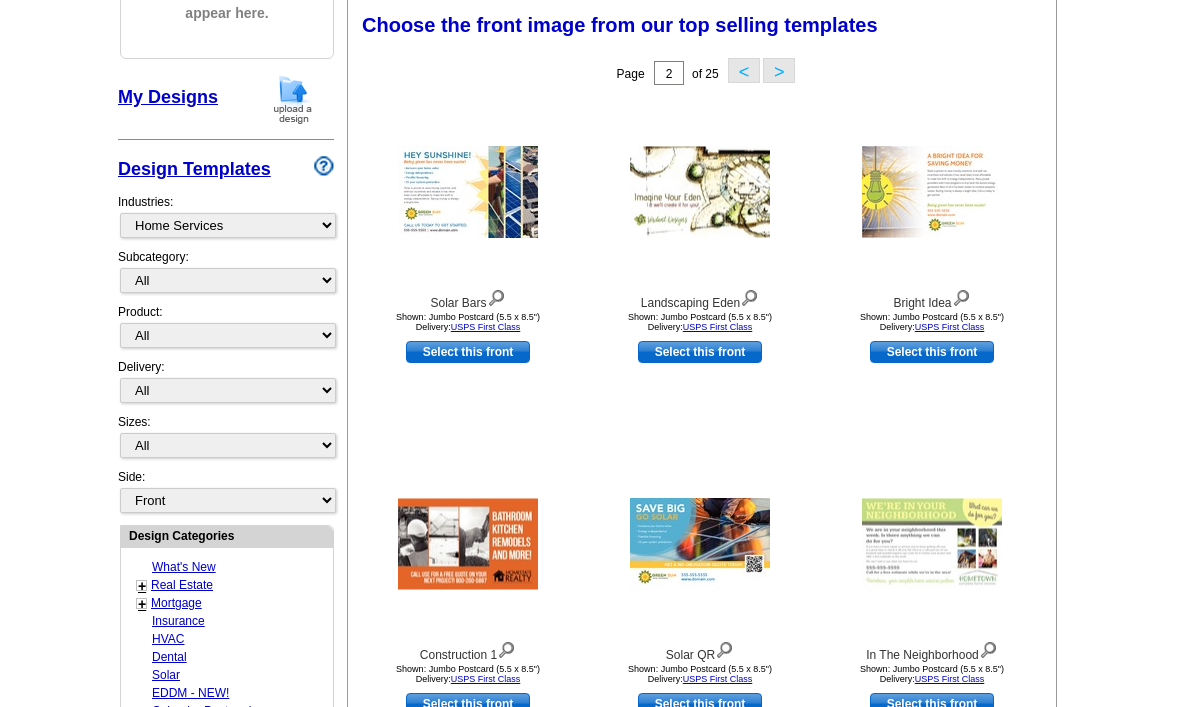 click on "Page
2 of 25
<
>" at bounding box center (706, 73) 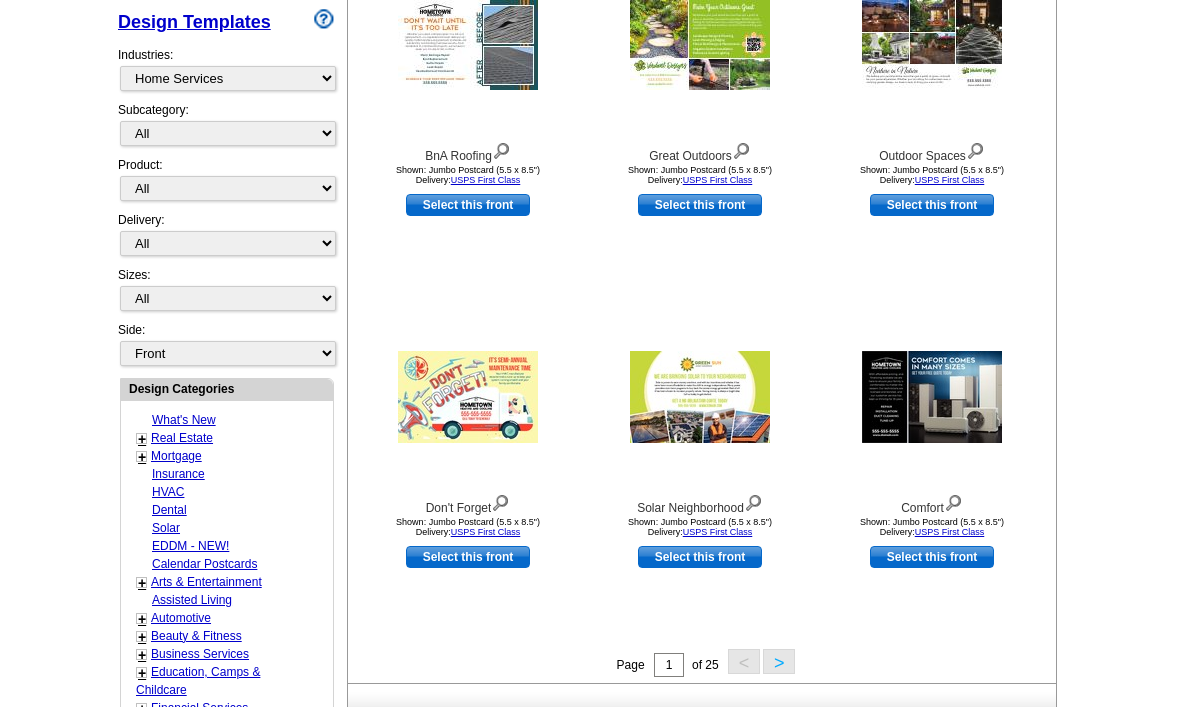 scroll, scrollTop: 451, scrollLeft: 0, axis: vertical 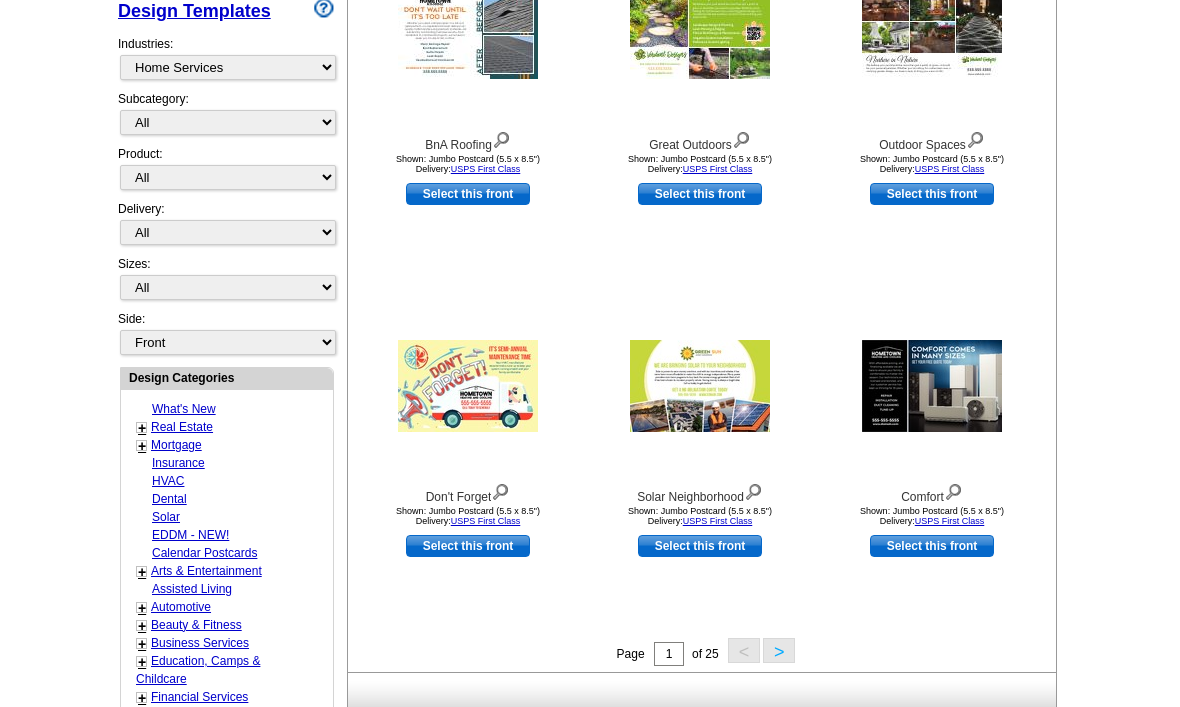 click on ">" at bounding box center [779, 650] 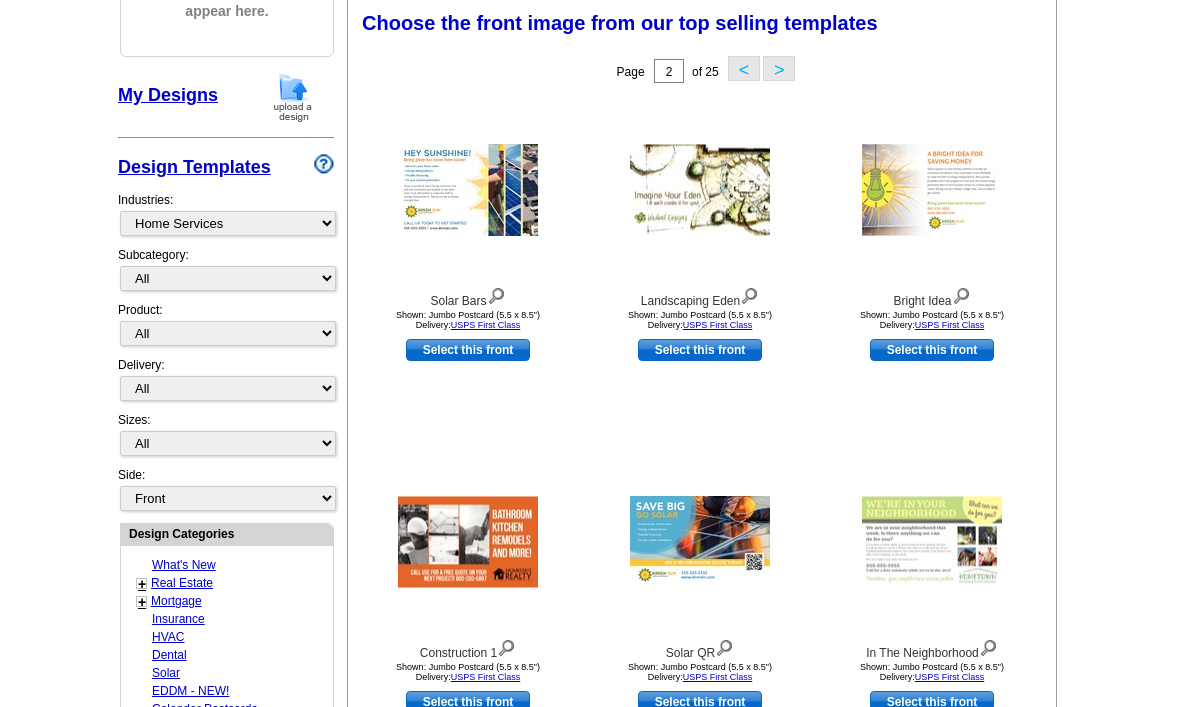 scroll, scrollTop: 293, scrollLeft: 0, axis: vertical 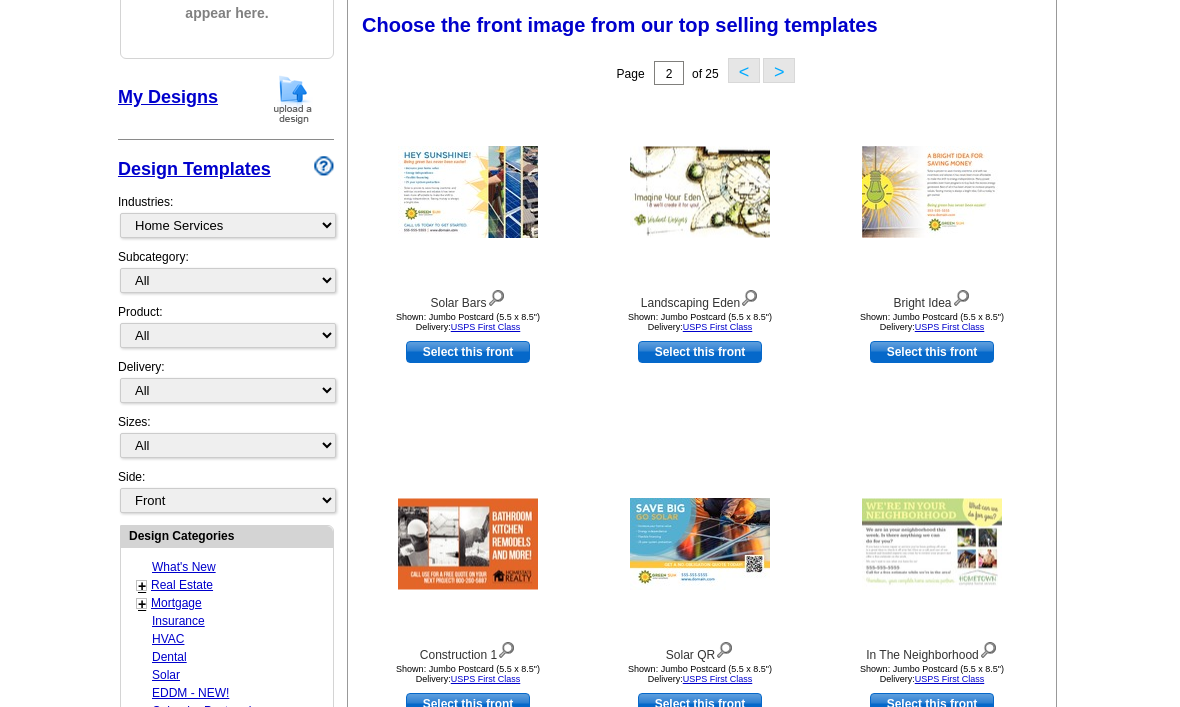 click on ">" at bounding box center (779, 70) 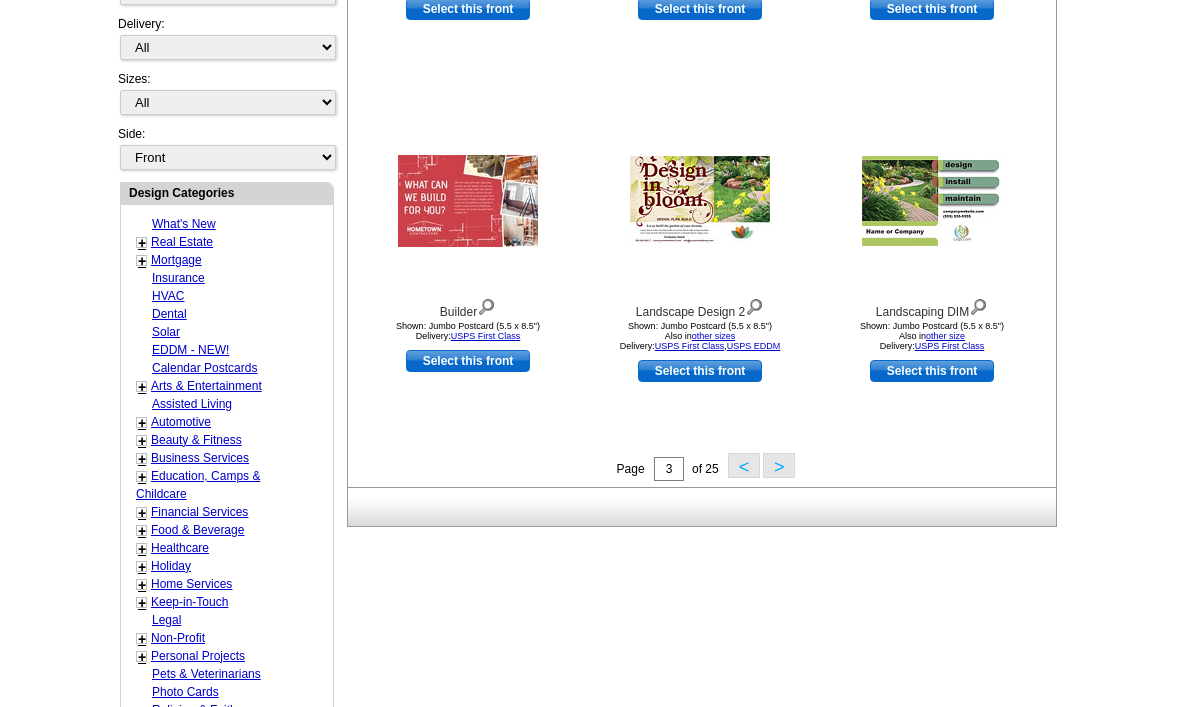 click on ">" at bounding box center (779, 466) 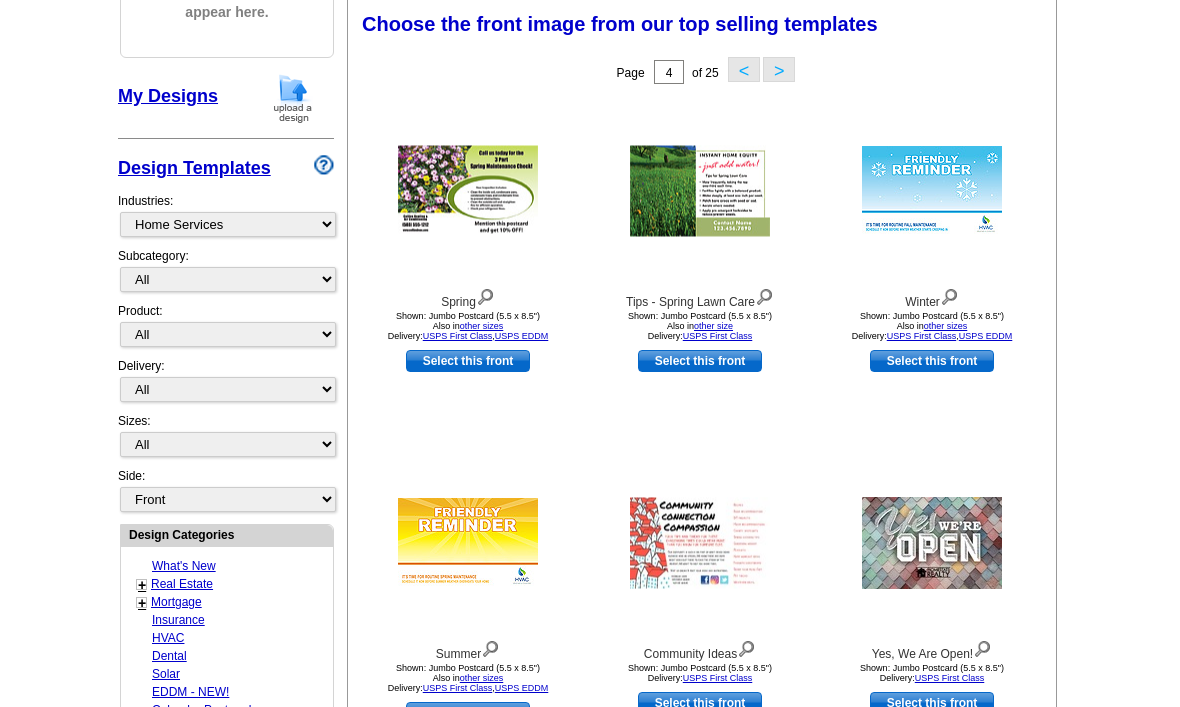 scroll, scrollTop: 293, scrollLeft: 0, axis: vertical 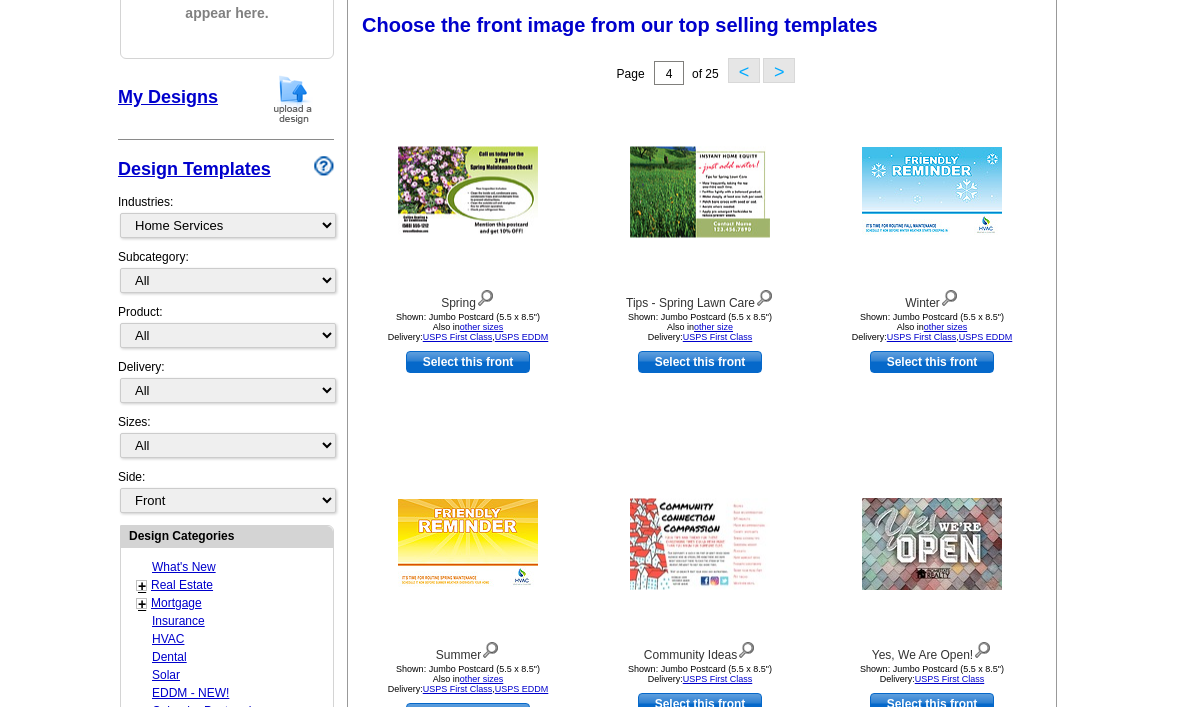 click on "Page
4 of 25
<
>" at bounding box center (706, 73) 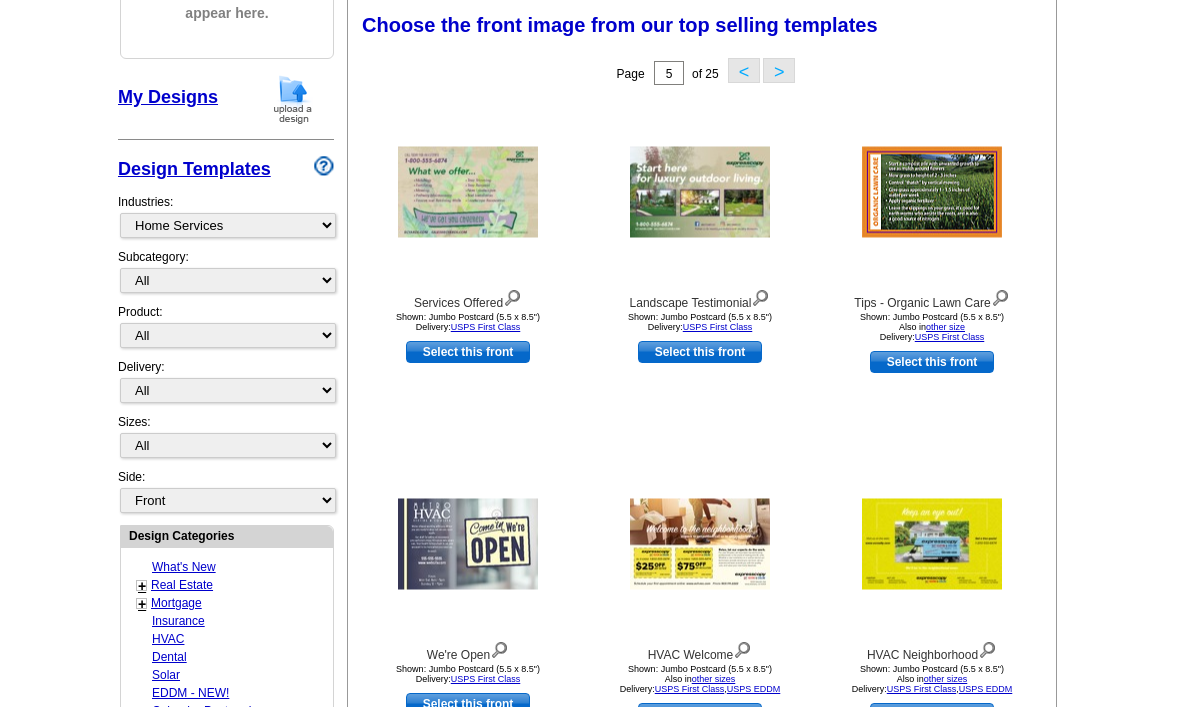 click on "Page
5 of 25
<
>" at bounding box center (706, 73) 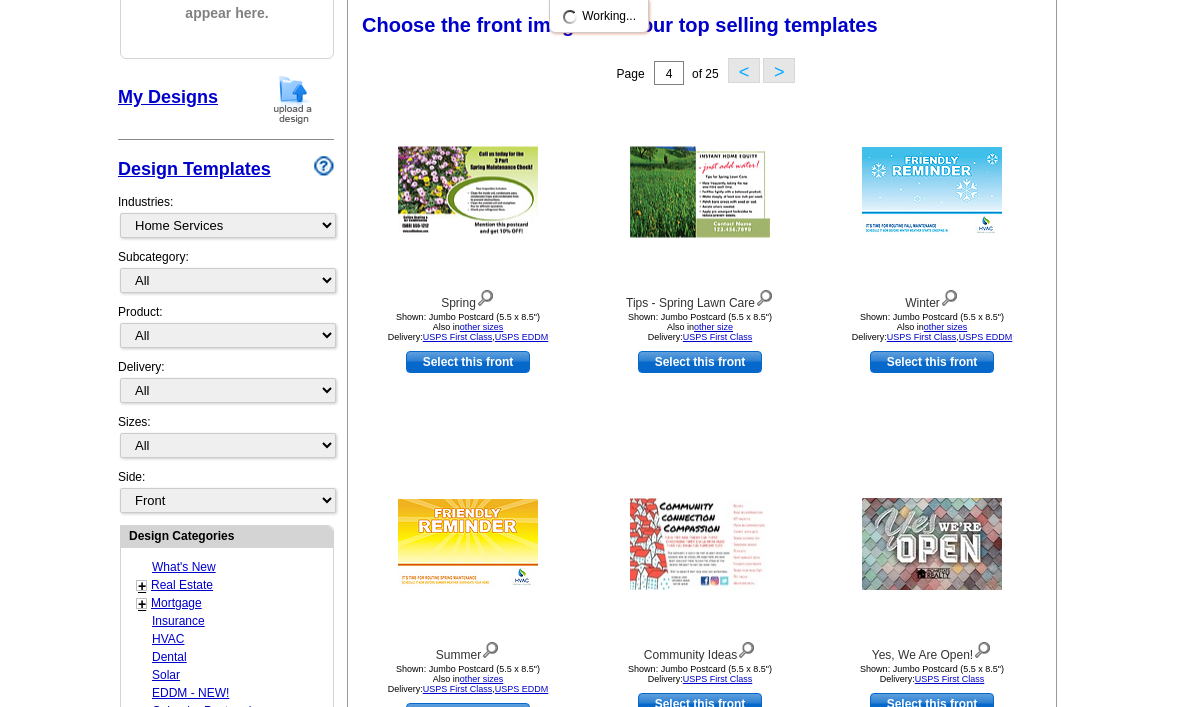 click on "<
>" at bounding box center (758, 74) 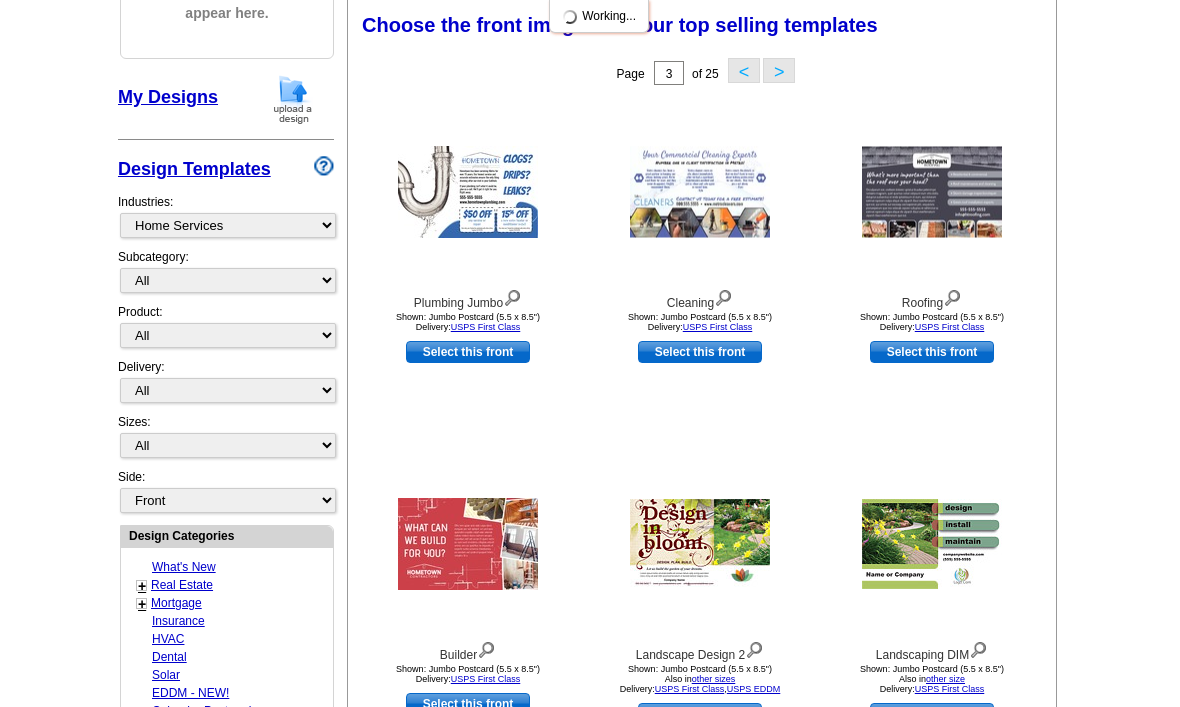 click on "<" at bounding box center [744, 70] 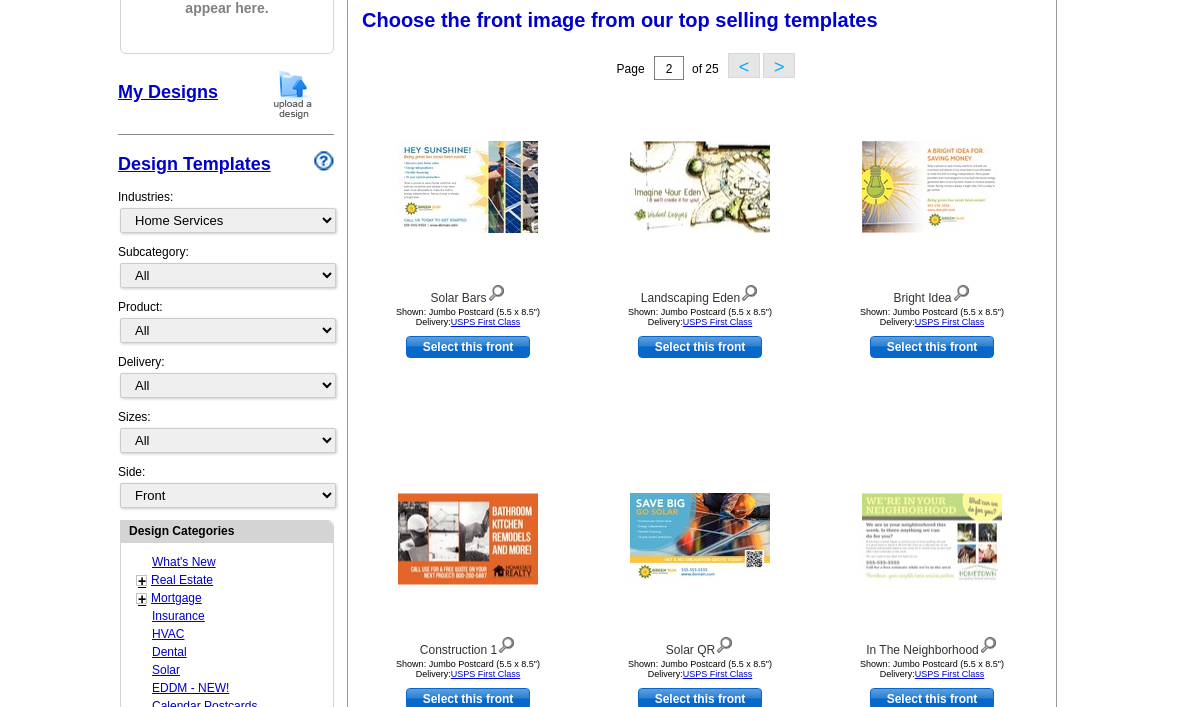 scroll, scrollTop: 297, scrollLeft: 0, axis: vertical 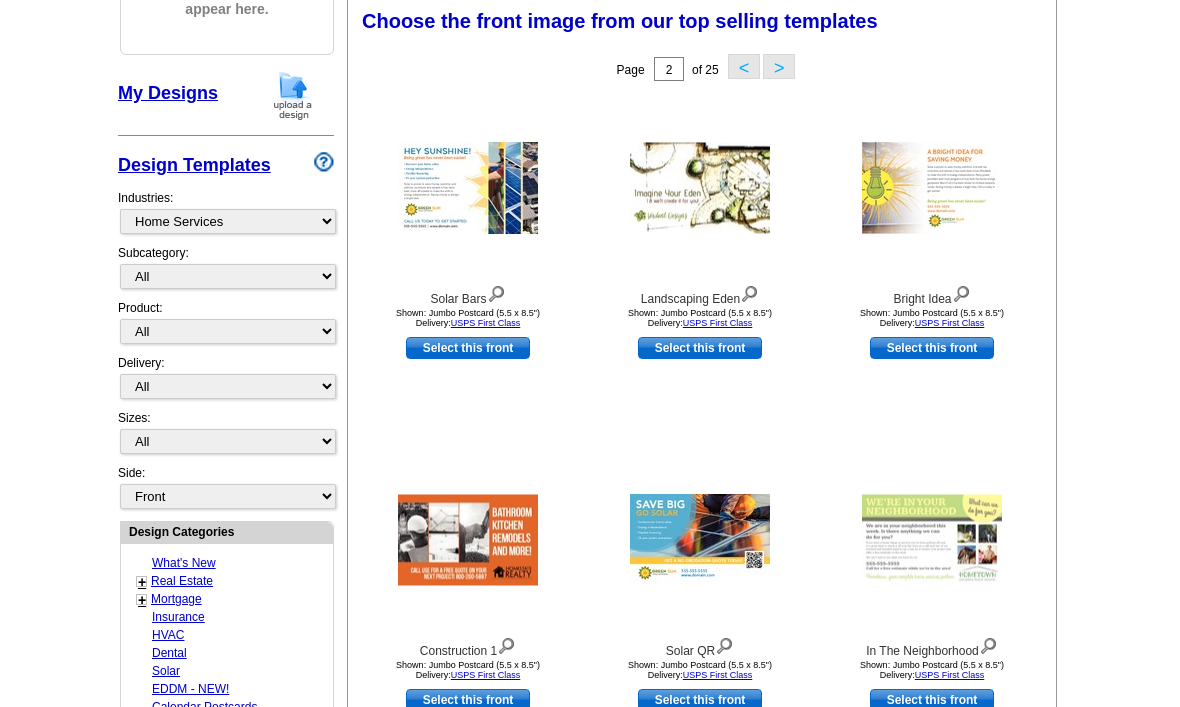 click on "<" at bounding box center [744, 66] 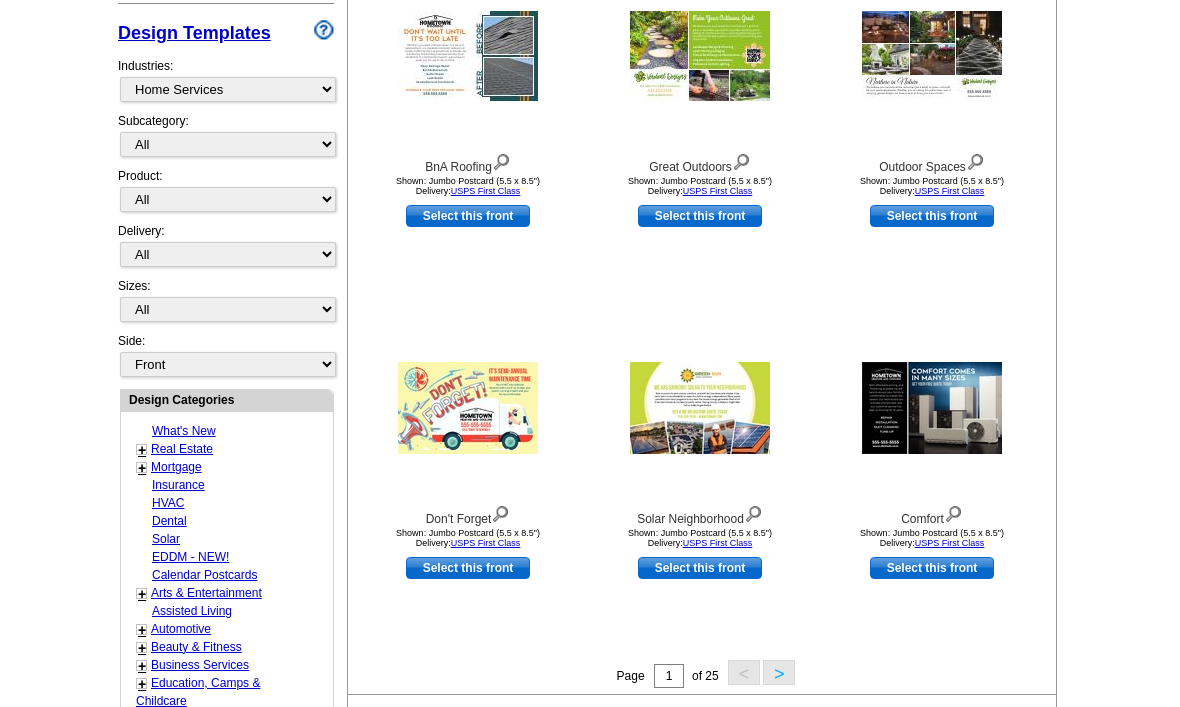 scroll, scrollTop: 420, scrollLeft: 0, axis: vertical 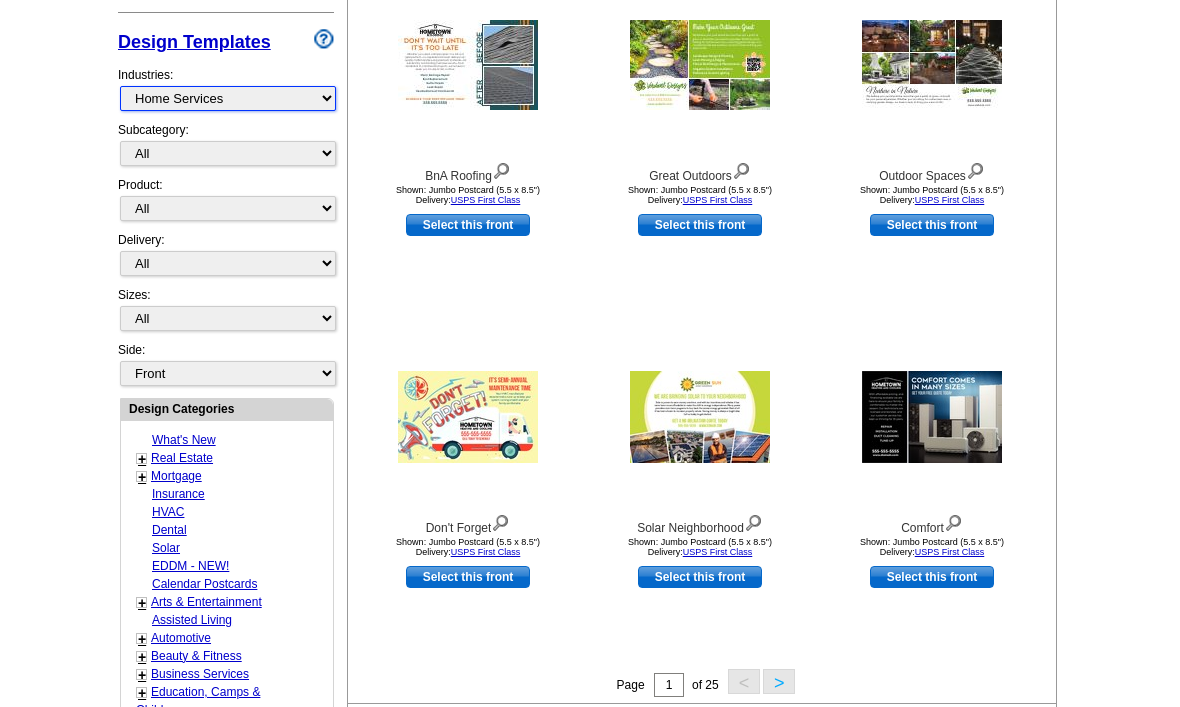 click on "What's New Real Estate Mortgage Insurance HVAC Dental Solar EDDM - NEW! Calendar Postcards Arts & Entertainment Assisted Living Automotive Beauty & Fitness Business Services Education, Camps & Childcare Financial Services Food & Beverage Healthcare Holiday Home Services Keep-in-Touch Legal Non-Profit Personal Projects Pets & Veterinarians Photo Cards Religion & Faith Retail Seasonal Sports & Recreation Sports Schedules Travel Greeting Cards All Postcards All Flyers & Brochures All Business Cards All Door Hangers All Greeting Cards" at bounding box center (228, 98) 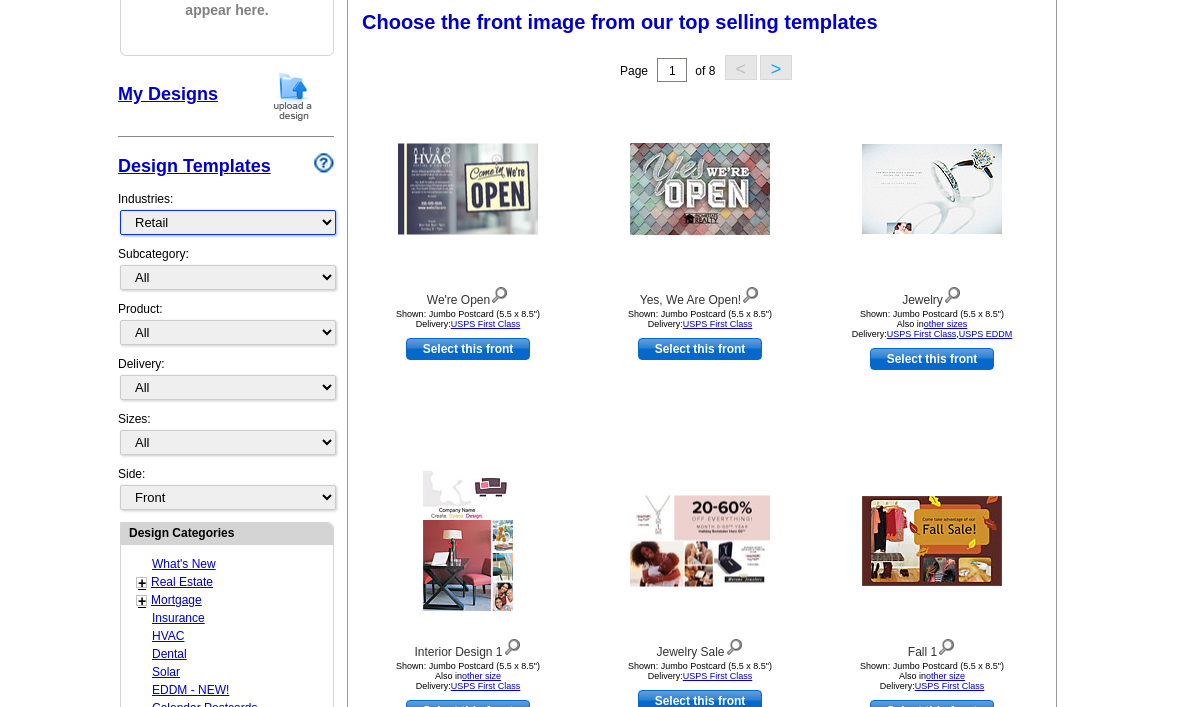 scroll, scrollTop: 293, scrollLeft: 0, axis: vertical 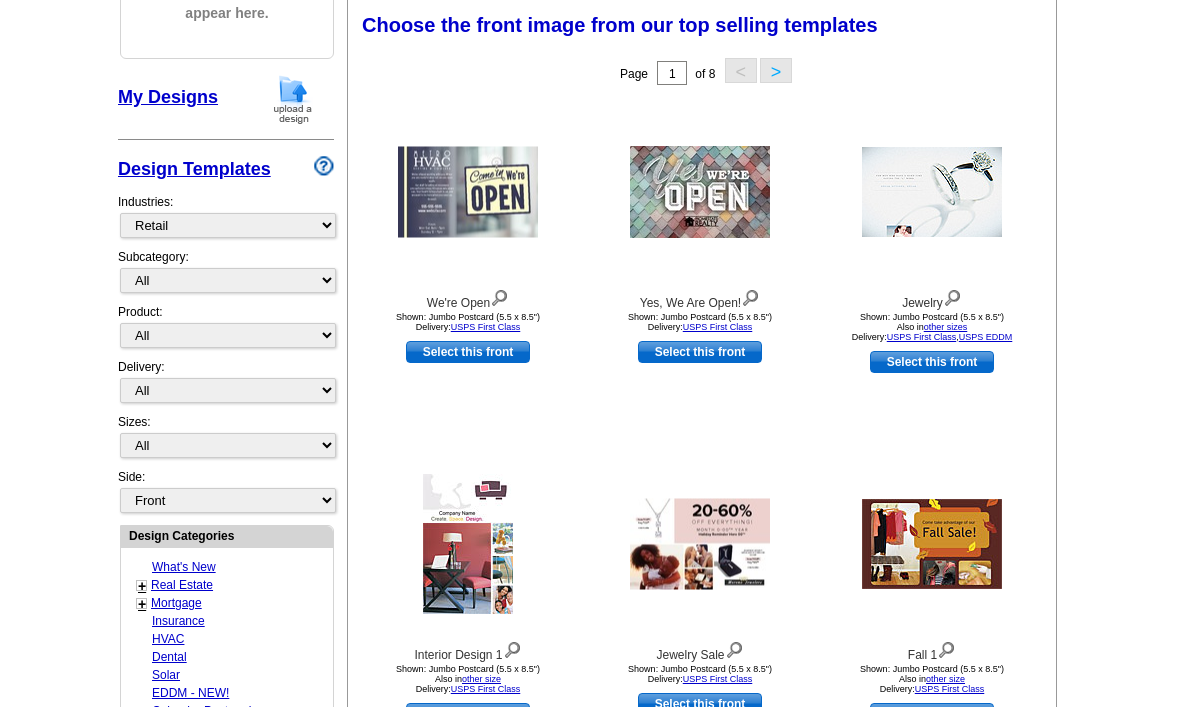 click on "Select this front" at bounding box center (468, 714) 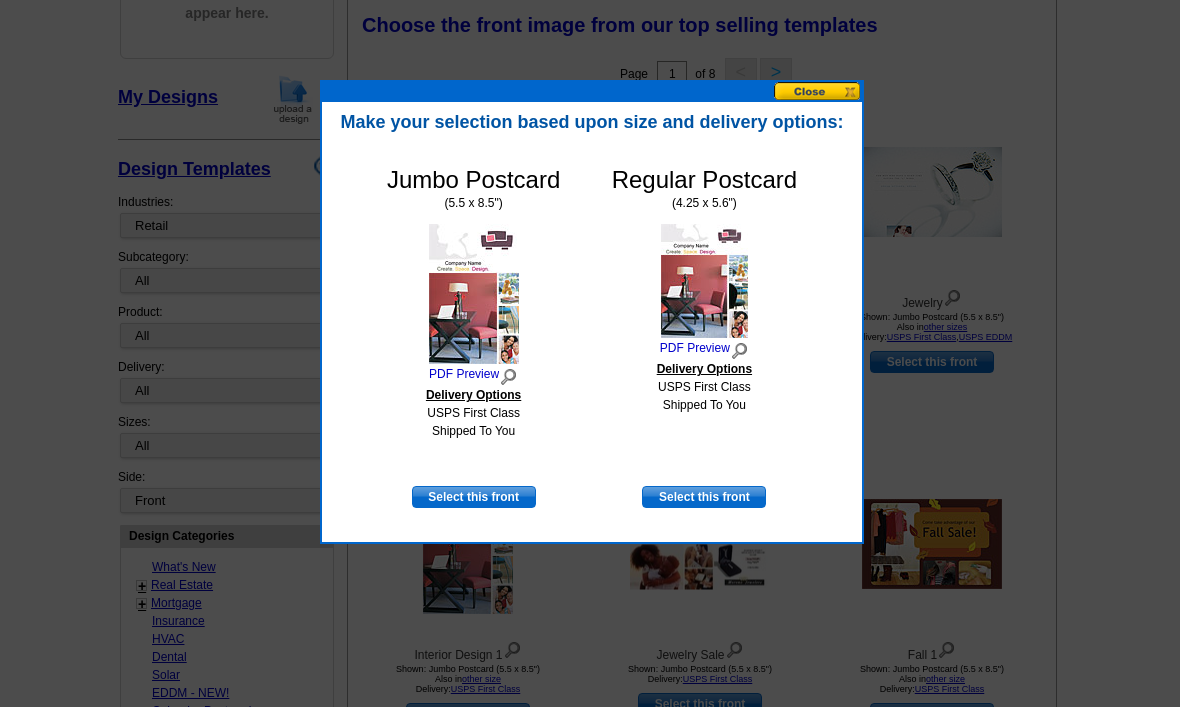 click at bounding box center [818, 91] 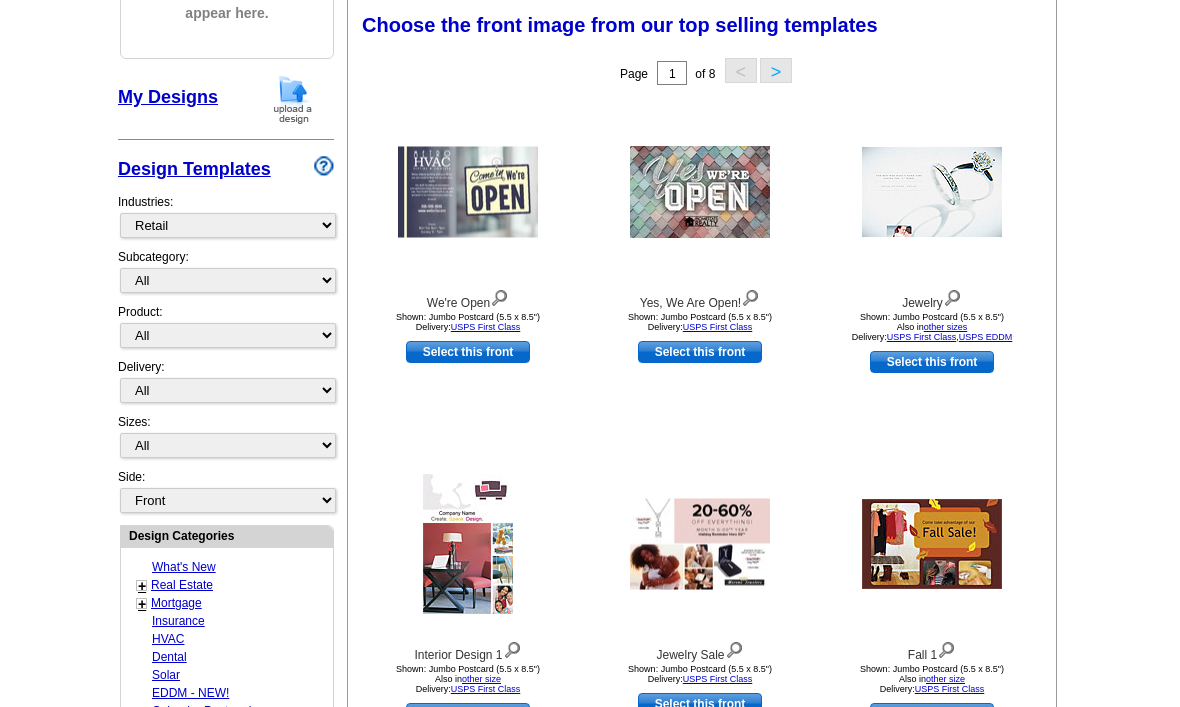 click on ">" at bounding box center [776, 70] 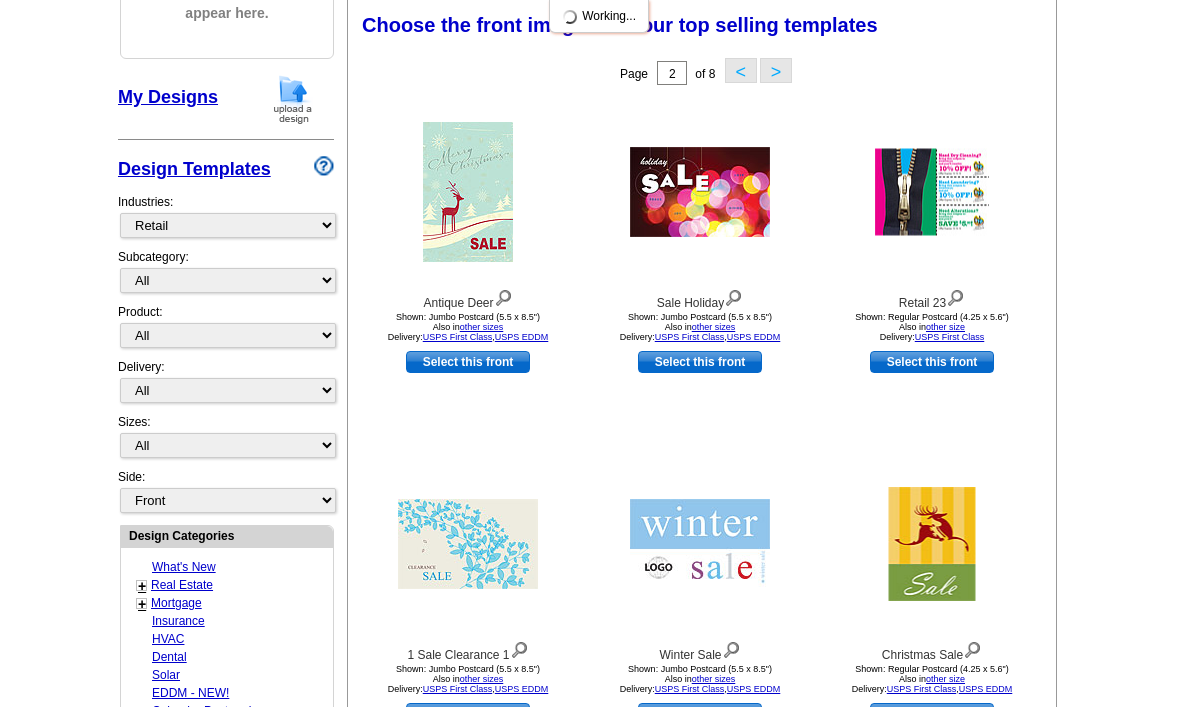 click on "<" at bounding box center [741, 70] 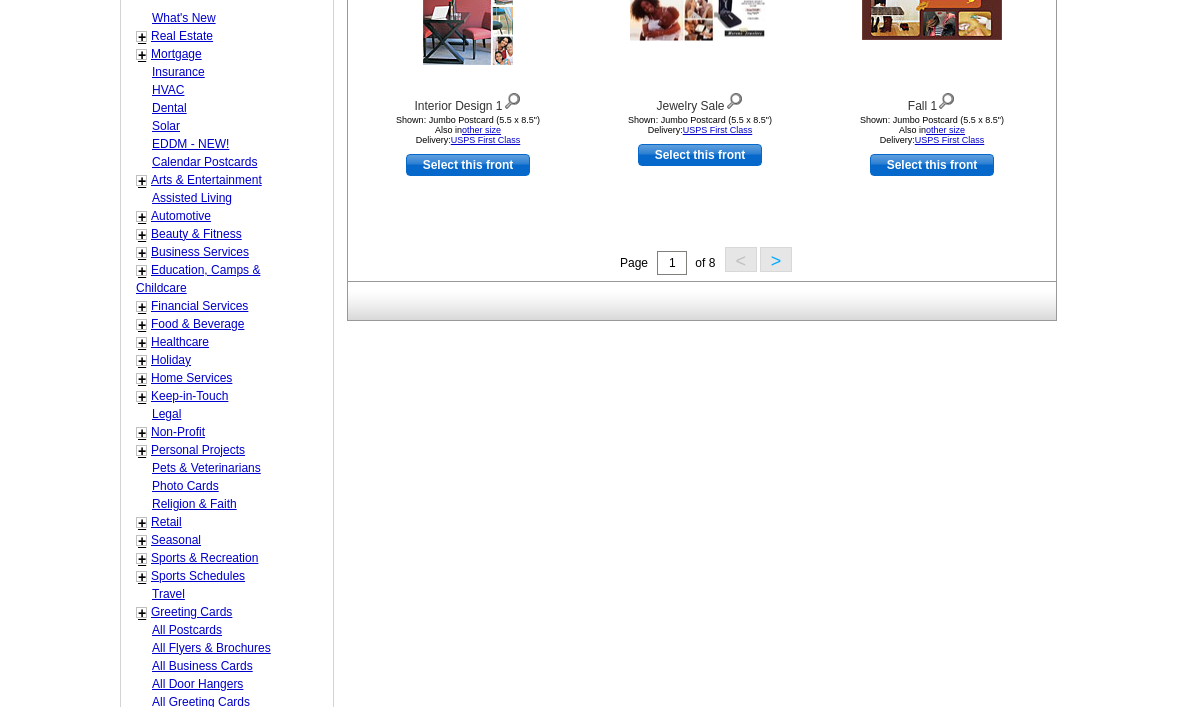 scroll, scrollTop: 878, scrollLeft: 0, axis: vertical 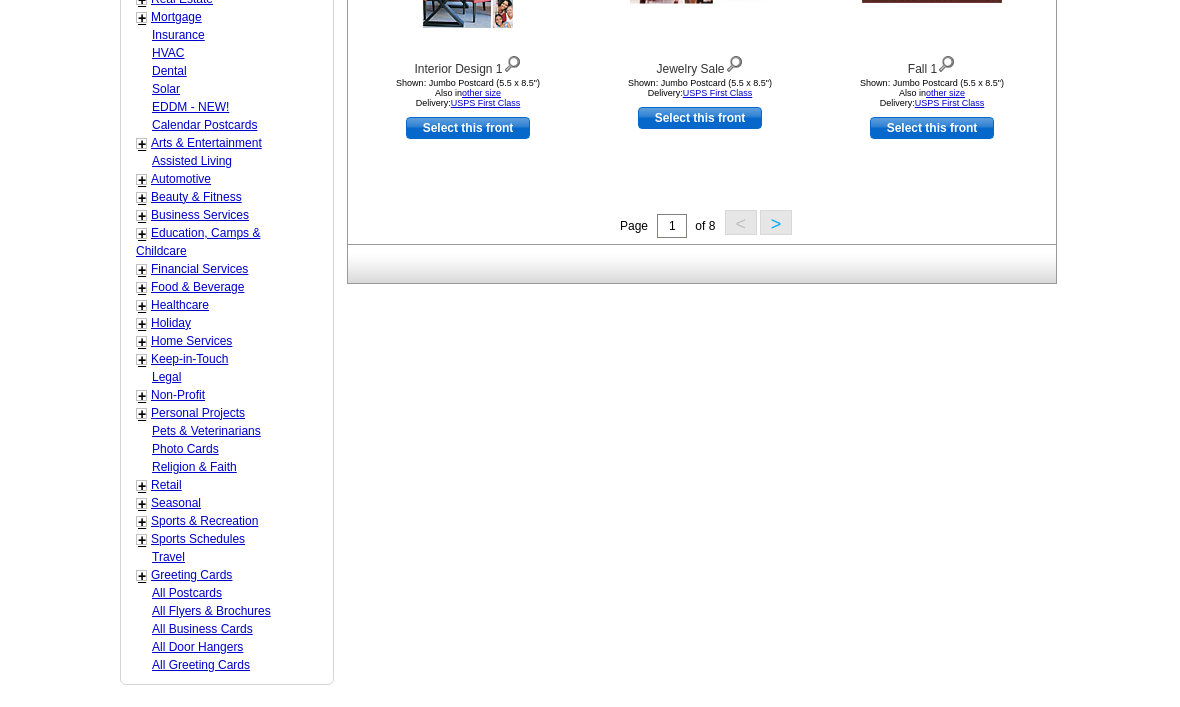 click at bounding box center [590, 772] 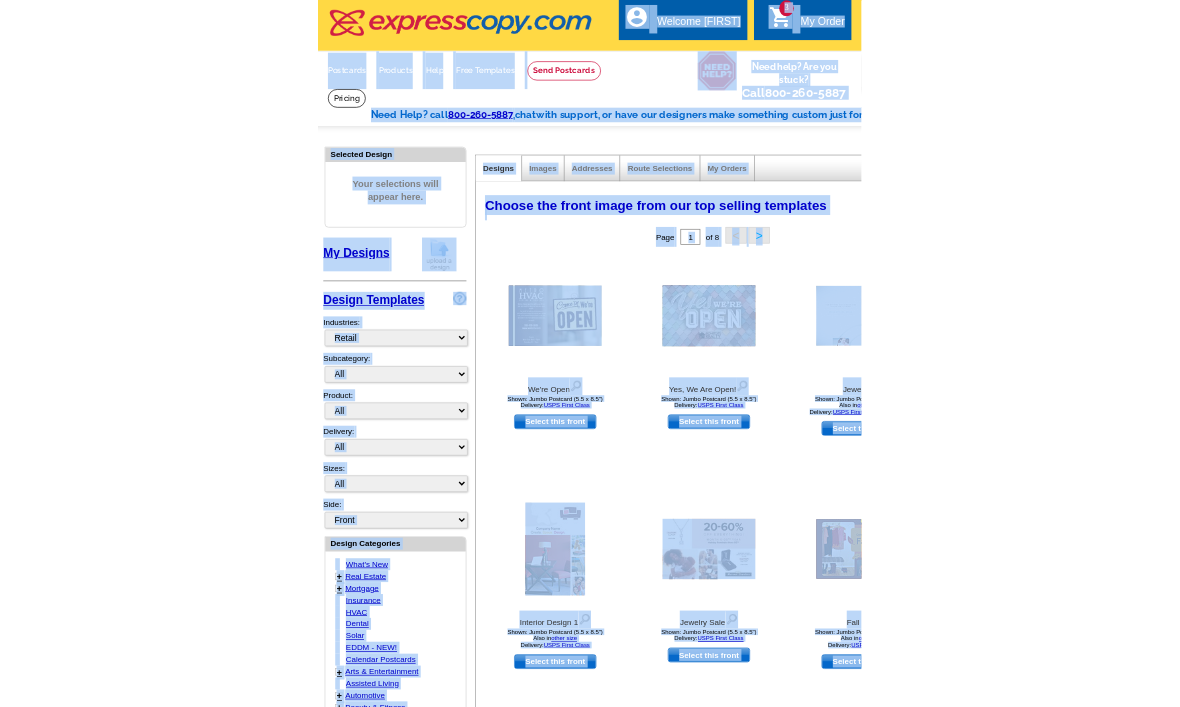 scroll, scrollTop: 0, scrollLeft: 0, axis: both 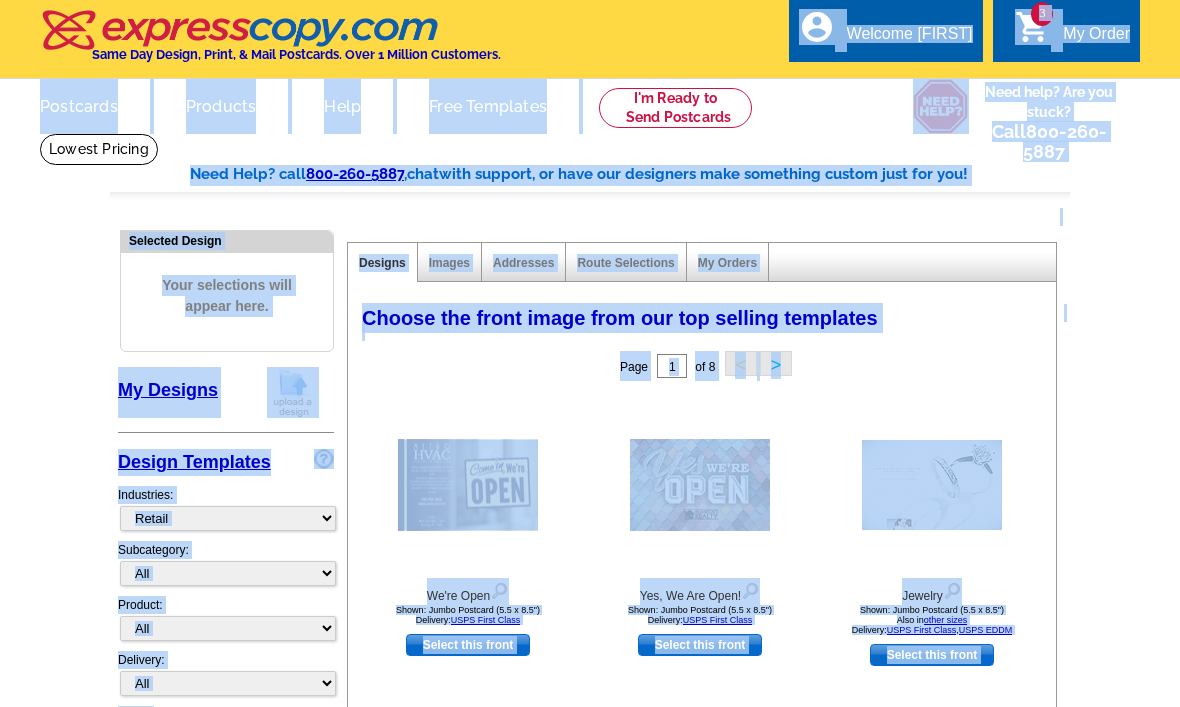 click on "Need Help? call  800-260-5887 ,  chat  with support, or have our designers make something custom just for you!
Got it, no need for the selection guide next time.
Show Results
Selected Design
Your selections will appear here.
My Designs
Design Templates
Industries:
What's New Real Estate Mortgage Insurance HVAC Dental Solar EDDM - NEW! Calendar Postcards Arts & Entertainment Assisted Living Automotive +" at bounding box center (590, 876) 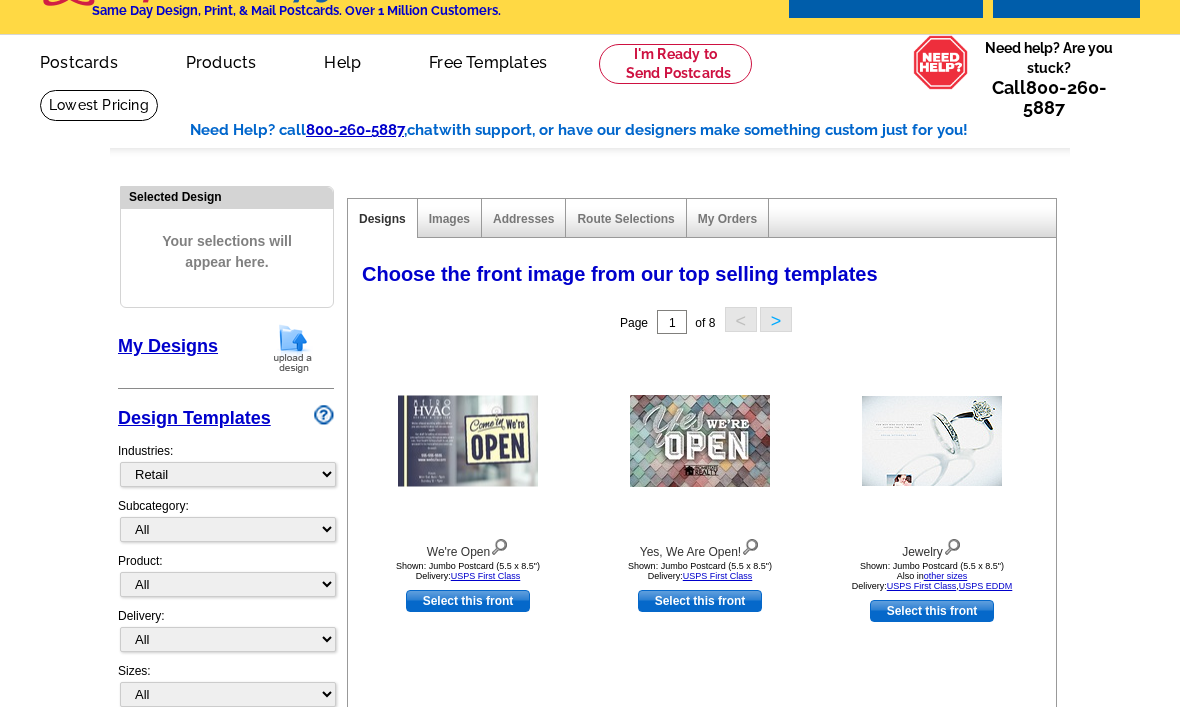 scroll, scrollTop: 0, scrollLeft: 0, axis: both 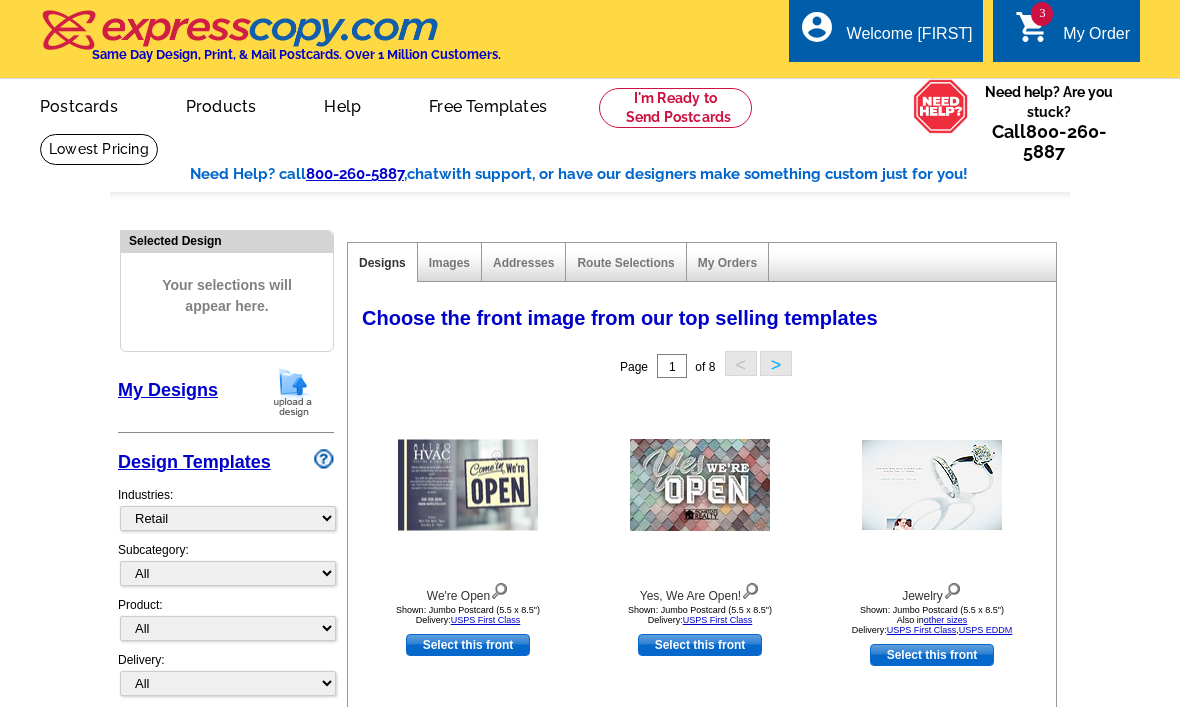 click on "My Order" at bounding box center (1096, 39) 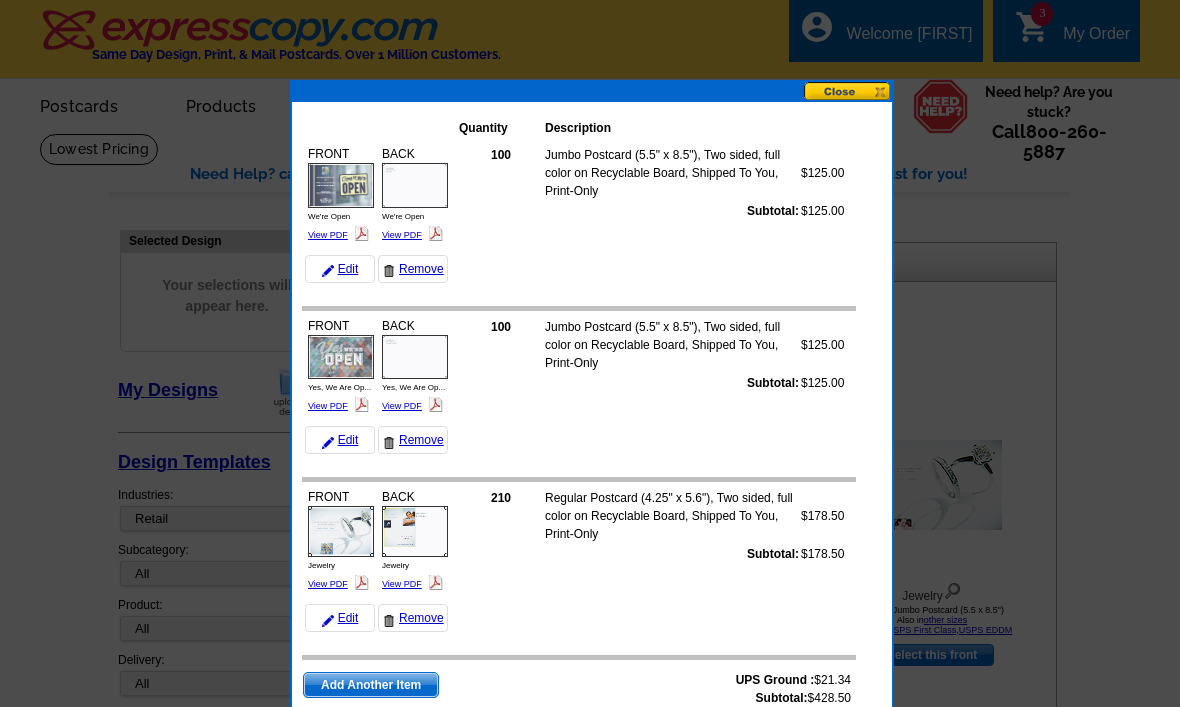 click at bounding box center (848, 91) 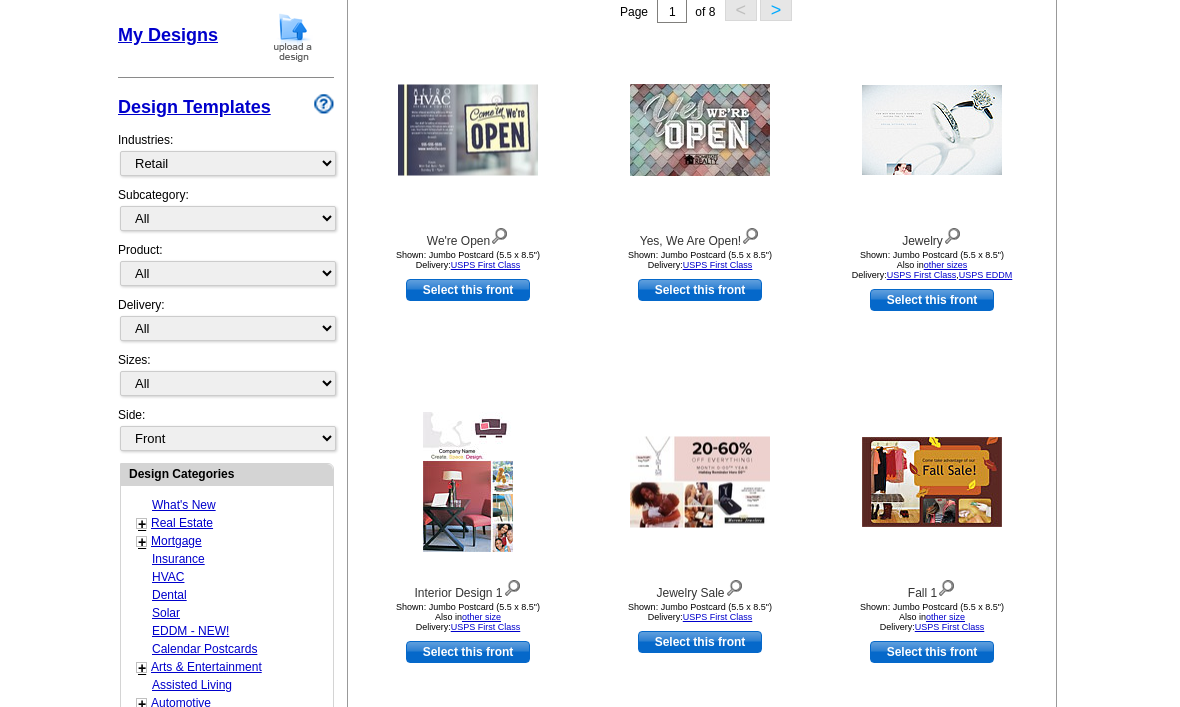 scroll, scrollTop: 369, scrollLeft: 0, axis: vertical 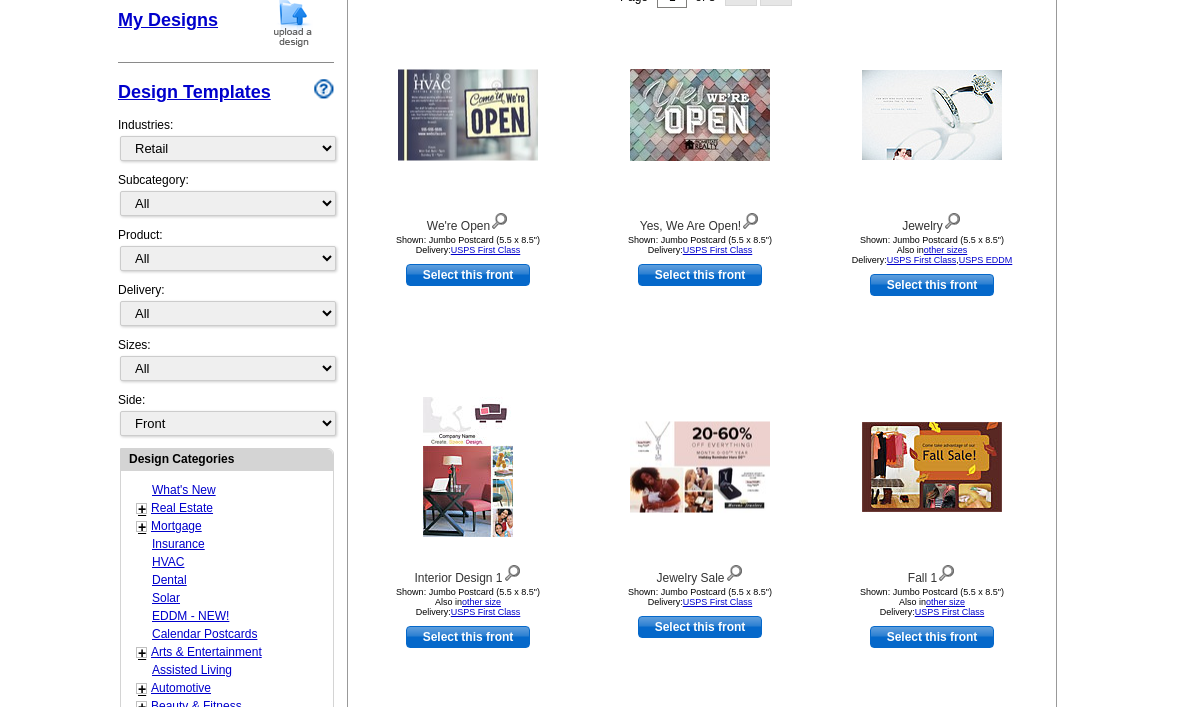 click on "Select this front" at bounding box center (468, 638) 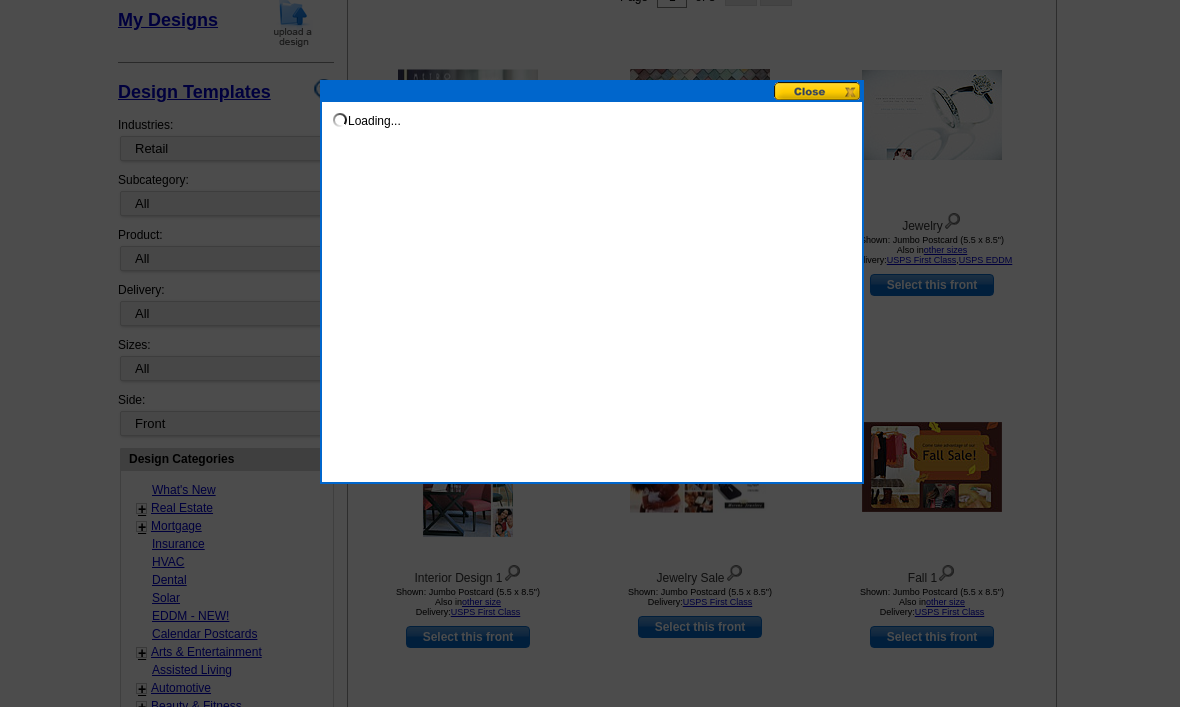 scroll, scrollTop: 370, scrollLeft: 0, axis: vertical 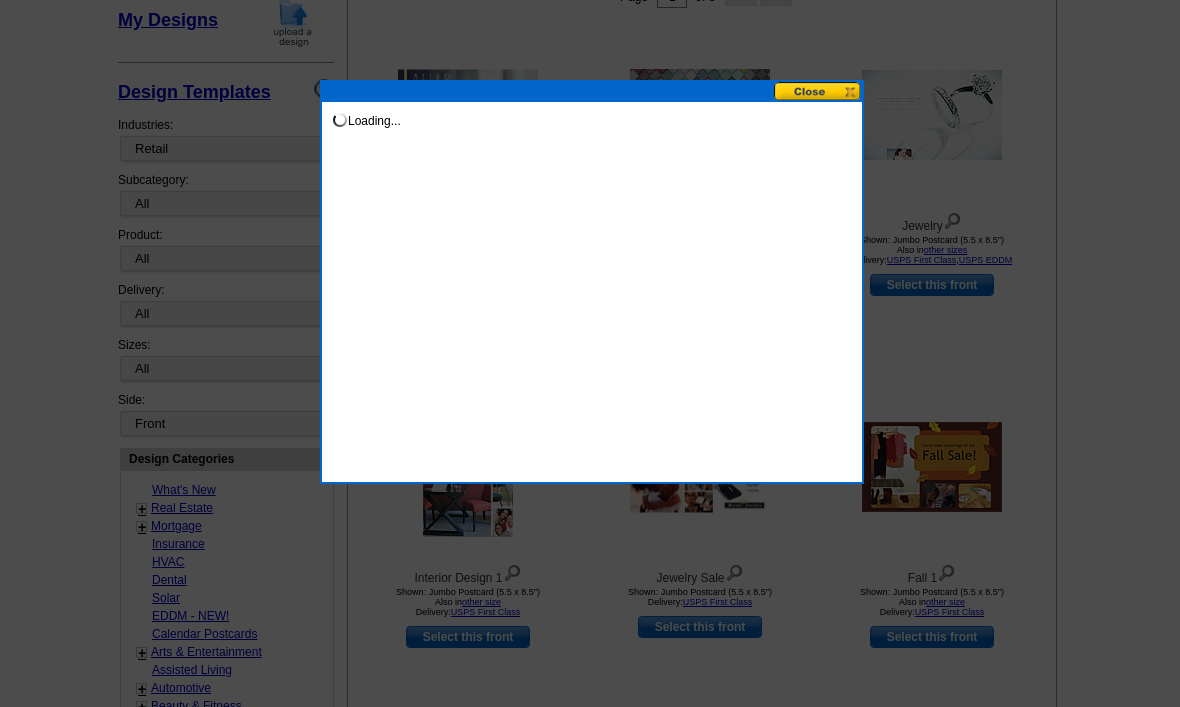 click at bounding box center [590, 168] 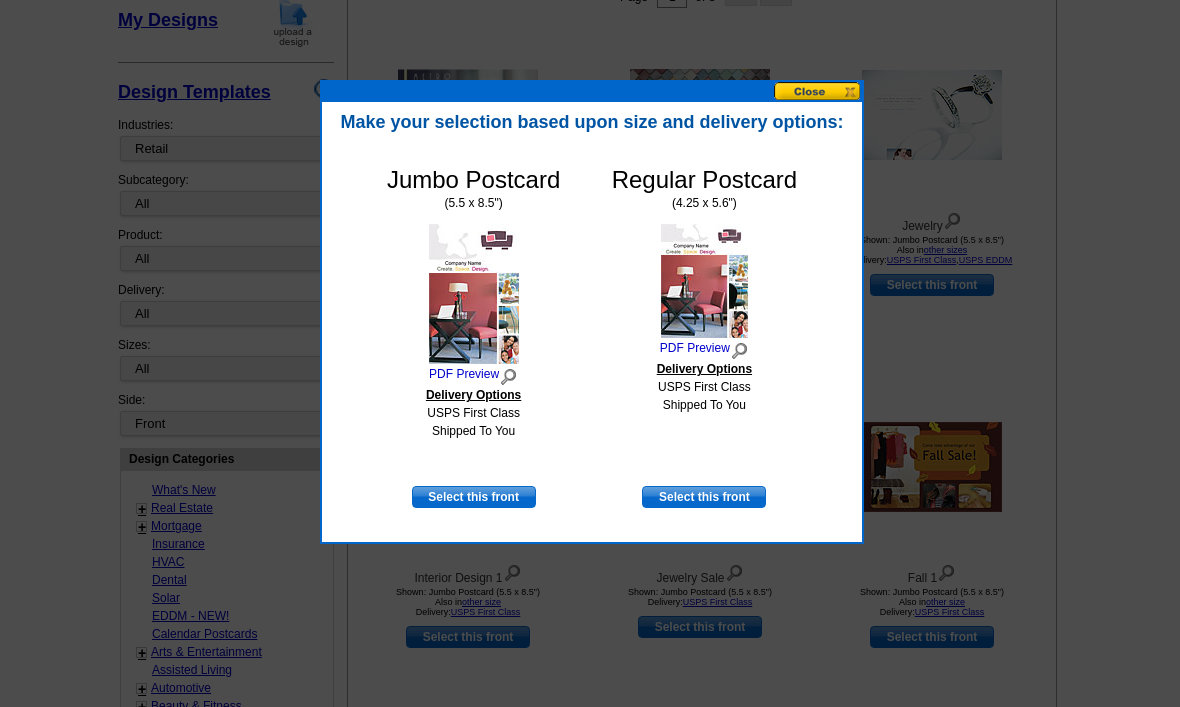 click on "Regular Postcard
(4.25 x 5.6")
PDF Preview
Delivery Options
USPS First Class
Shipped To You" at bounding box center (704, 326) 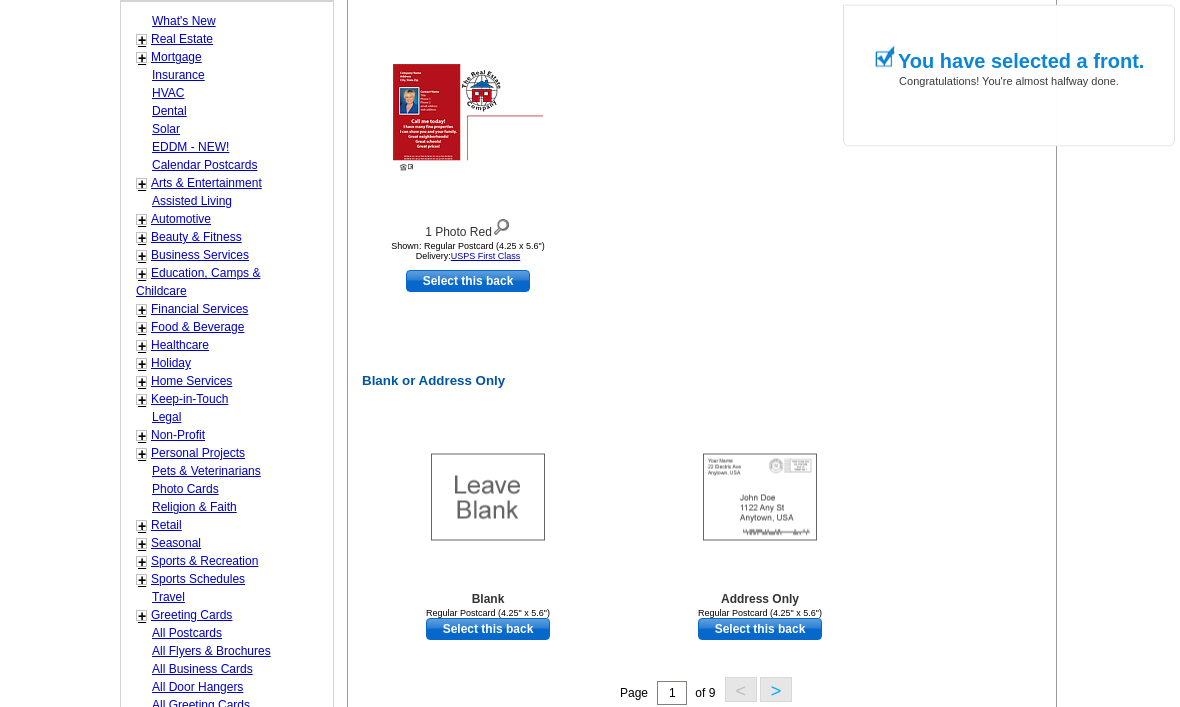 scroll, scrollTop: 1083, scrollLeft: 0, axis: vertical 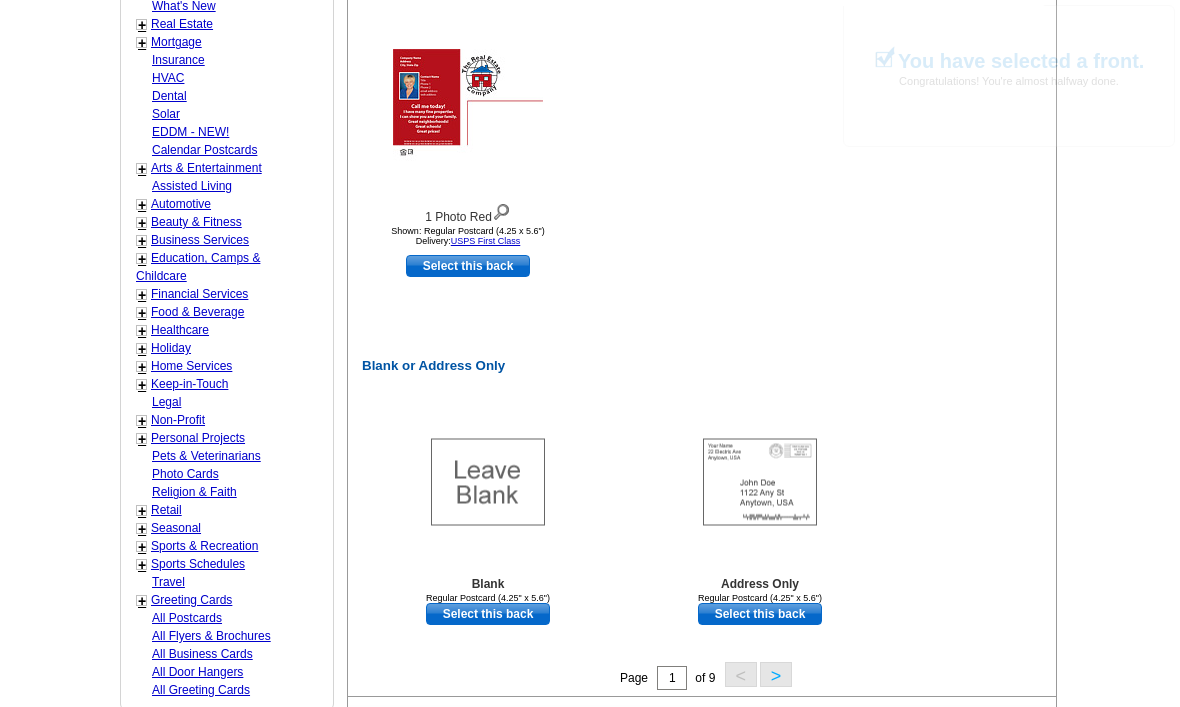 click on "Select this back" at bounding box center [760, 614] 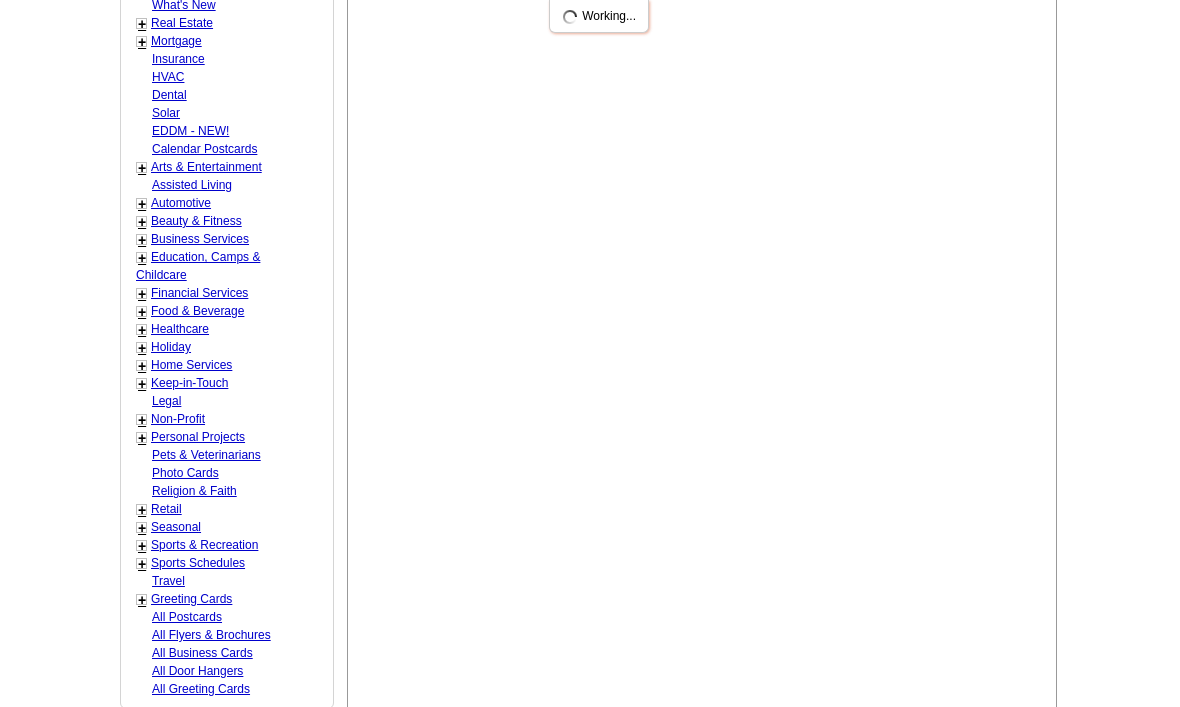 scroll, scrollTop: 1075, scrollLeft: 0, axis: vertical 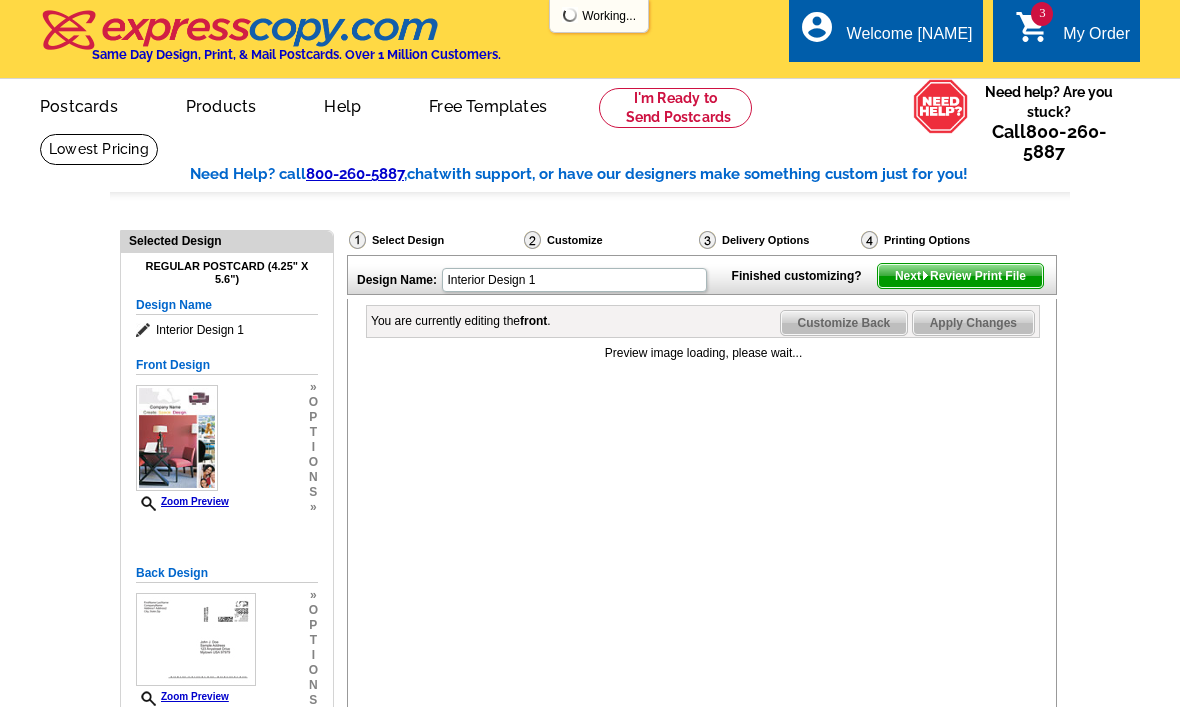 click on "My Order" at bounding box center [1096, 39] 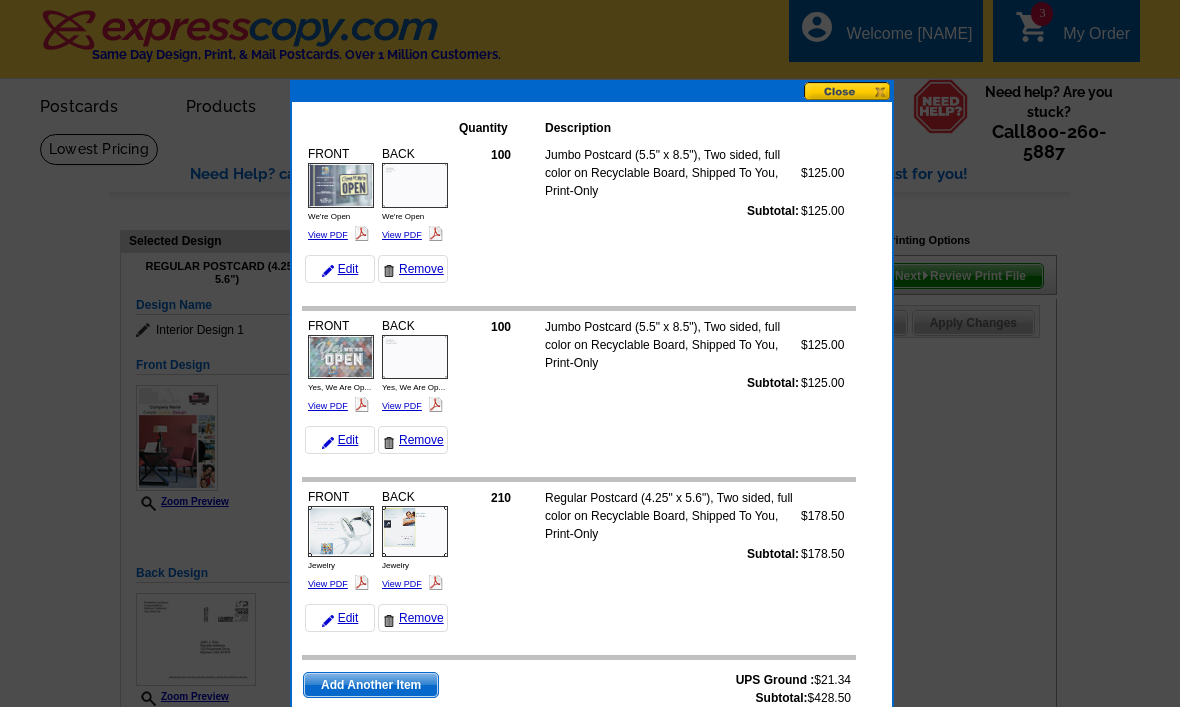 click at bounding box center [590, 353] 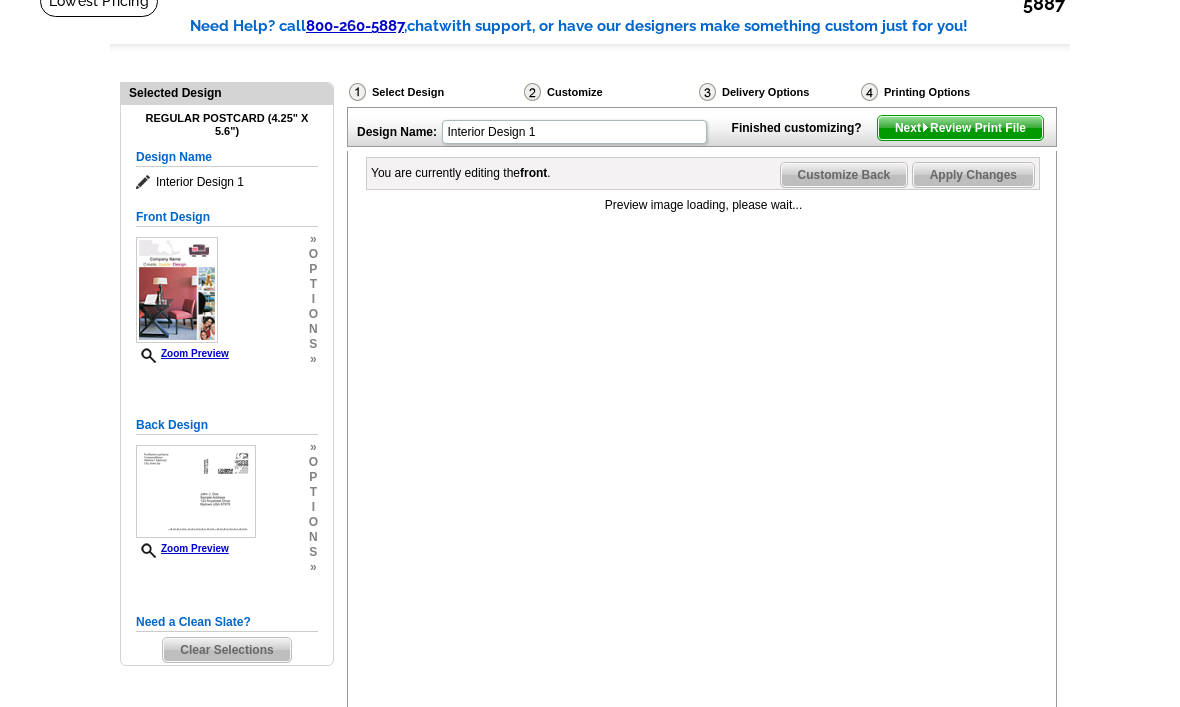 scroll, scrollTop: 164, scrollLeft: 0, axis: vertical 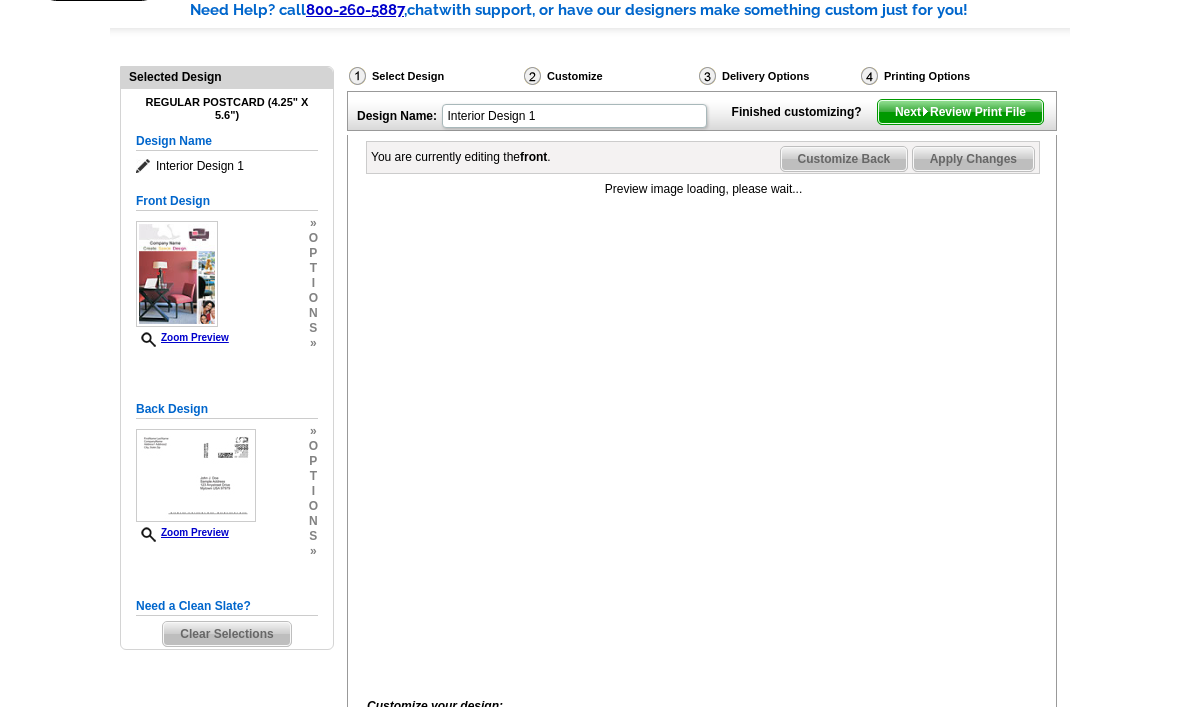 click on "Clear Selections" at bounding box center (226, 634) 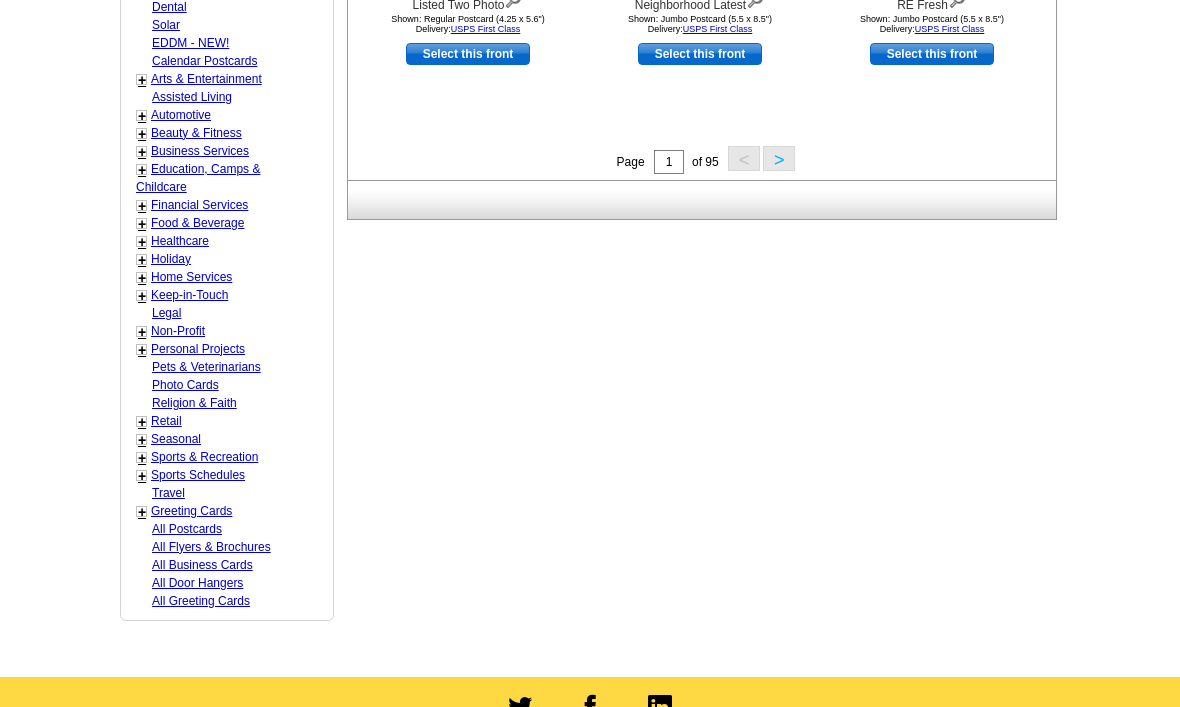 scroll, scrollTop: 943, scrollLeft: 0, axis: vertical 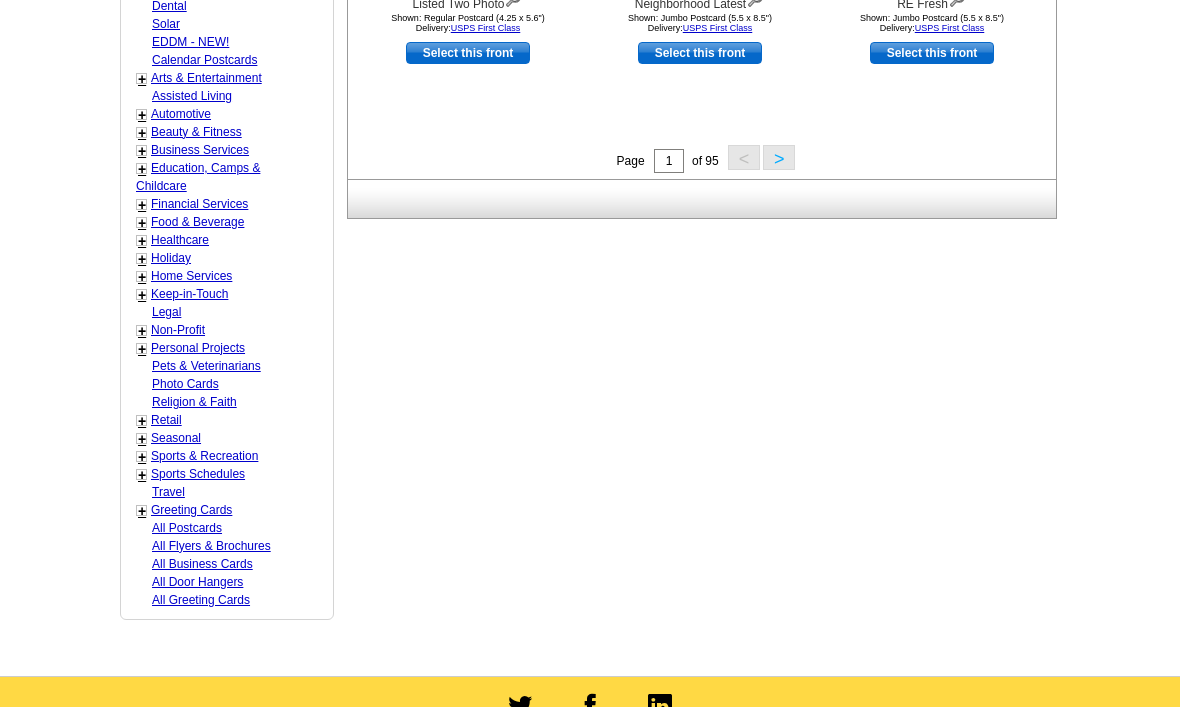click on "Keep-in-Touch" at bounding box center (189, 295) 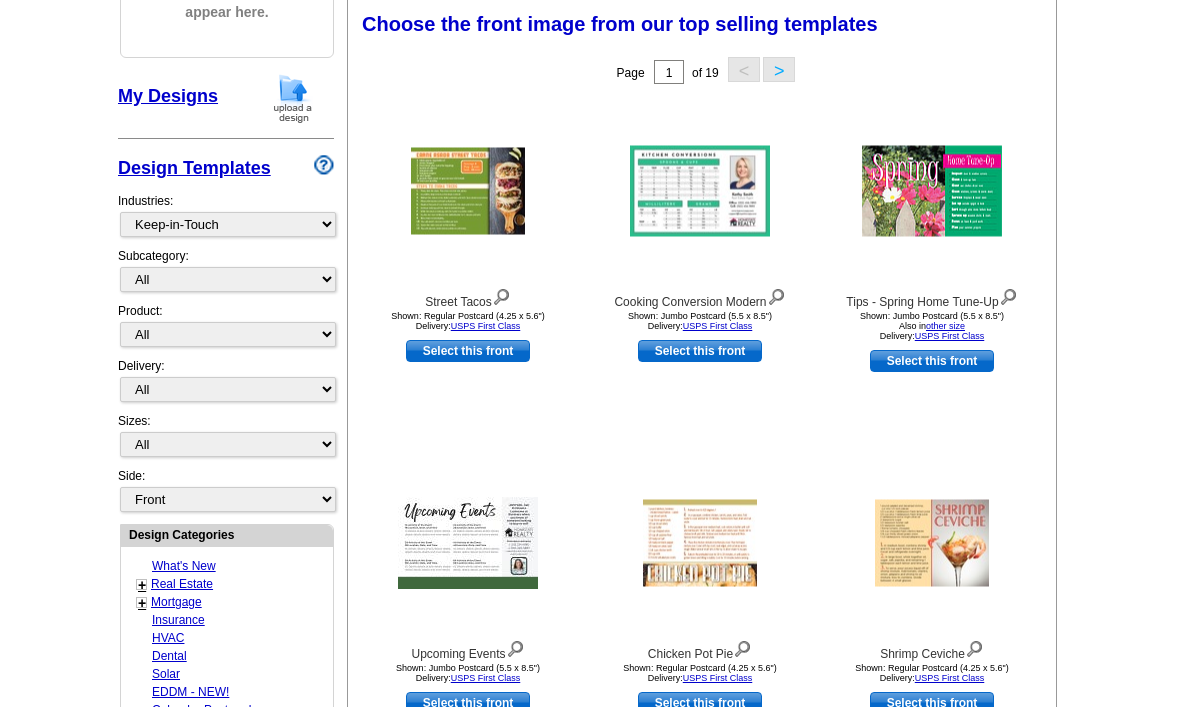 scroll, scrollTop: 293, scrollLeft: 0, axis: vertical 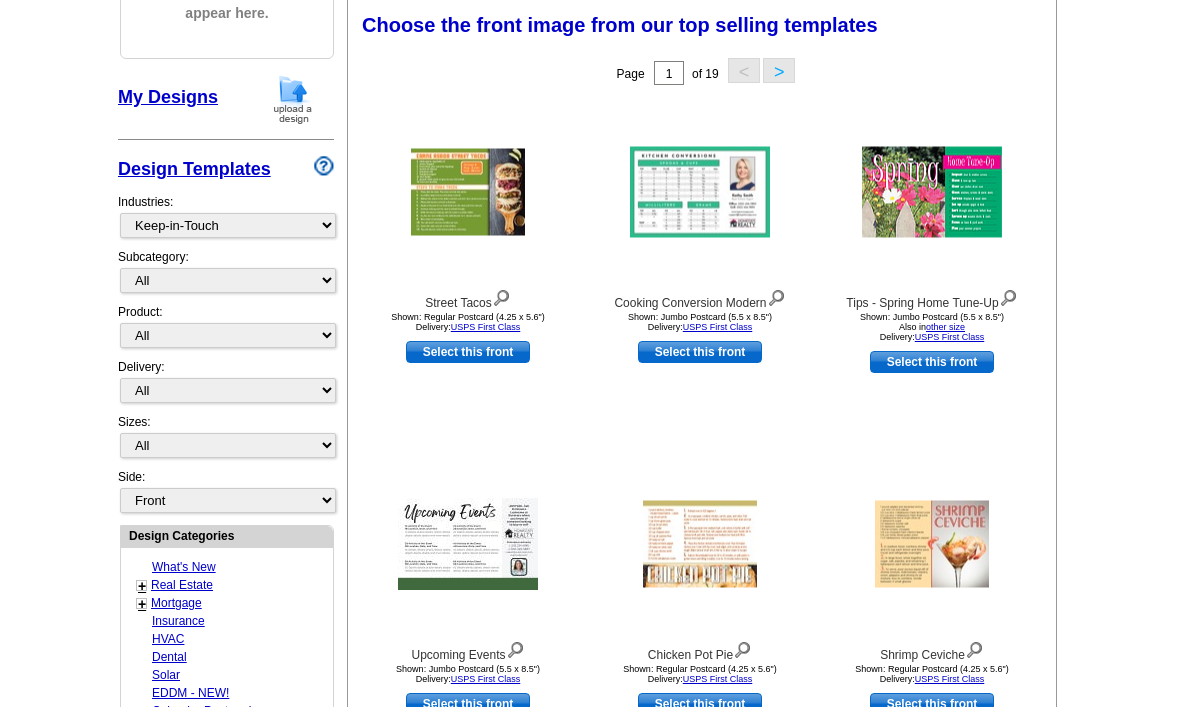click on "Industries:
What's New Real Estate Mortgage Insurance HVAC Dental Solar EDDM - NEW! Calendar Postcards Arts & Entertainment Assisted Living Automotive Beauty & Fitness Business Services Education, Camps & Childcare Financial Services Food & Beverage Healthcare Holiday Home Services Keep-in-Touch Legal Non-Profit Personal Projects Pets & Veterinarians Photo Cards Religion & Faith Retail Seasonal Sports & Recreation Sports Schedules Travel Greeting Cards All Postcards All Flyers & Brochures All Business Cards All Door Hangers All Greeting Cards" at bounding box center [226, 215] 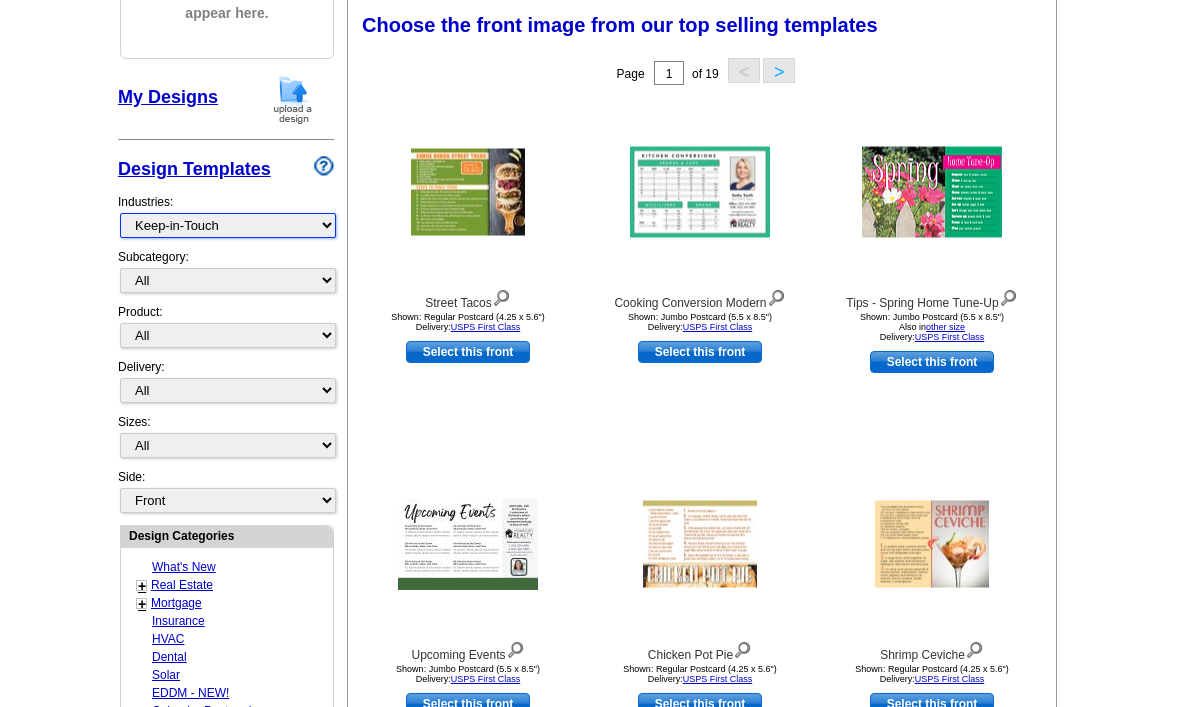 click on "What's New Real Estate Mortgage Insurance HVAC Dental Solar EDDM - NEW! Calendar Postcards Arts & Entertainment Assisted Living Automotive Beauty & Fitness Business Services Education, Camps & Childcare Financial Services Food & Beverage Healthcare Holiday Home Services Keep-in-Touch Legal Non-Profit Personal Projects Pets & Veterinarians Photo Cards Religion & Faith Retail Seasonal Sports & Recreation Sports Schedules Travel Greeting Cards All Postcards All Flyers & Brochures All Business Cards All Door Hangers All Greeting Cards" at bounding box center [228, 225] 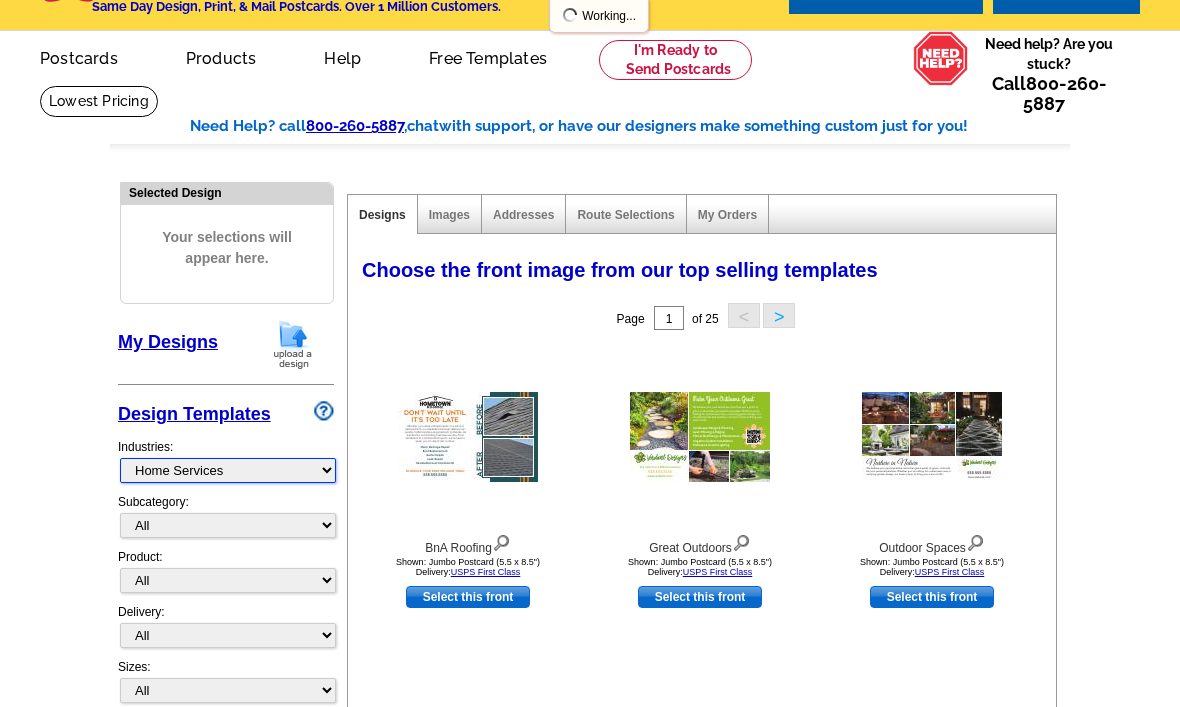scroll, scrollTop: 0, scrollLeft: 0, axis: both 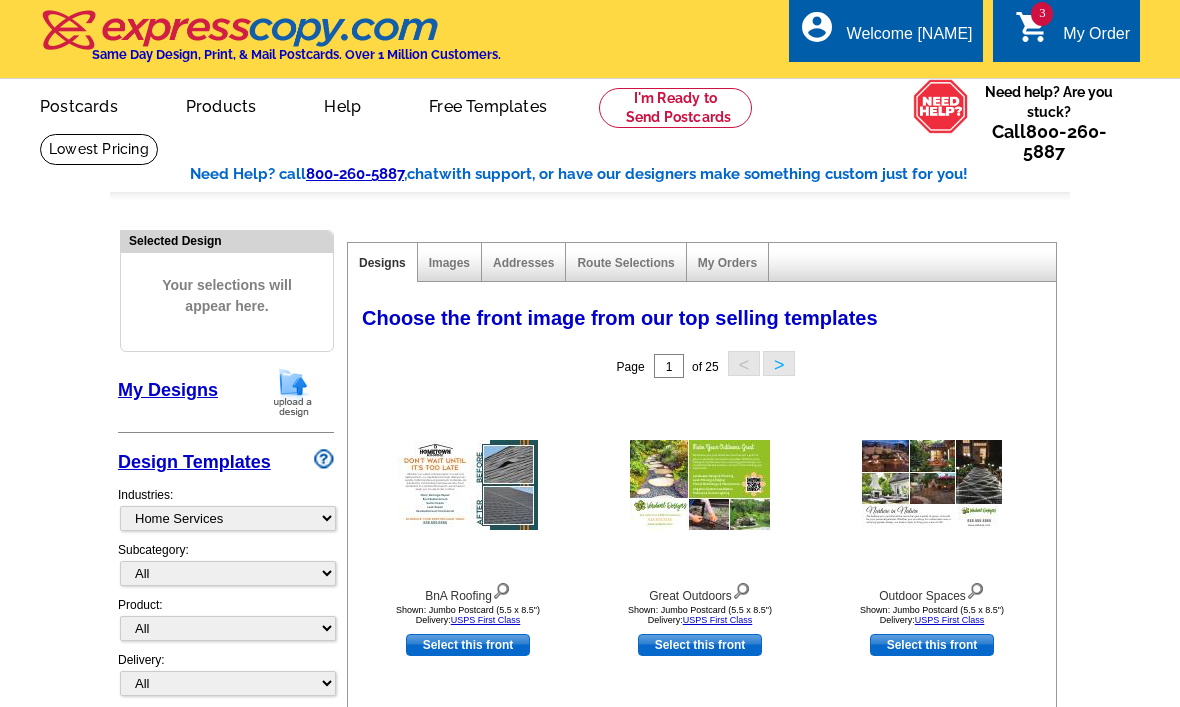 click on "My Order" at bounding box center [1096, 39] 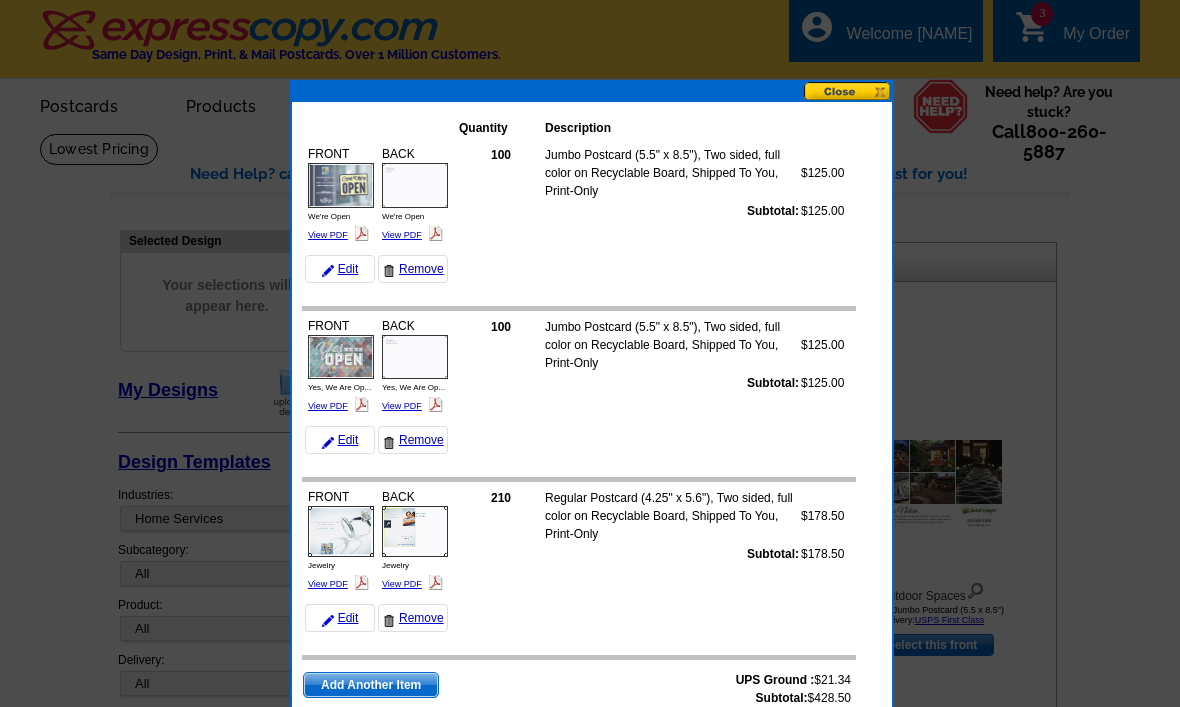 click on "Remove" at bounding box center [413, 269] 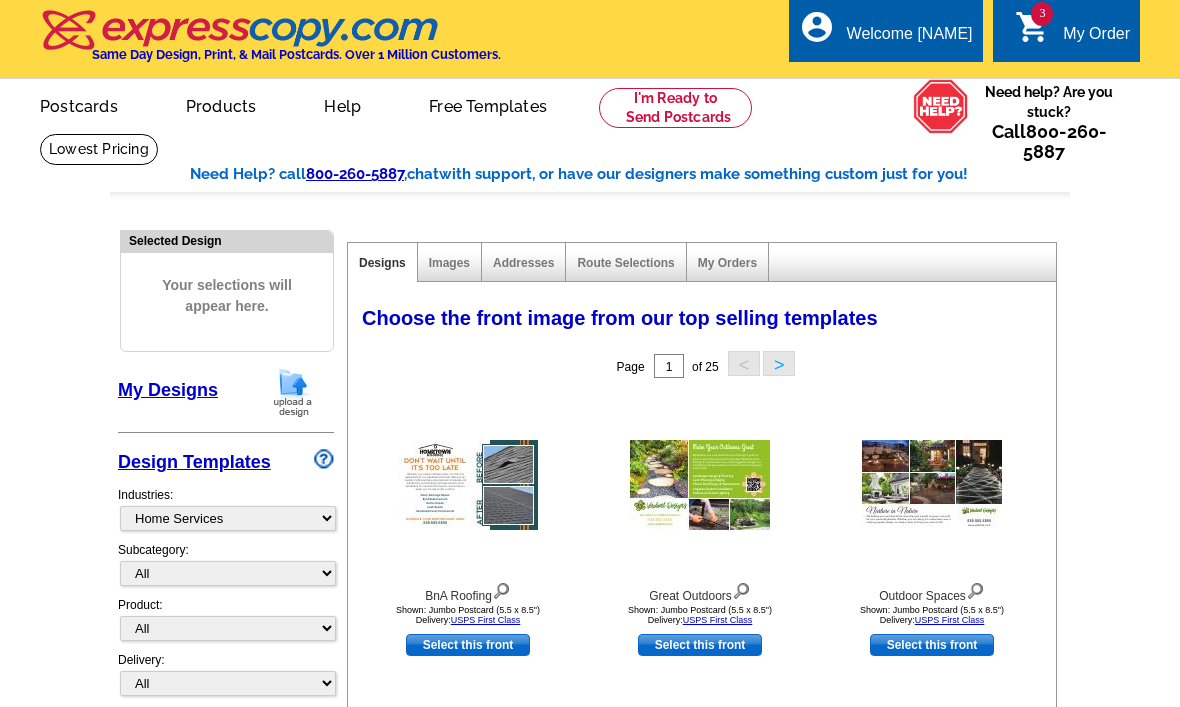 click on "My Account" at bounding box center (927, 97) 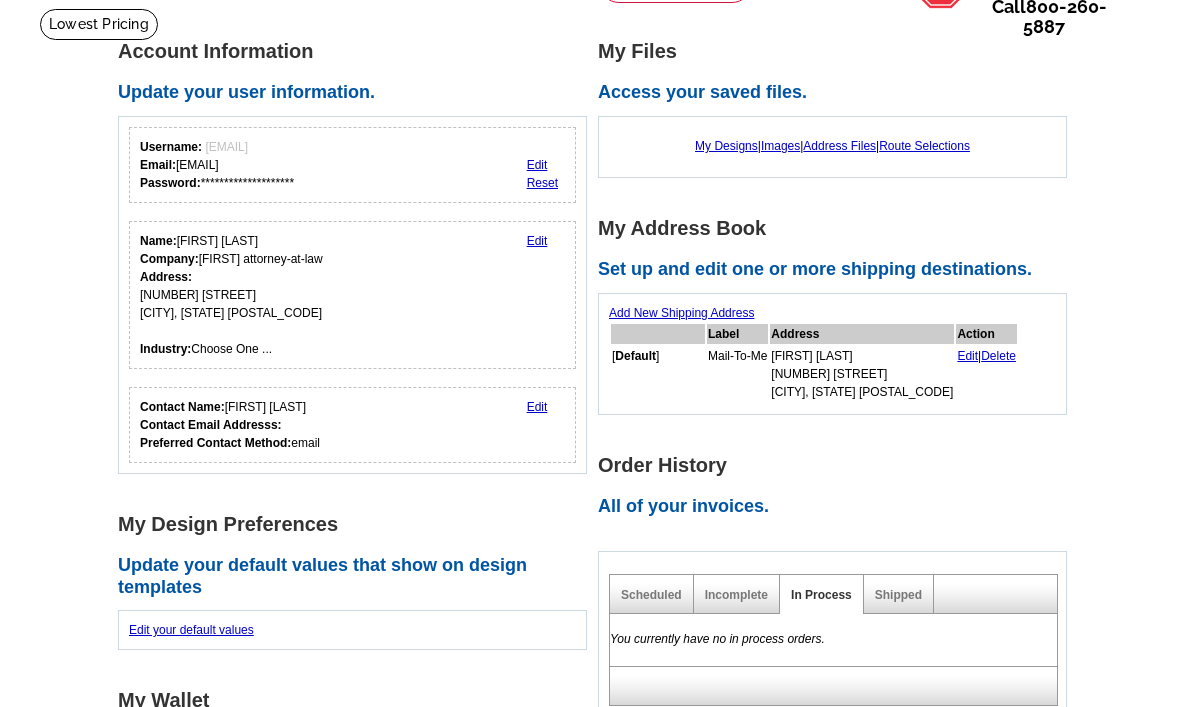 scroll, scrollTop: 213, scrollLeft: 0, axis: vertical 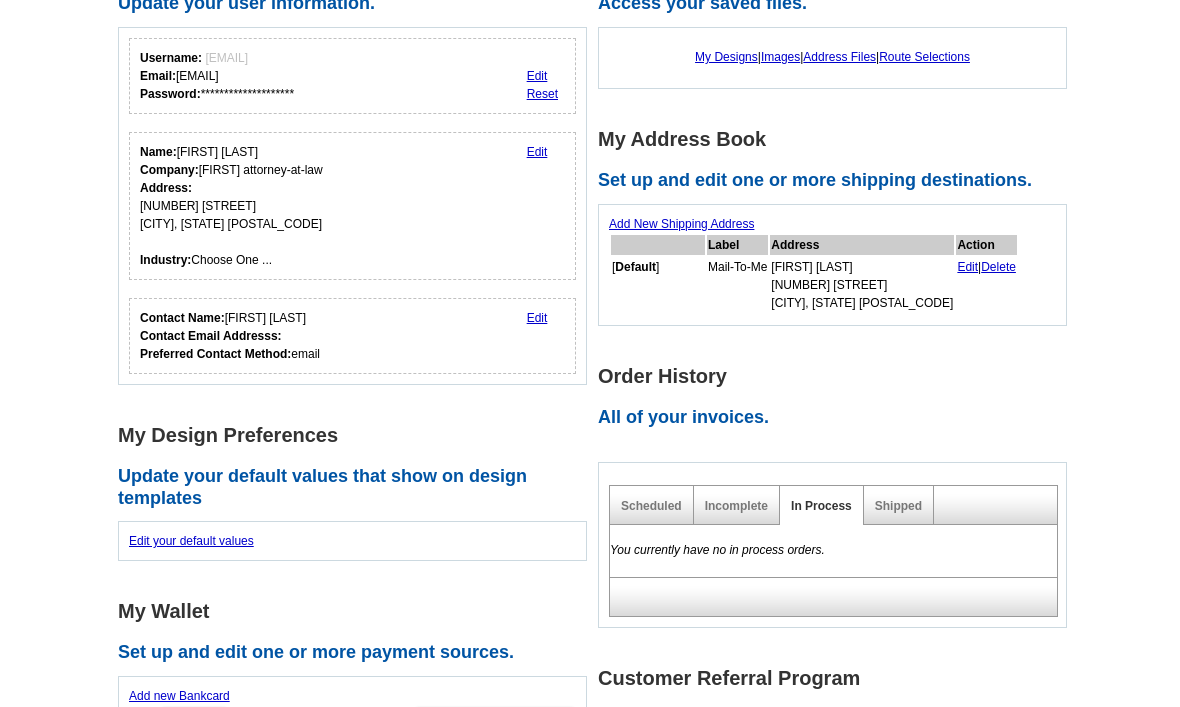 click on "Incomplete" at bounding box center (736, 507) 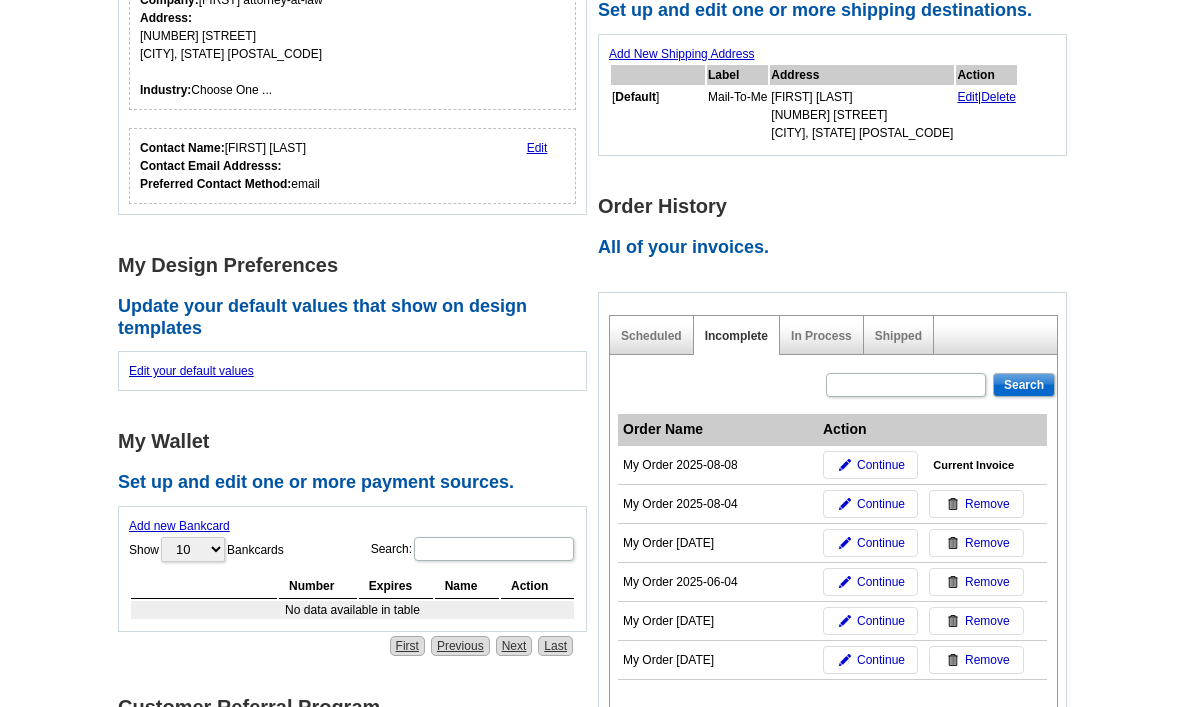 scroll, scrollTop: 384, scrollLeft: 0, axis: vertical 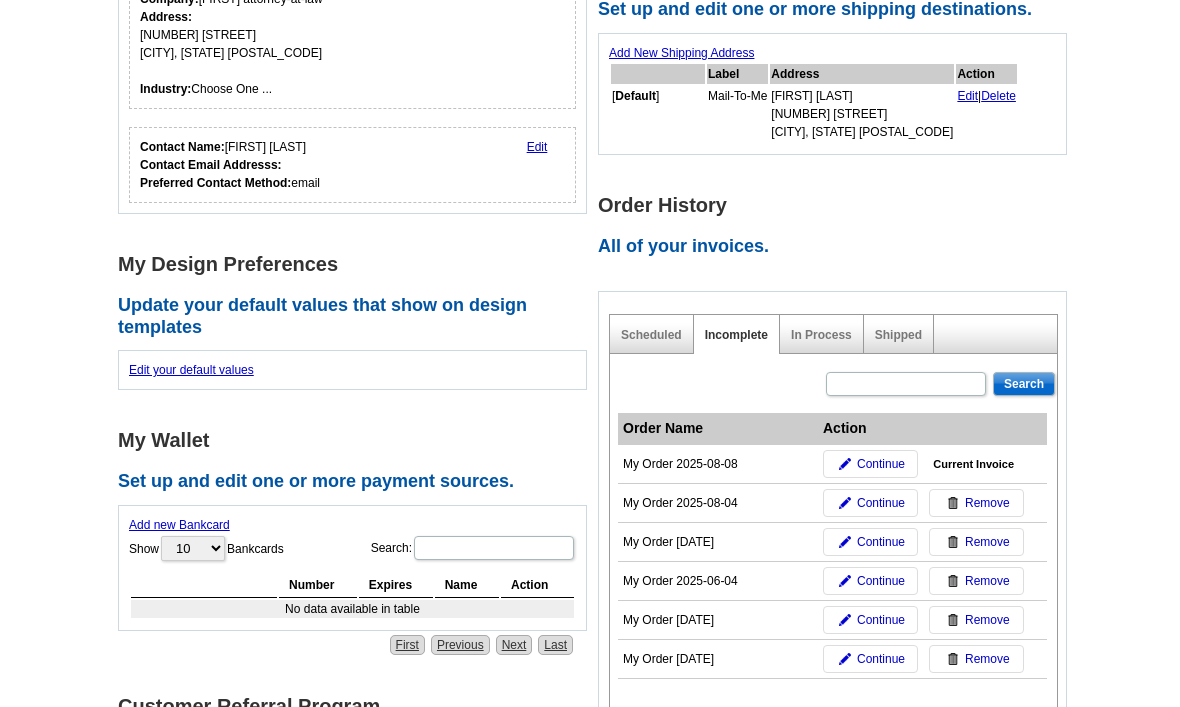 click on "Continue" at bounding box center [881, 465] 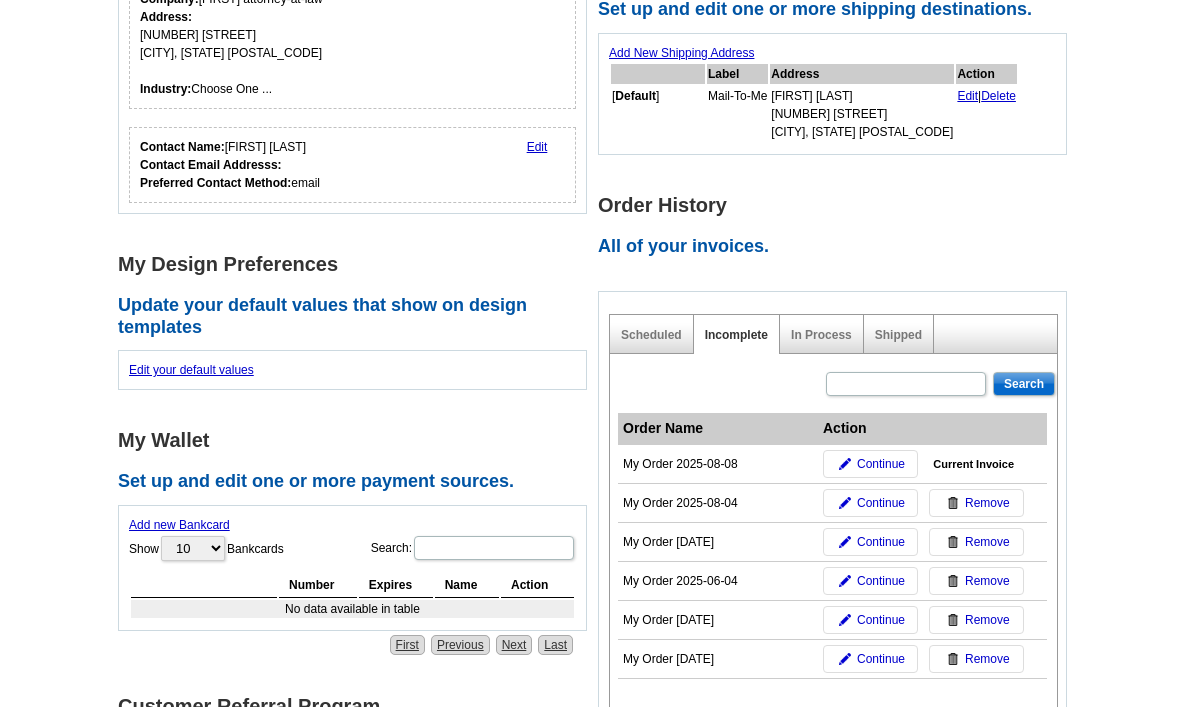 click on "Continue" at bounding box center (881, 504) 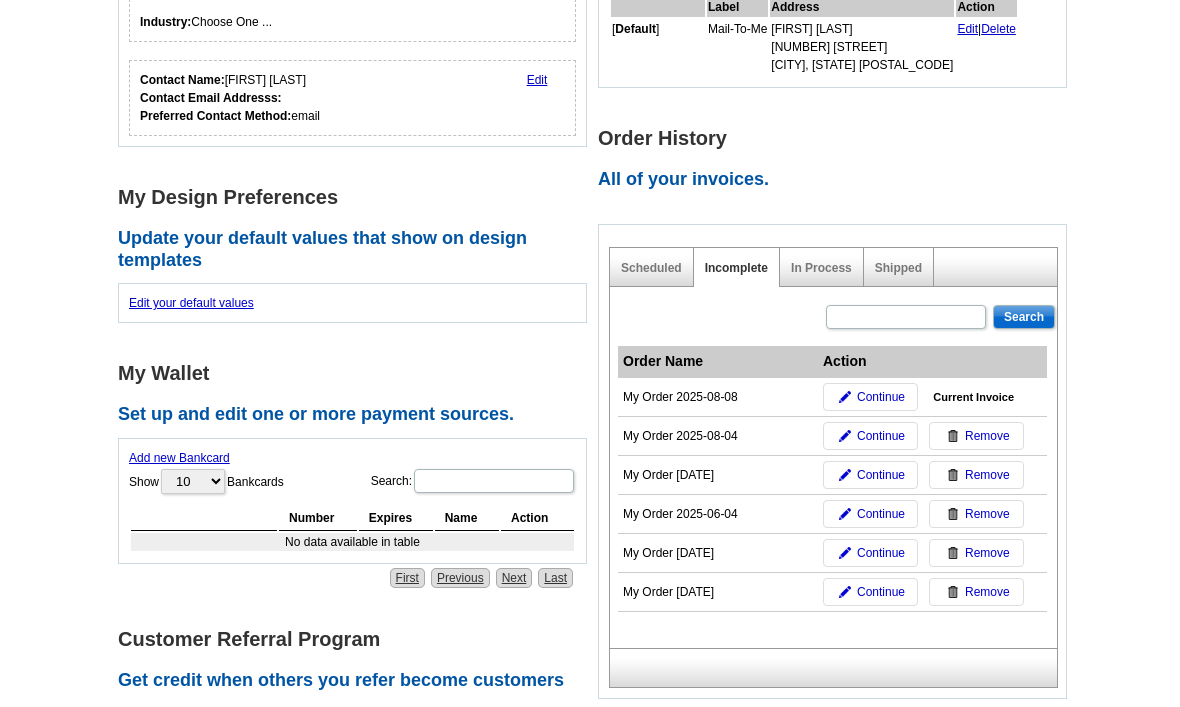 scroll, scrollTop: 452, scrollLeft: 0, axis: vertical 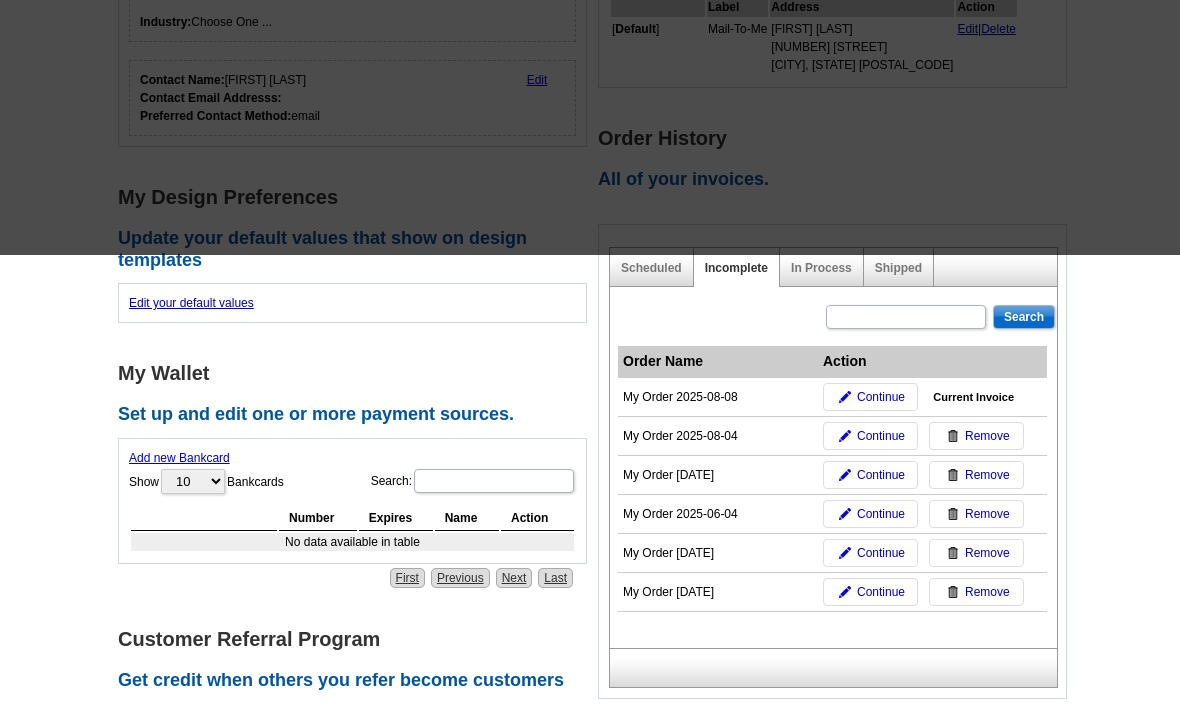 click at bounding box center (590, -99) 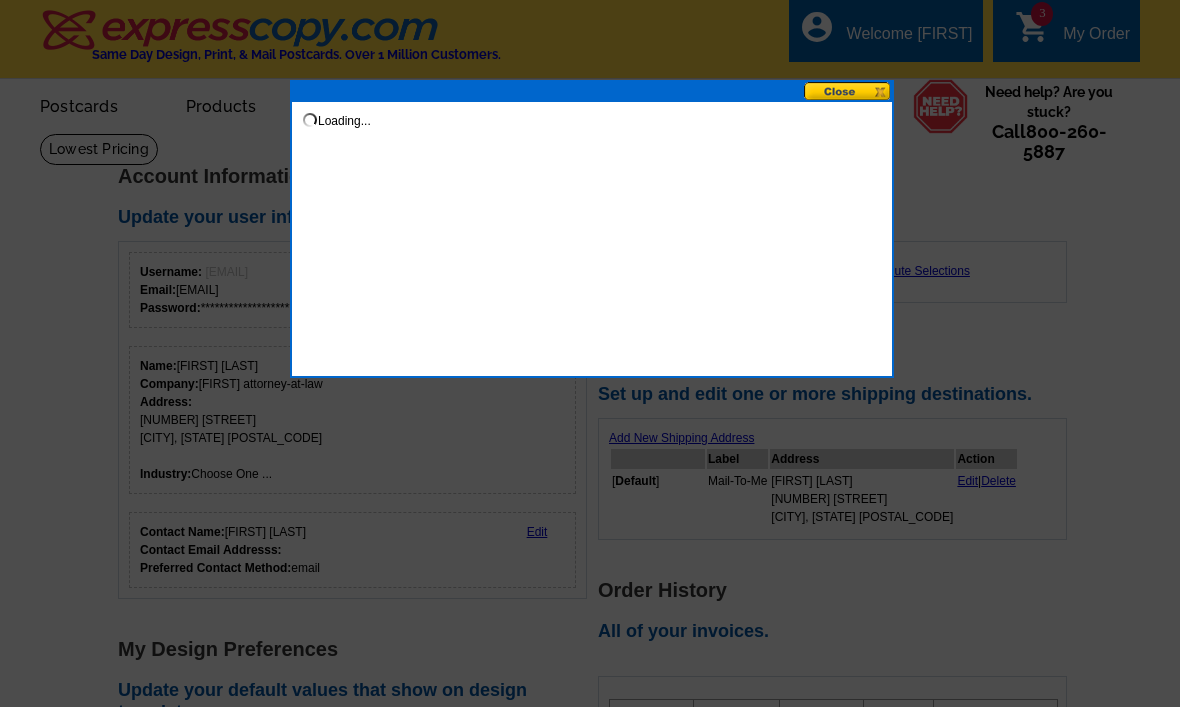 click at bounding box center [848, 91] 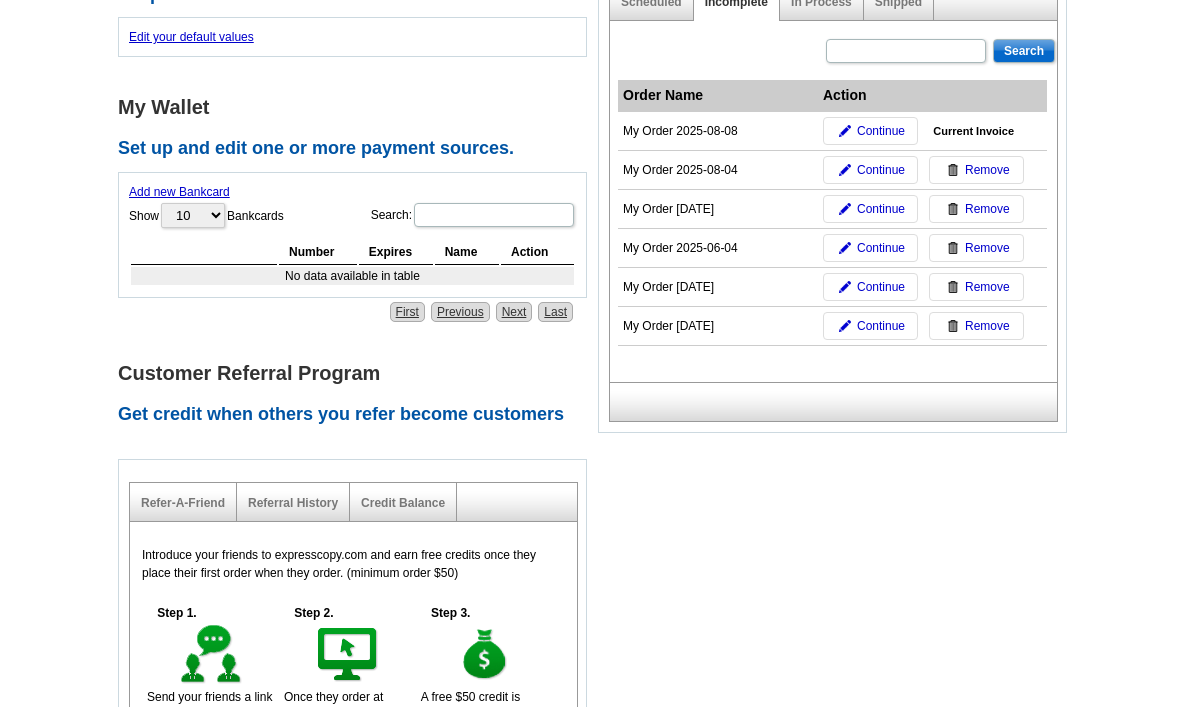 scroll, scrollTop: 718, scrollLeft: 0, axis: vertical 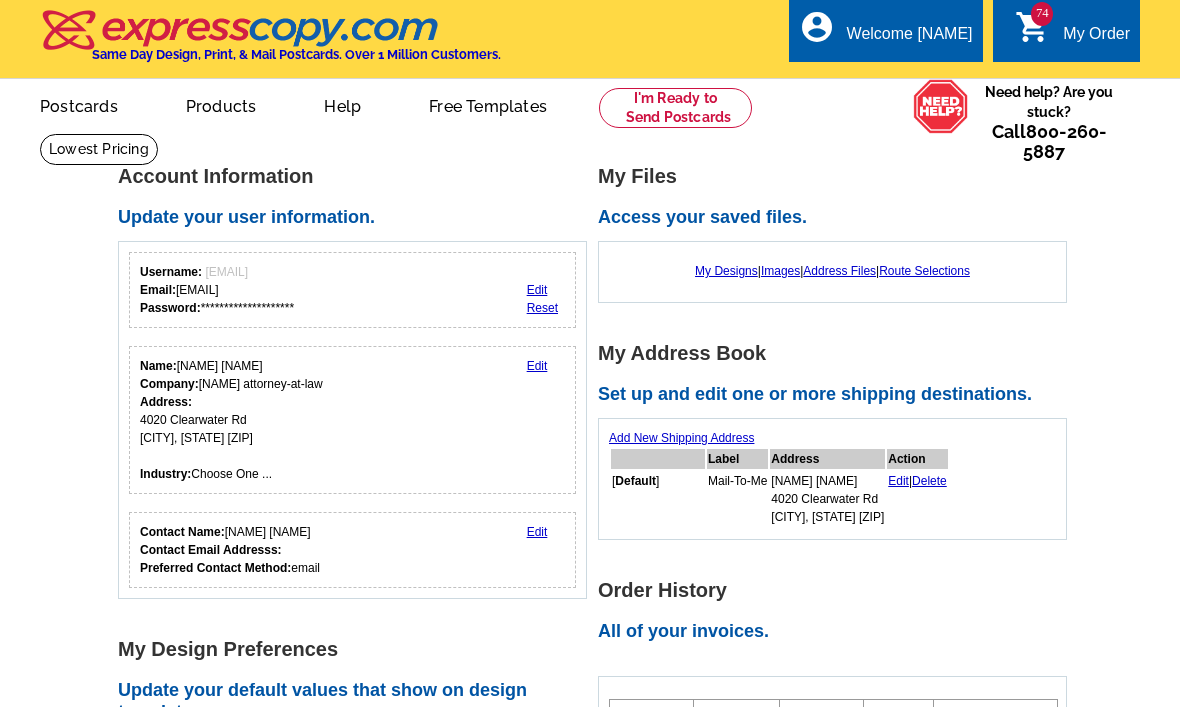 click on "My Order" at bounding box center (1096, 39) 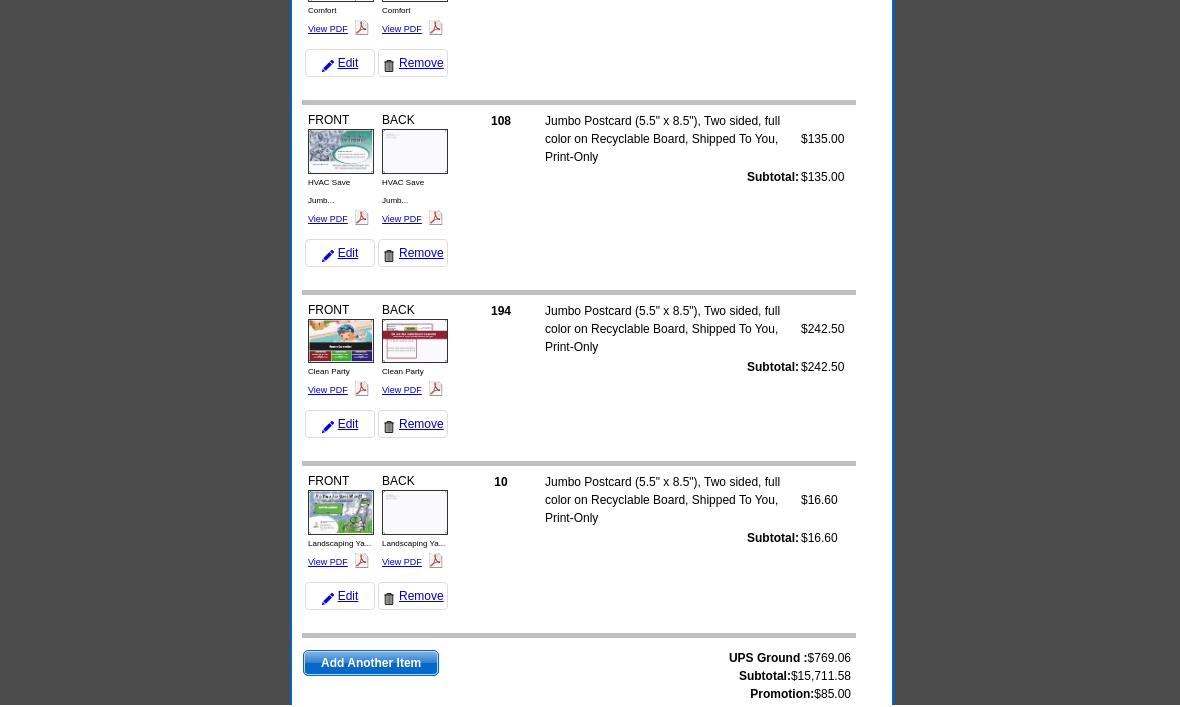 scroll, scrollTop: 12809, scrollLeft: 0, axis: vertical 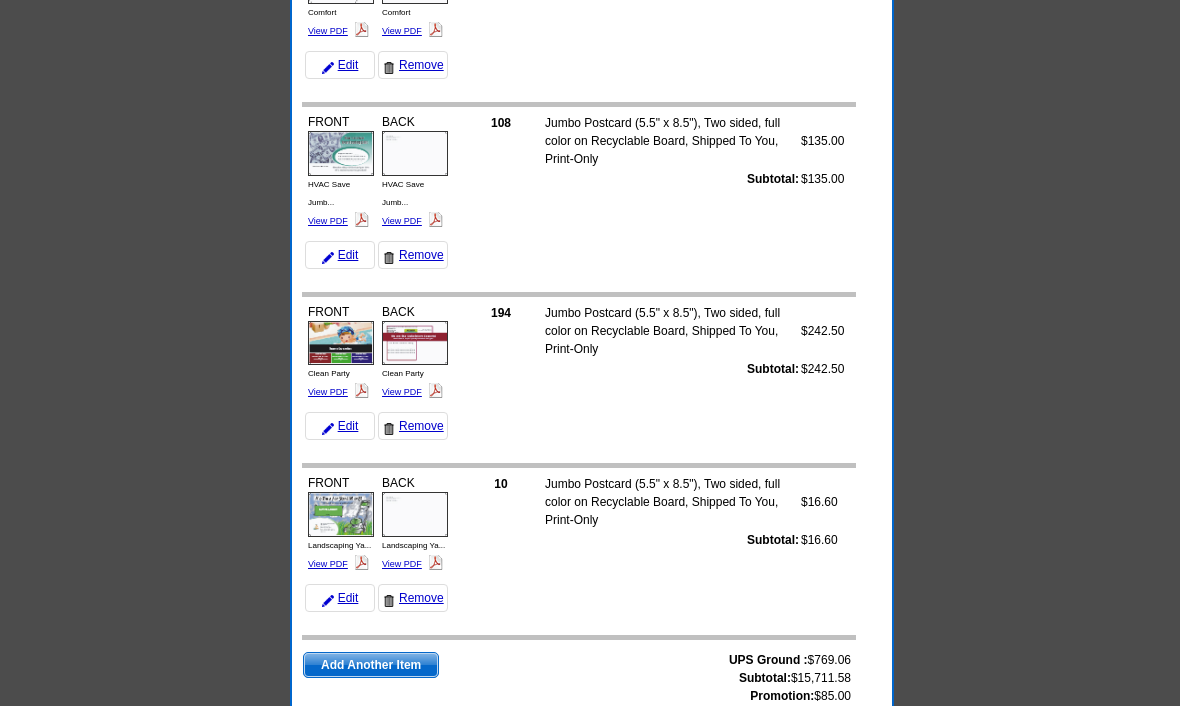 click on "Add Another Item" at bounding box center (371, 666) 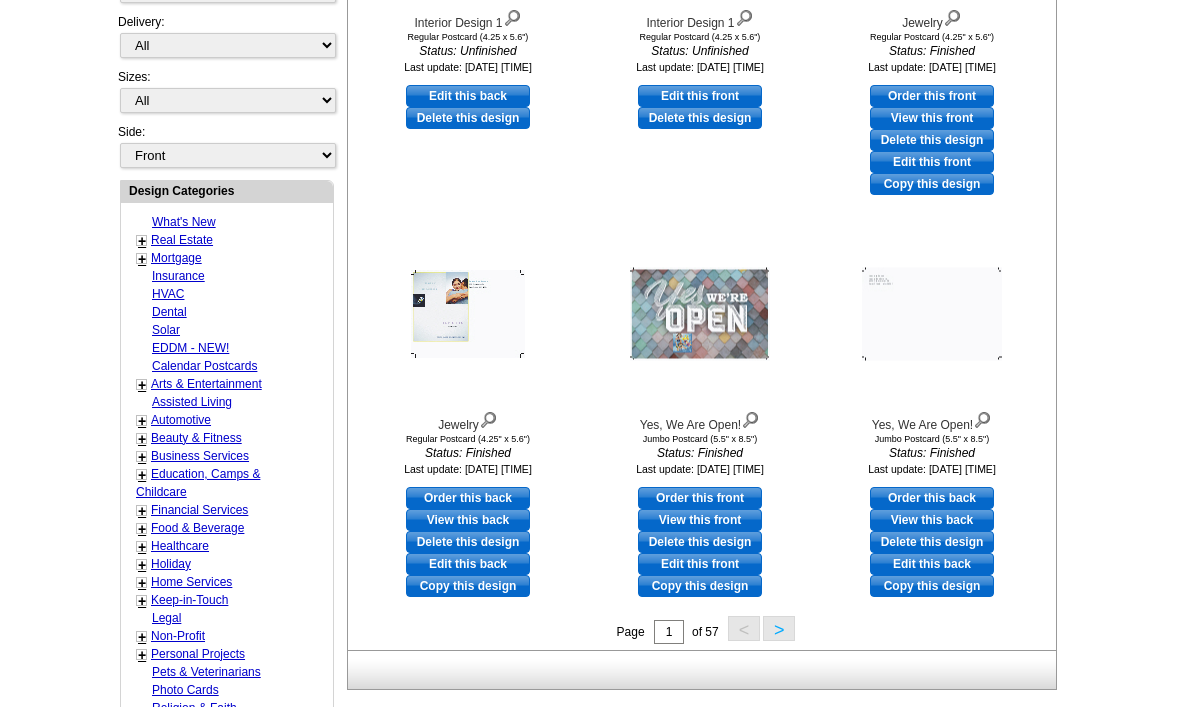 scroll, scrollTop: 655, scrollLeft: 0, axis: vertical 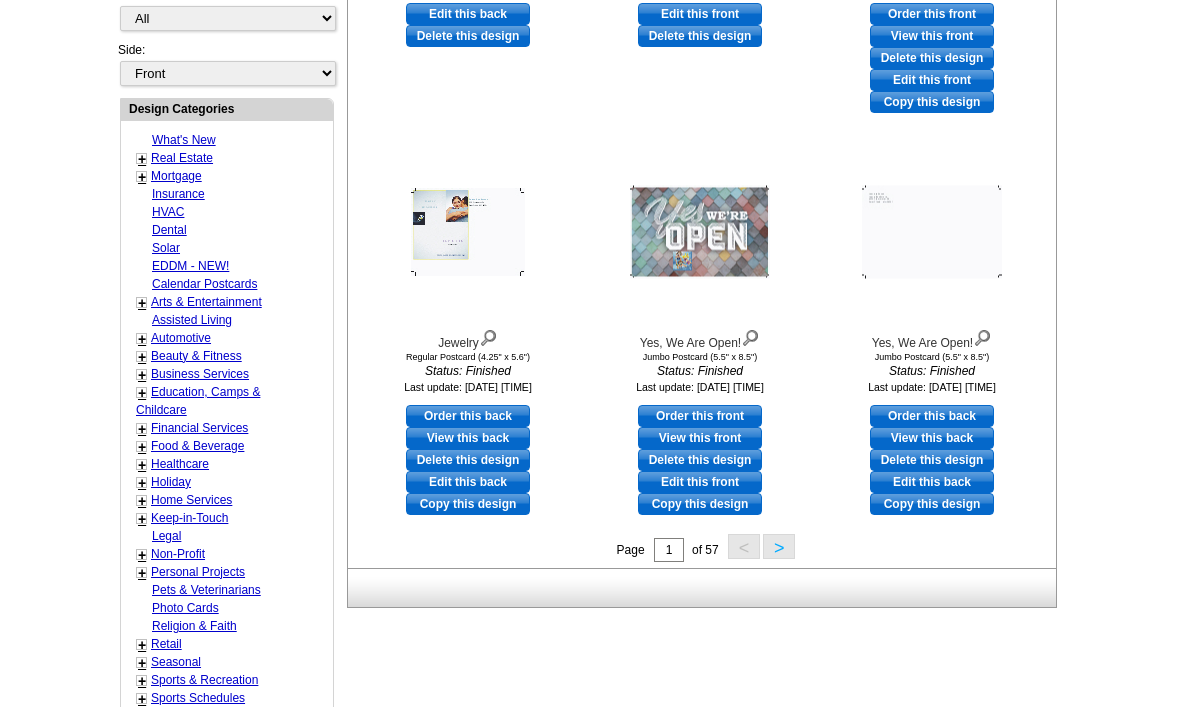 click on "Automotive" at bounding box center [181, 338] 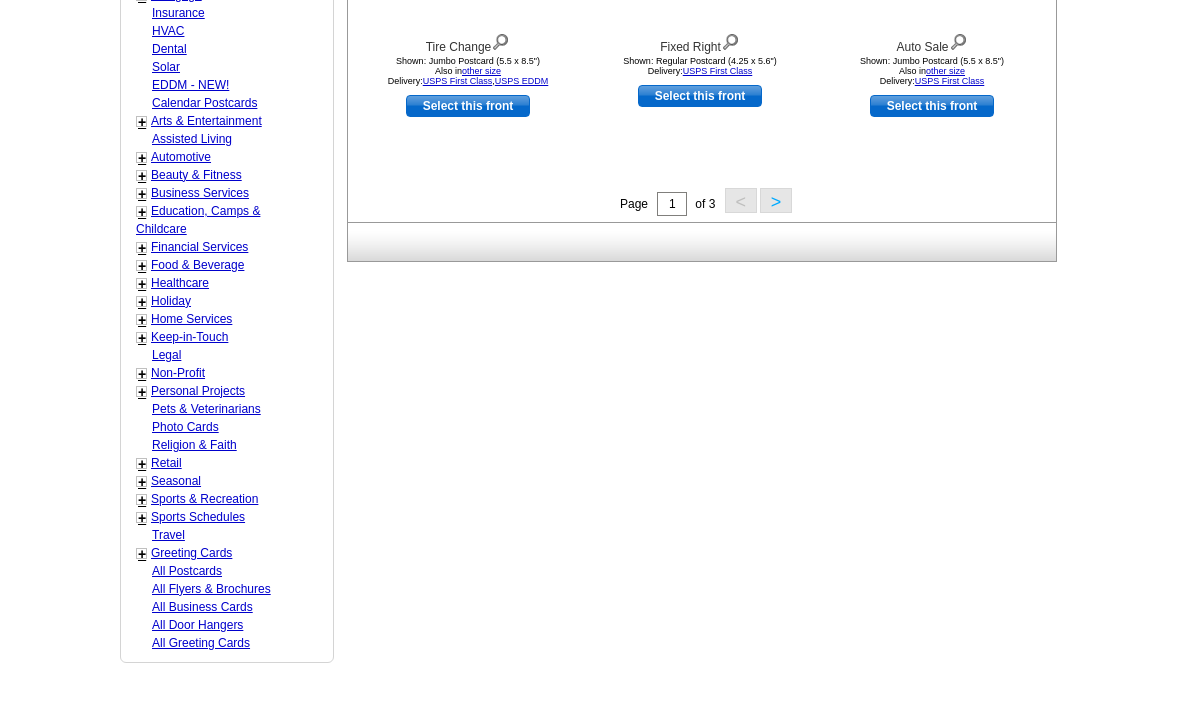 scroll, scrollTop: 944, scrollLeft: 0, axis: vertical 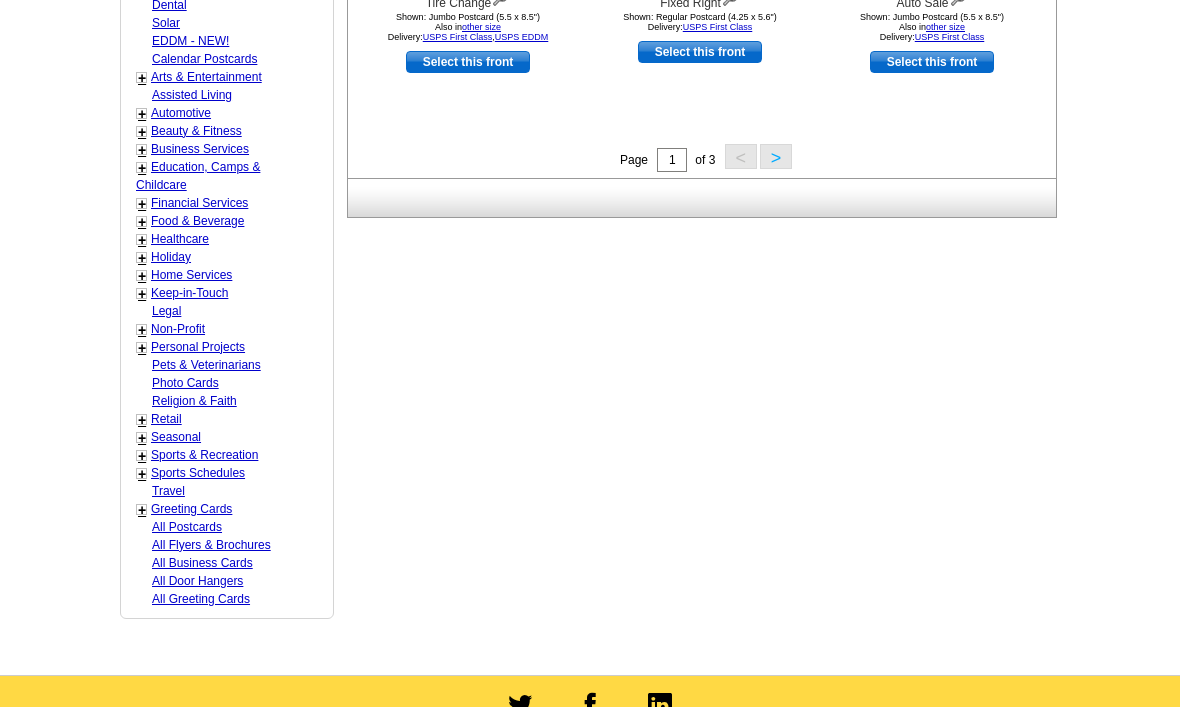 click on "Keep-in-Touch" at bounding box center (189, 294) 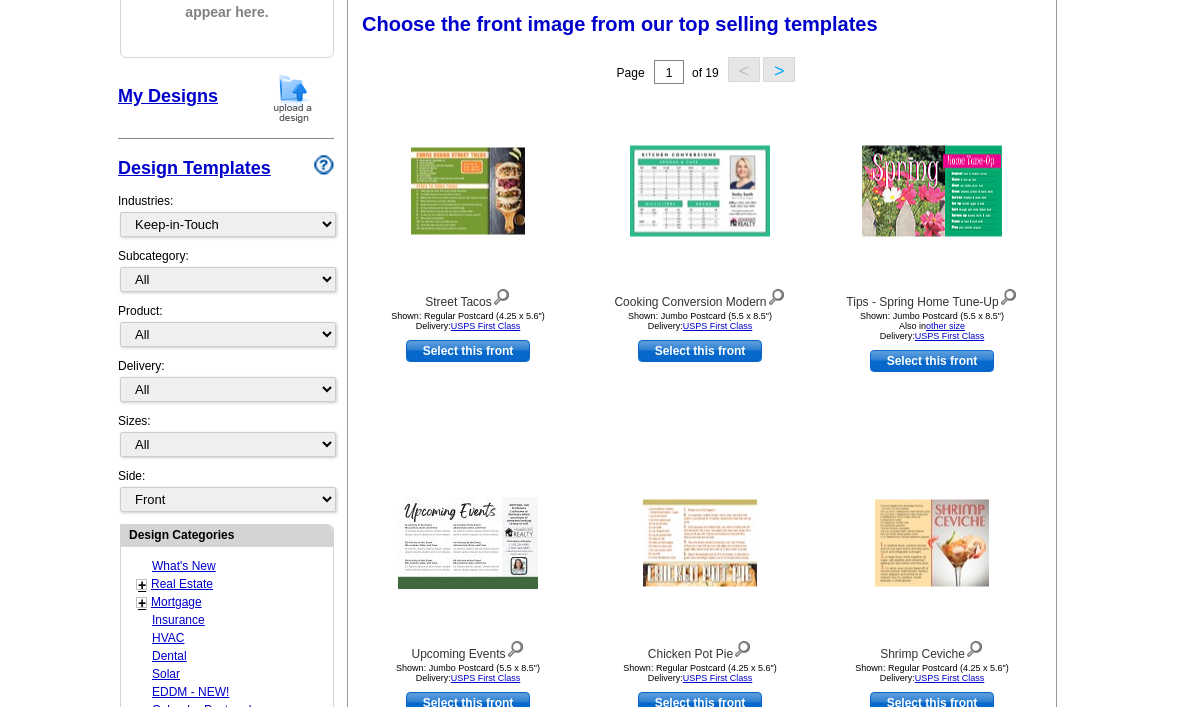 scroll, scrollTop: 293, scrollLeft: 0, axis: vertical 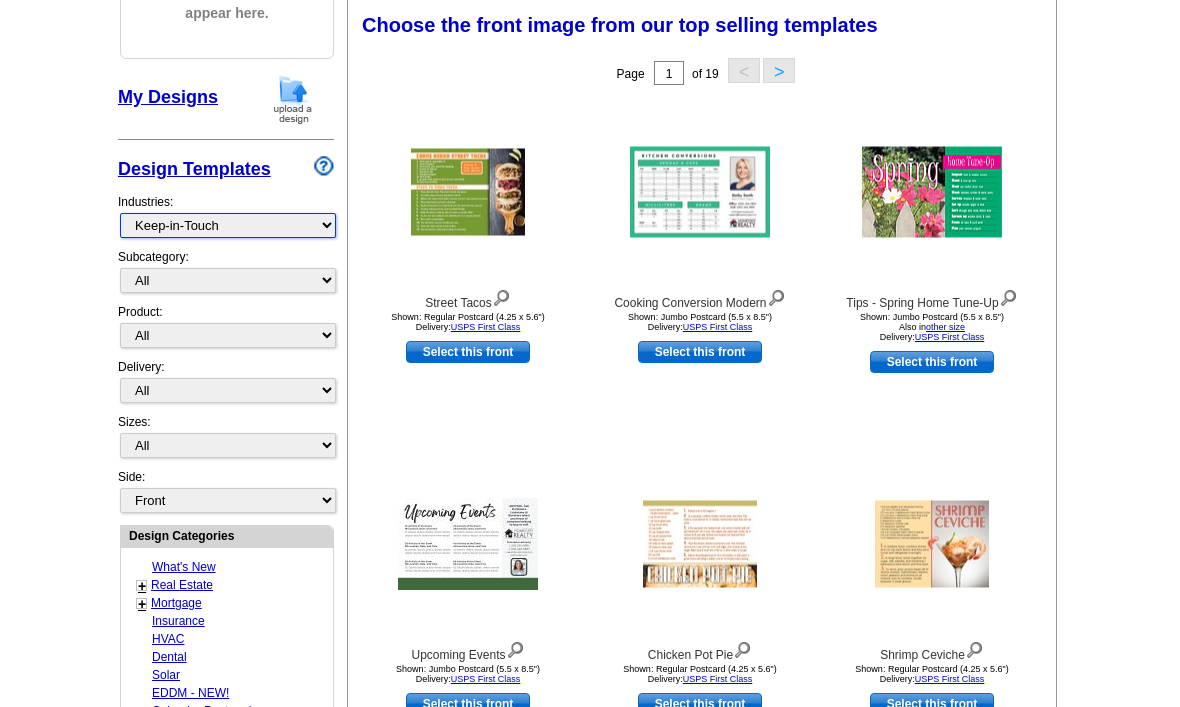 click on "What's New Real Estate Mortgage Insurance HVAC Dental Solar EDDM - NEW! Calendar Postcards Arts & Entertainment Assisted Living Automotive Beauty & Fitness Business Services Education, Camps & Childcare Financial Services Food & Beverage Healthcare Holiday Home Services Keep-in-Touch Legal Non-Profit Personal Projects Pets & Veterinarians Photo Cards Religion & Faith Retail Seasonal Sports & Recreation Sports Schedules Travel Greeting Cards All Postcards All Flyers & Brochures All Business Cards All Door Hangers All Greeting Cards" at bounding box center (228, 225) 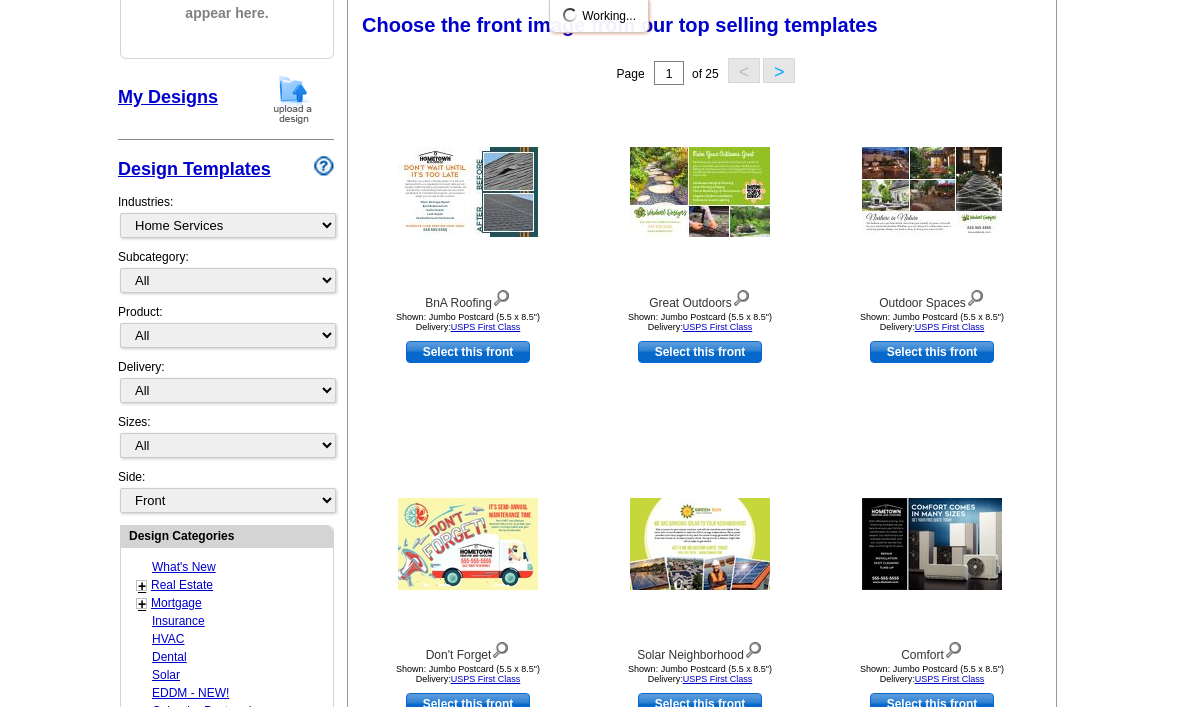 click on ">" at bounding box center [779, 70] 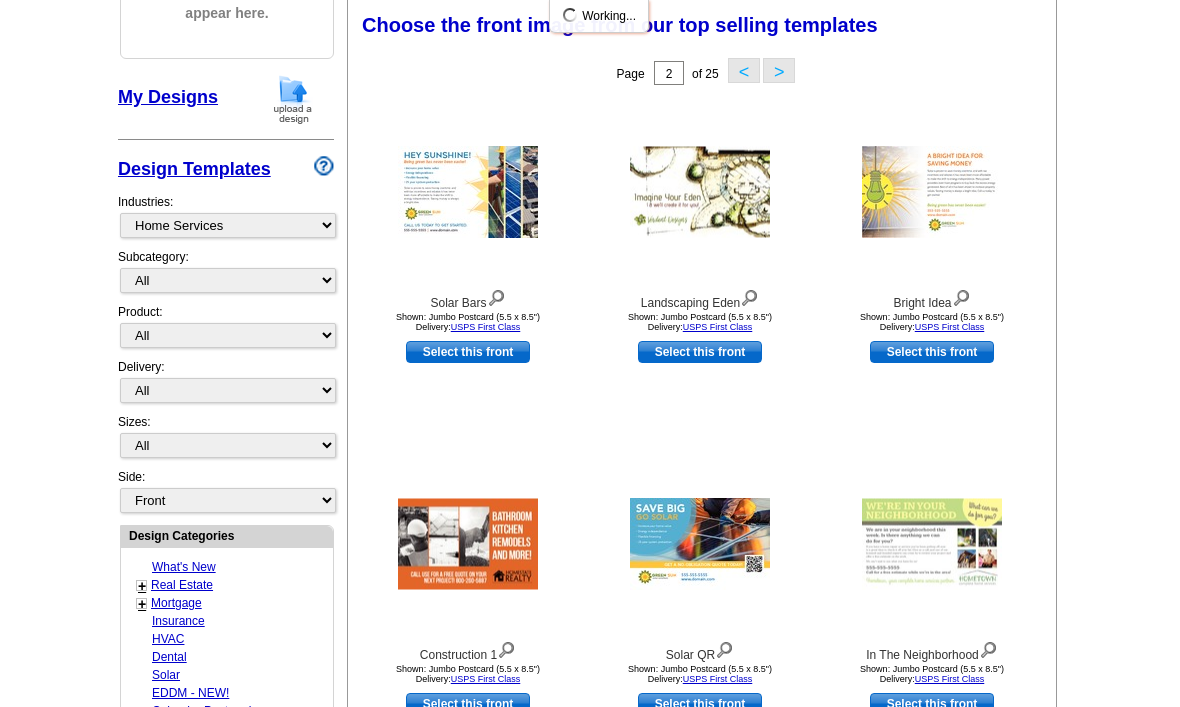 click on ">" at bounding box center [779, 70] 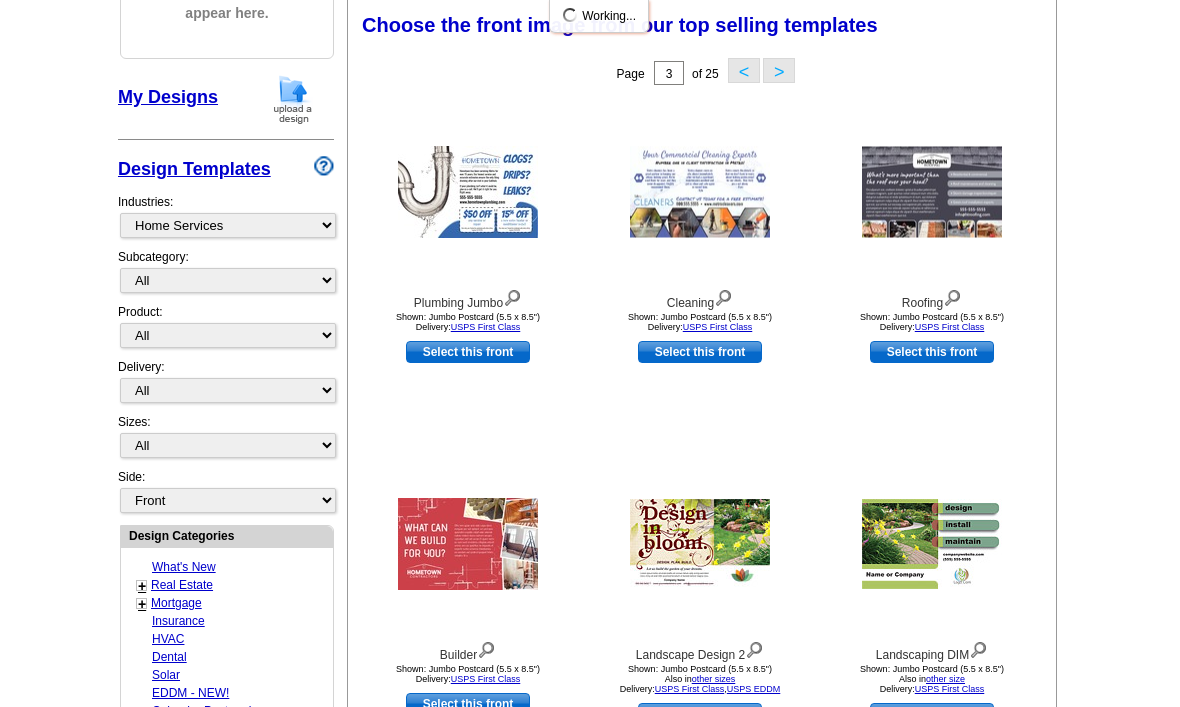click on ">" at bounding box center [779, 70] 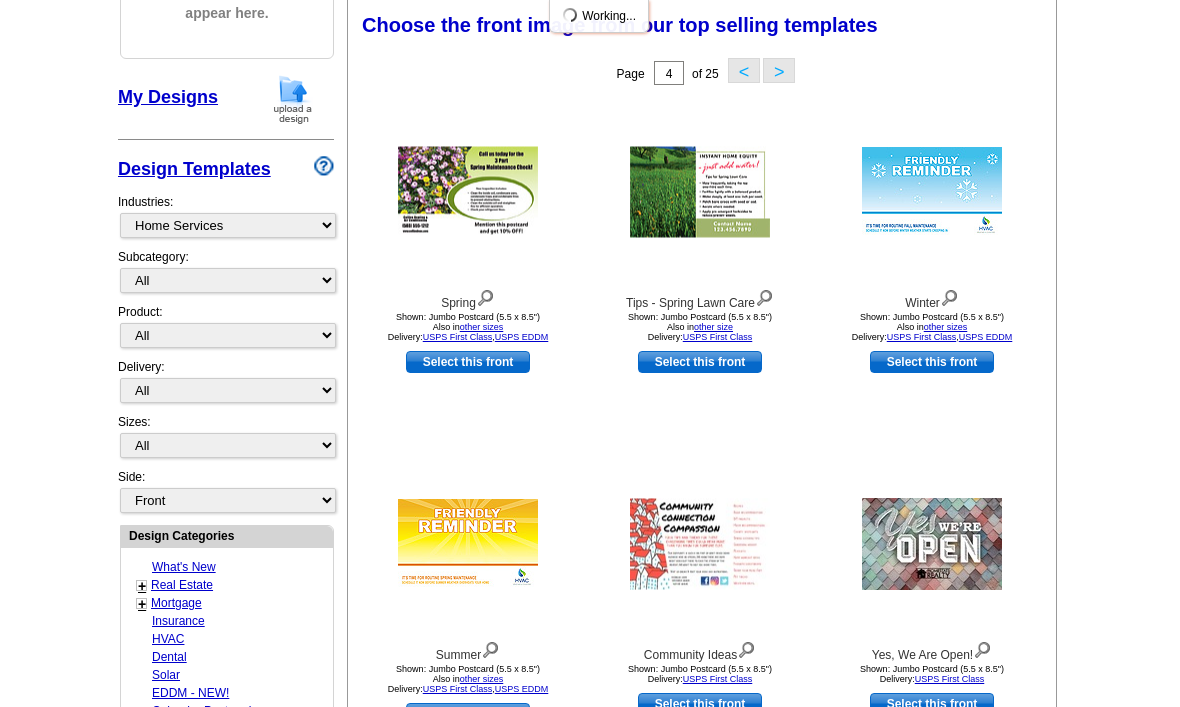 click on ">" at bounding box center (779, 70) 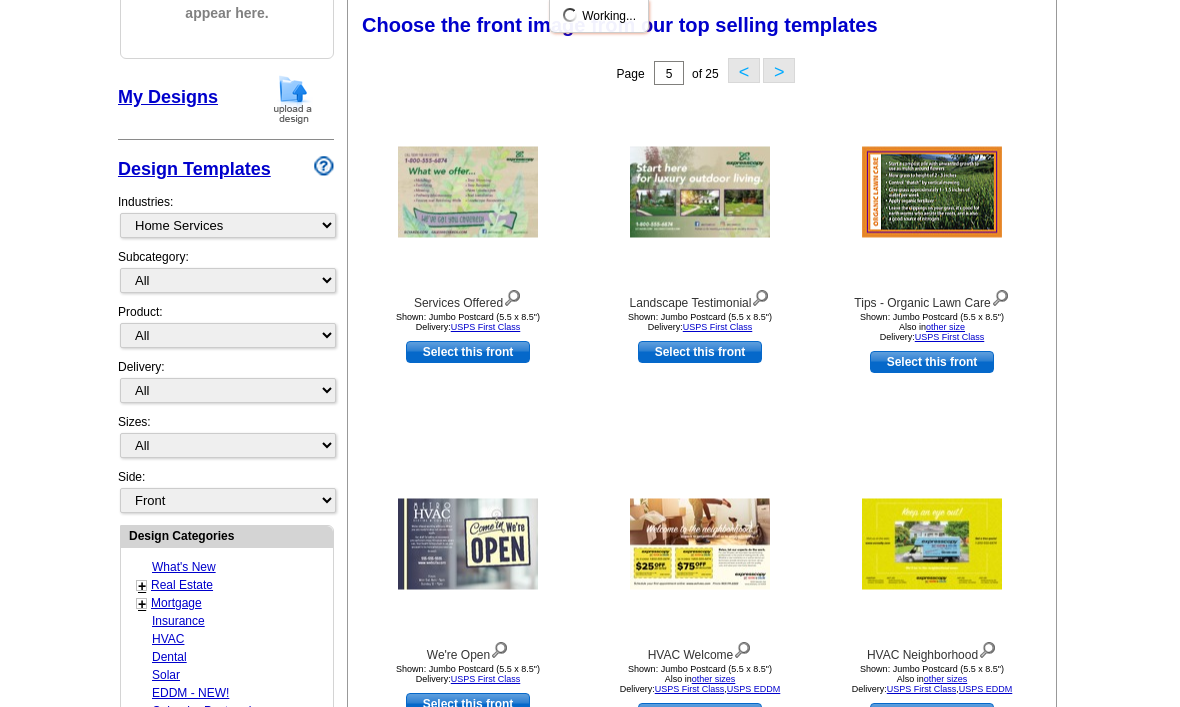 click on ">" at bounding box center (779, 70) 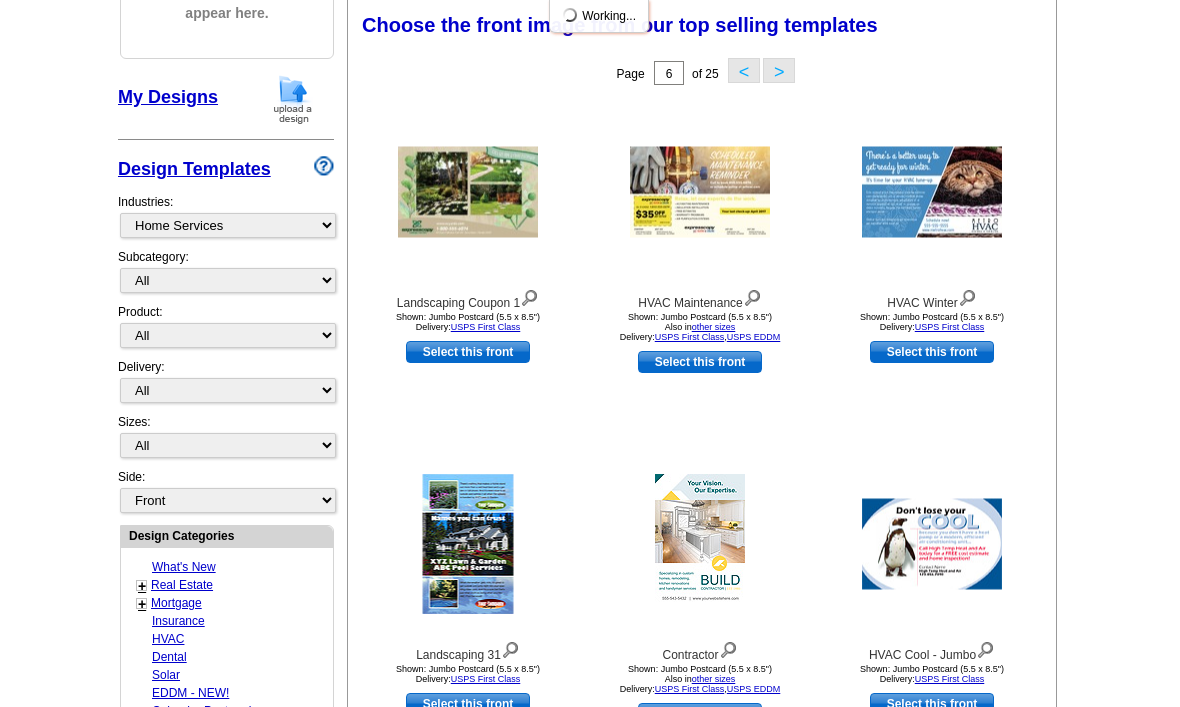 click on ">" at bounding box center [779, 70] 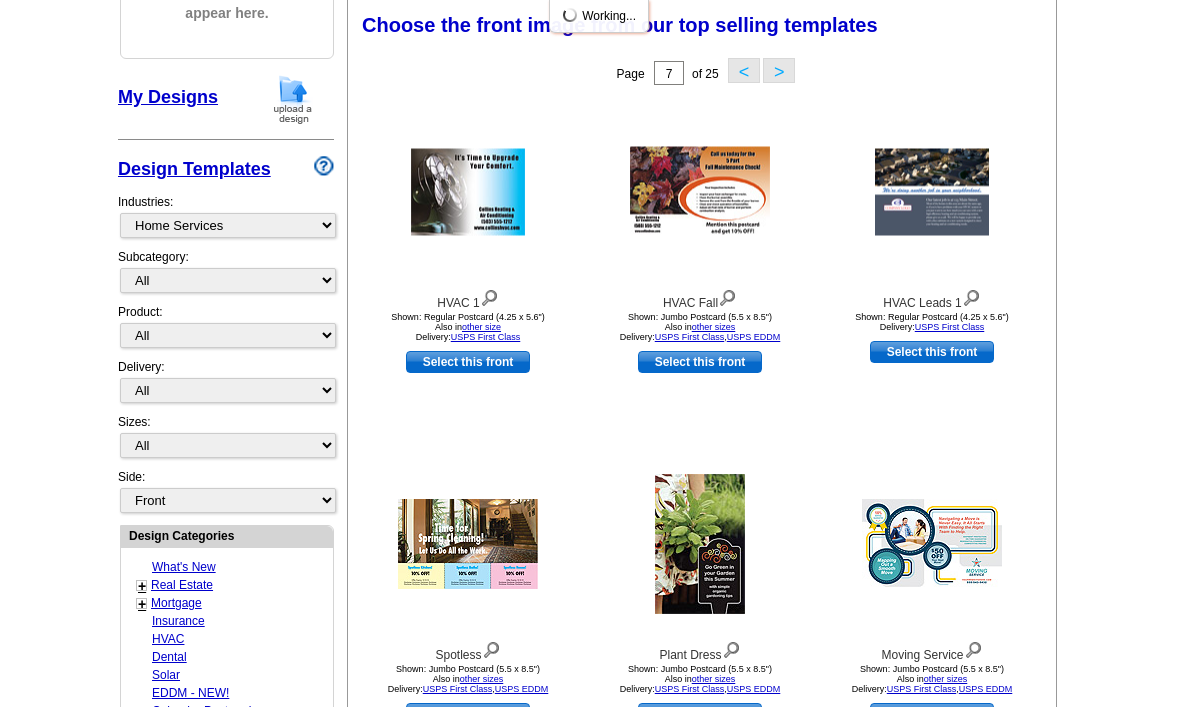 click on ">" at bounding box center [779, 70] 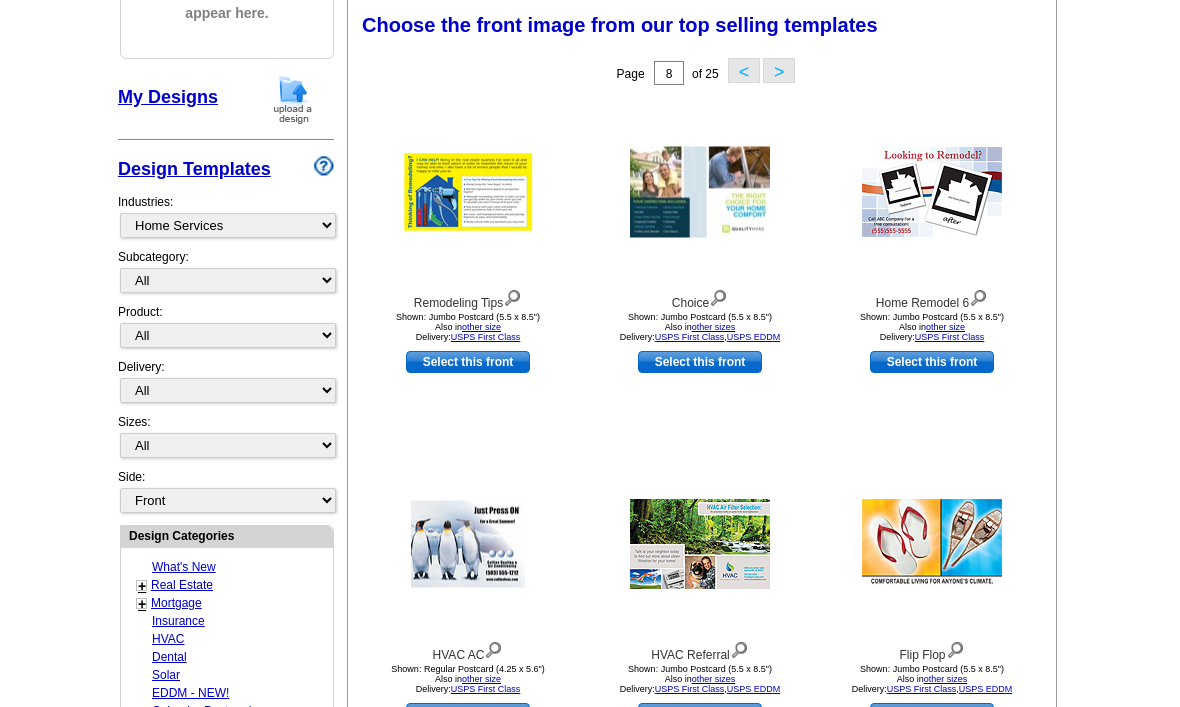 click on ">" at bounding box center (779, 70) 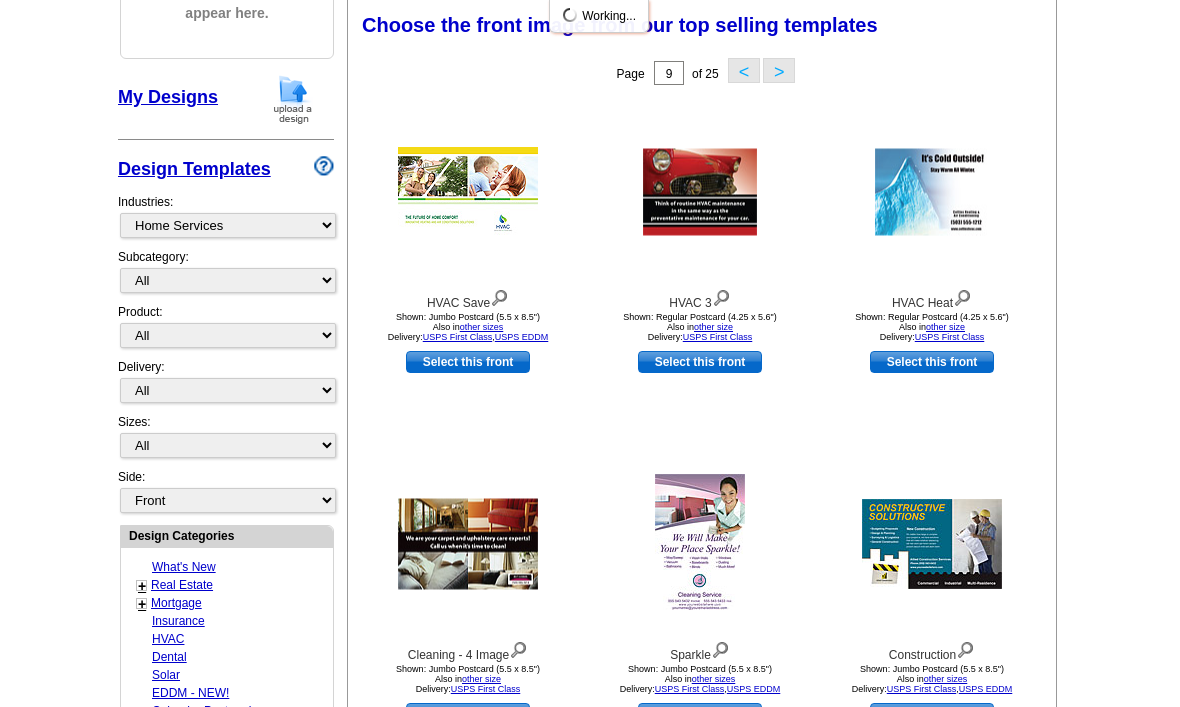 click on "Choose the front image from our top selling templates
Select one of the templates below for the front of your print order.
Next Step: Choosing a Back" at bounding box center (706, 29) 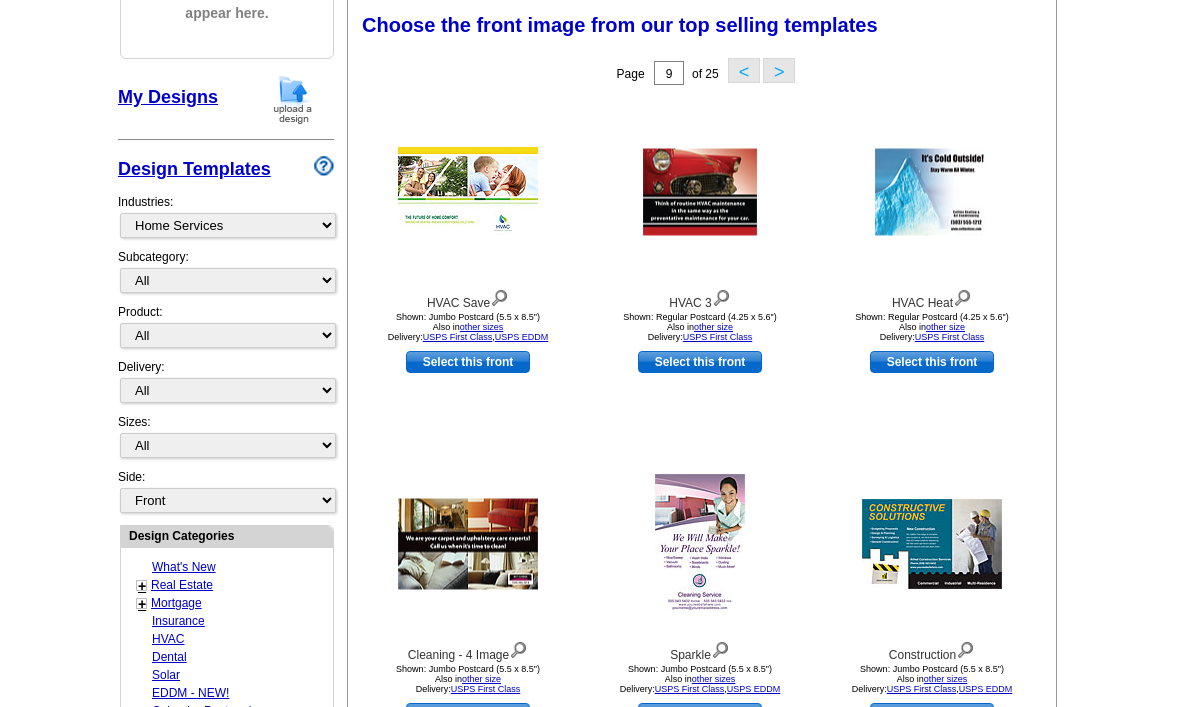 click on "Choose the front image from our top selling templates
Select one of the templates below for the front of your print order.
Next Step: Choosing a Back" at bounding box center [706, 29] 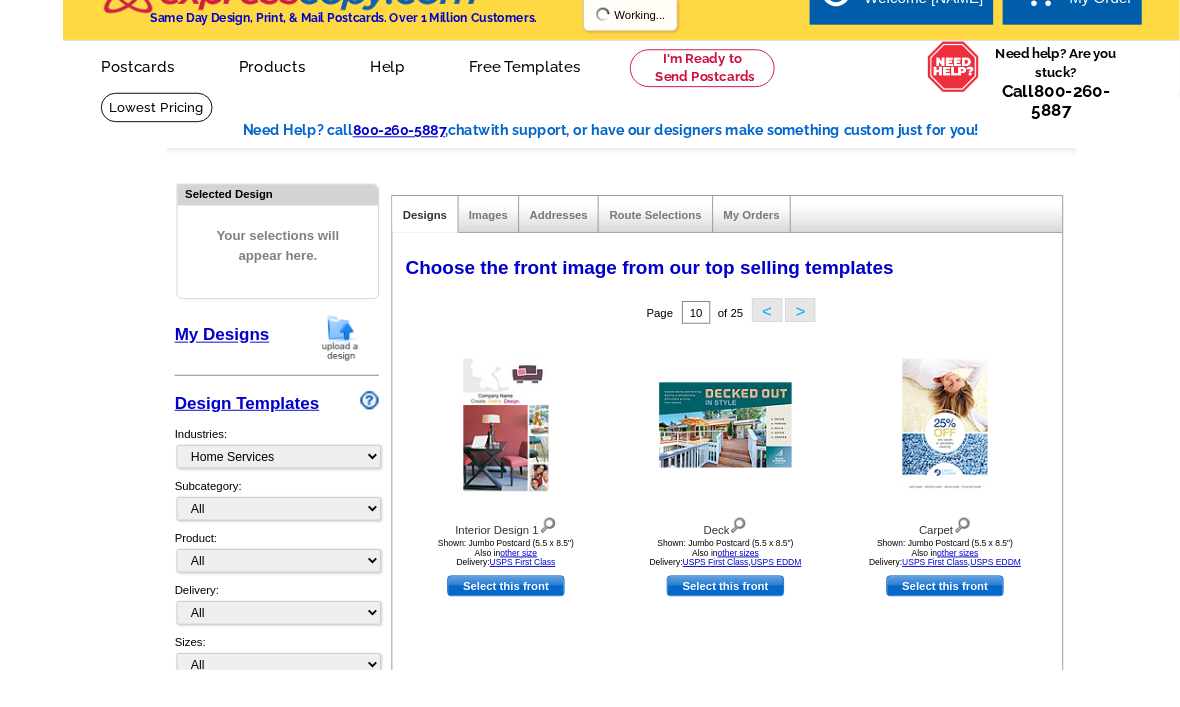 scroll, scrollTop: 88, scrollLeft: 0, axis: vertical 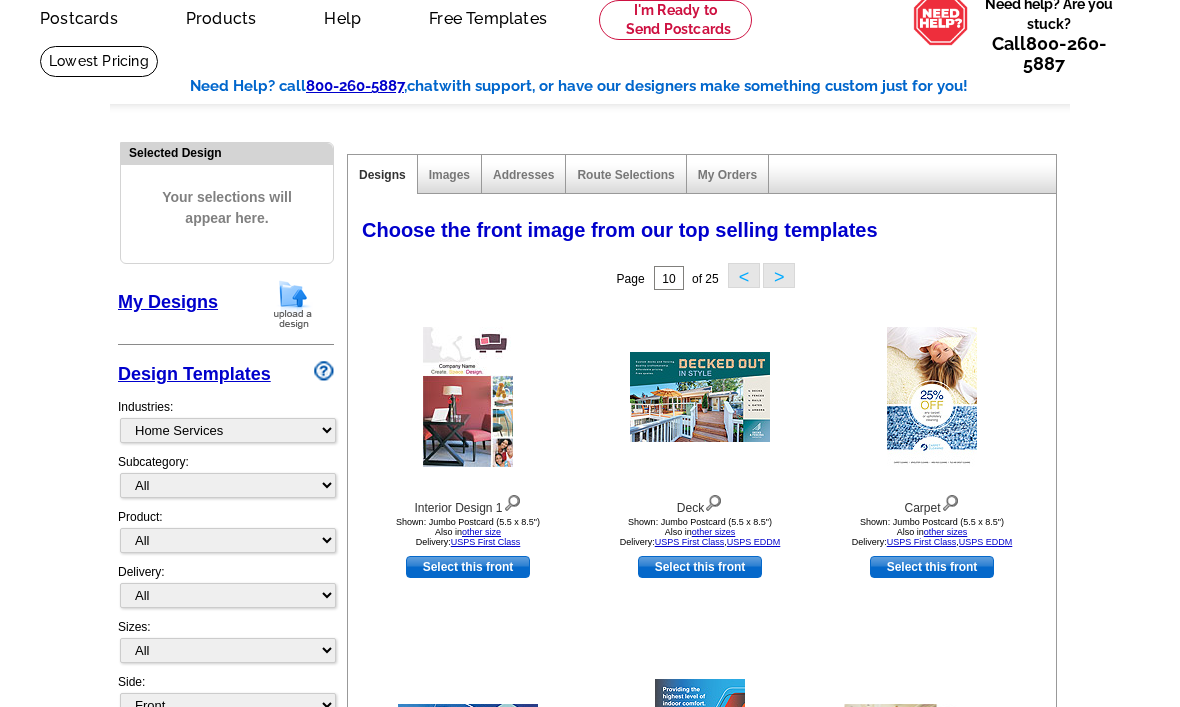 click on ">" at bounding box center (779, 275) 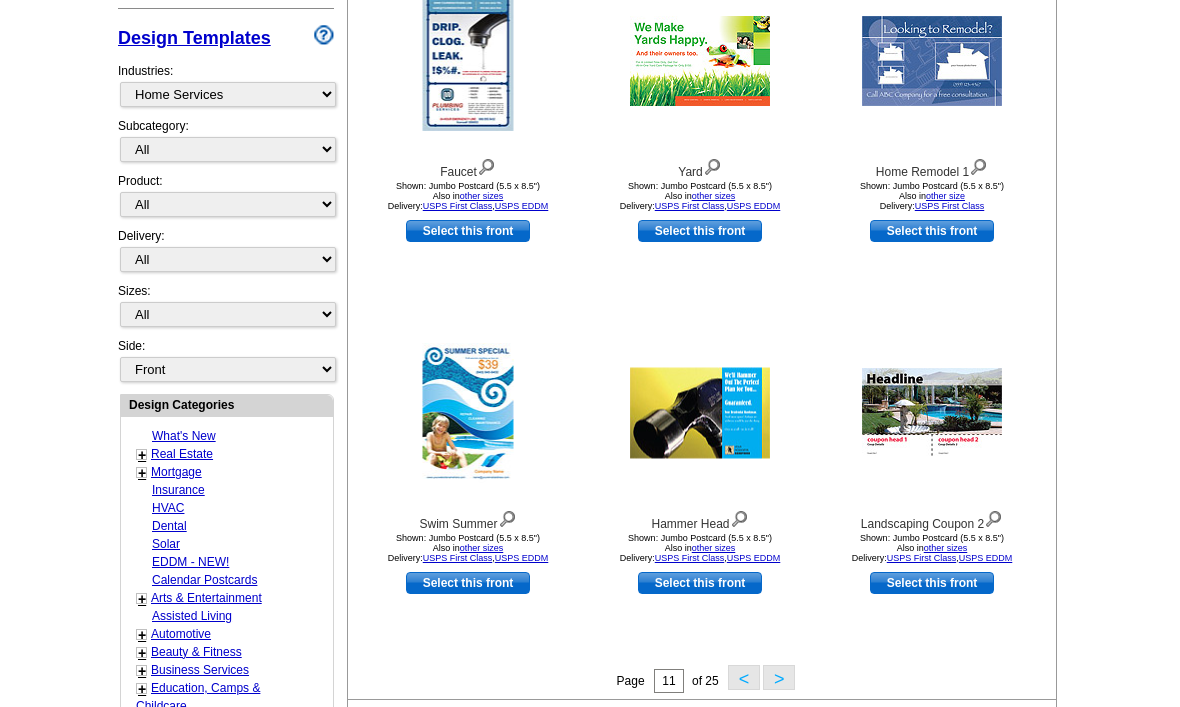 scroll, scrollTop: 424, scrollLeft: 0, axis: vertical 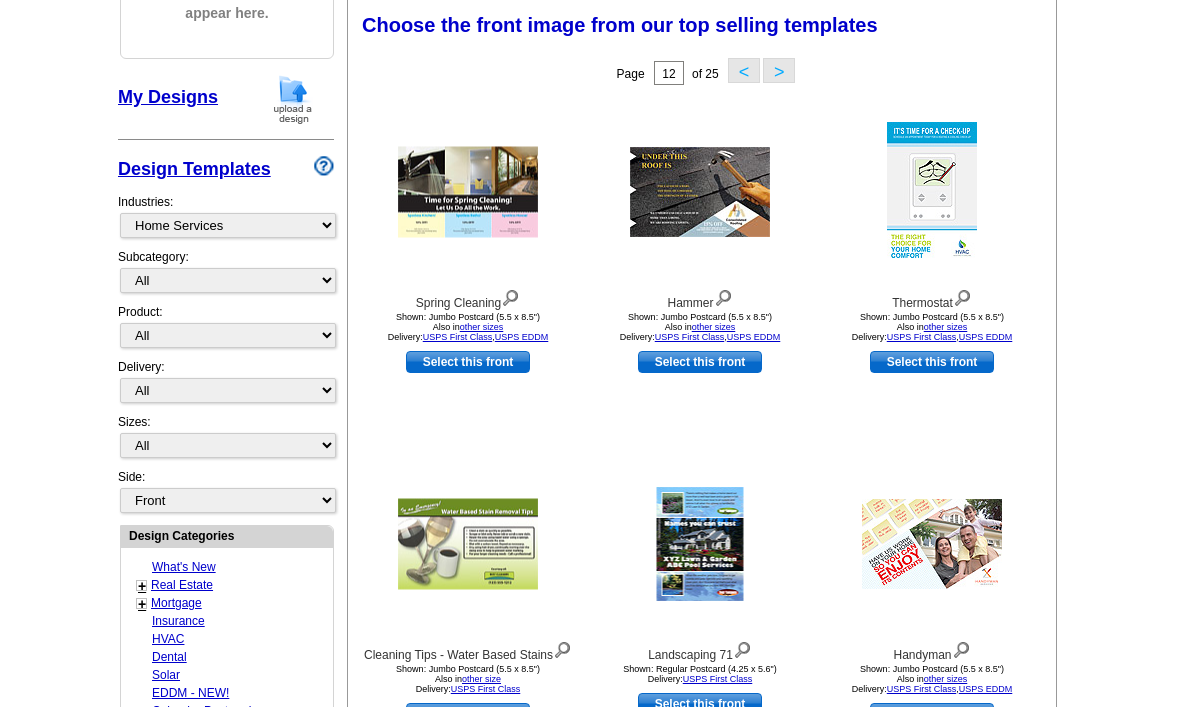 click on "Choose the front image from our top selling templates" at bounding box center [620, 25] 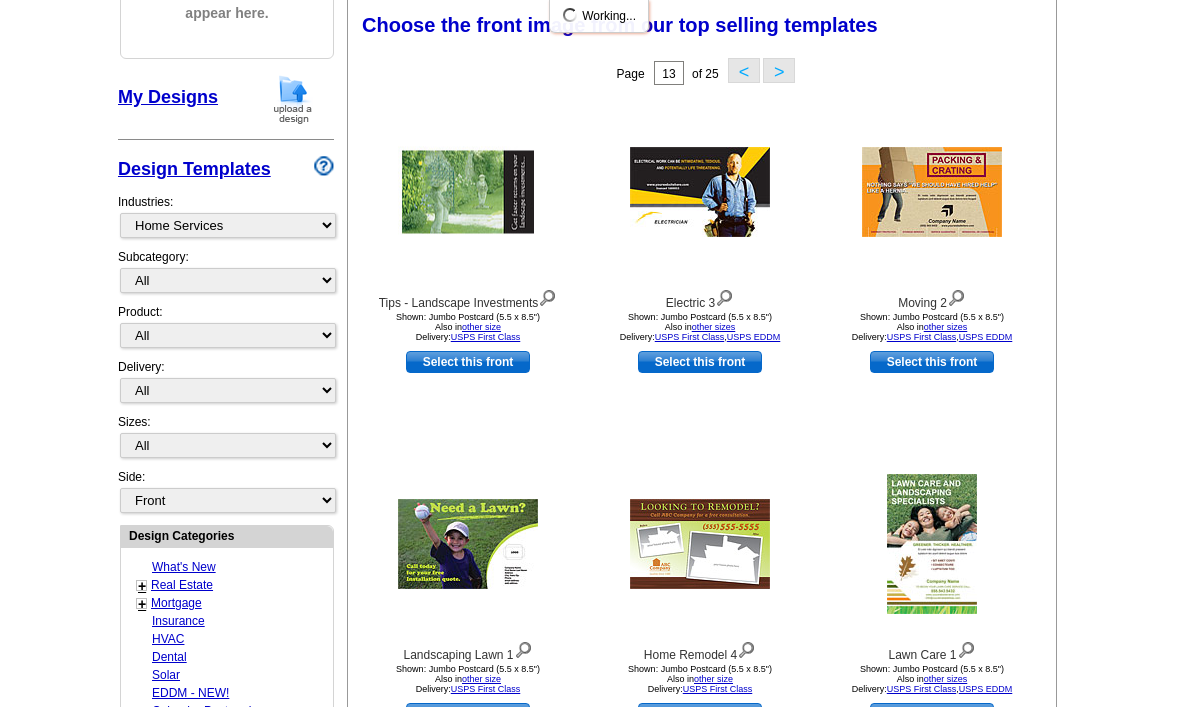 click on ">" at bounding box center [779, 70] 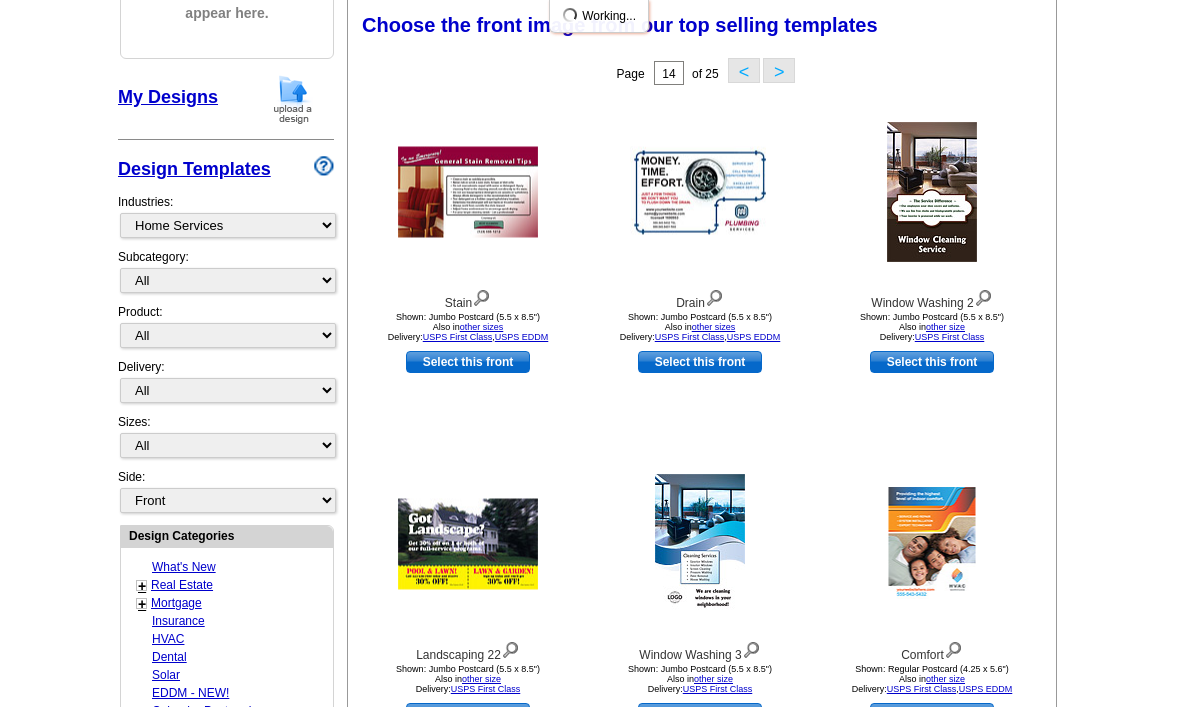 click on ">" at bounding box center [779, 70] 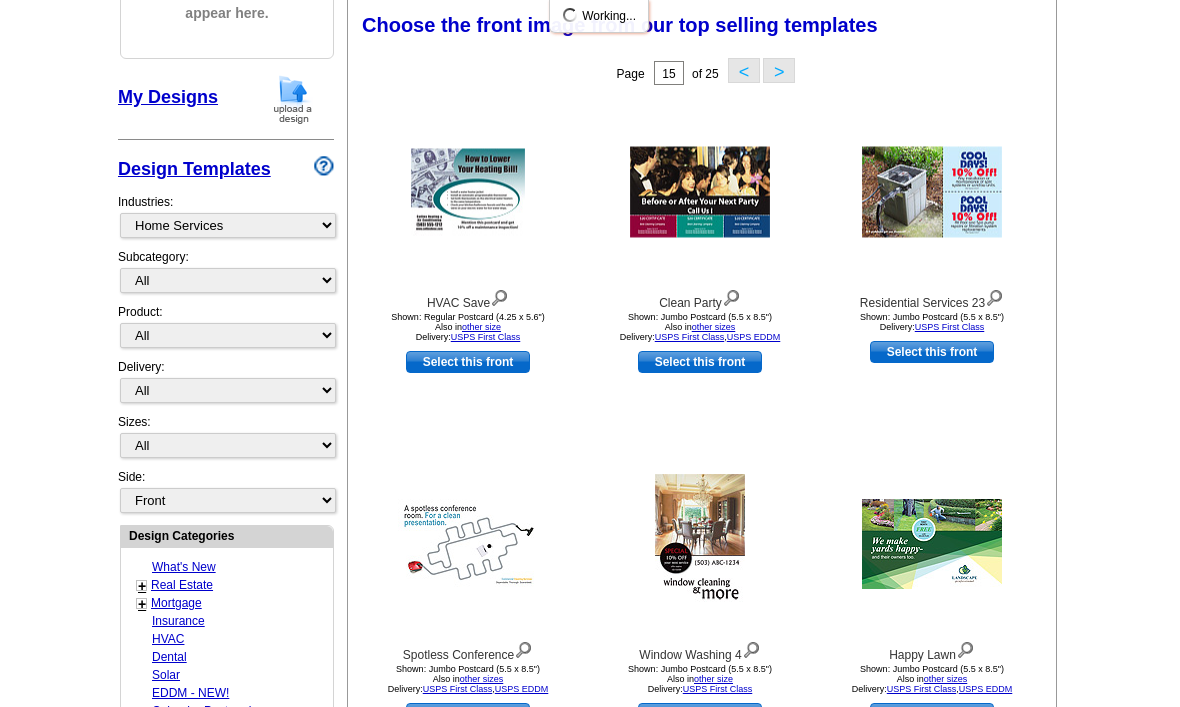 click on ">" at bounding box center [779, 70] 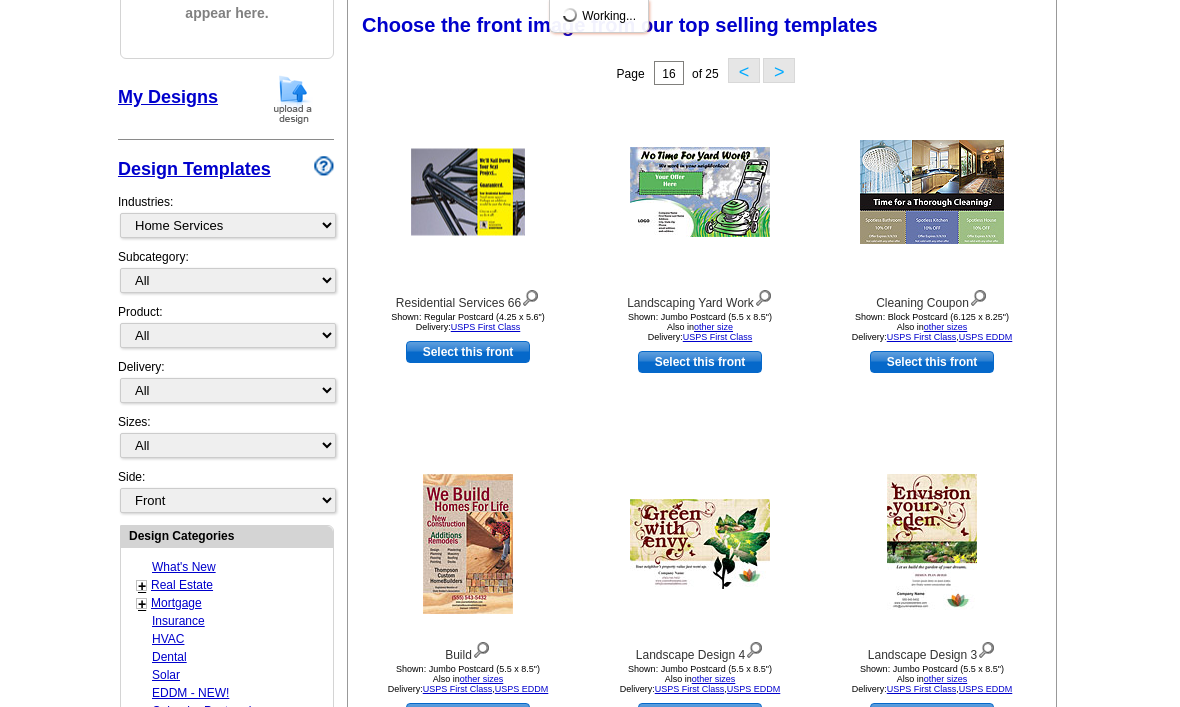 click on ">" at bounding box center [779, 70] 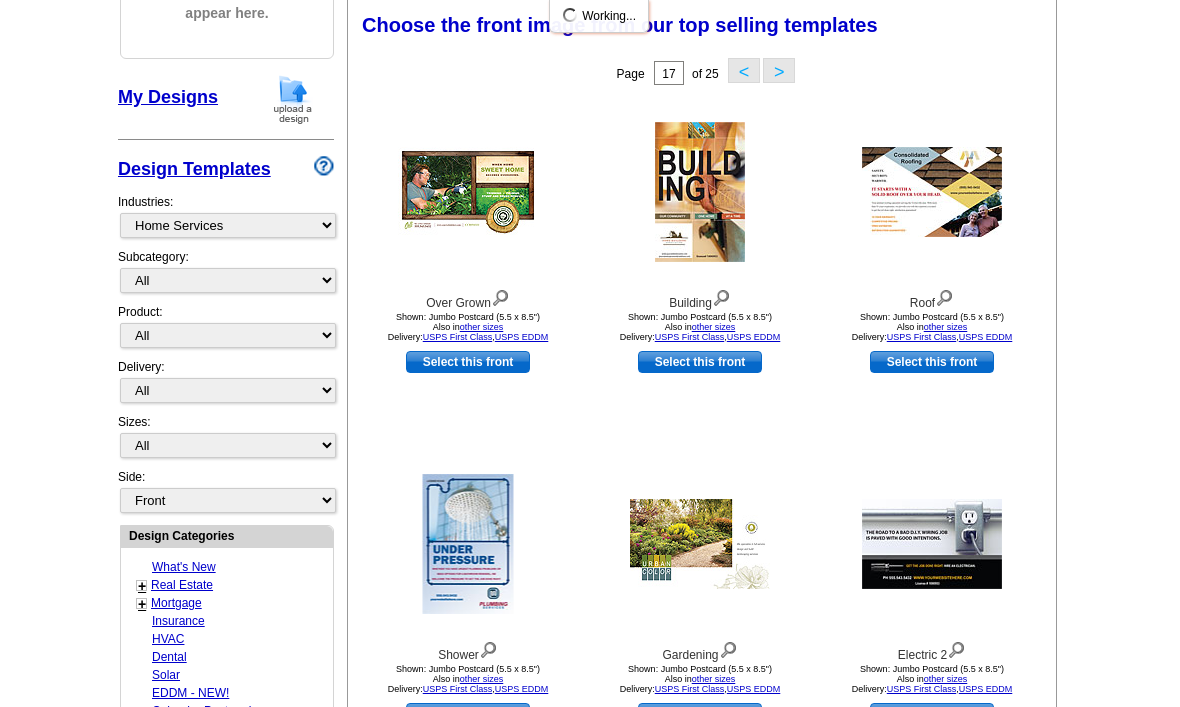 click on "<" at bounding box center (744, 70) 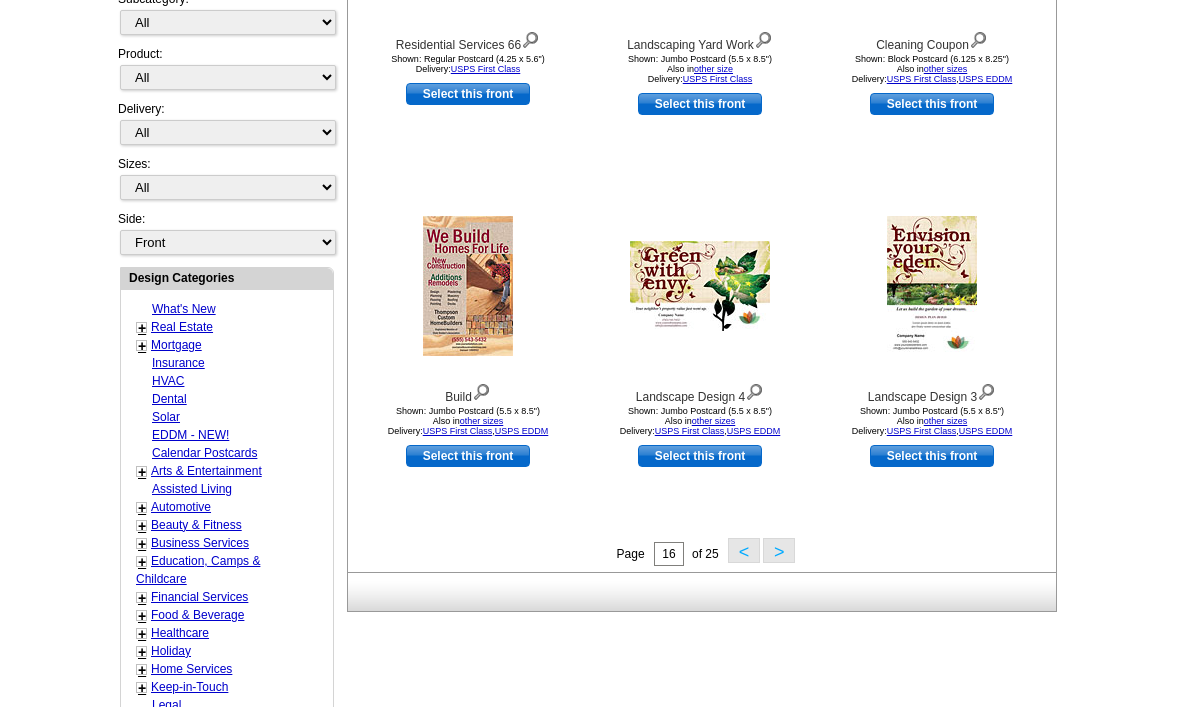 click on ">" at bounding box center [779, 551] 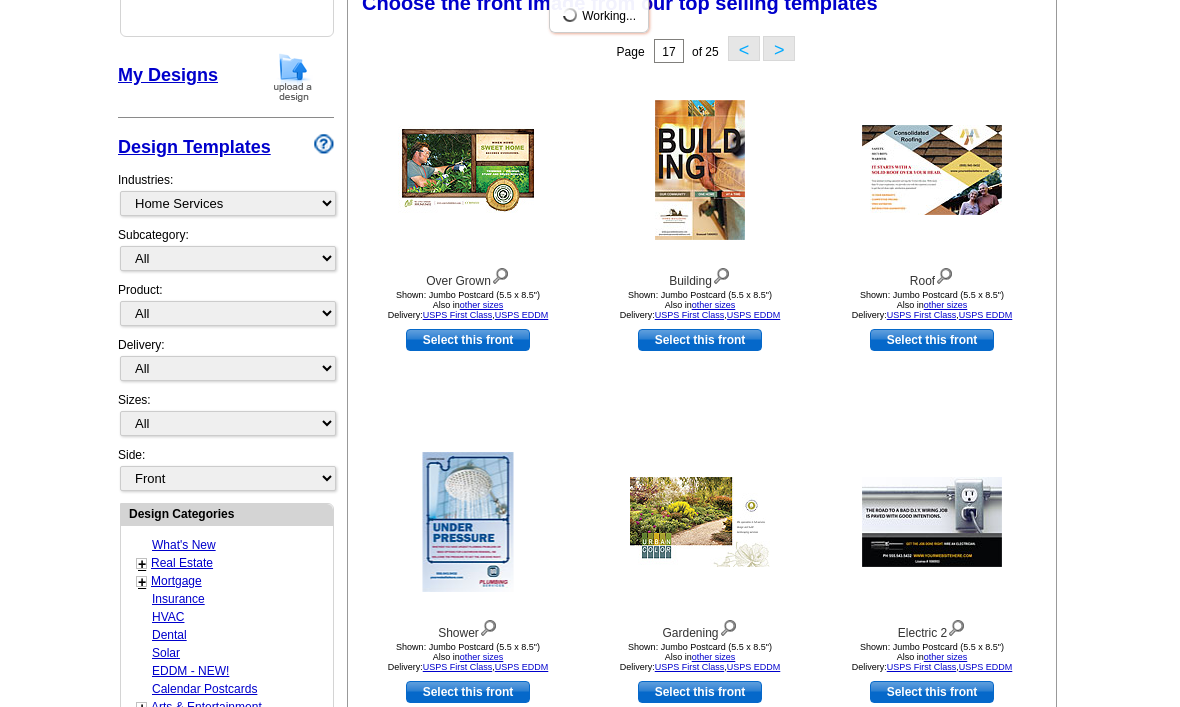 scroll, scrollTop: 293, scrollLeft: 0, axis: vertical 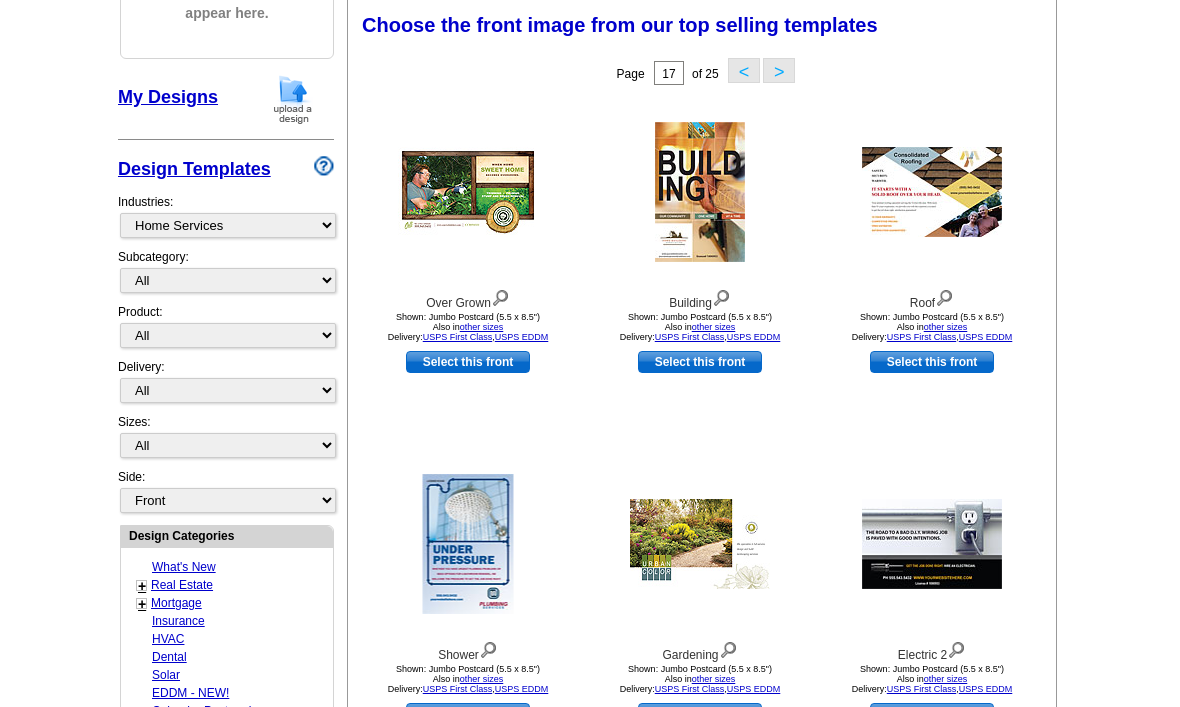 click on ">" at bounding box center (779, 70) 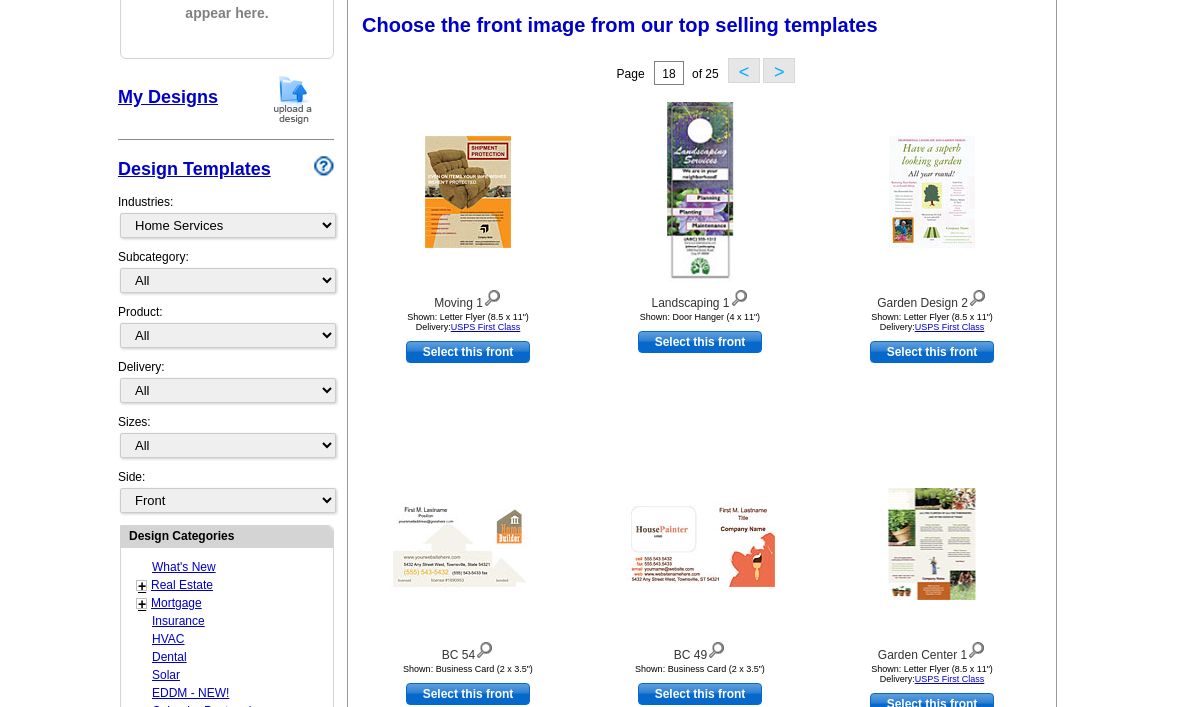 click on "<" at bounding box center [744, 70] 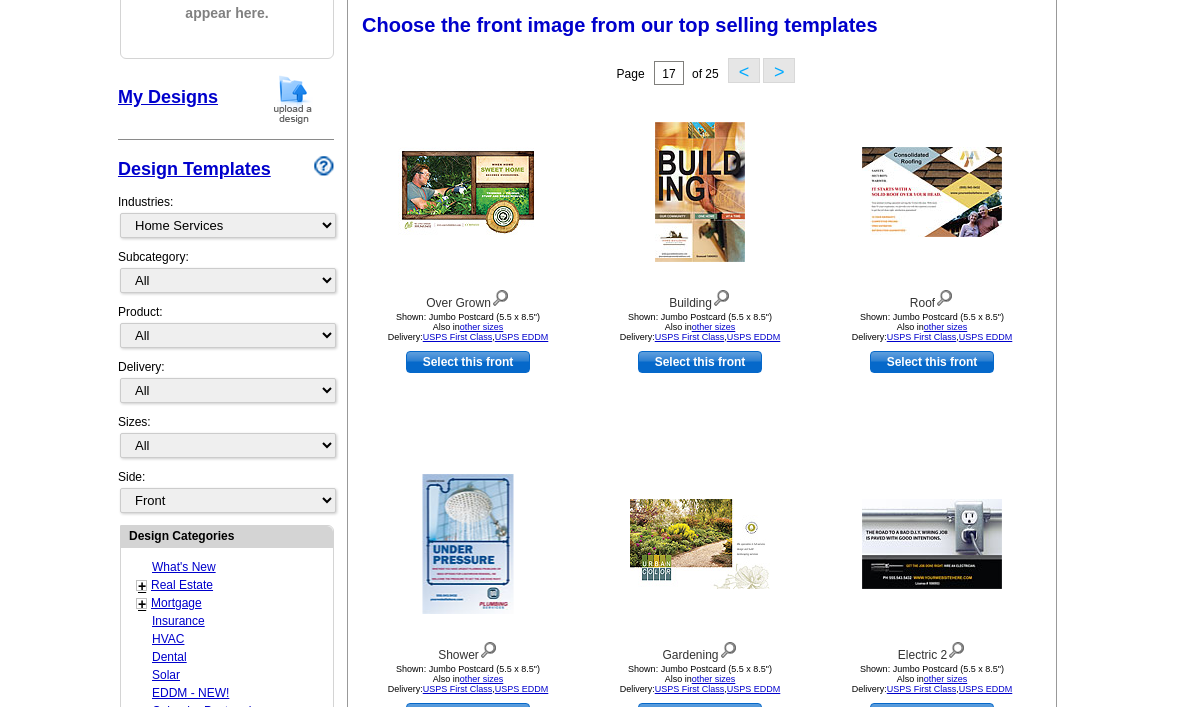 click on "<" at bounding box center [744, 70] 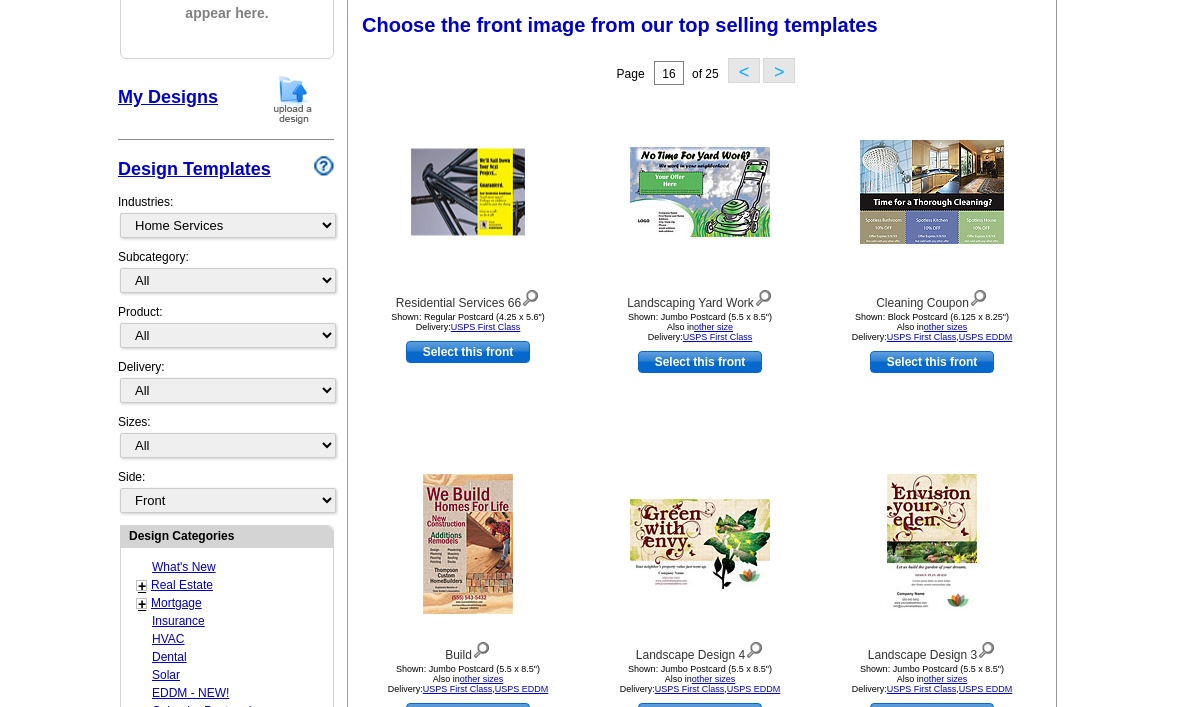 click on "<
>" at bounding box center (758, 74) 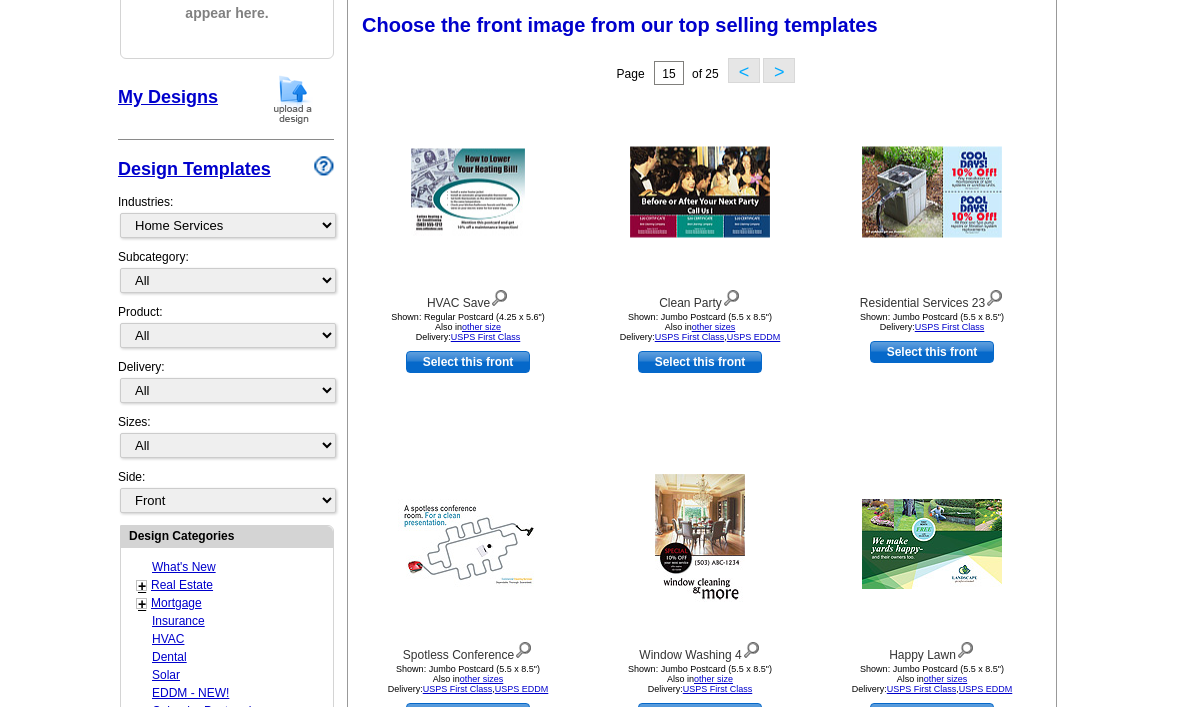 click on "<" at bounding box center [744, 70] 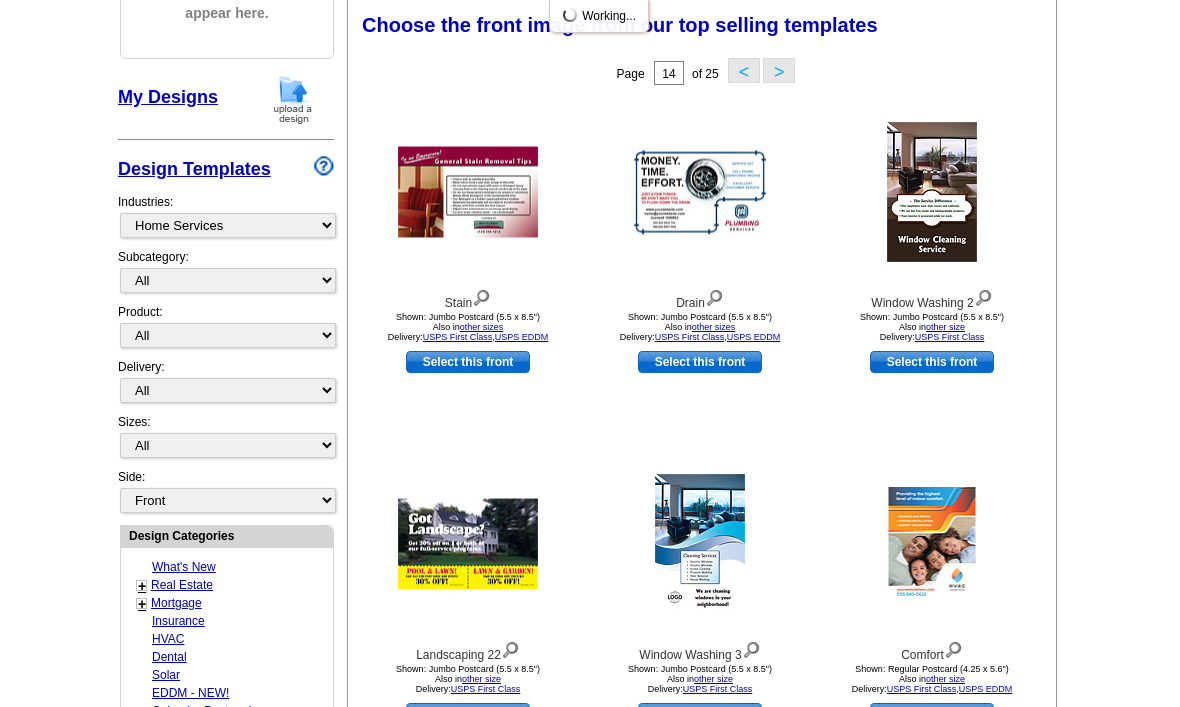 click on "<" at bounding box center [744, 70] 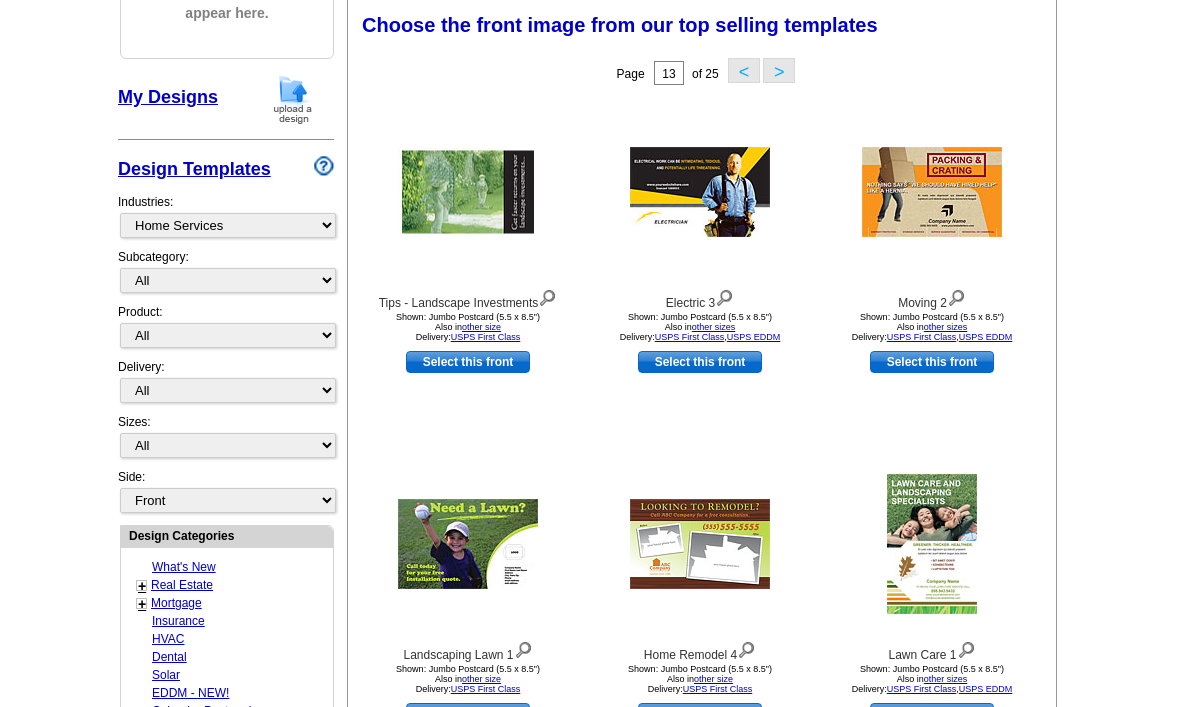 click on "<" at bounding box center (744, 70) 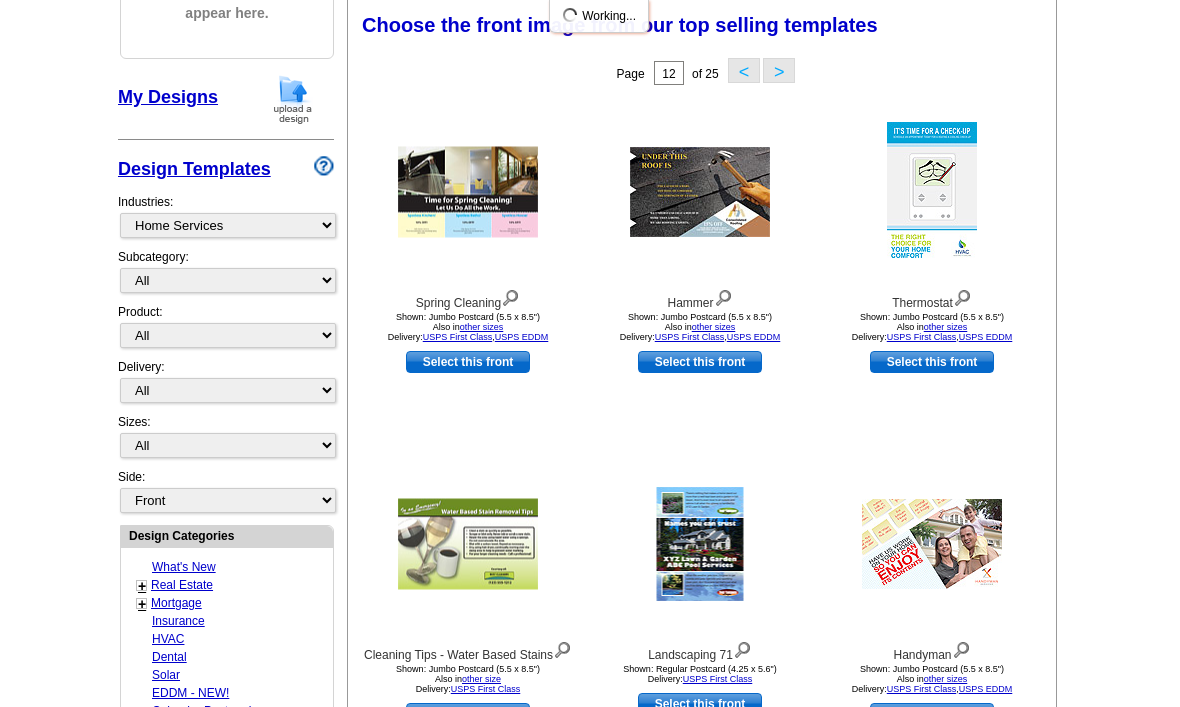 click on "<" at bounding box center [744, 70] 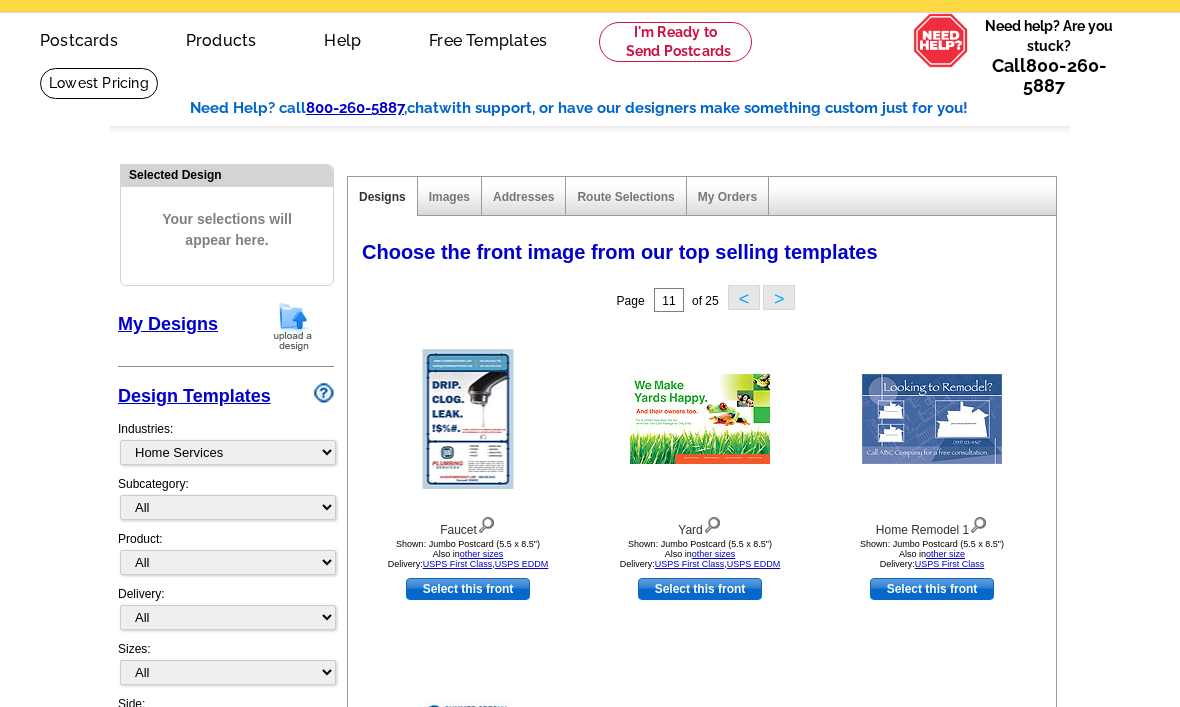 scroll, scrollTop: 0, scrollLeft: 0, axis: both 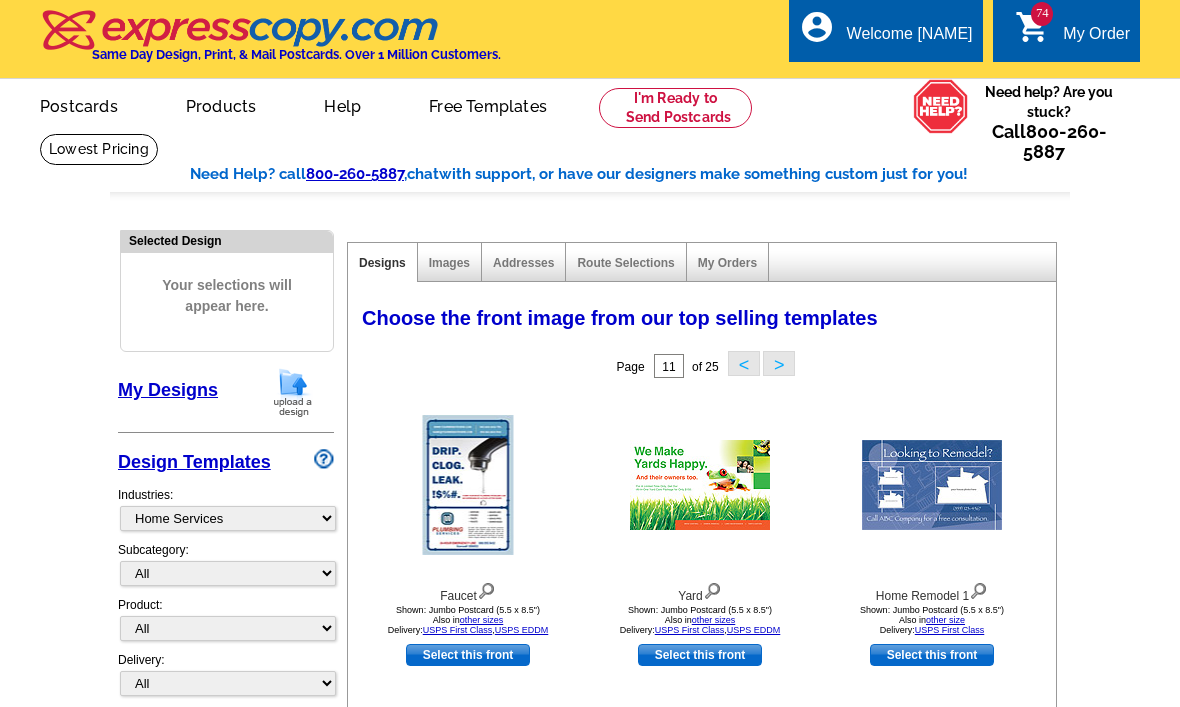 click on "My Order" at bounding box center (1096, 39) 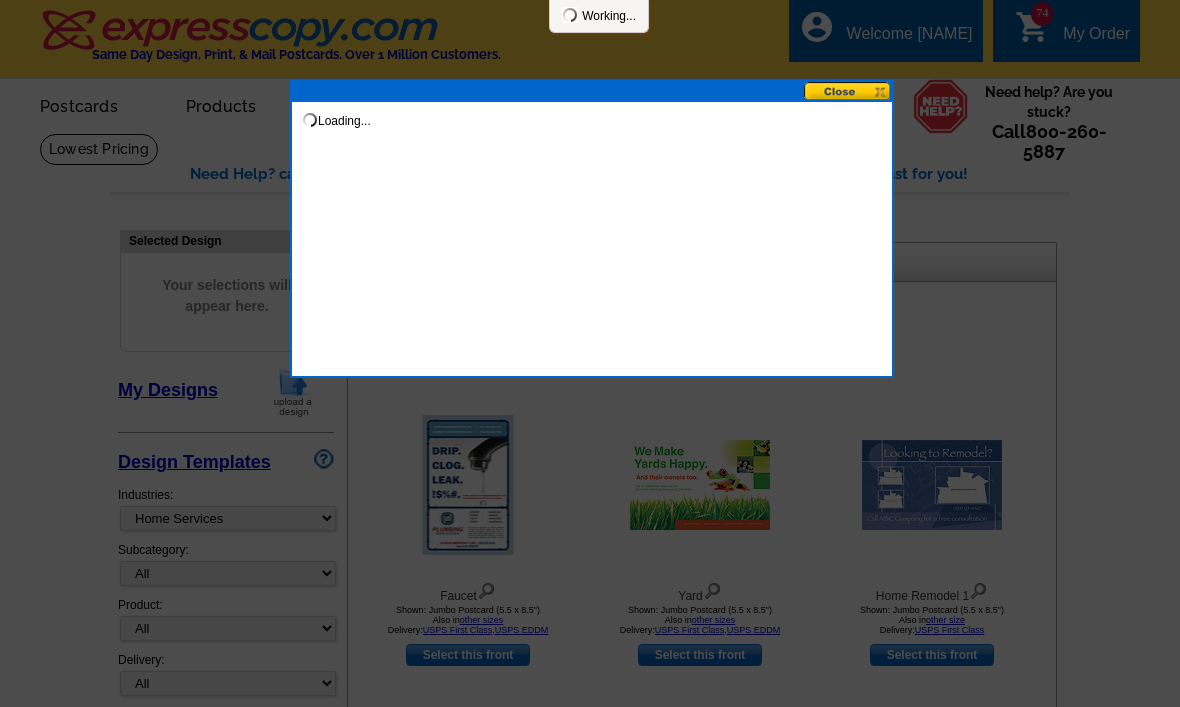 click at bounding box center [848, 91] 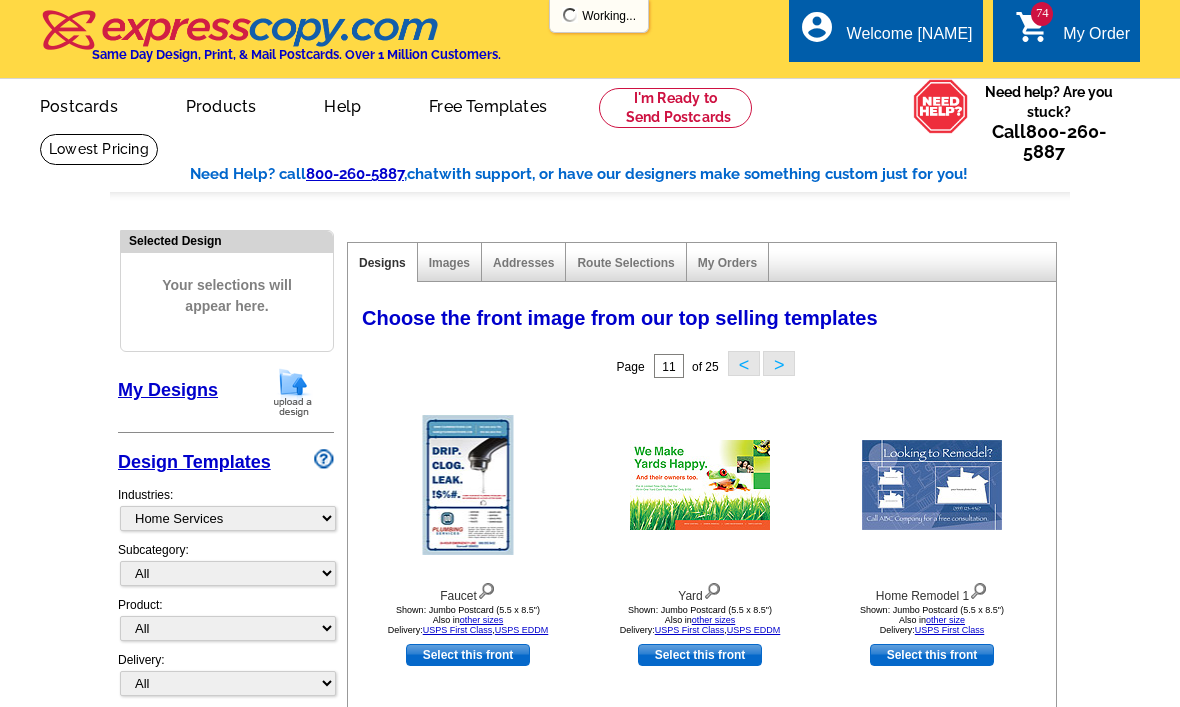 click on ">" at bounding box center (779, 363) 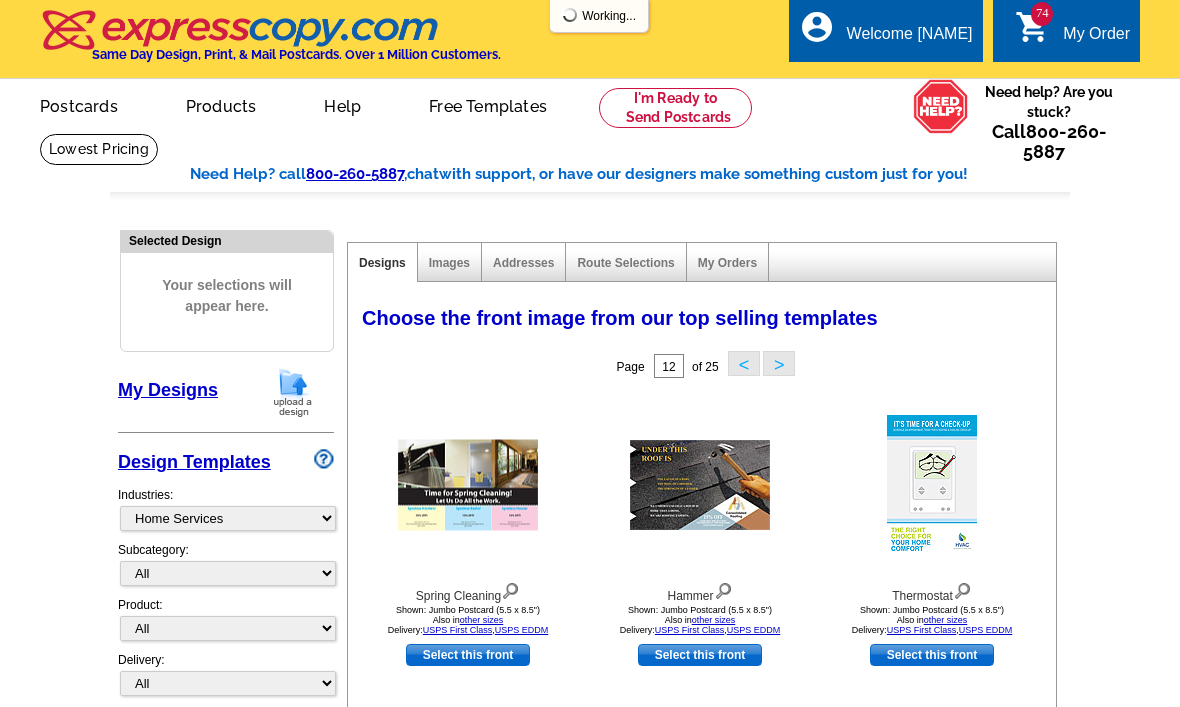 click on "<" at bounding box center [744, 363] 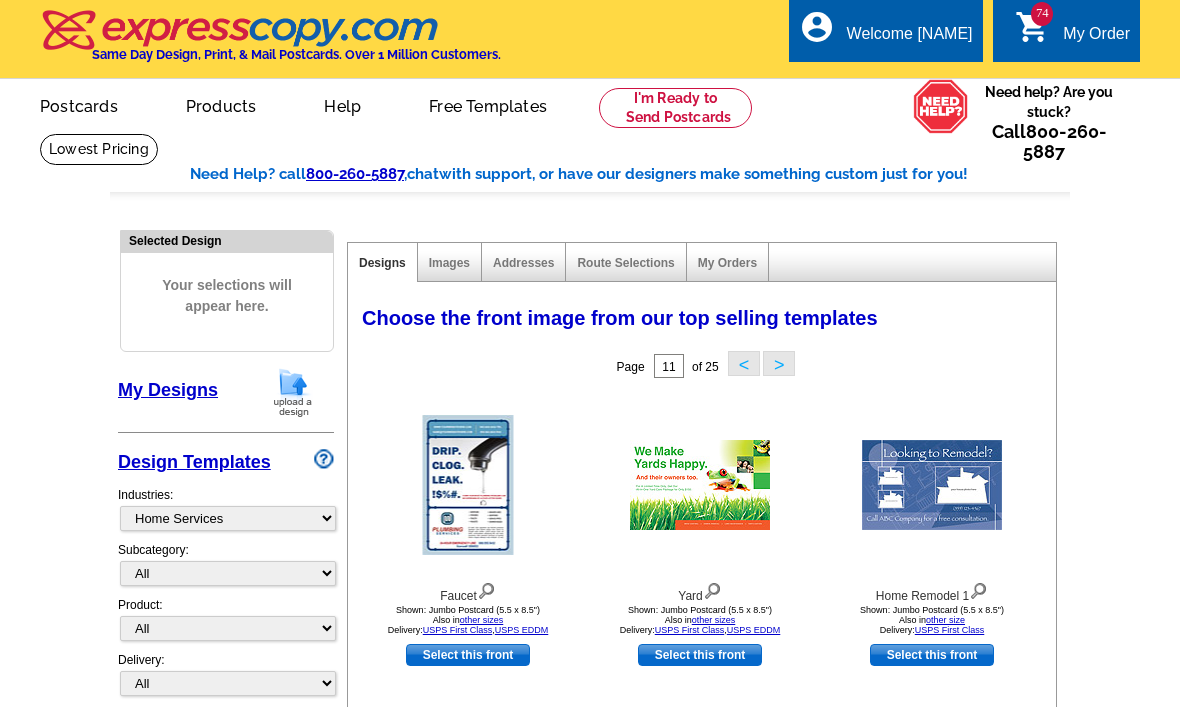 click on "<" at bounding box center [744, 363] 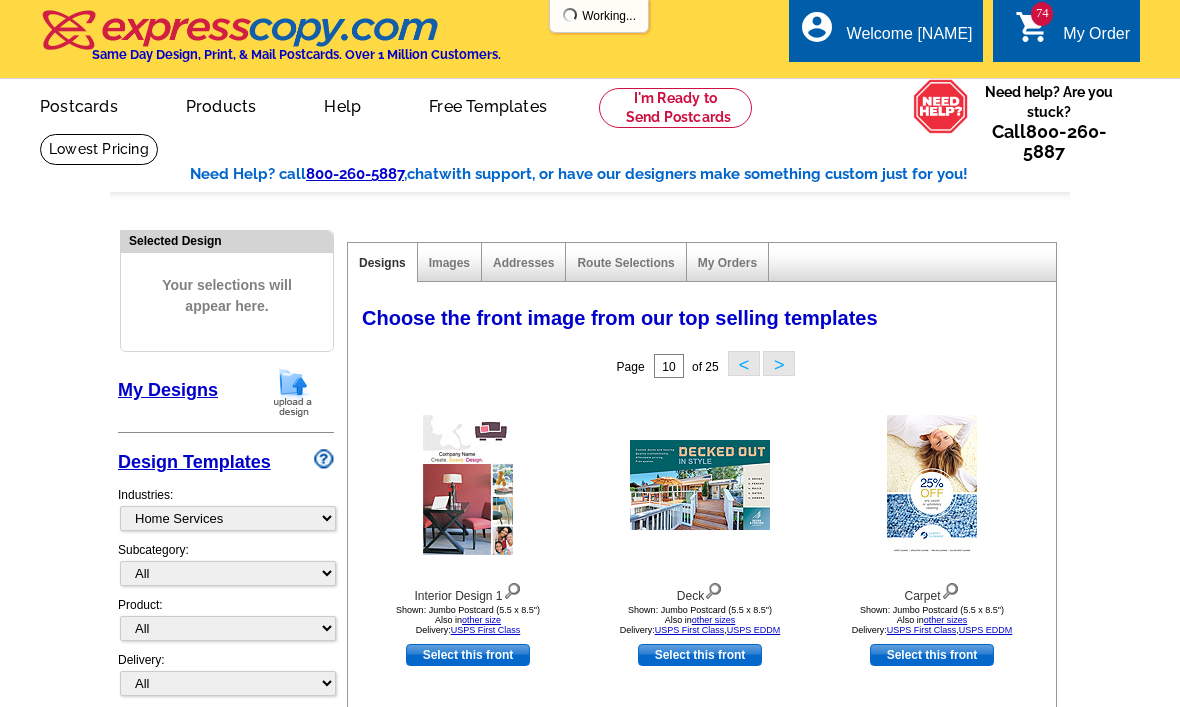 click on "<" at bounding box center (744, 363) 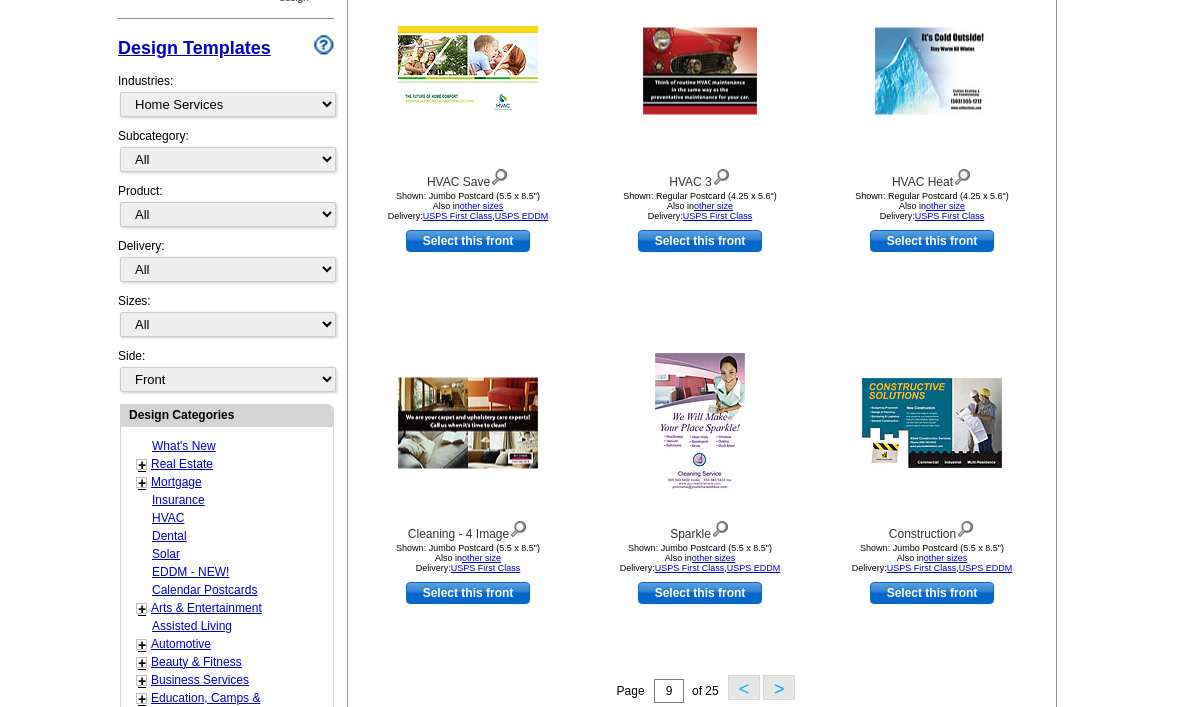 click on ">" at bounding box center (779, 688) 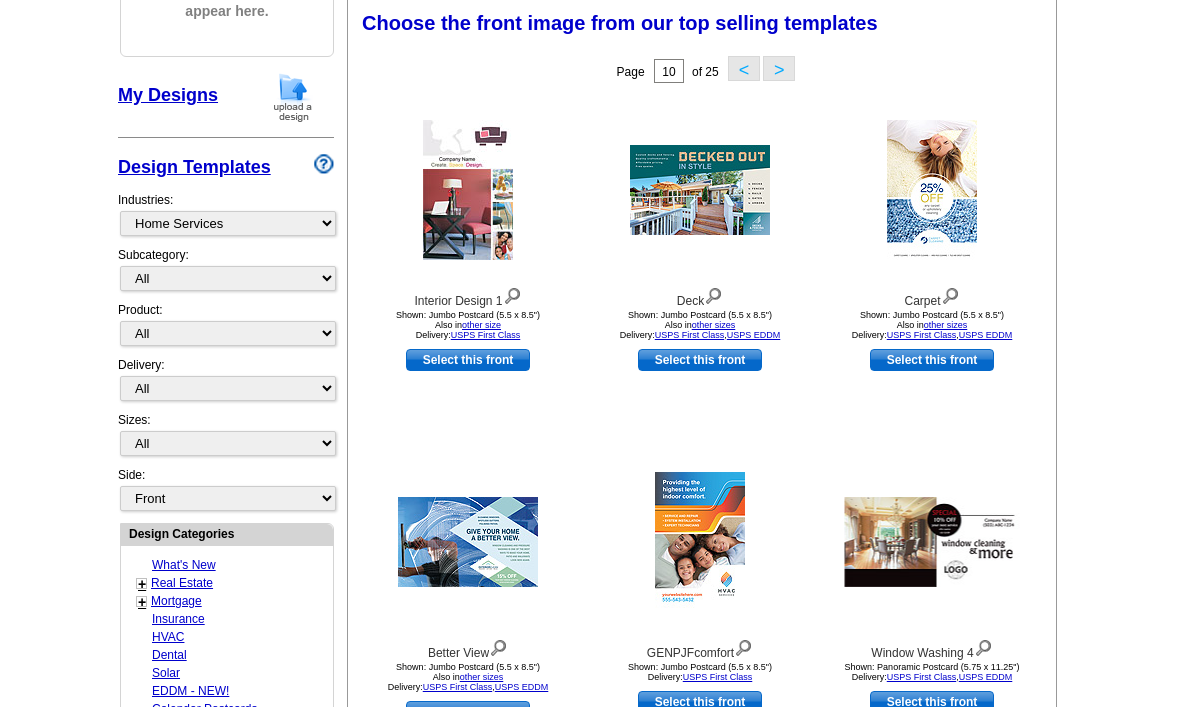 scroll, scrollTop: 293, scrollLeft: 0, axis: vertical 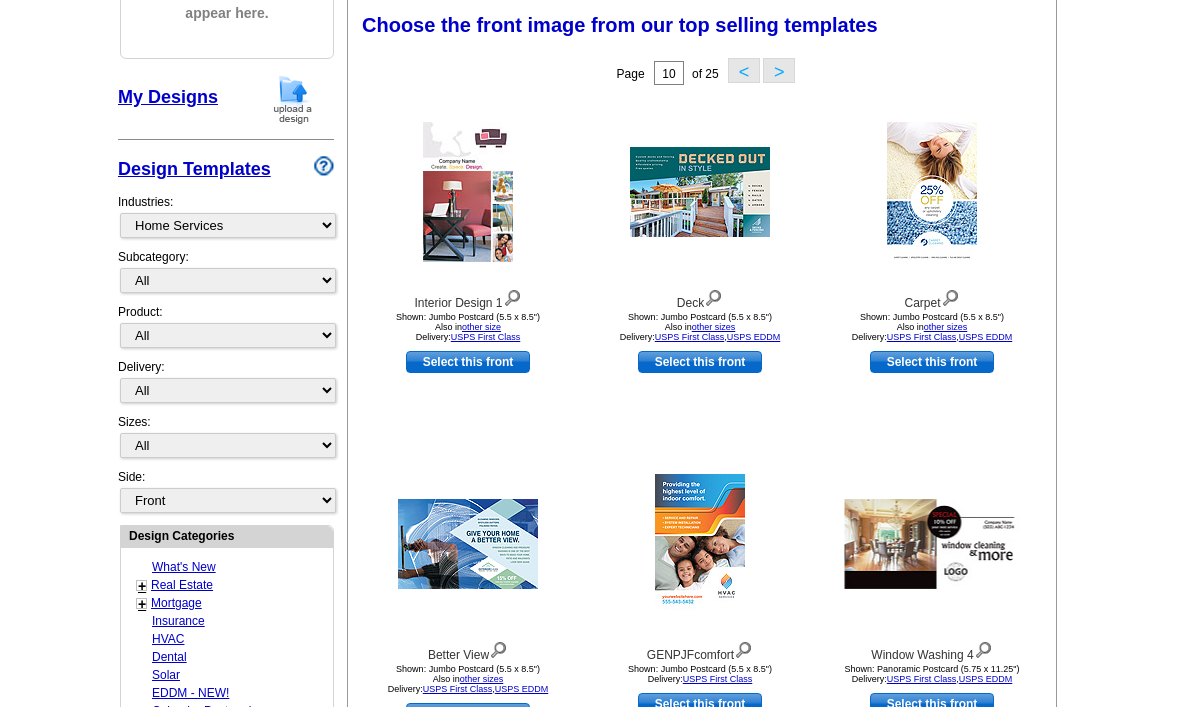 click on "<" at bounding box center [744, 70] 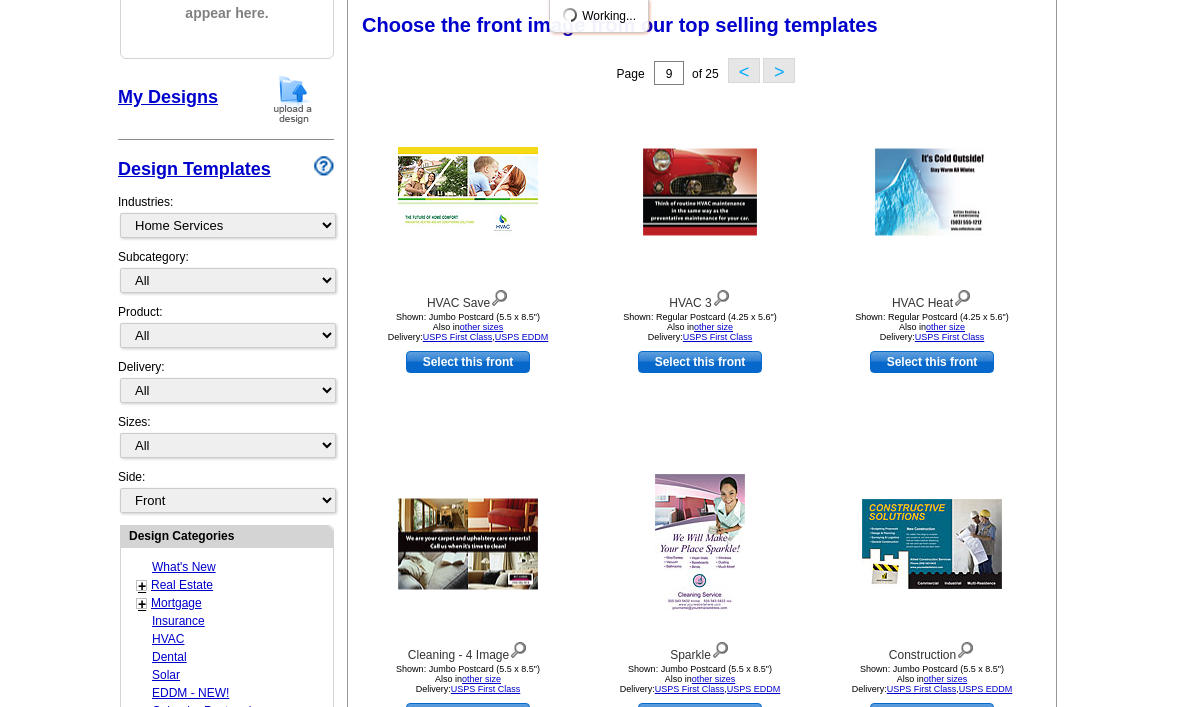 click on "<" at bounding box center (744, 70) 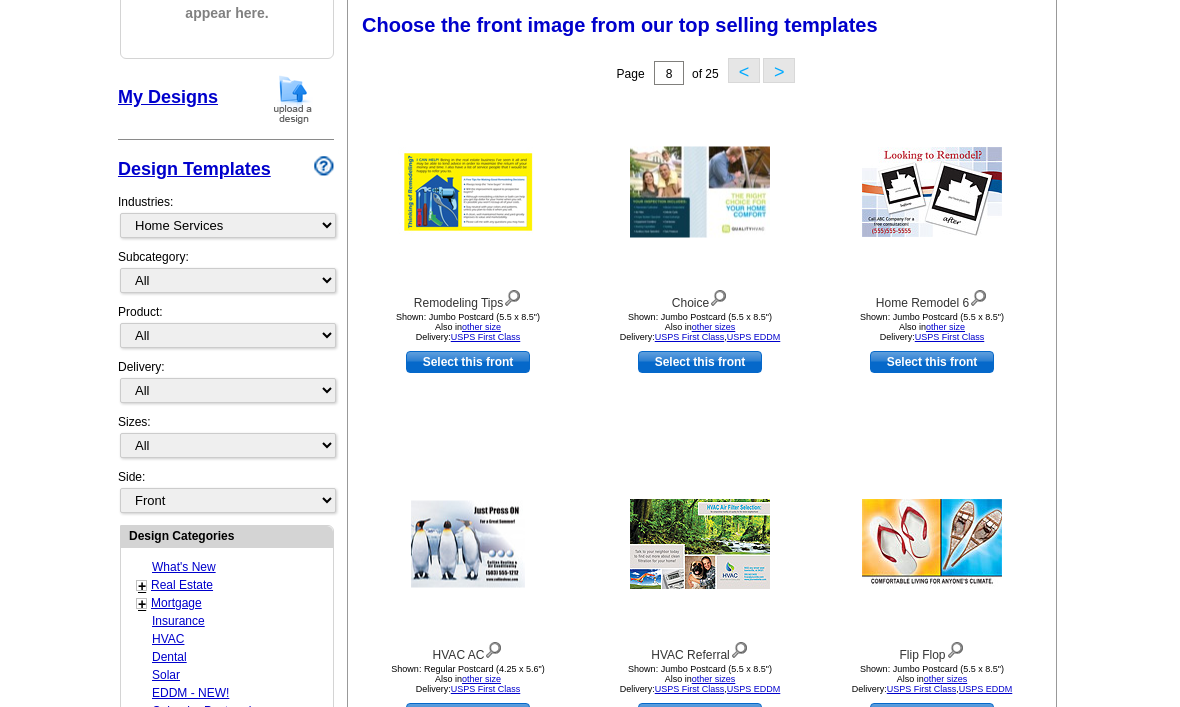 click on "<" at bounding box center (744, 70) 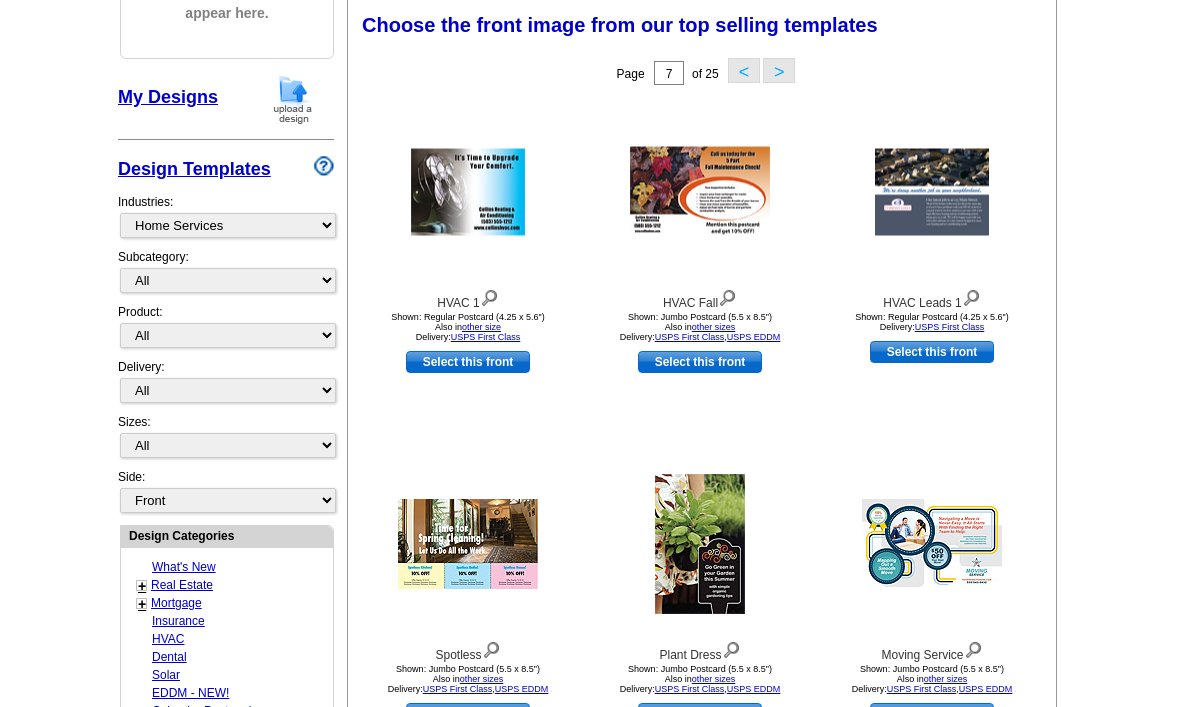 click on "<" at bounding box center (744, 70) 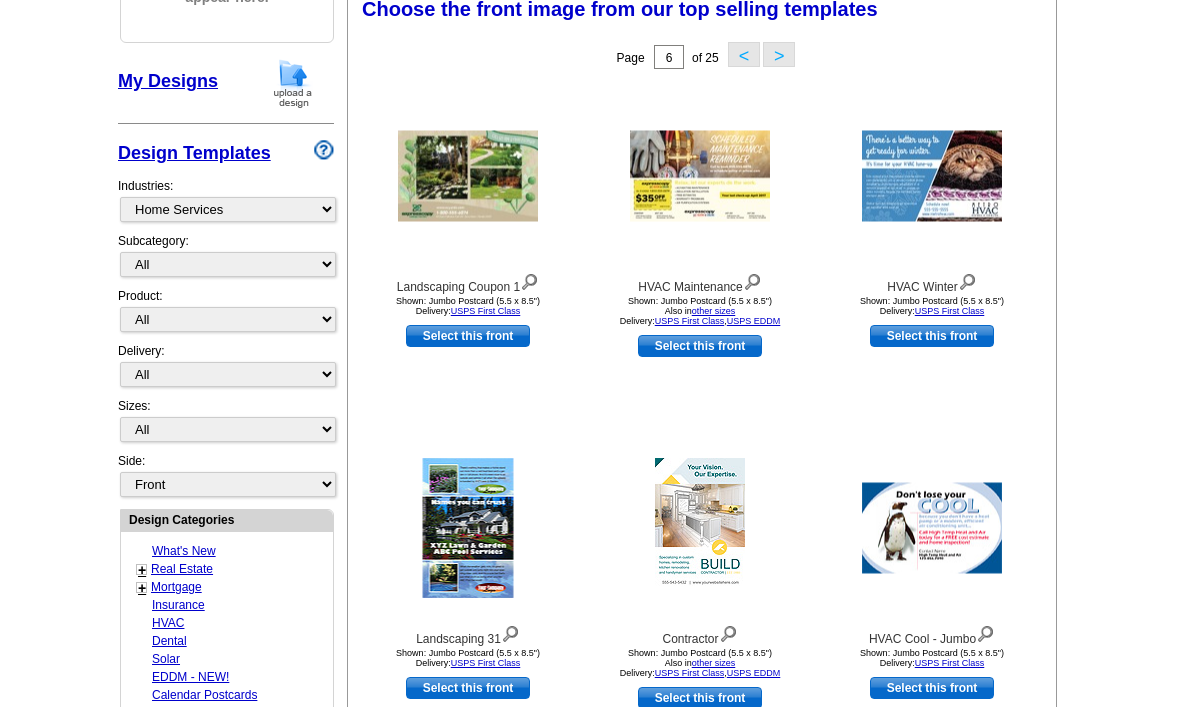 click on ">" at bounding box center (779, 55) 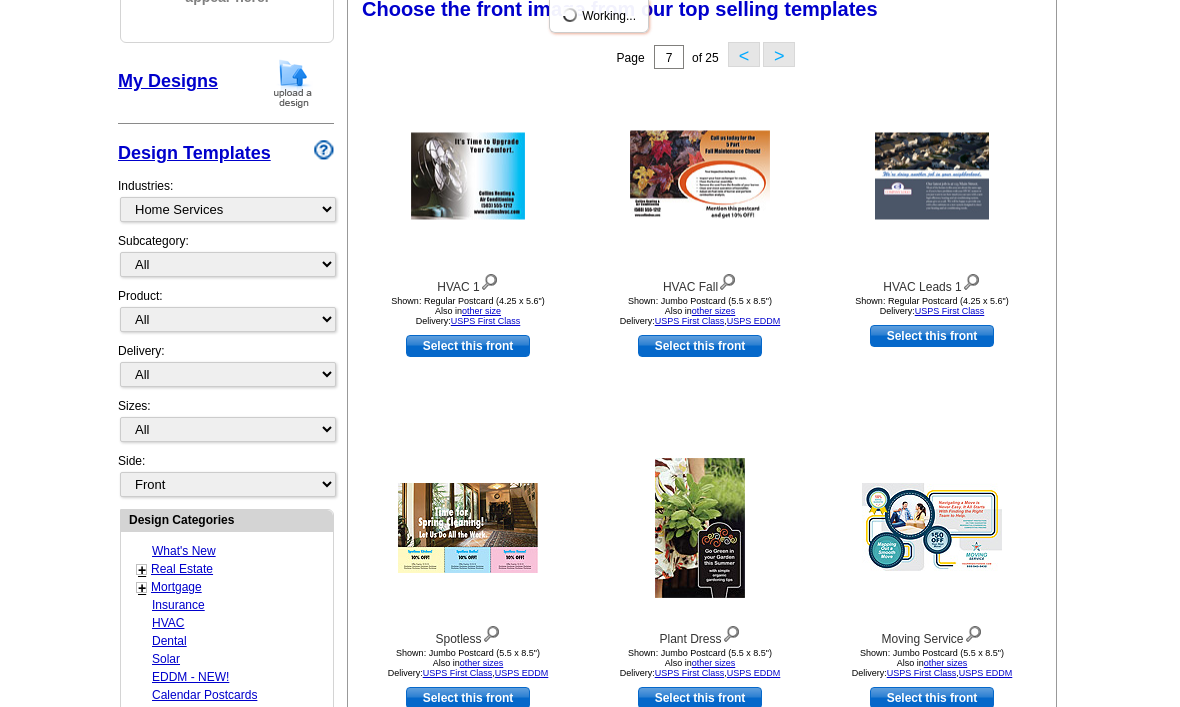 click on ">" at bounding box center (779, 54) 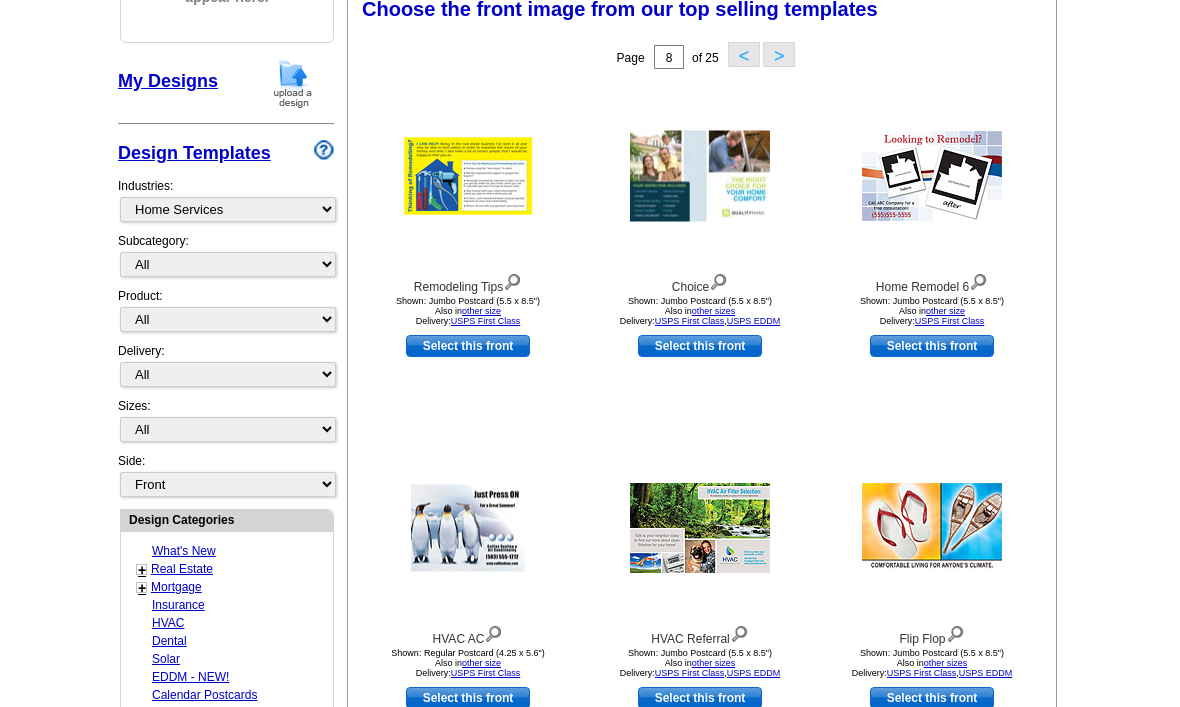 click on "Choose the front image from our top selling templates" at bounding box center [620, 9] 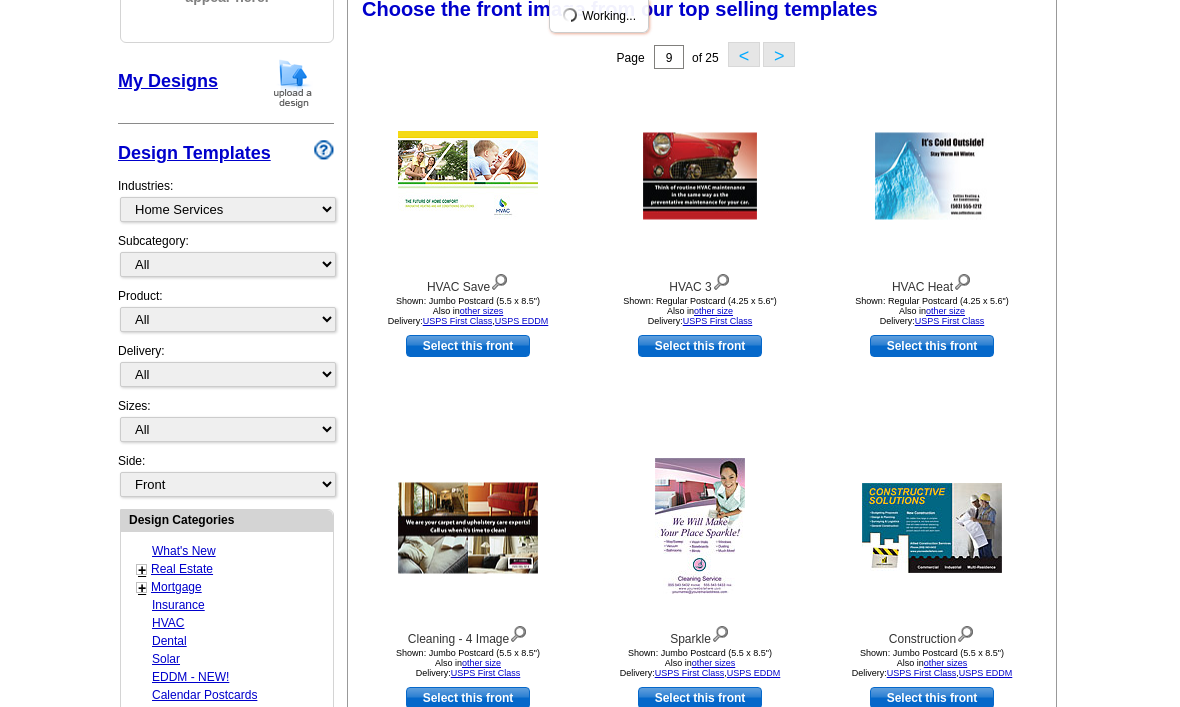 click on ">" at bounding box center [779, 54] 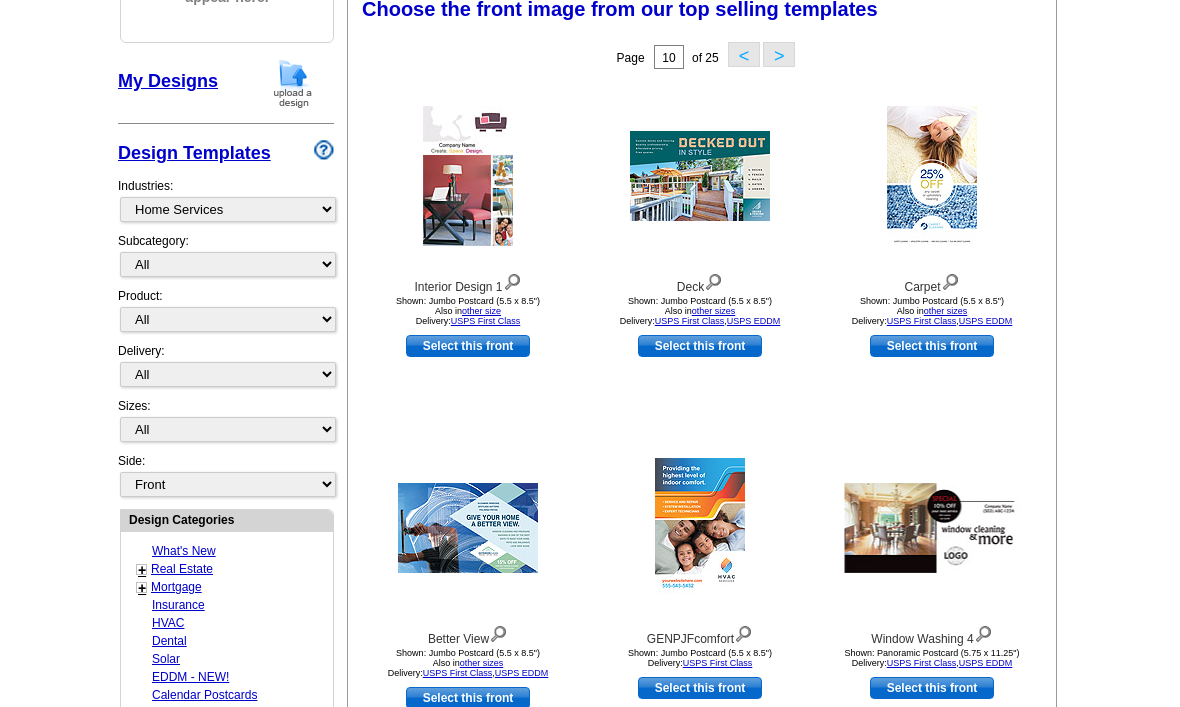 click on ">" at bounding box center (779, 54) 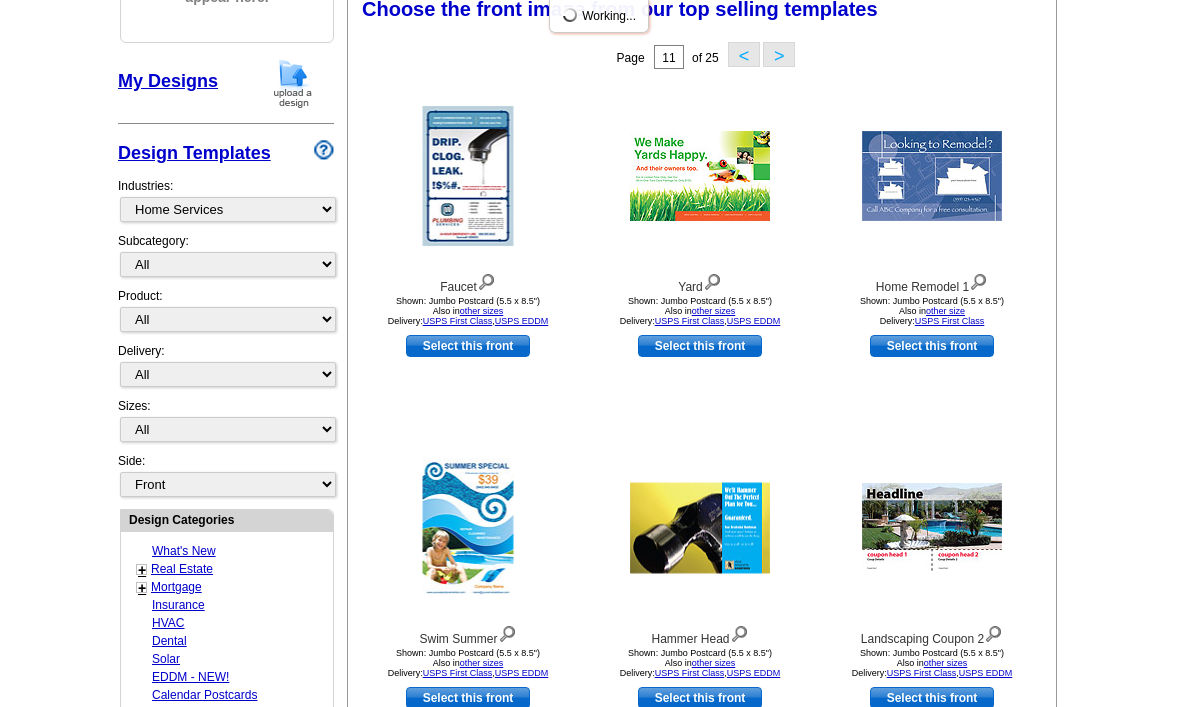 click on ">" at bounding box center (779, 54) 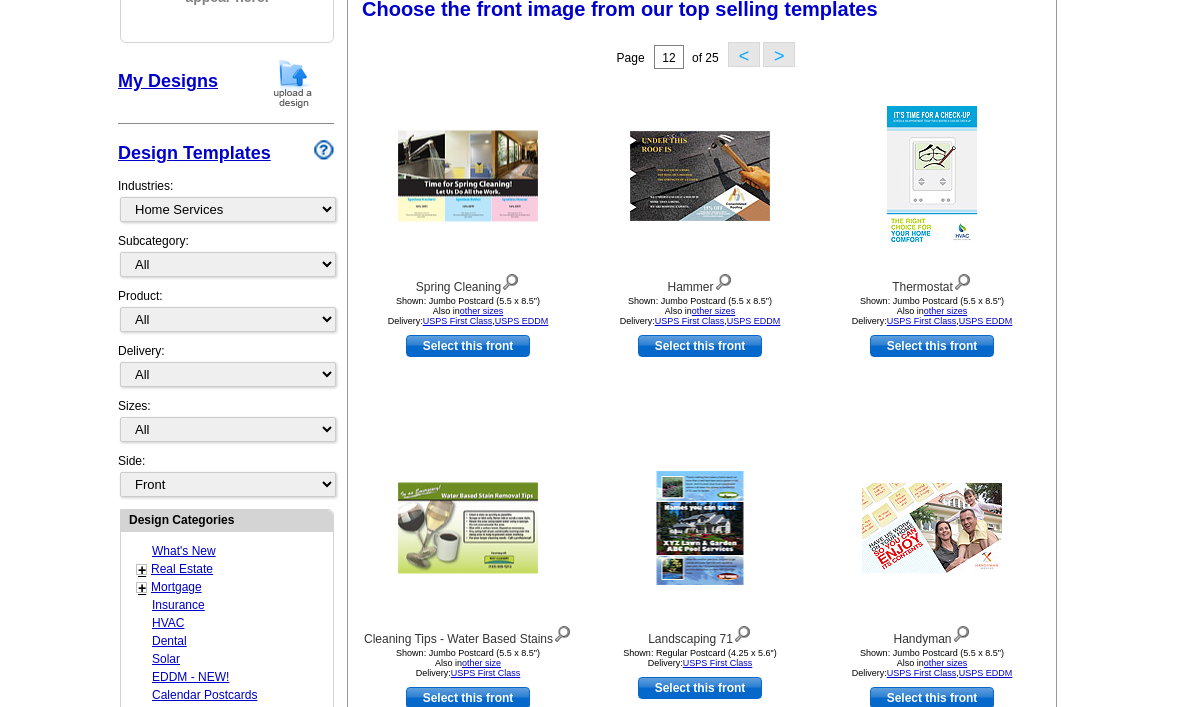 click on "<" at bounding box center (744, 54) 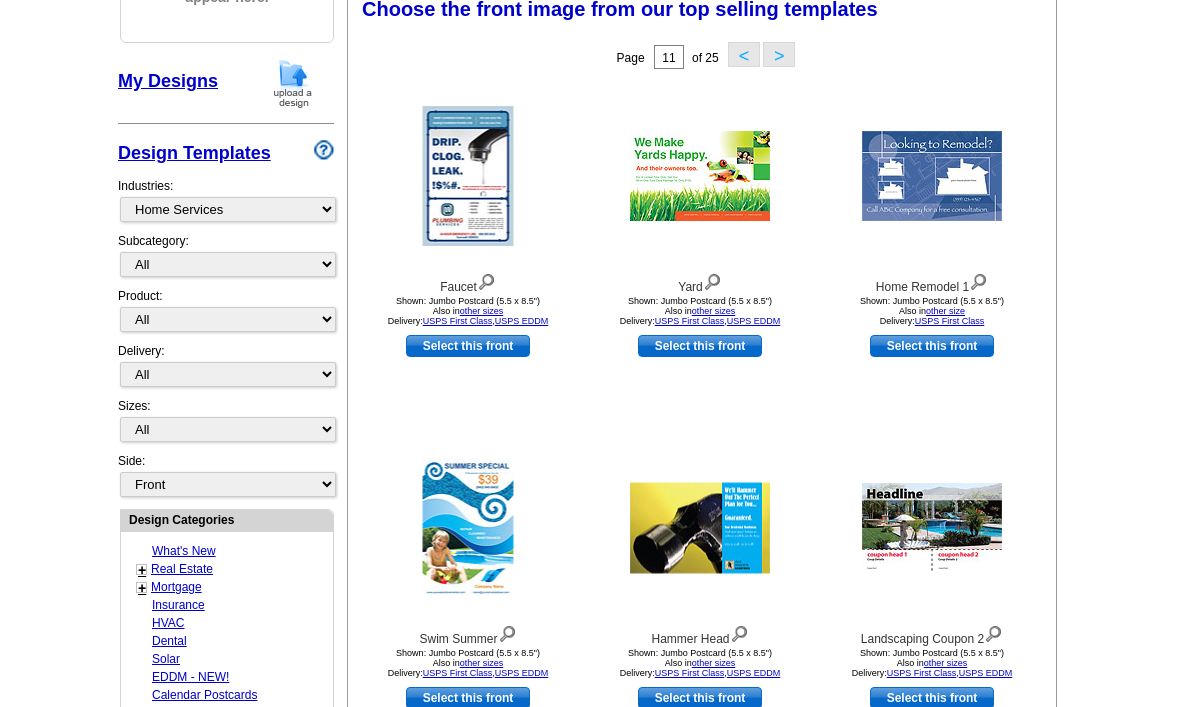 click on "Select this front" at bounding box center [932, 698] 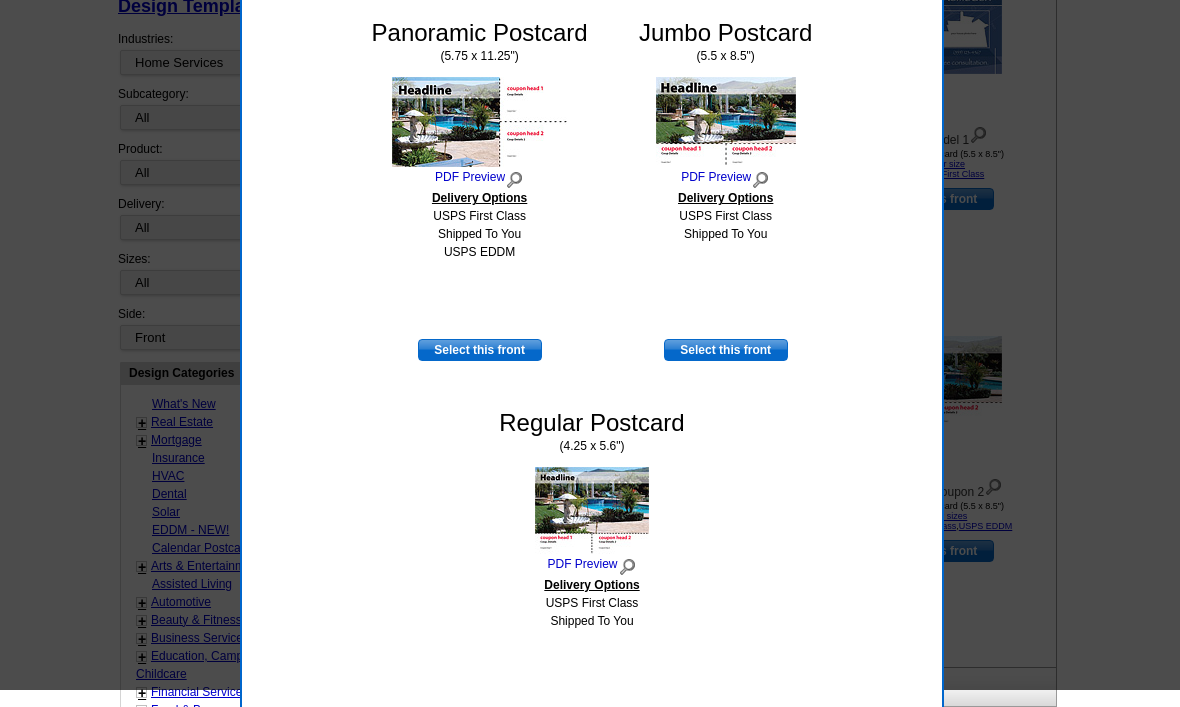 scroll, scrollTop: 466, scrollLeft: 0, axis: vertical 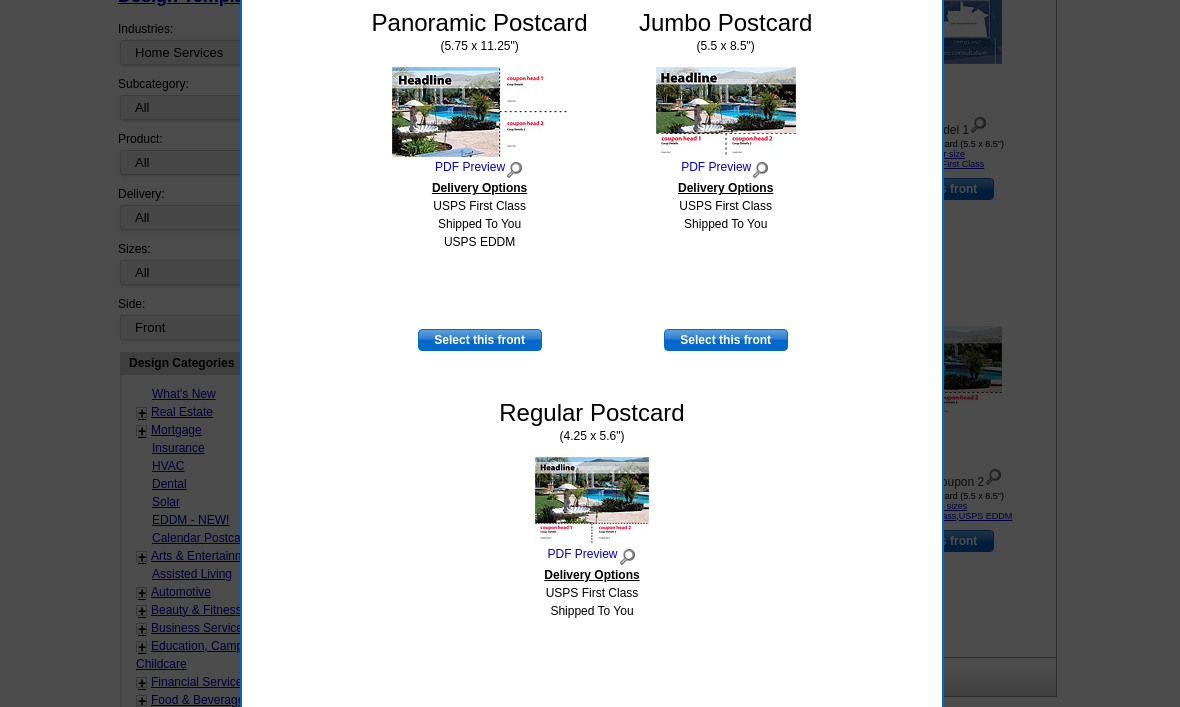 click on "Panoramic Postcard
(5.75 x 11.25")
PDF Preview
Delivery Options
USPS First Class
Shipped To You
USPS EDDM
Select this front
Jumbo Postcard
(5.5 x 8.5")
PDF Preview
Delivery Options
USPS First Class
Shipped To You
Select this front
Regular Postcard
(4.25 x 5.6")
PDF Preview
Delivery Options" at bounding box center [592, 375] 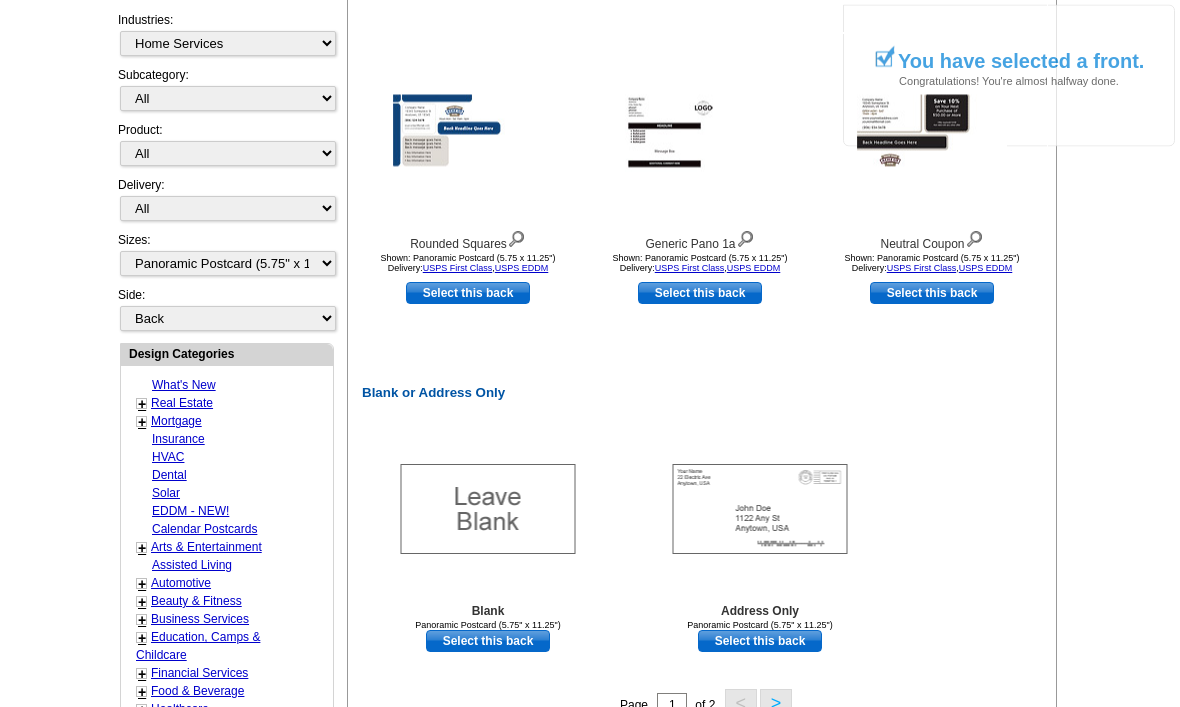 scroll, scrollTop: 703, scrollLeft: 0, axis: vertical 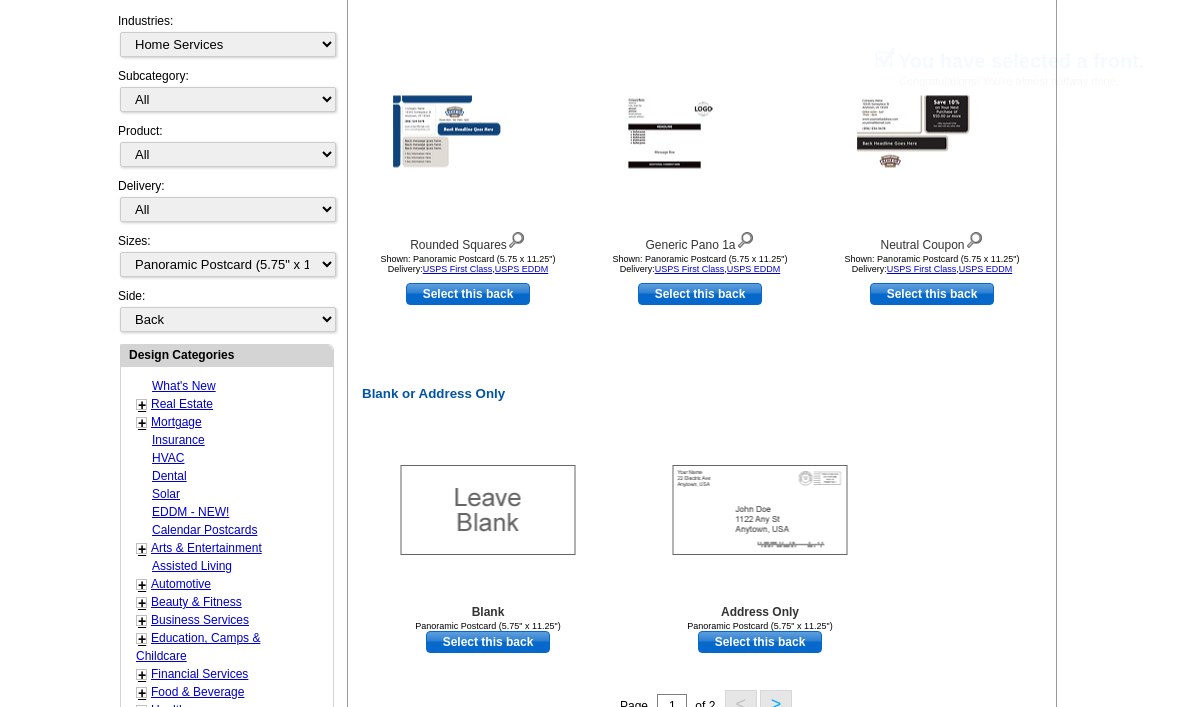 click on "Address Only" at bounding box center [760, 612] 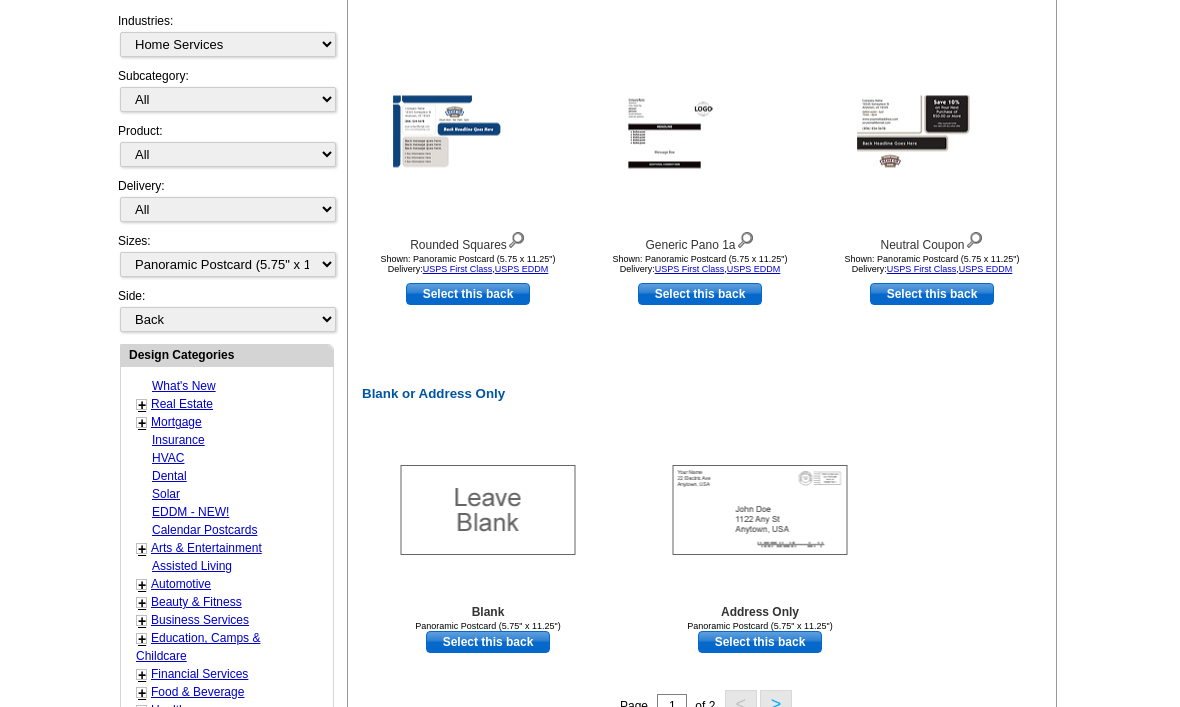click on "Select this back" at bounding box center (760, 642) 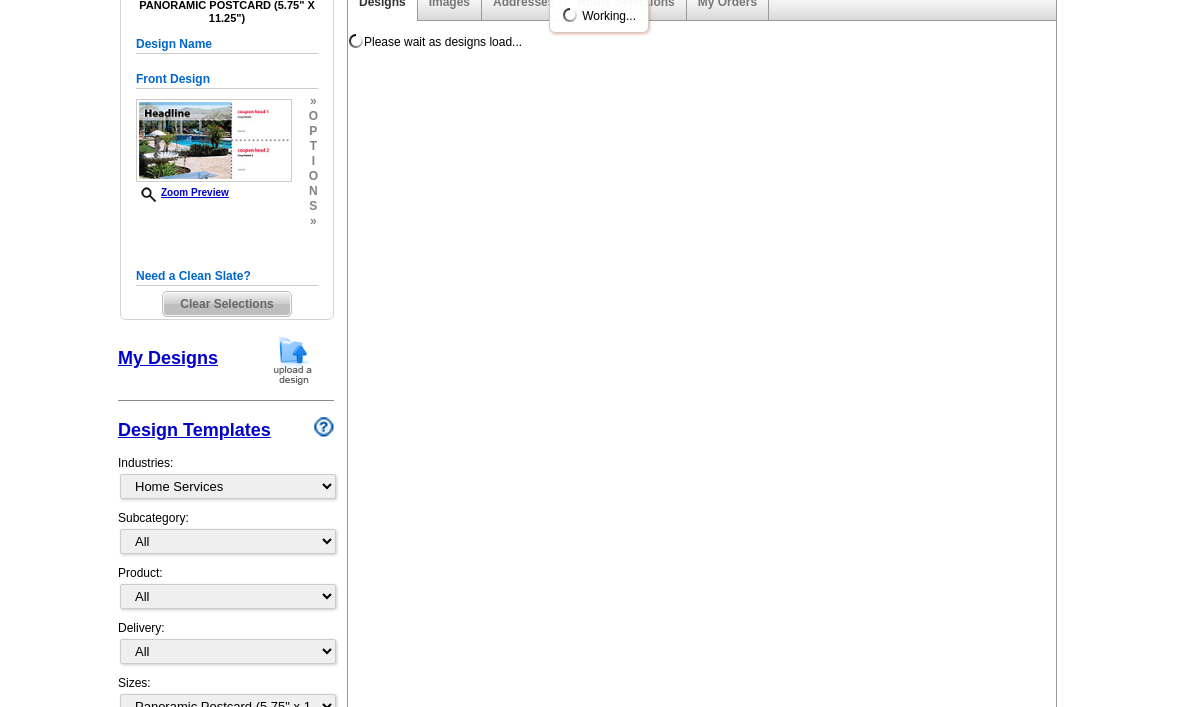 scroll, scrollTop: 226, scrollLeft: 0, axis: vertical 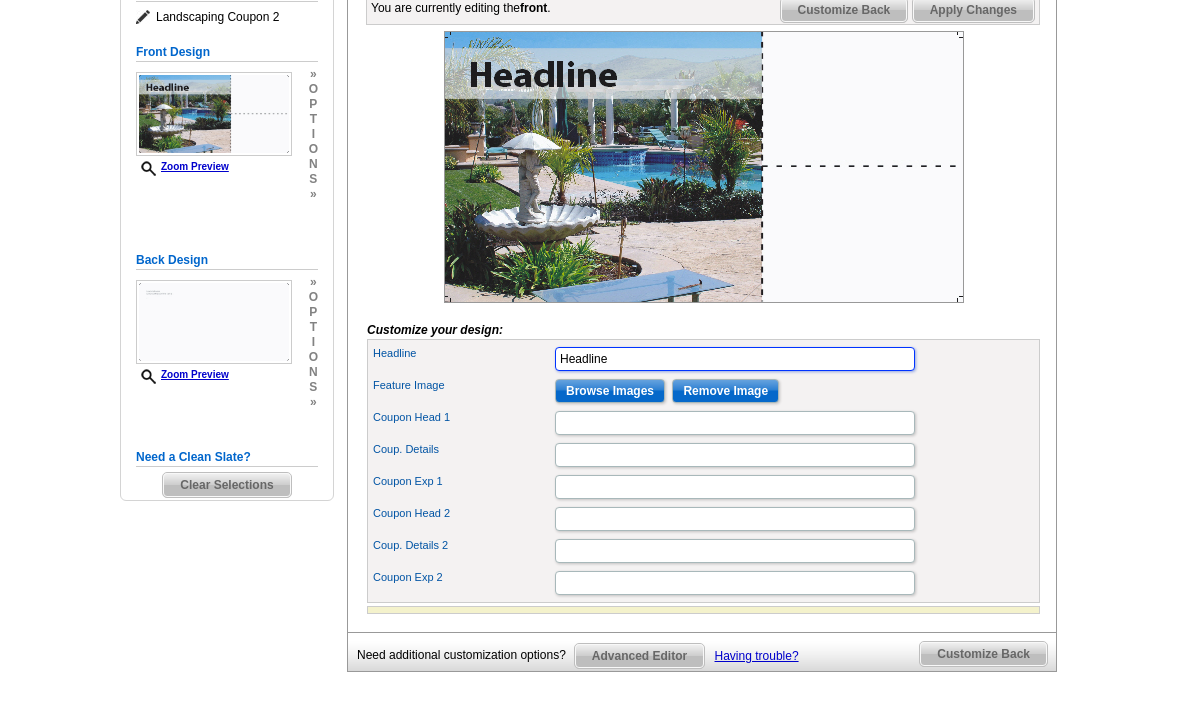 click on "Headline" at bounding box center [735, 359] 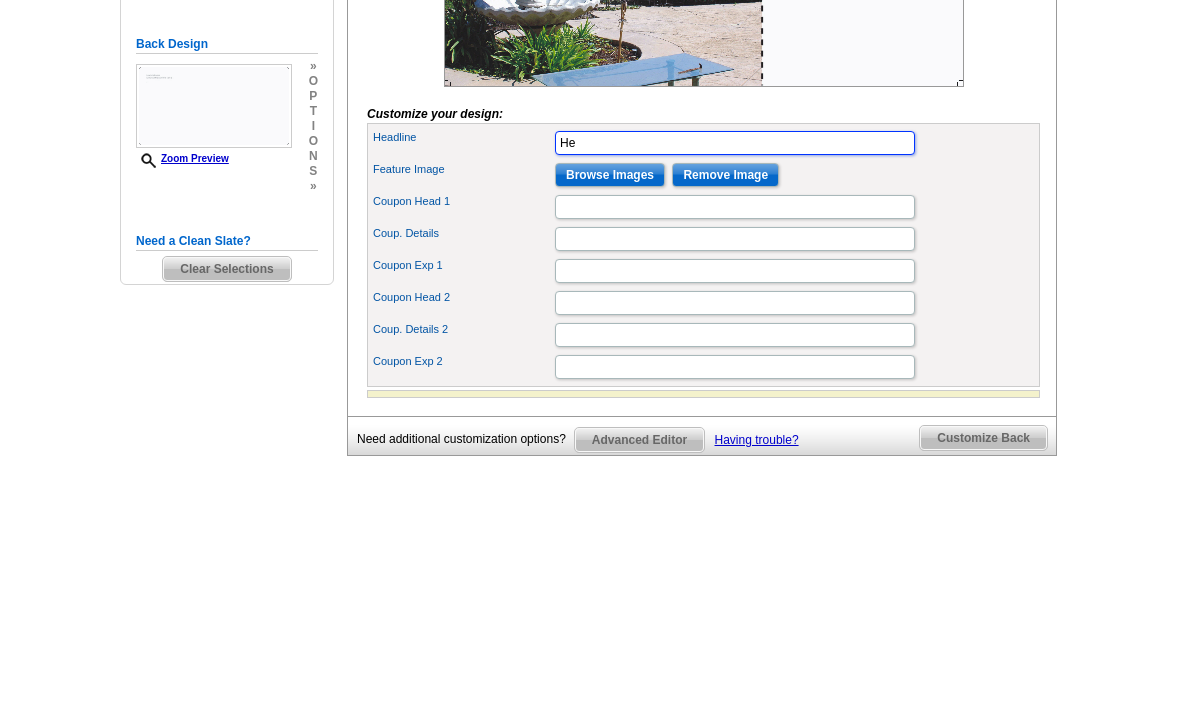 type on "H" 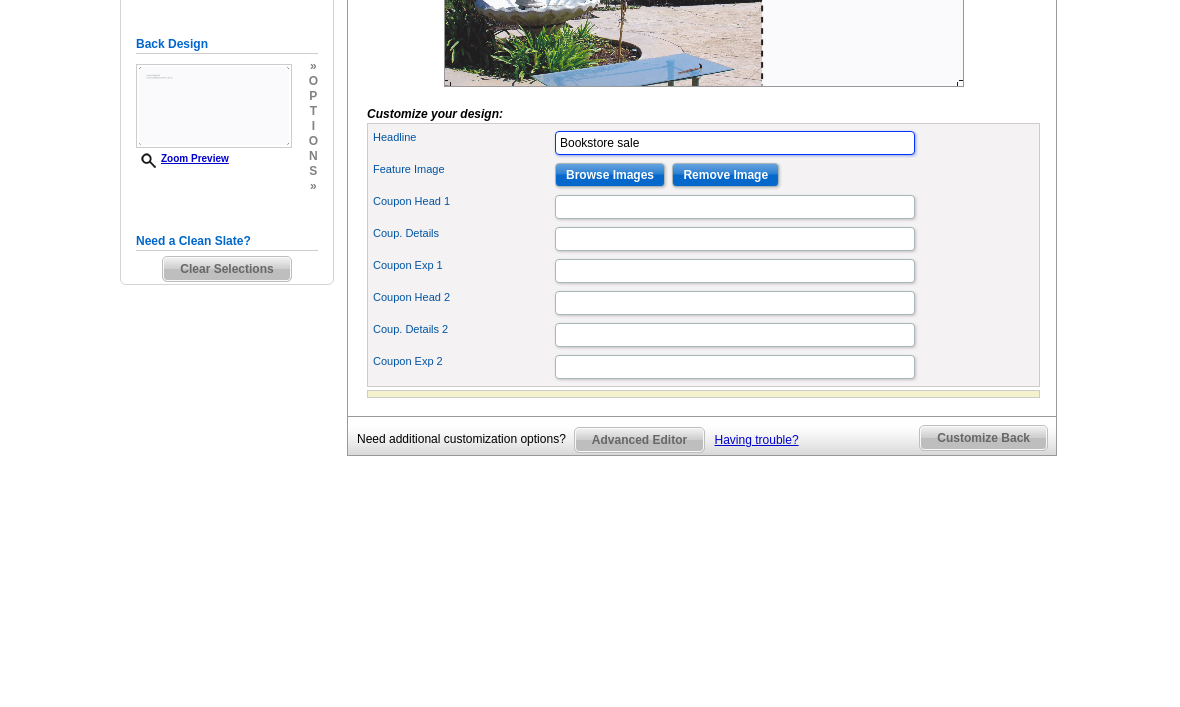 type on "Bookstore sale" 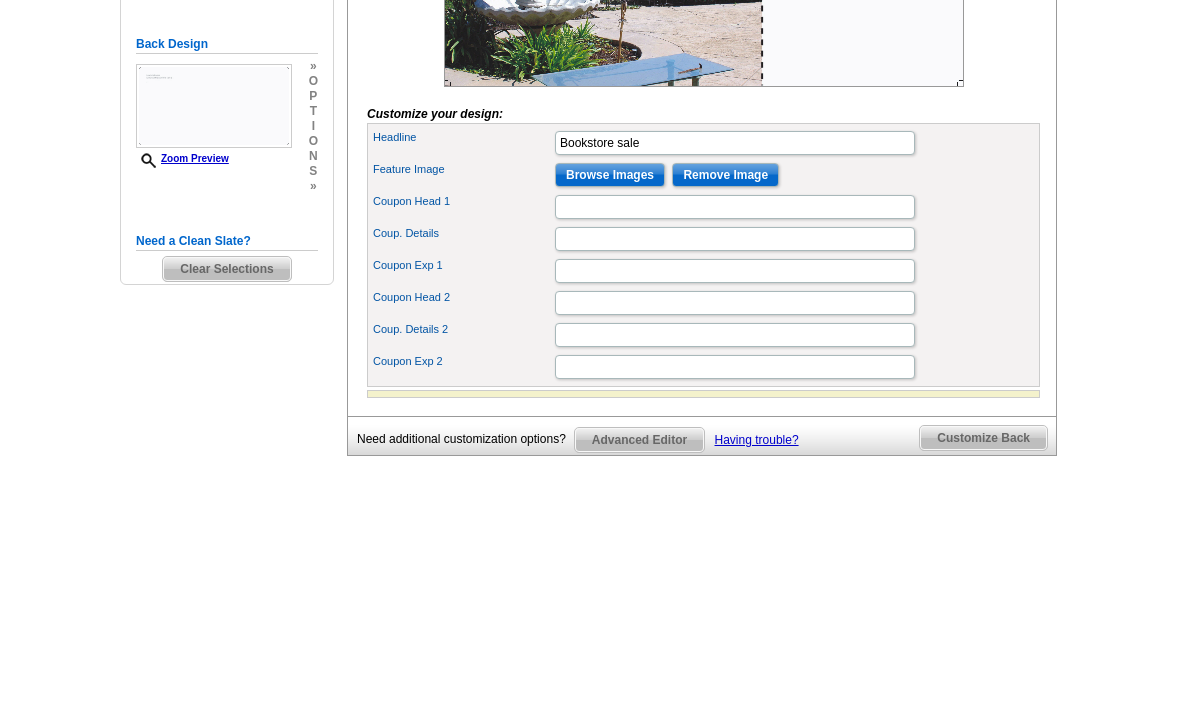 click on "Browse Images" at bounding box center [610, 391] 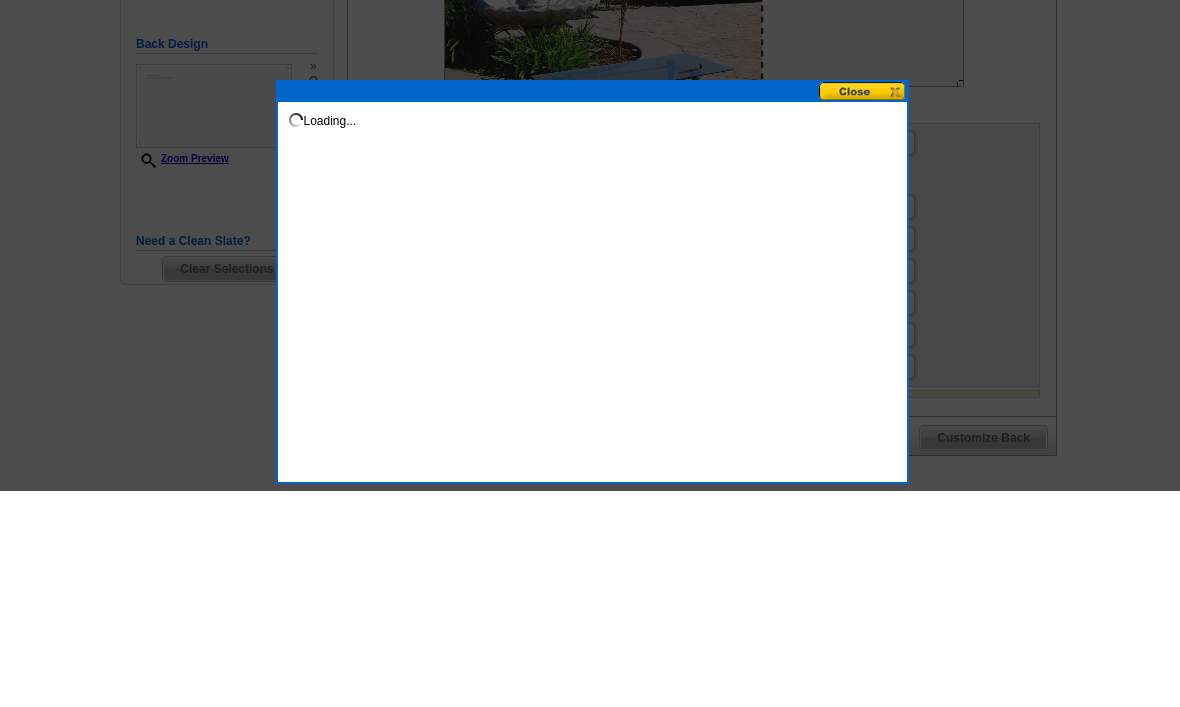 scroll, scrollTop: 529, scrollLeft: 0, axis: vertical 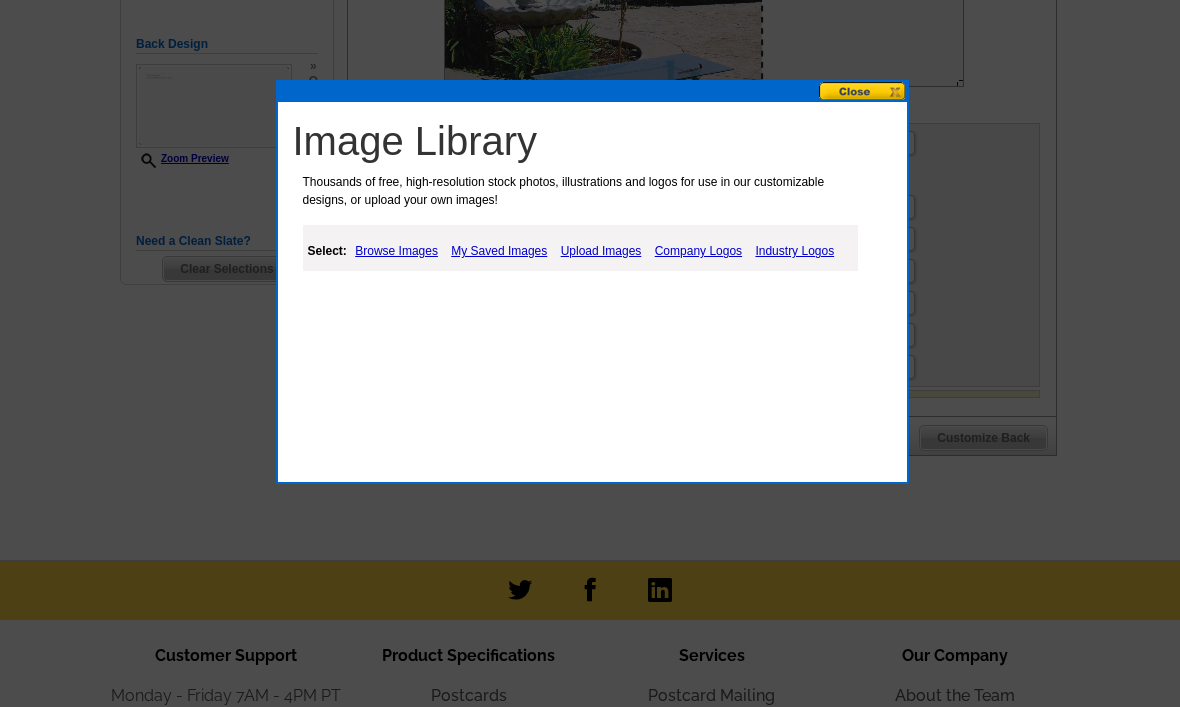 click on "Upload Images" at bounding box center (601, 251) 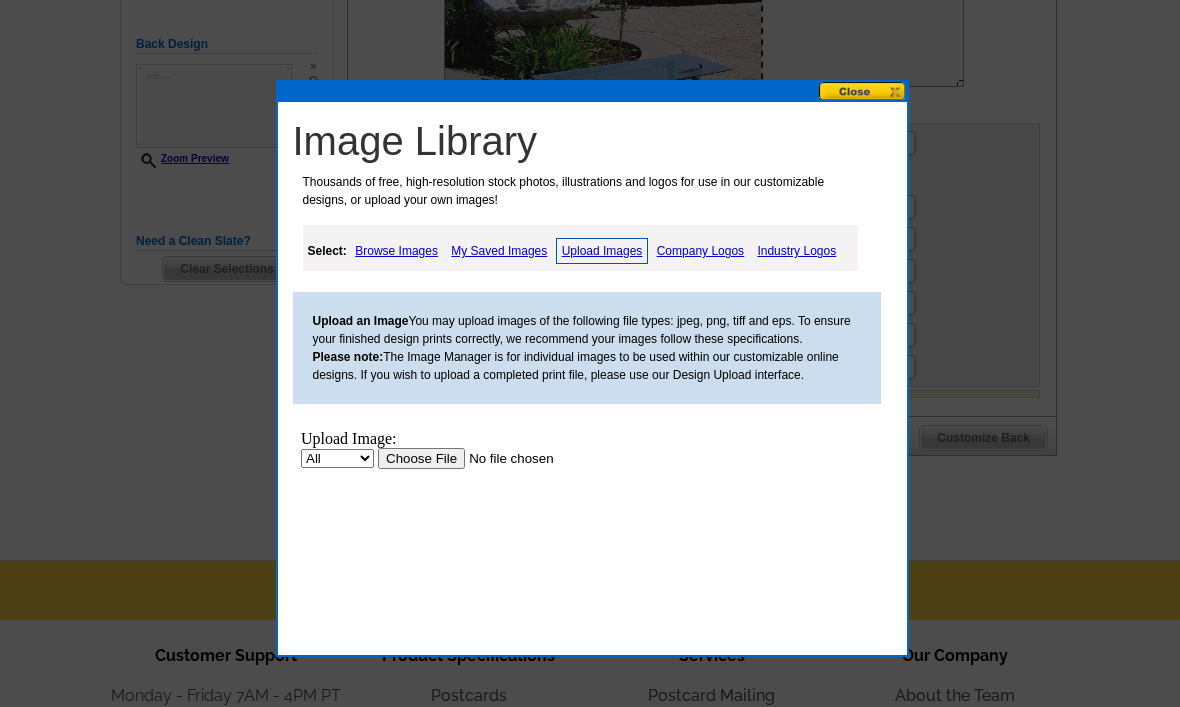 scroll, scrollTop: 0, scrollLeft: 0, axis: both 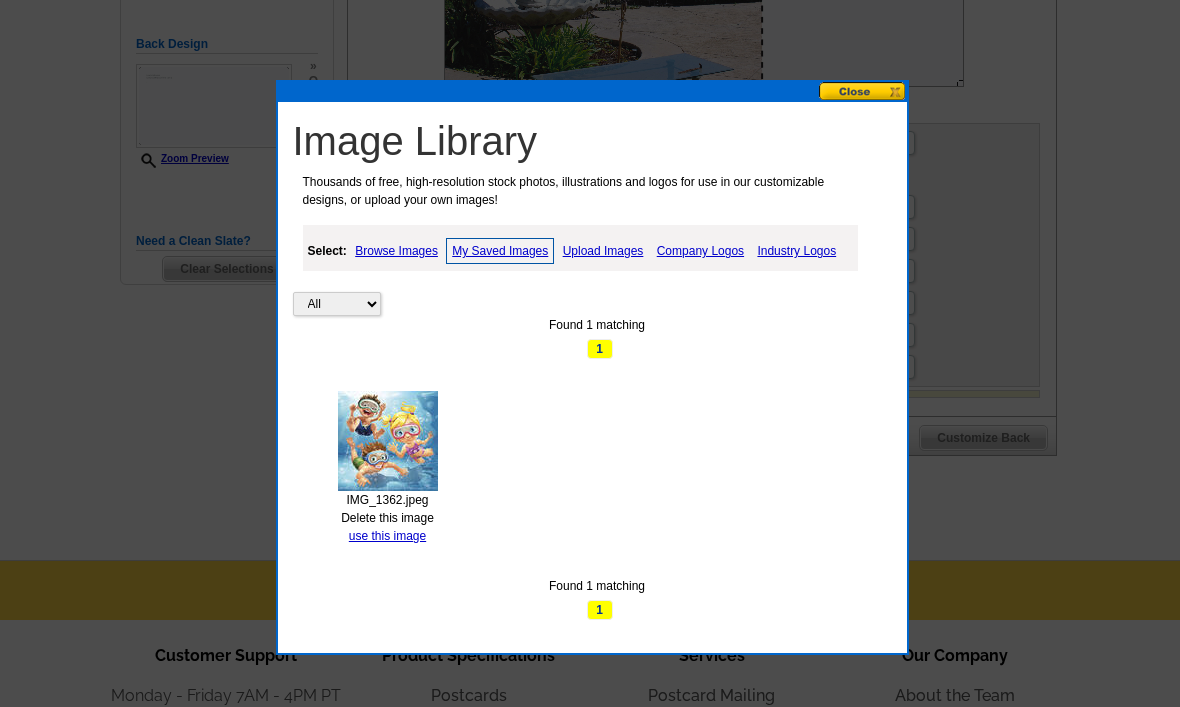 click on "use this image" at bounding box center (387, 536) 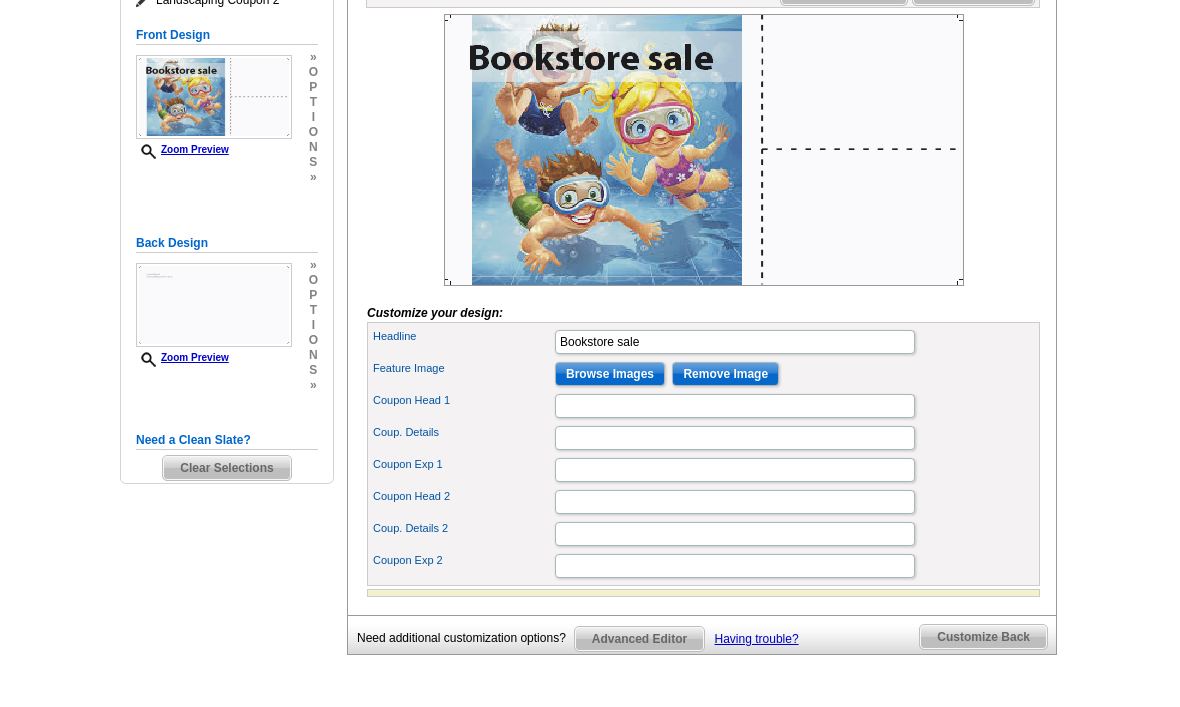 scroll, scrollTop: 331, scrollLeft: 0, axis: vertical 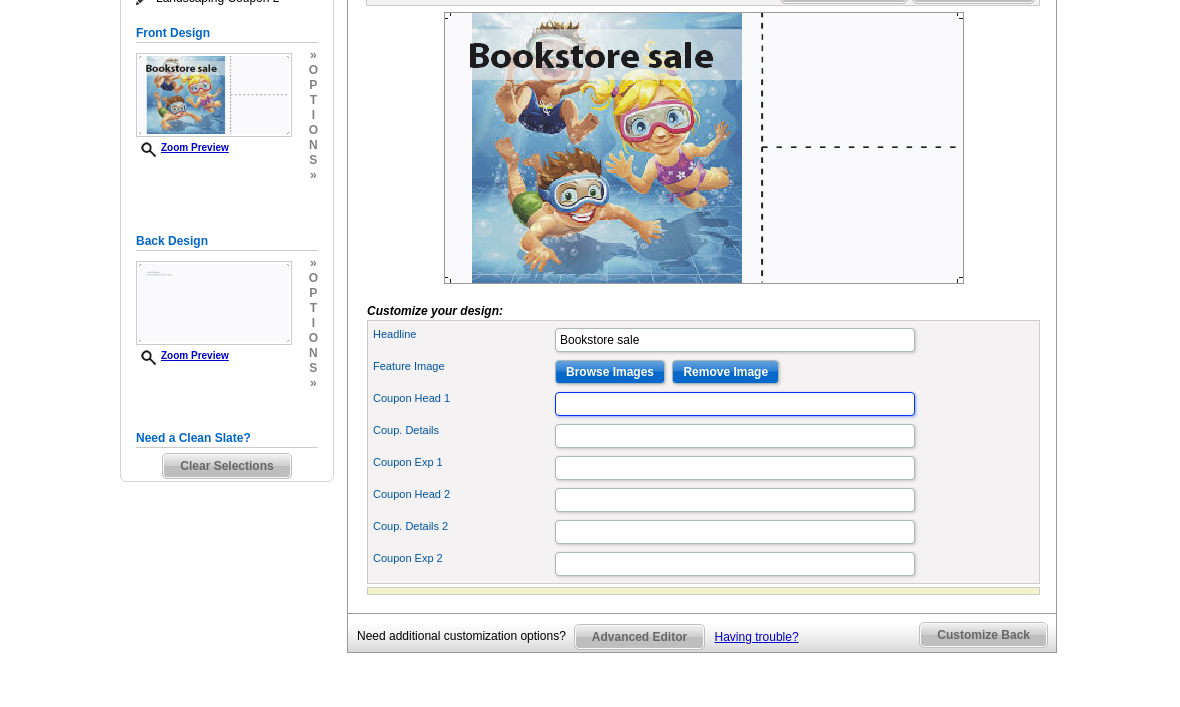 click on "Coupon Head 1" at bounding box center (735, 405) 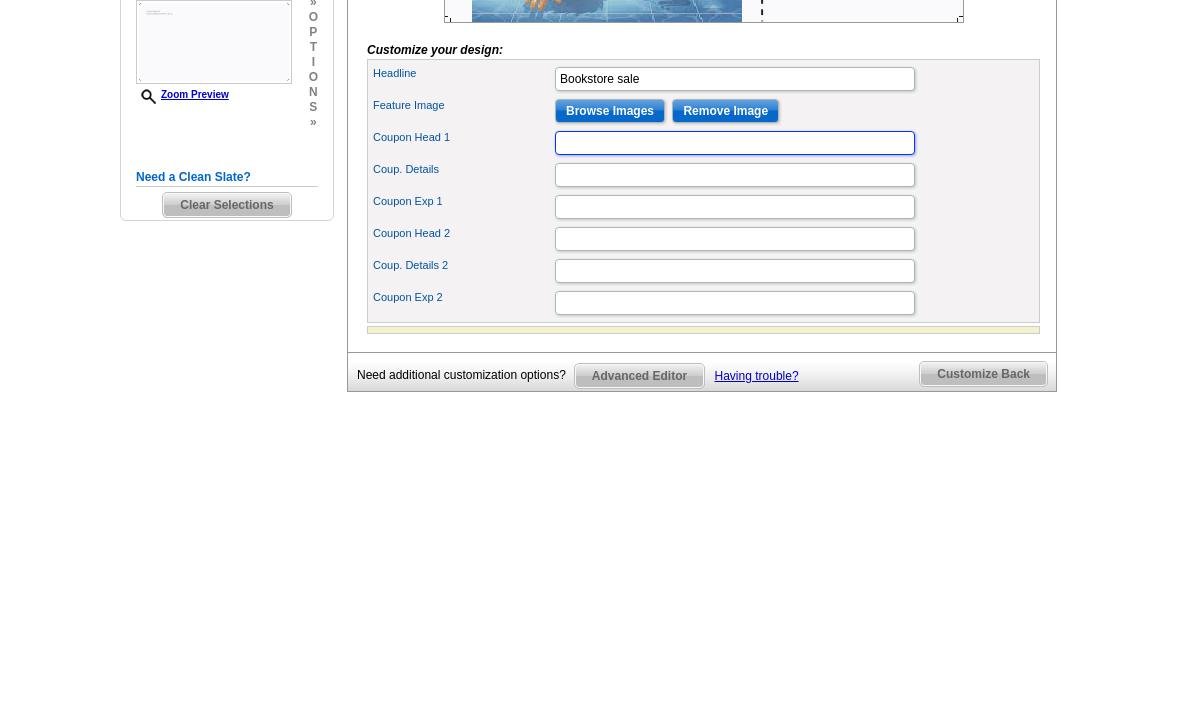 paste on "Little Duck Learns to Swim" 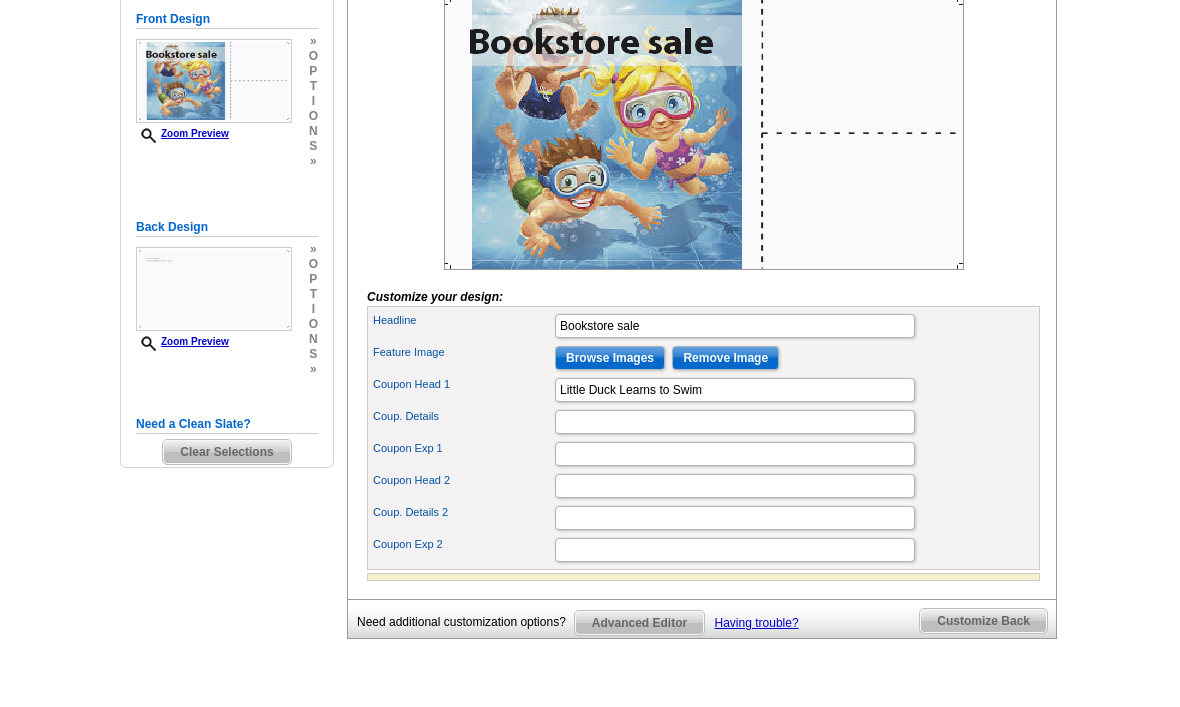 scroll, scrollTop: 348, scrollLeft: 0, axis: vertical 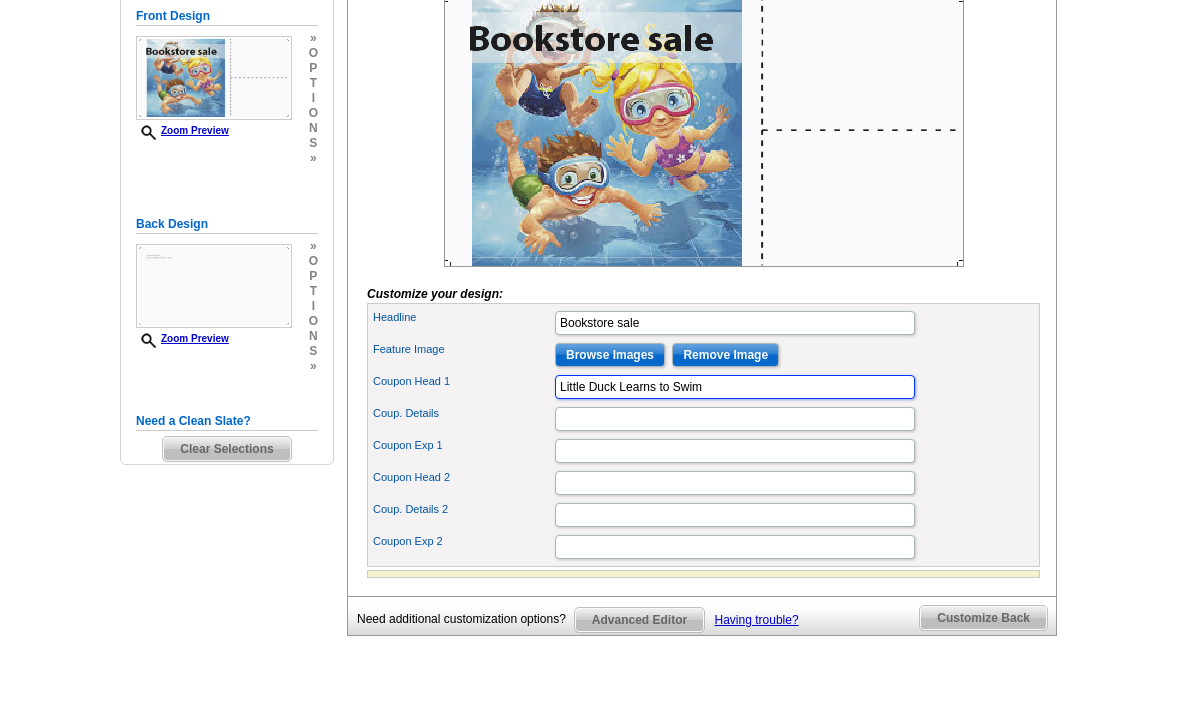 type on "Little Duck Learns to Swim" 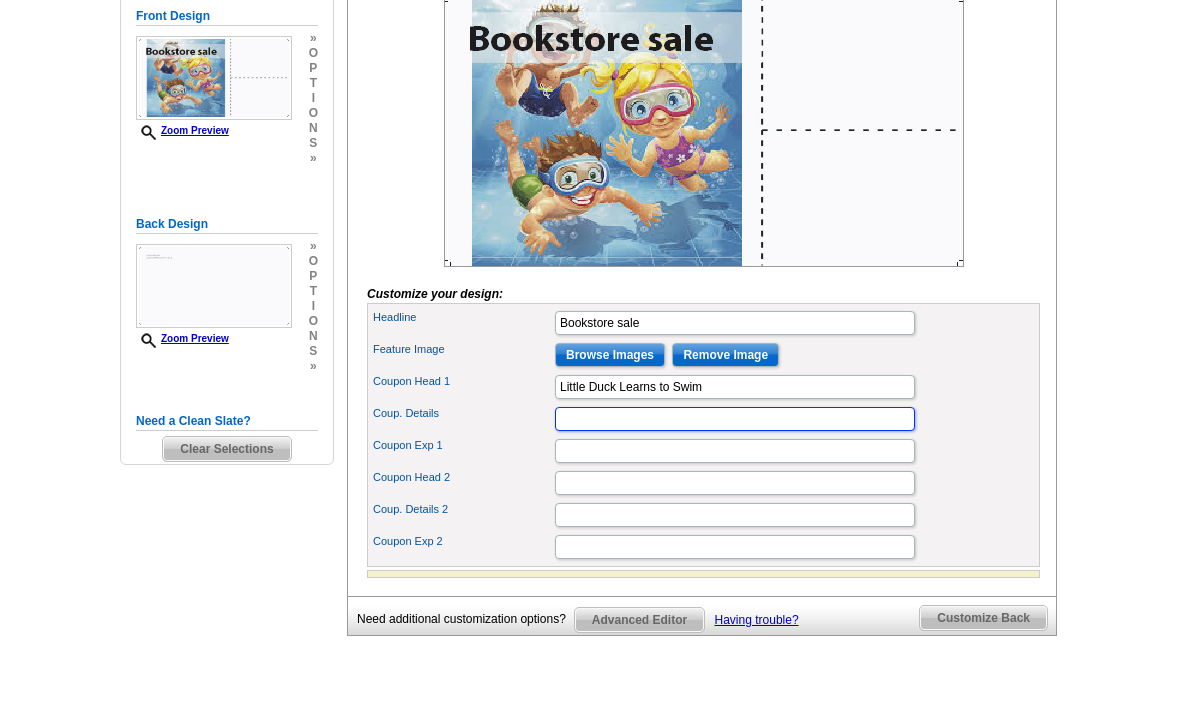 click on "Coup. Details" at bounding box center [735, 419] 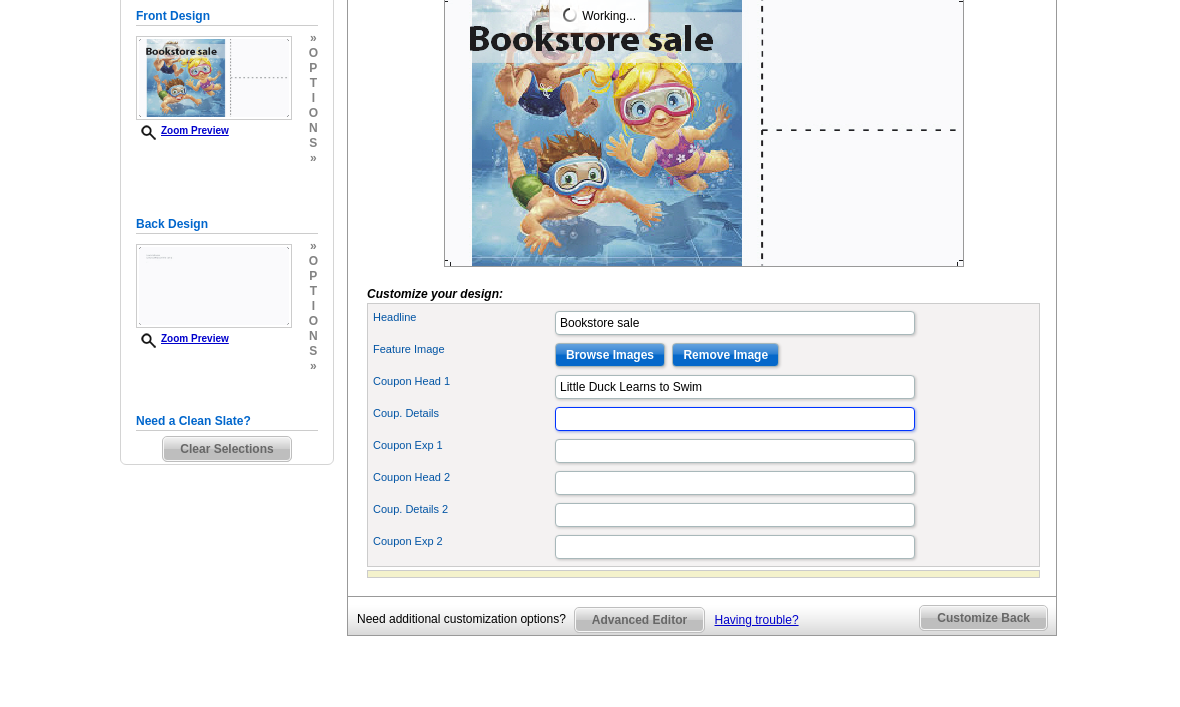 scroll, scrollTop: 348, scrollLeft: 0, axis: vertical 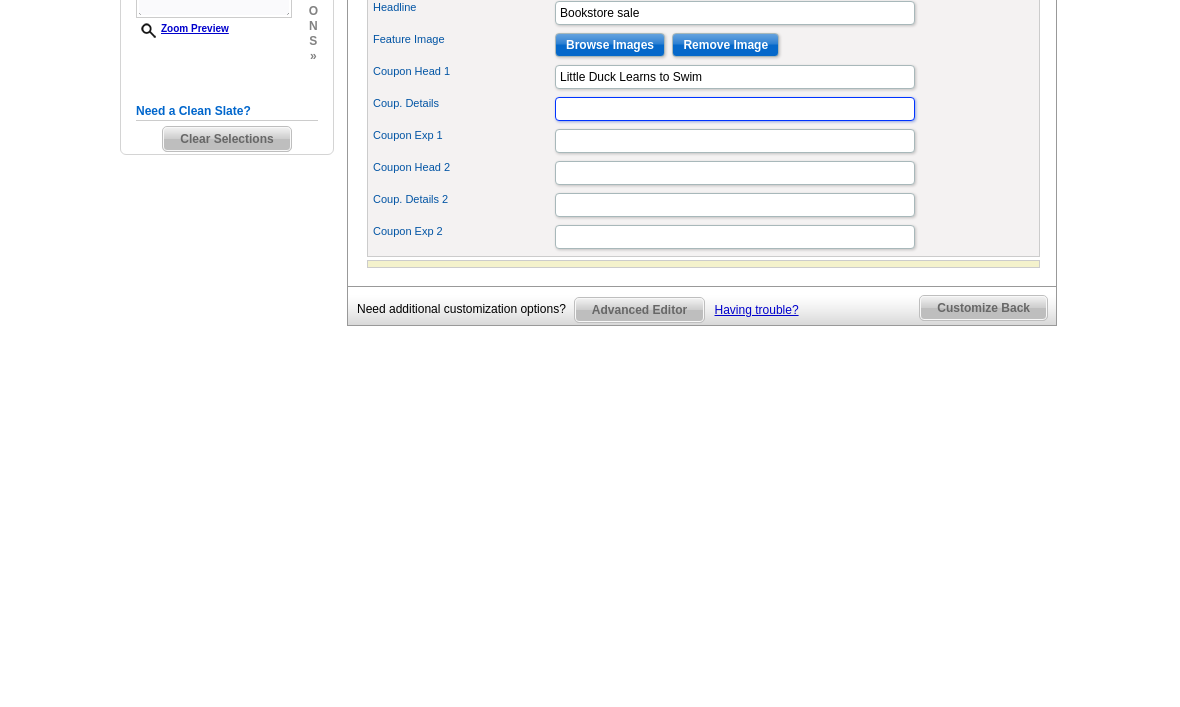paste on "Follow Little Duck as she learns to swim in this sweet board book!  Little Duck is going to the river to learn to swim. She learns to paddle her feet fast, and in no time at all, she's at the top of her class. The other little ducklings line up for a race, and Little Duck wins first place! Then, tired after a long day of swimming, she goes home and cuddles with her mom" 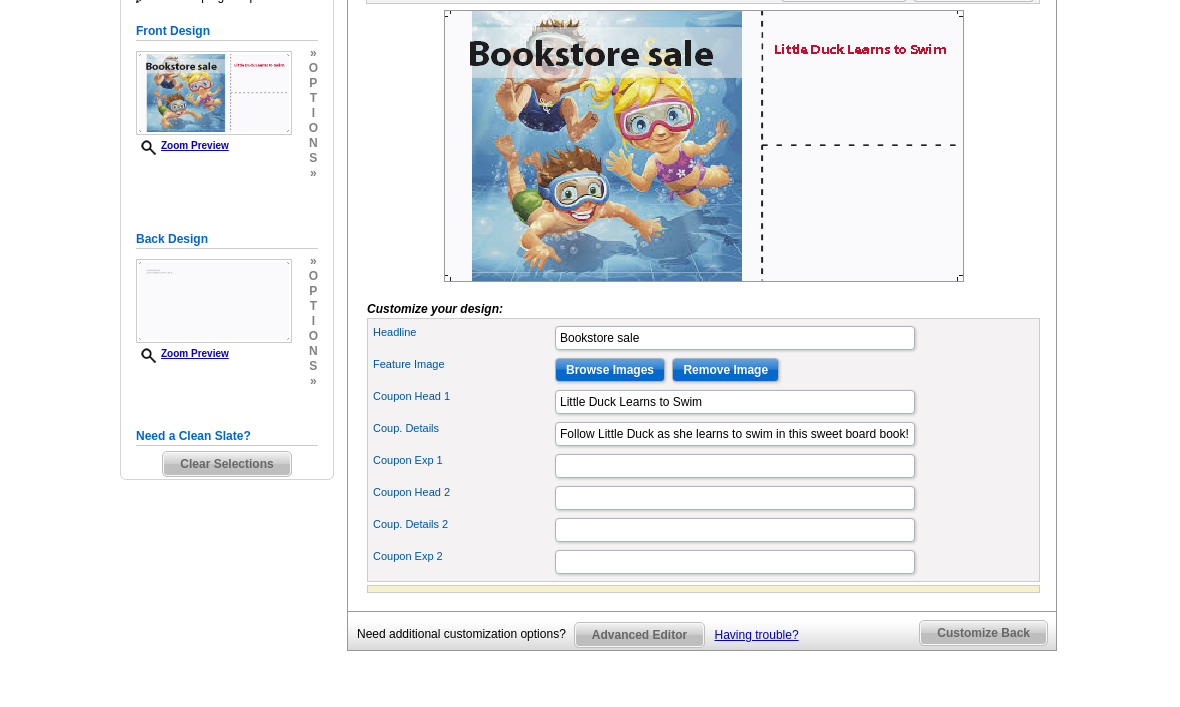 scroll, scrollTop: 333, scrollLeft: 0, axis: vertical 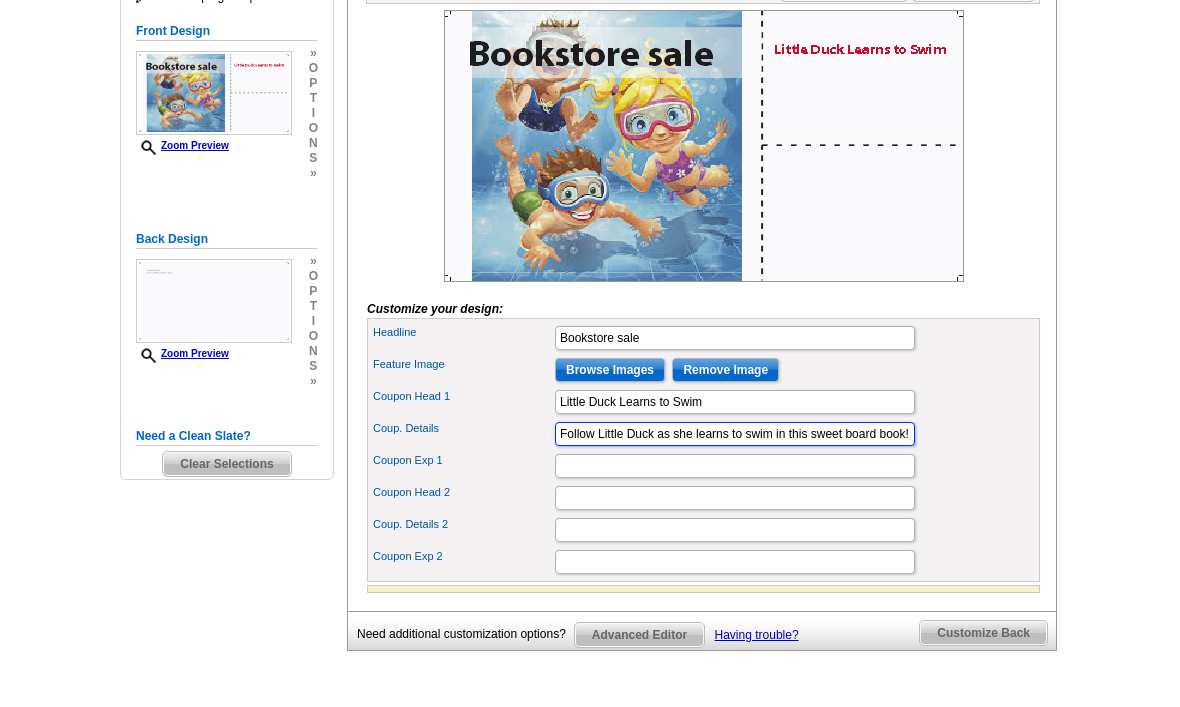 click on "Follow Little Duck as she learns to swim in this sweet board book!  Little Duck is going to the river to learn to swim. She learns to paddle her feet fast, and in no time at all, she's at the top of her class. The other little ducklings line up for a race, and Little Duck wins first place! Then, tired after a long day of swimming, she goes home and cuddles with her mom" at bounding box center [735, 434] 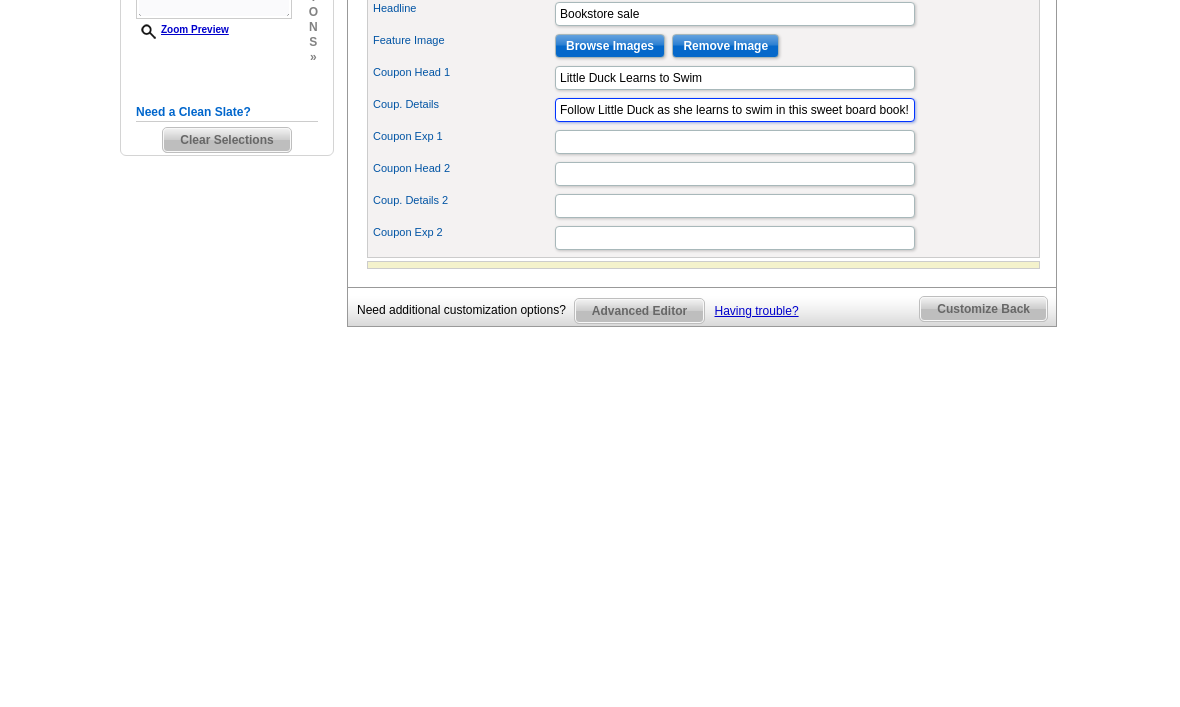 type on "Follow Little Duck as she learns to swim in this sweet board book!  Little Duck is going to the river to learn to swim. She learns to paddle her feet fast, and in no time at all, she's at the top of her class. The other little ducklings line up for a race, and Little Duck wins first place! Then, tired after a long day of swimming, she goes home and cuddles with her mom" 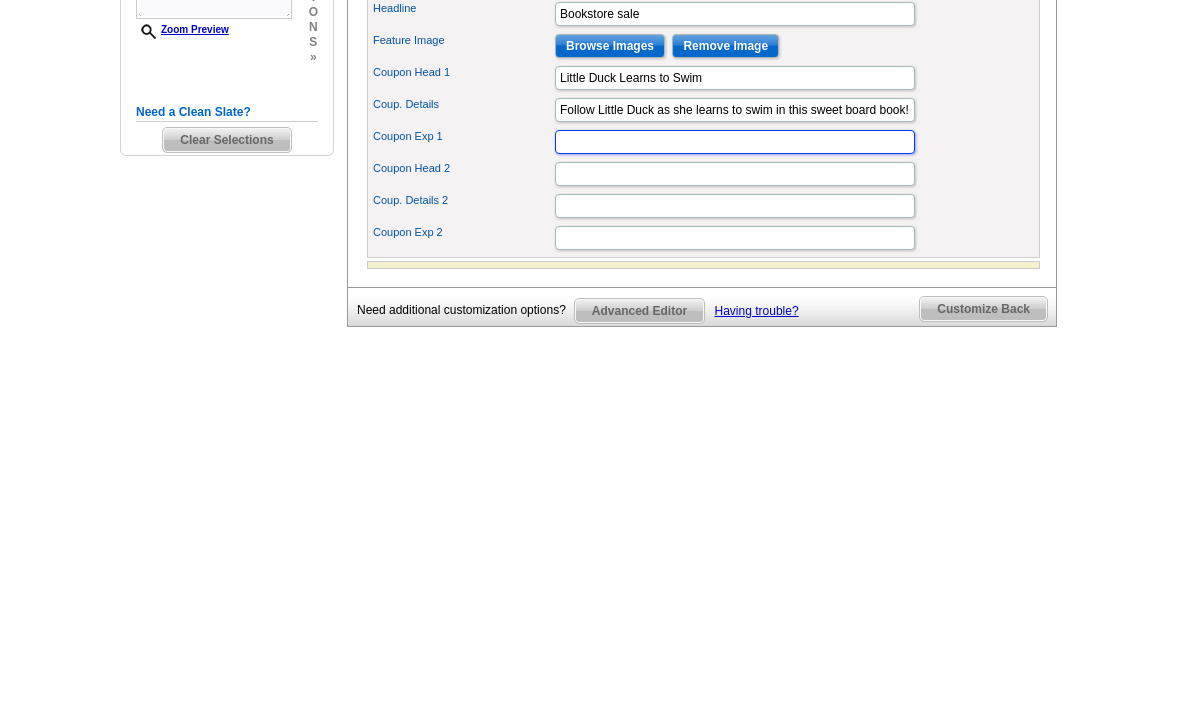click on "Coupon Exp 1" at bounding box center (735, 467) 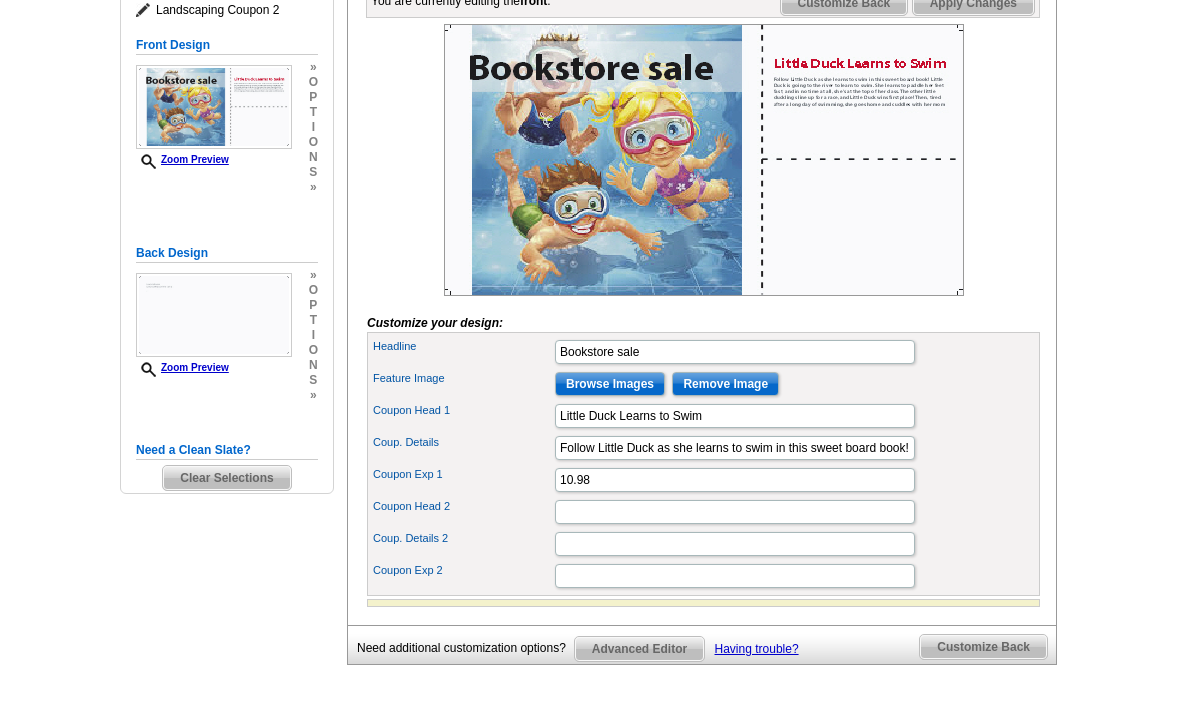 scroll, scrollTop: 317, scrollLeft: 0, axis: vertical 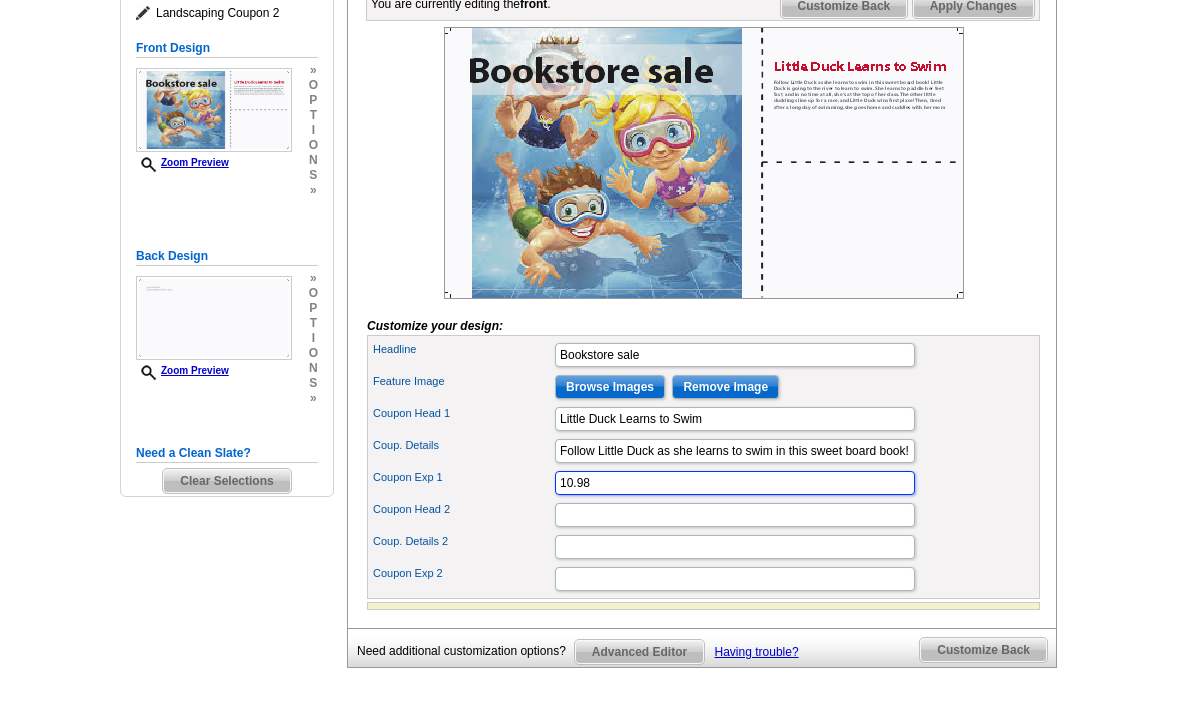 click on "10.98" at bounding box center (735, 483) 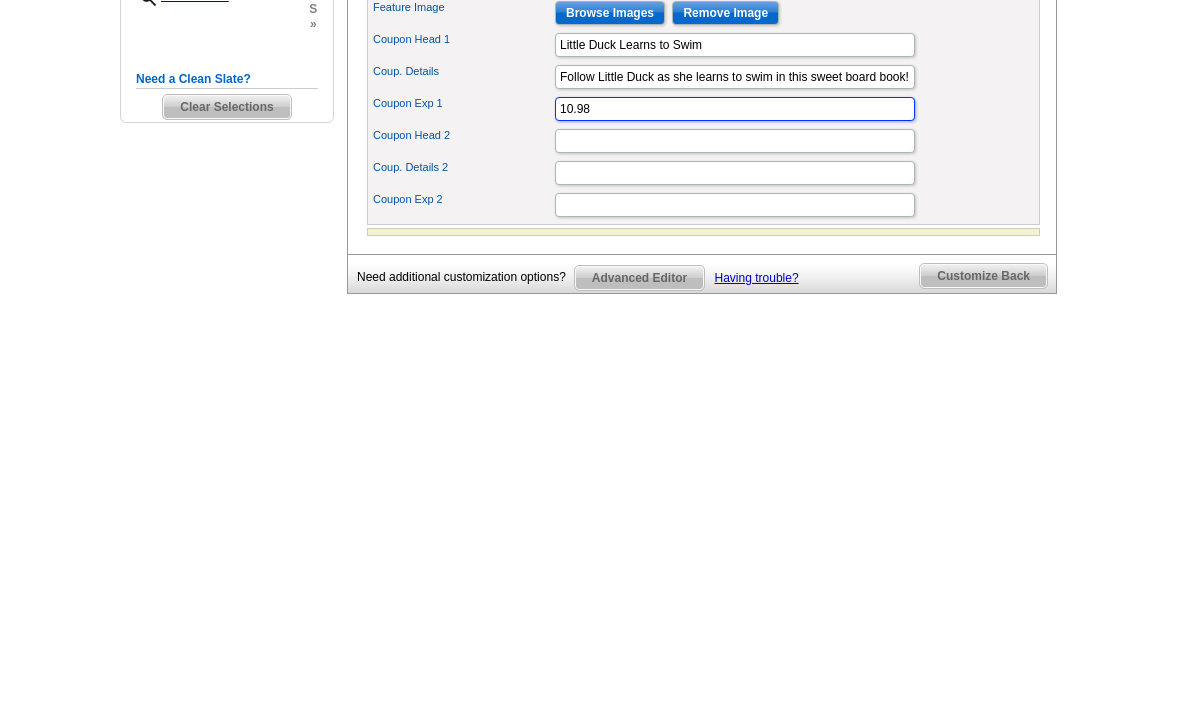 type on "10.98" 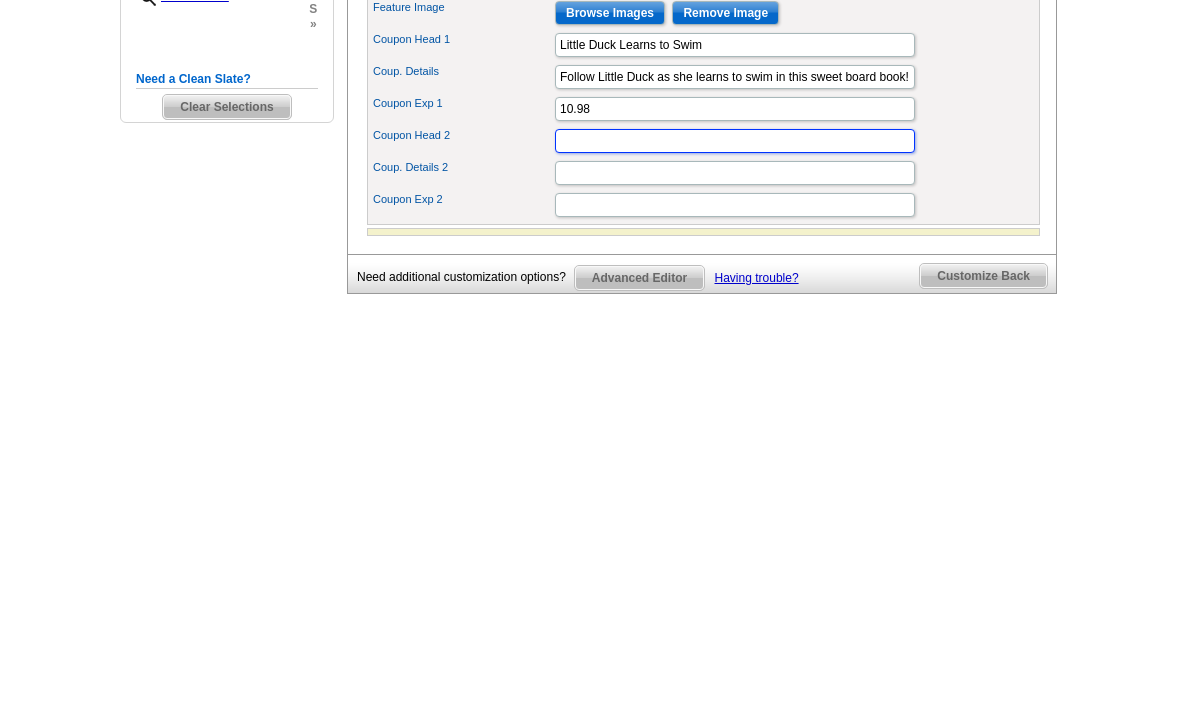click on "Coupon Head 2" at bounding box center (735, 515) 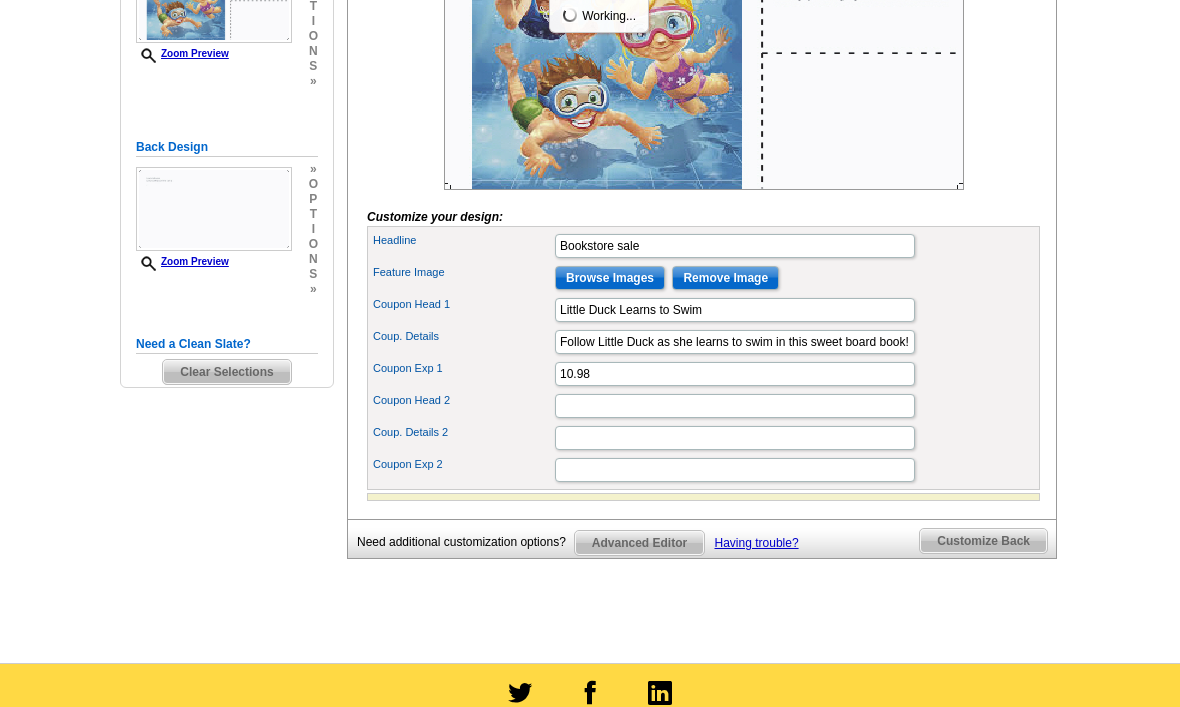 scroll, scrollTop: 425, scrollLeft: 0, axis: vertical 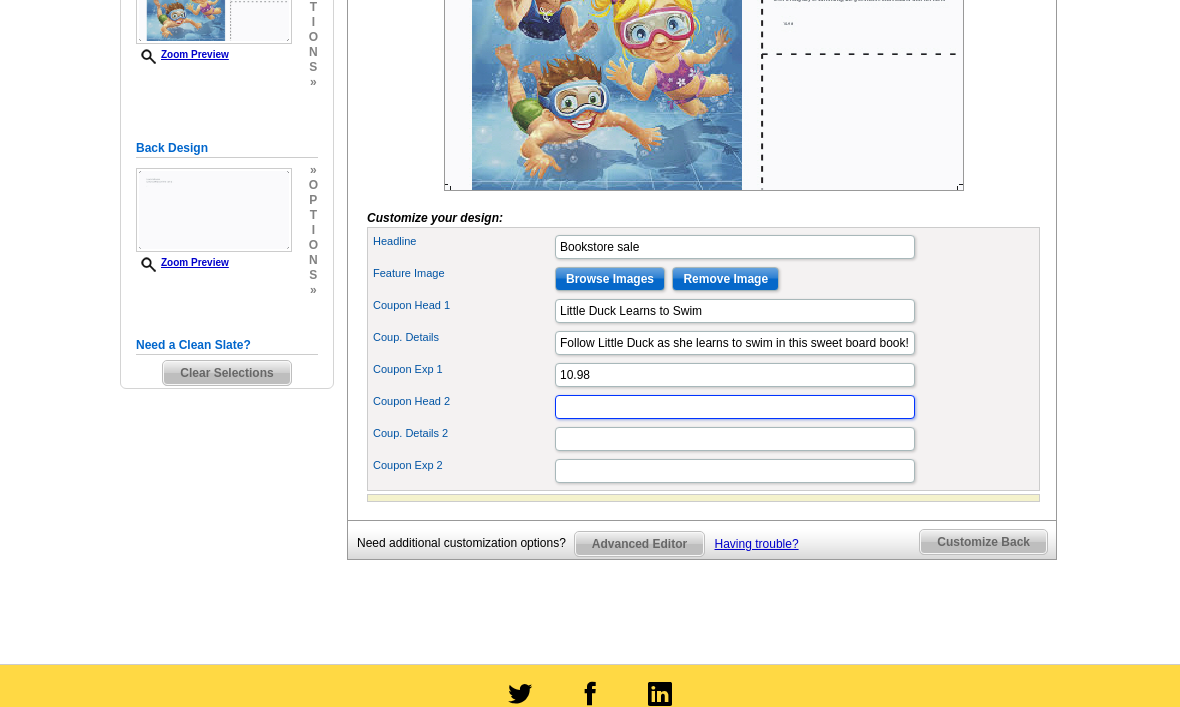 click on "Coupon Head 2" at bounding box center [735, 407] 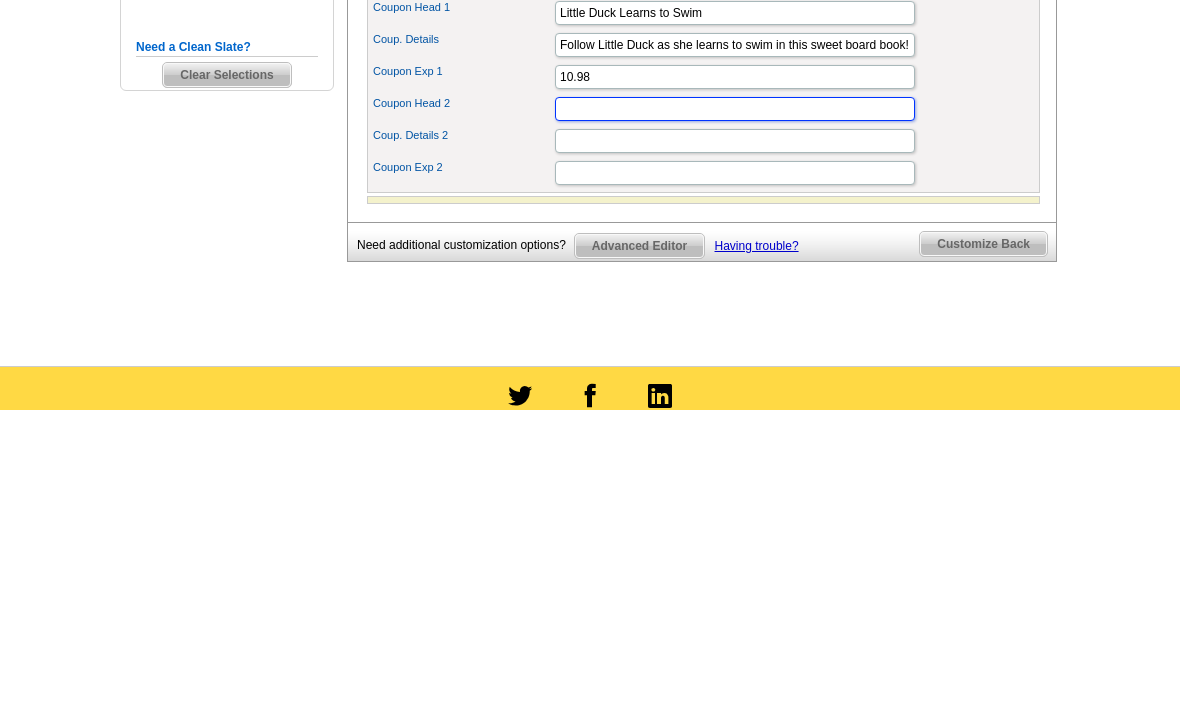 paste on "Swimming, Swimming" 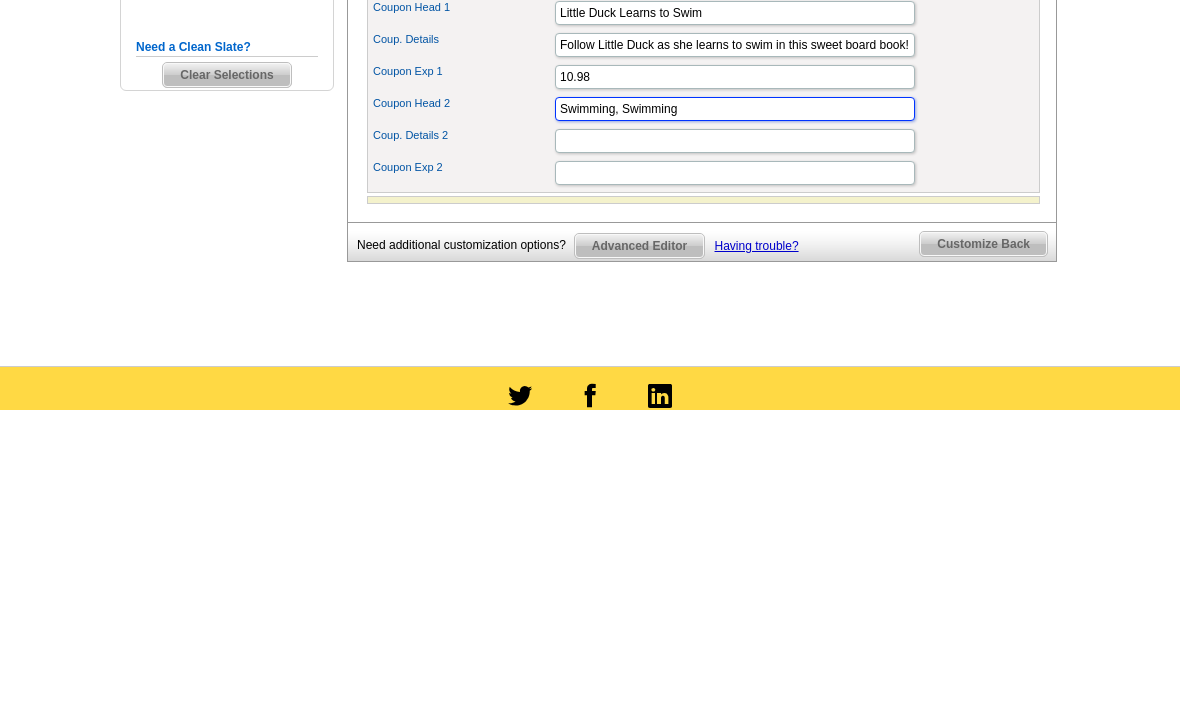 type on "Swimming, Swimming" 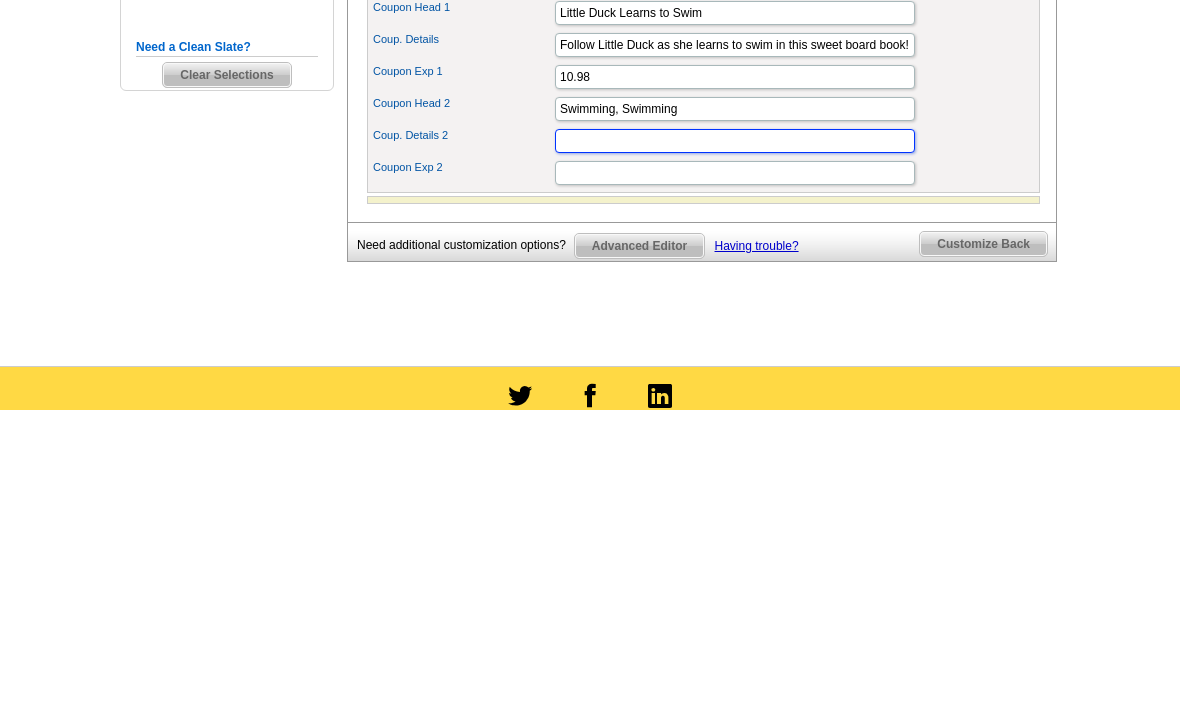 click on "Coup. Details 2" at bounding box center [735, 439] 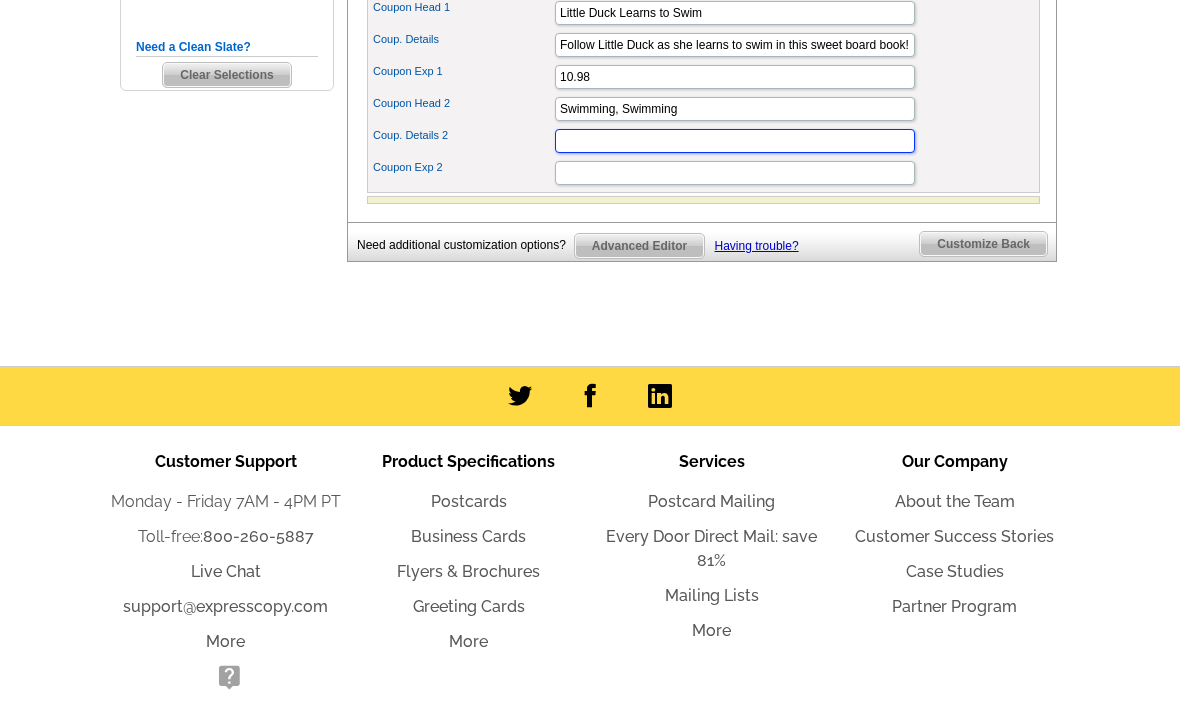 click on "Coup. Details 2" at bounding box center [735, 141] 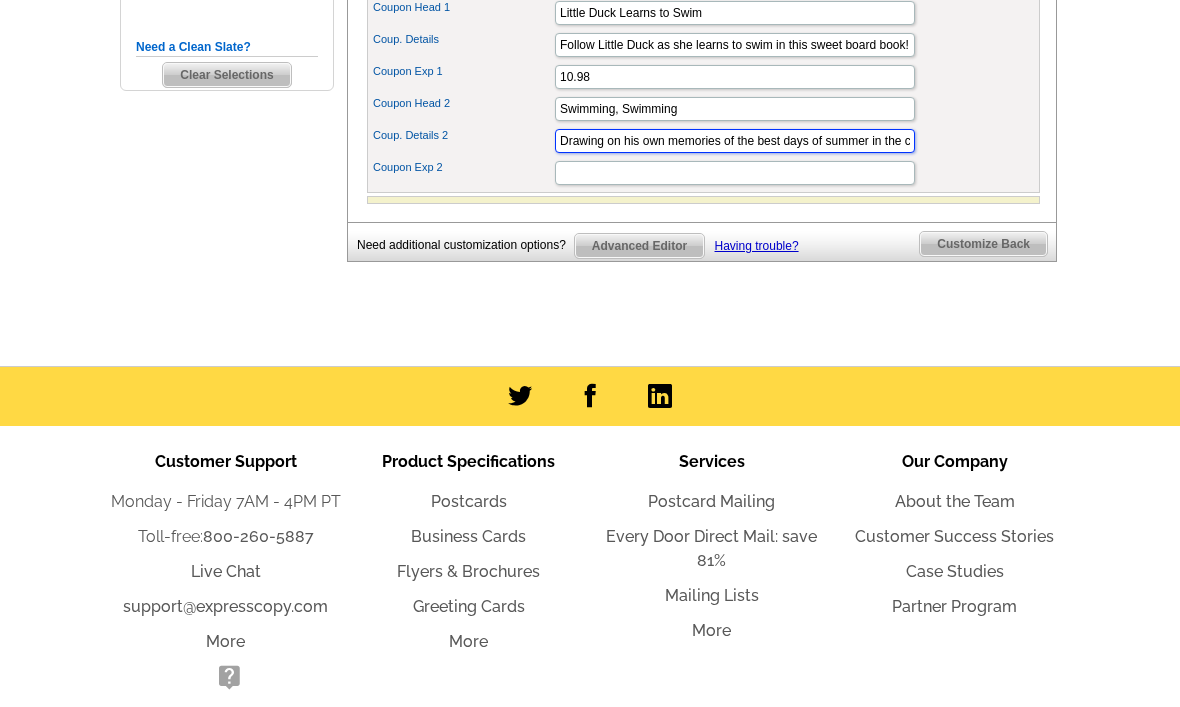 type on "Drawing on his own memories of the best days of summer in the city, Gary Clement brings us an illustrated version of the beloved classic “Swimming, swimming in a swimming pool,” full of fun and humor. The illustrations show a young boy and his friends spending a carefree day at the neighborhood pool. We see them walk to the pool together, change into their trunks and then spend hours swimming, cavorting, splashing, and diving. The pool is full of moms, dads, other kids and babies, all enjoying a chance to cool off on a hot summer day. The boy returns home, tired but happy, and falls asleep holding onto his goggles in anticipation of another delightful day at the pool. The book includes a short explanation of the hand gestures for the song and a link to a video demonstration" 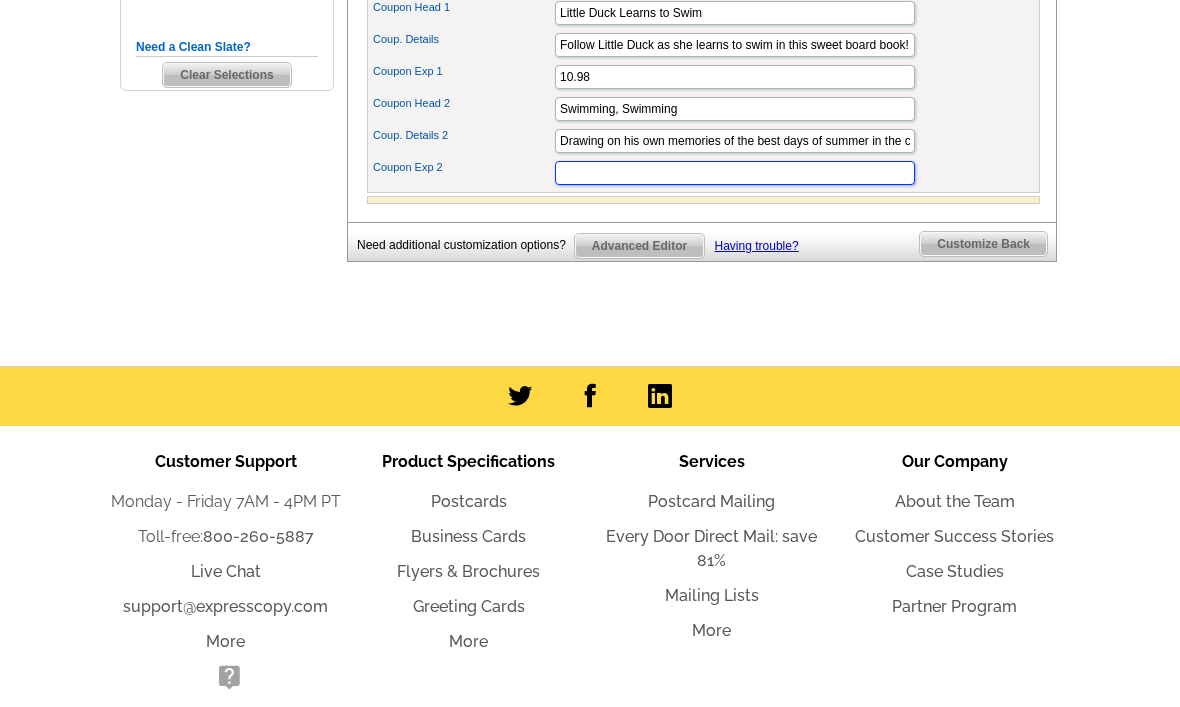 click on "Coupon Exp 2" at bounding box center (735, 174) 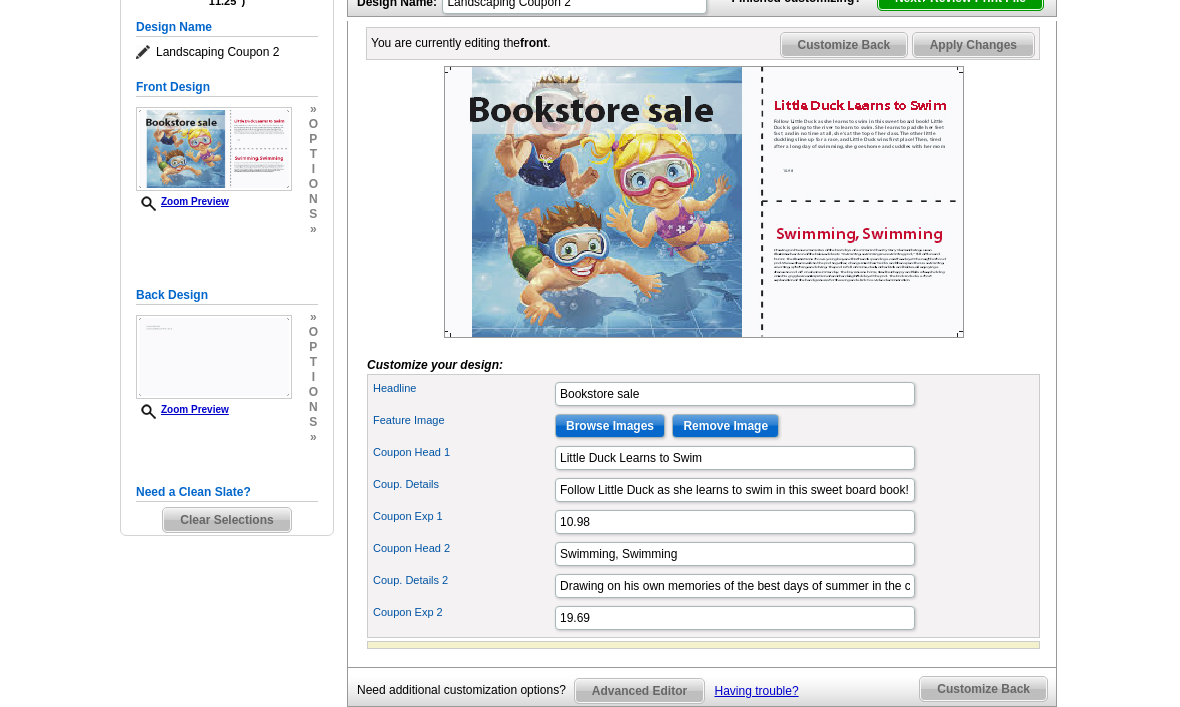 scroll, scrollTop: 270, scrollLeft: 0, axis: vertical 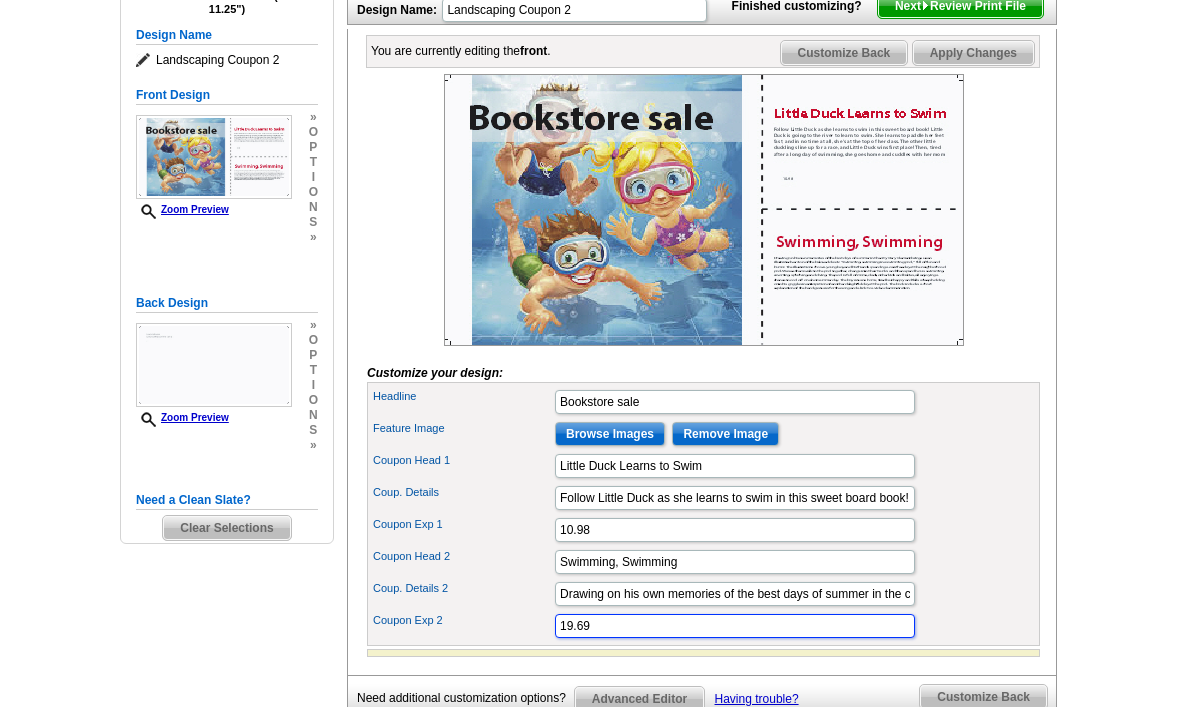 type on "19.69" 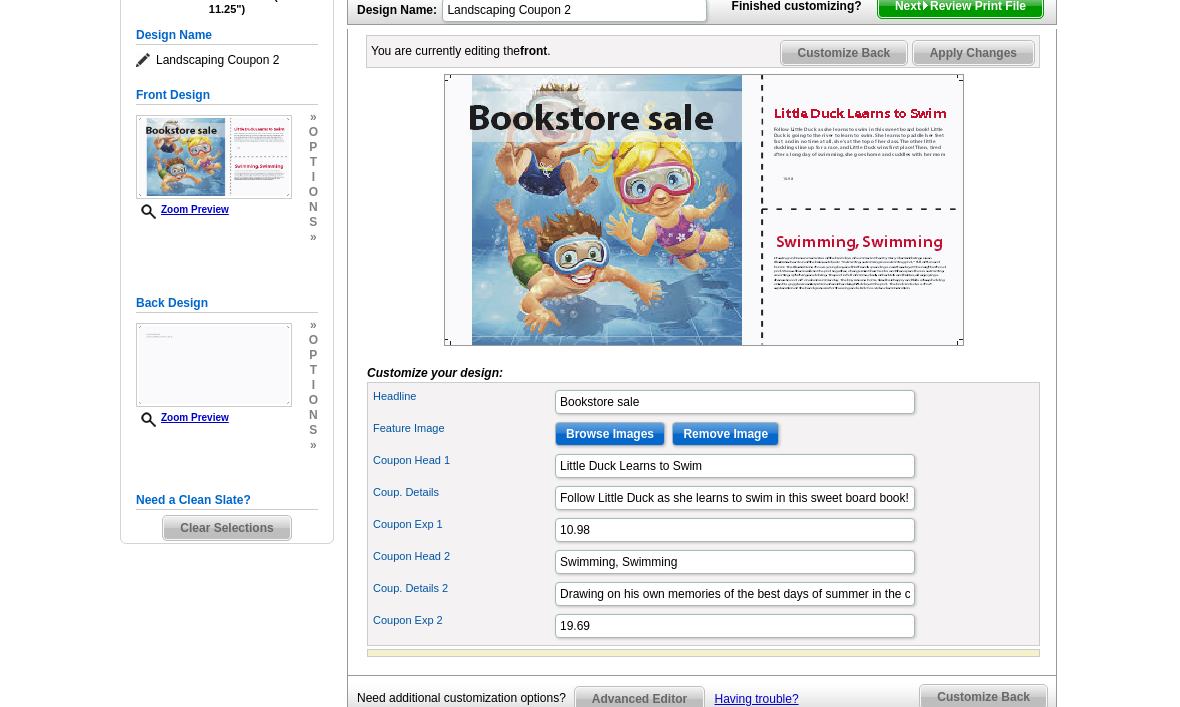 click at bounding box center [703, 210] 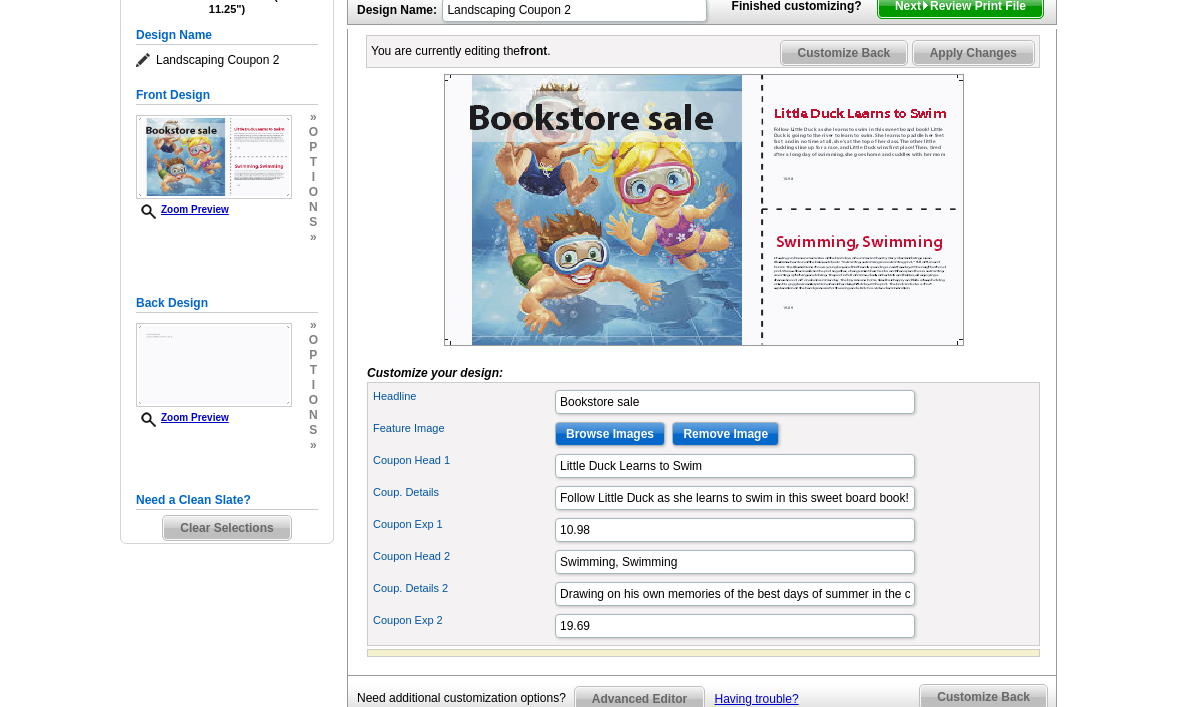 click on "Customize Back" at bounding box center [844, 53] 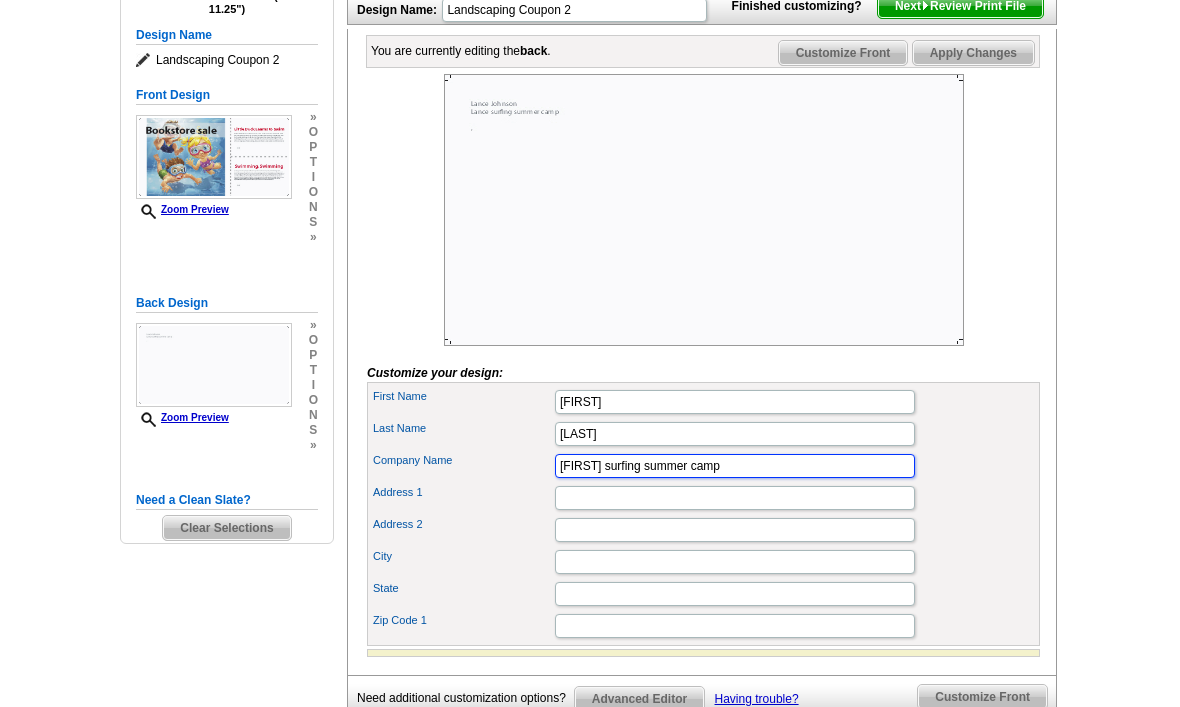 click on "Lance surfing summer camp" at bounding box center (735, 466) 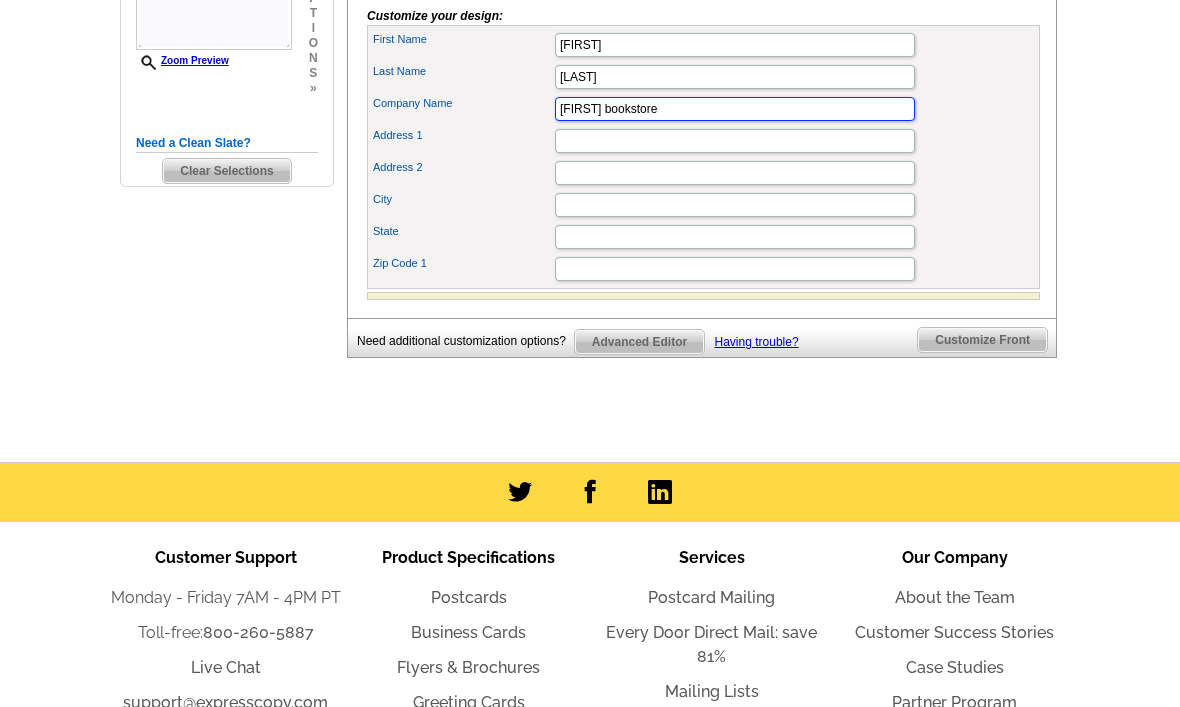 type on "Lance bookstore" 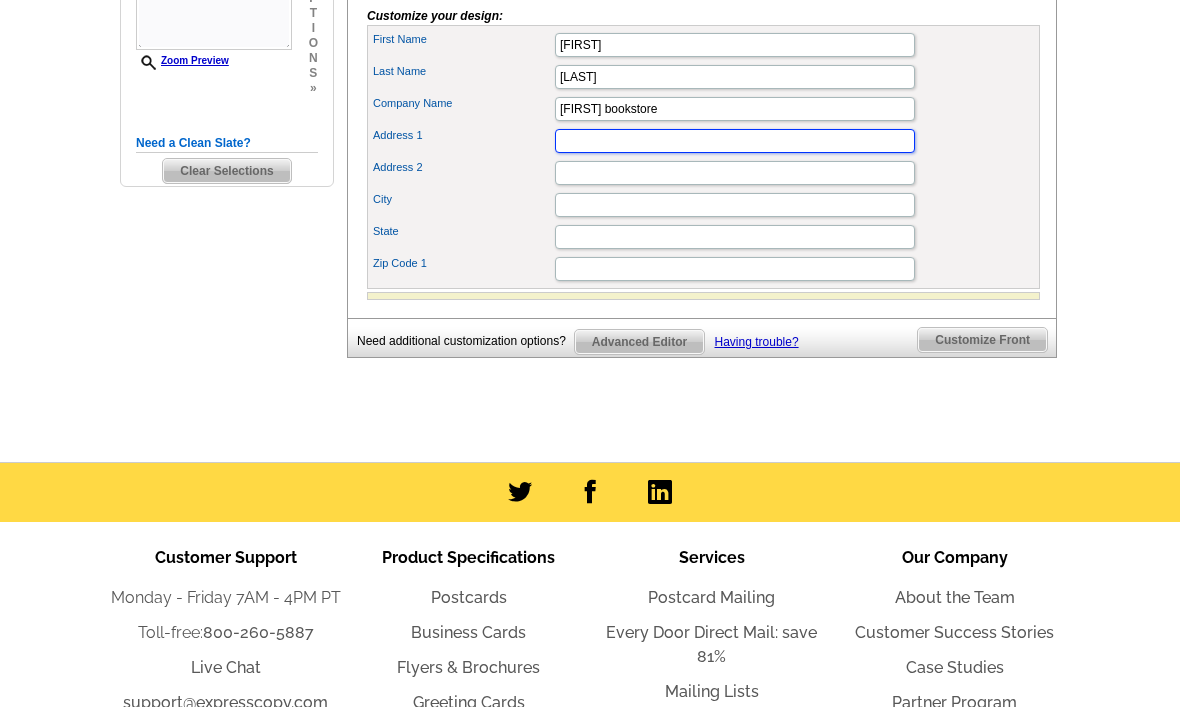 click on "Address 1" at bounding box center (735, 141) 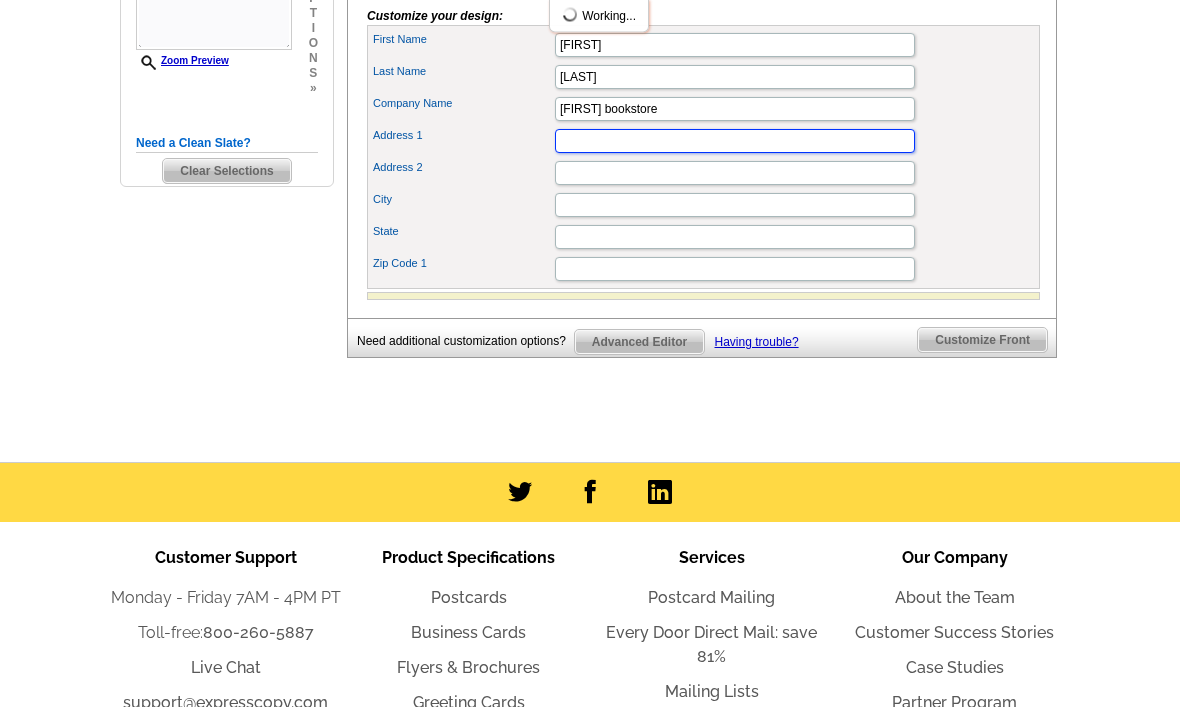 type on "4020 Clearwater Rd" 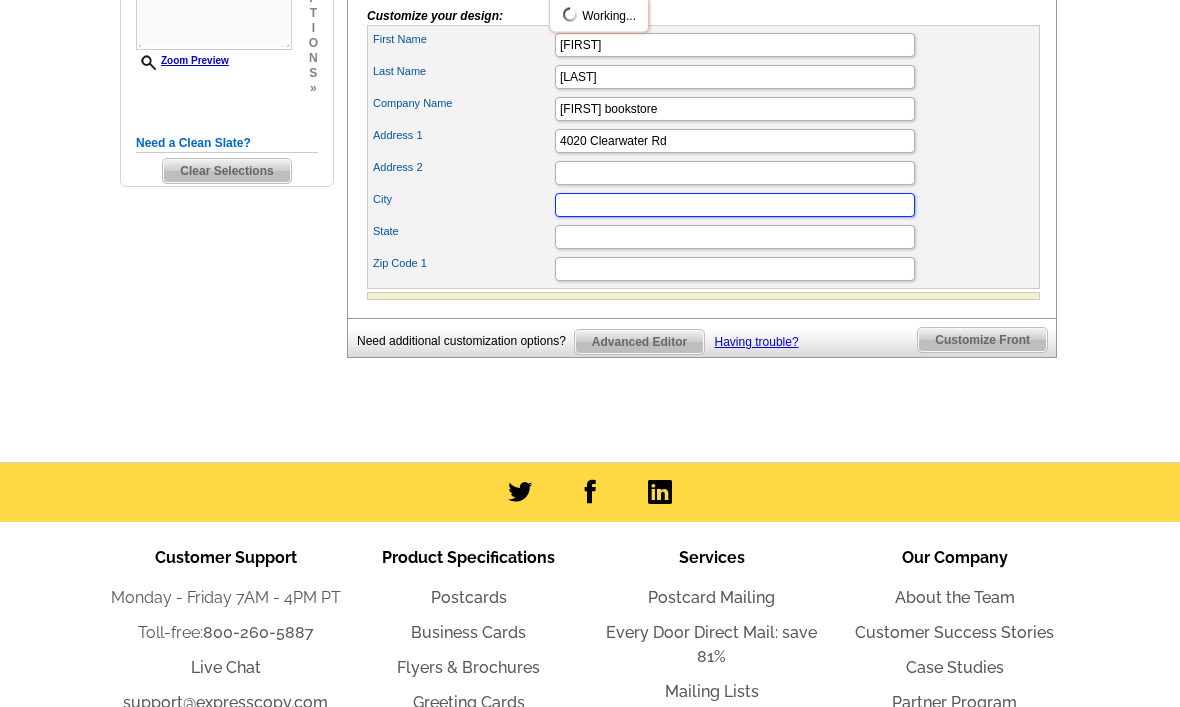 type on "Saint Cloud" 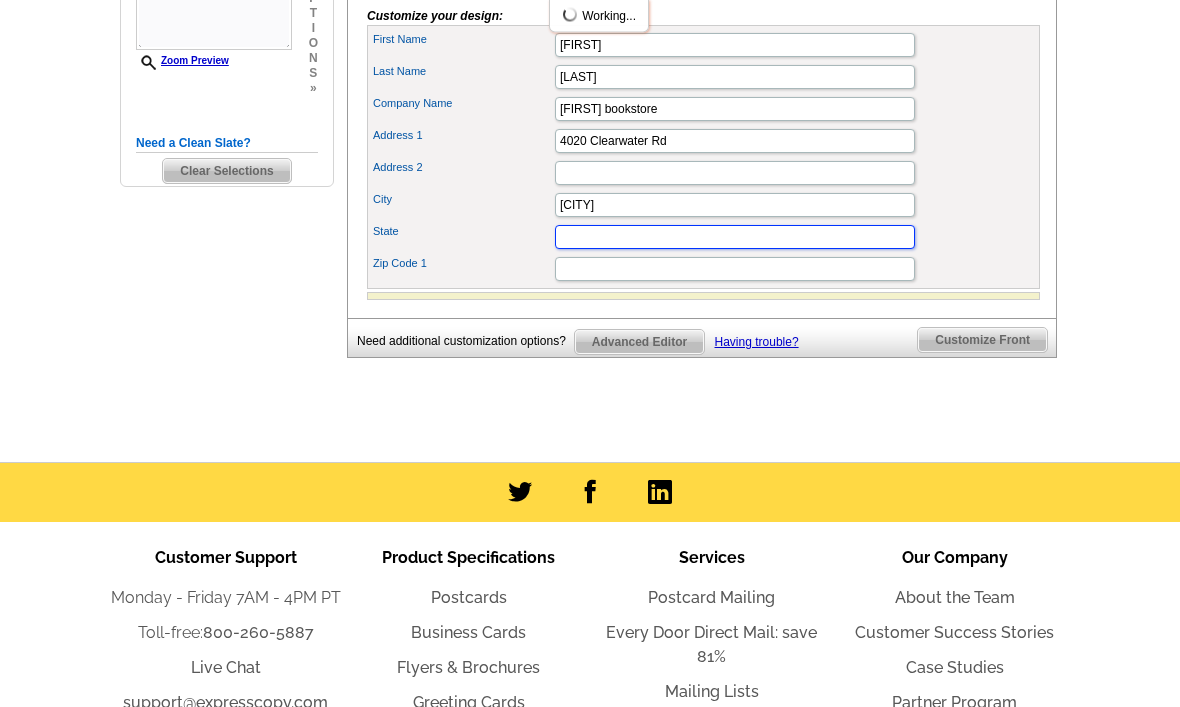 type on "MN" 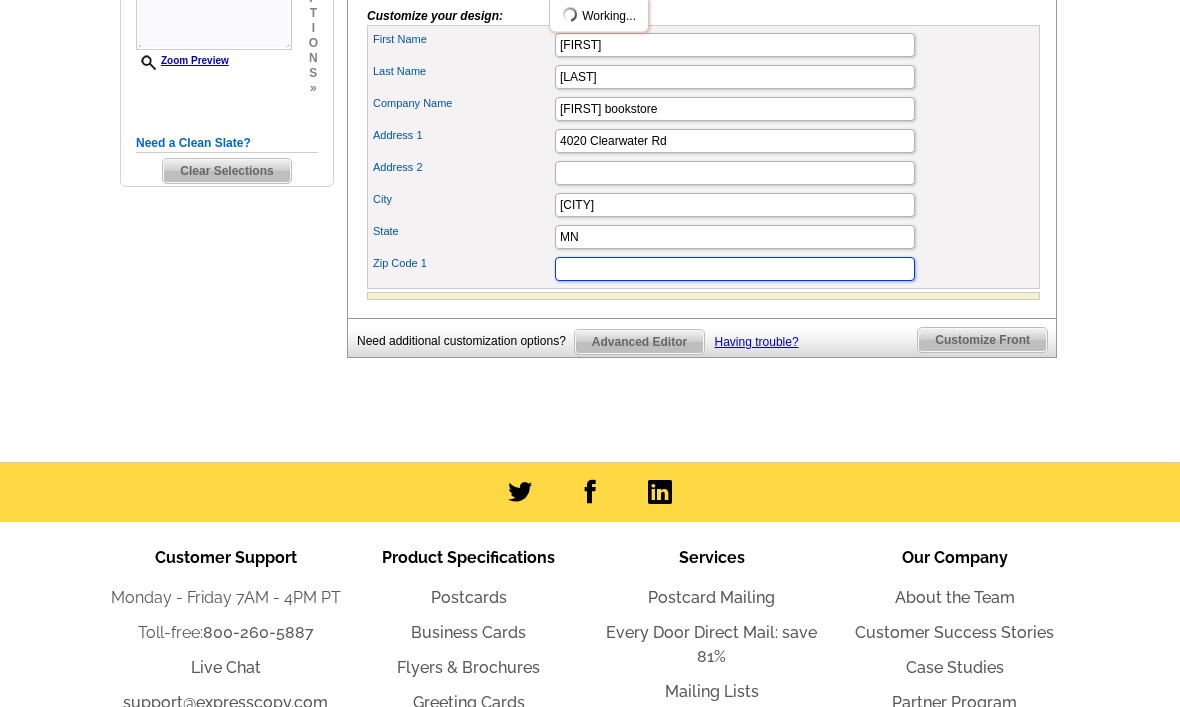 type on "56301" 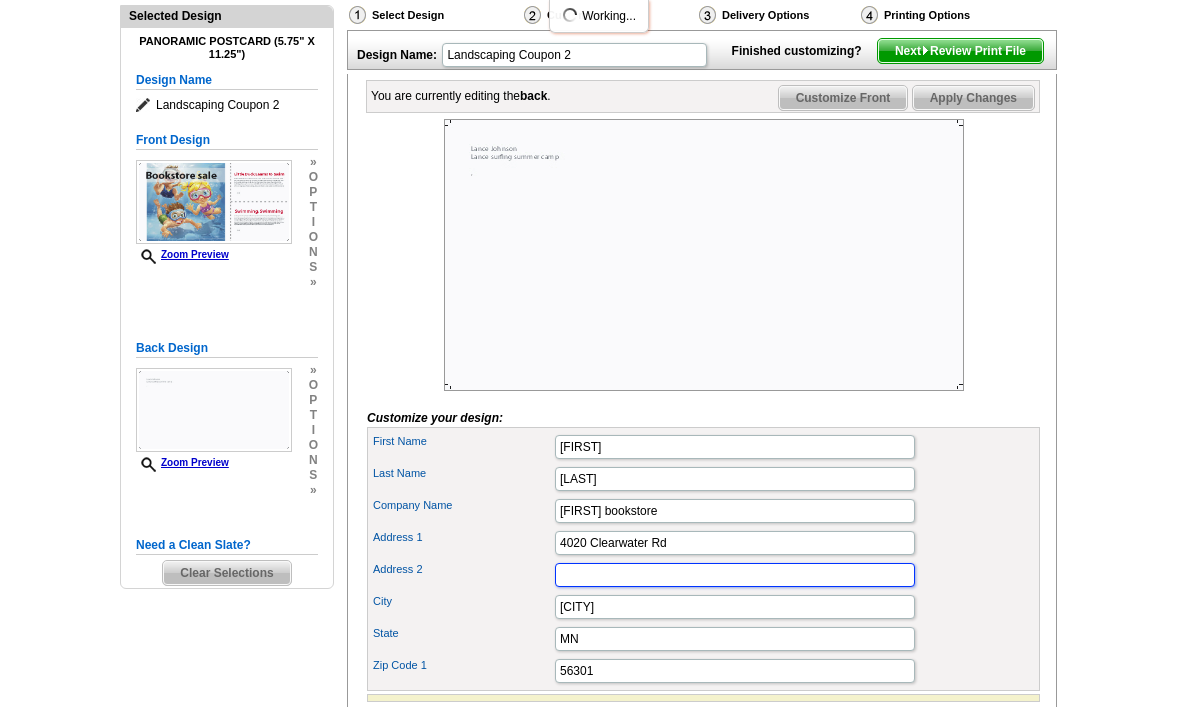 scroll, scrollTop: 216, scrollLeft: 0, axis: vertical 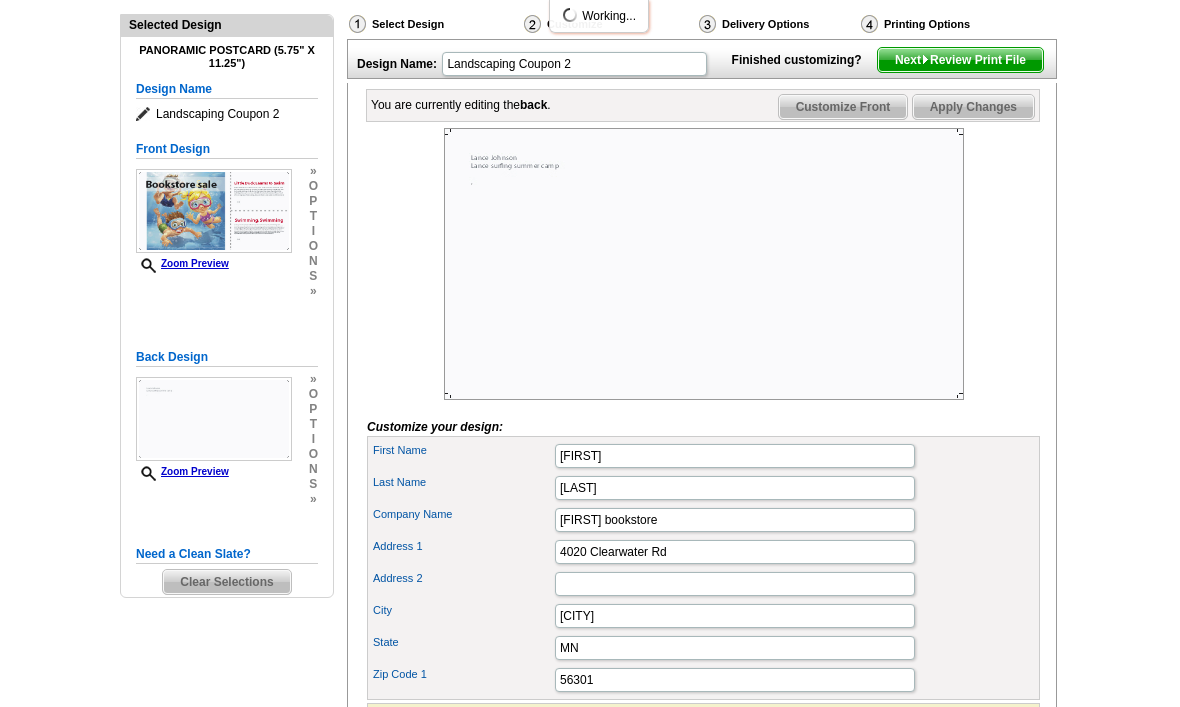 click on "Need Help? call  800-260-5887 ,  chat  with support, or have our designers make something custom just for you!
Got it, no need for the selection guide next time.
Show Results
Selected Design
Panoramic Postcard (5.75" x 11.25")
Design Name
Landscaping Coupon 2
Front Design
Zoom Preview
»
o
p
t
i
o
n
s
»" at bounding box center [590, 395] 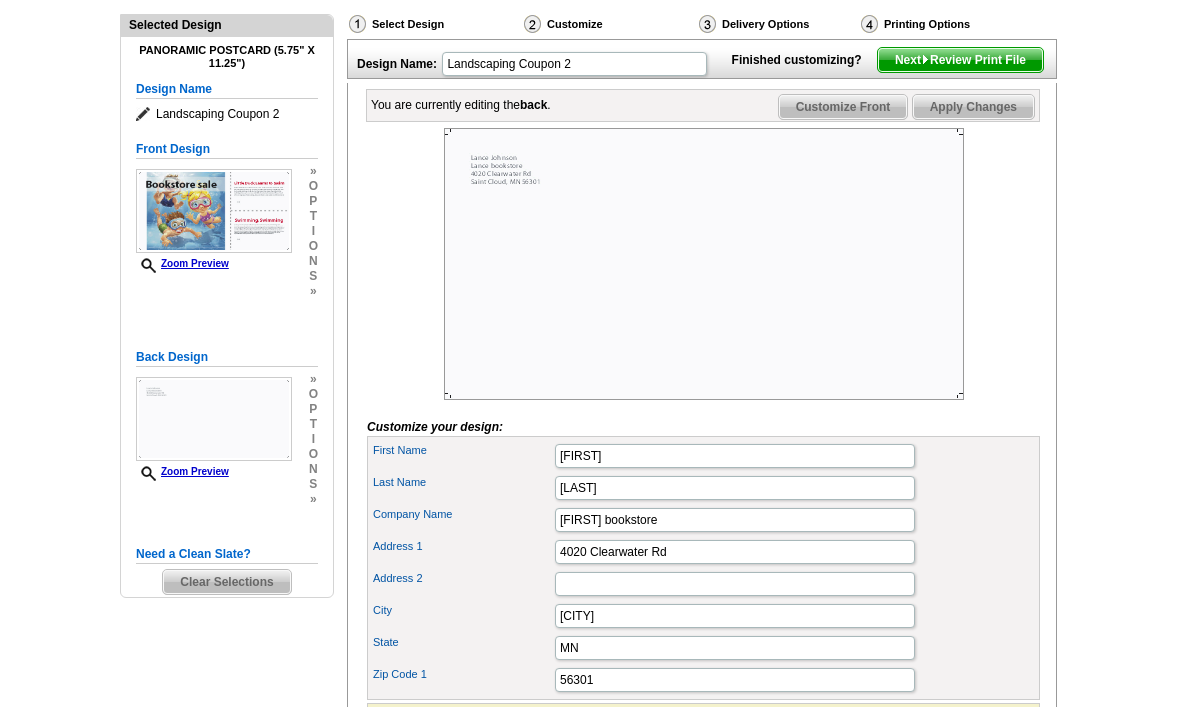 click on "Select Design
Customize
Delivery Options
Printing Options
You have selected a back.
Just a little further to go and we'll start printing your order.
Design Name:
Landscaping Coupon 2
Finished customizing?
Next   Review Print File
You are currently editing the  back .
Customize Front
Customize Back" at bounding box center [701, 397] 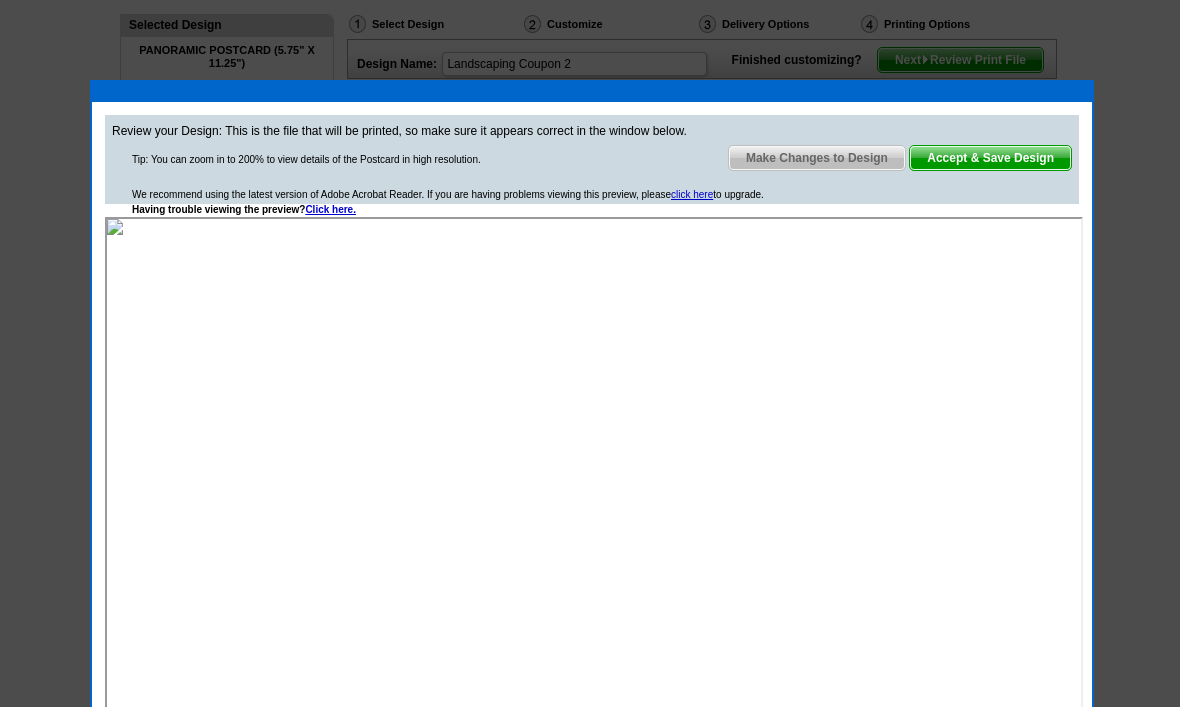 scroll, scrollTop: 0, scrollLeft: 0, axis: both 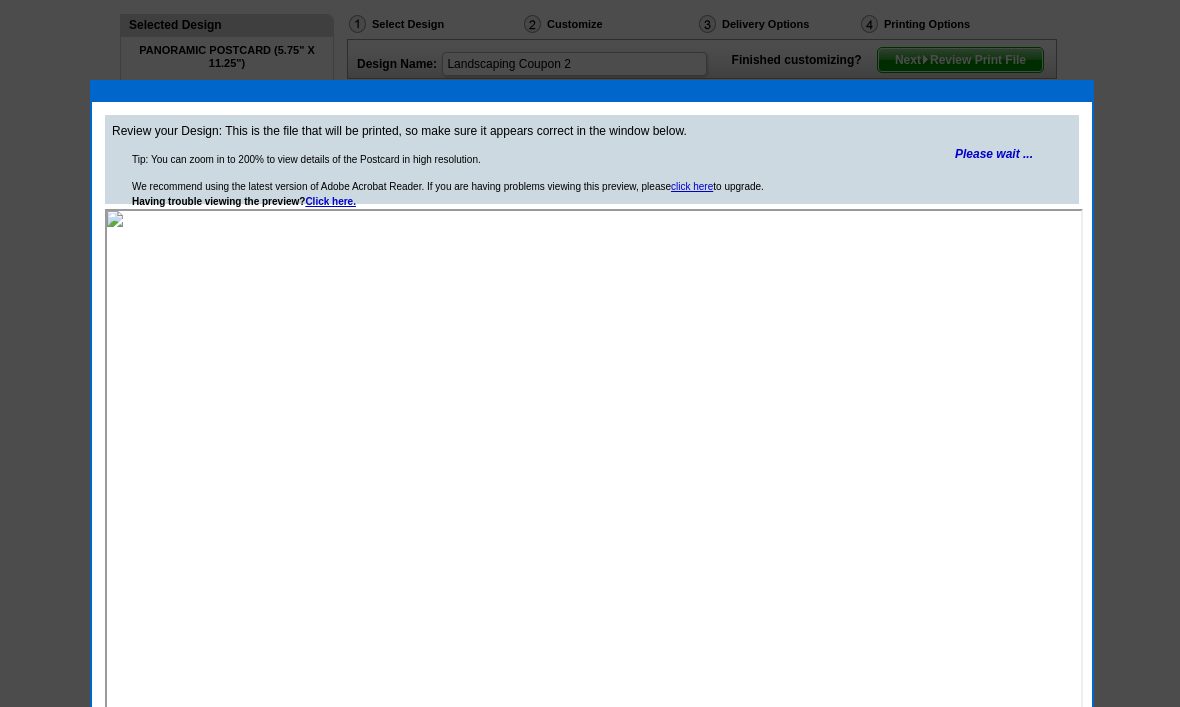 click on "Please wait ..." at bounding box center (994, 154) 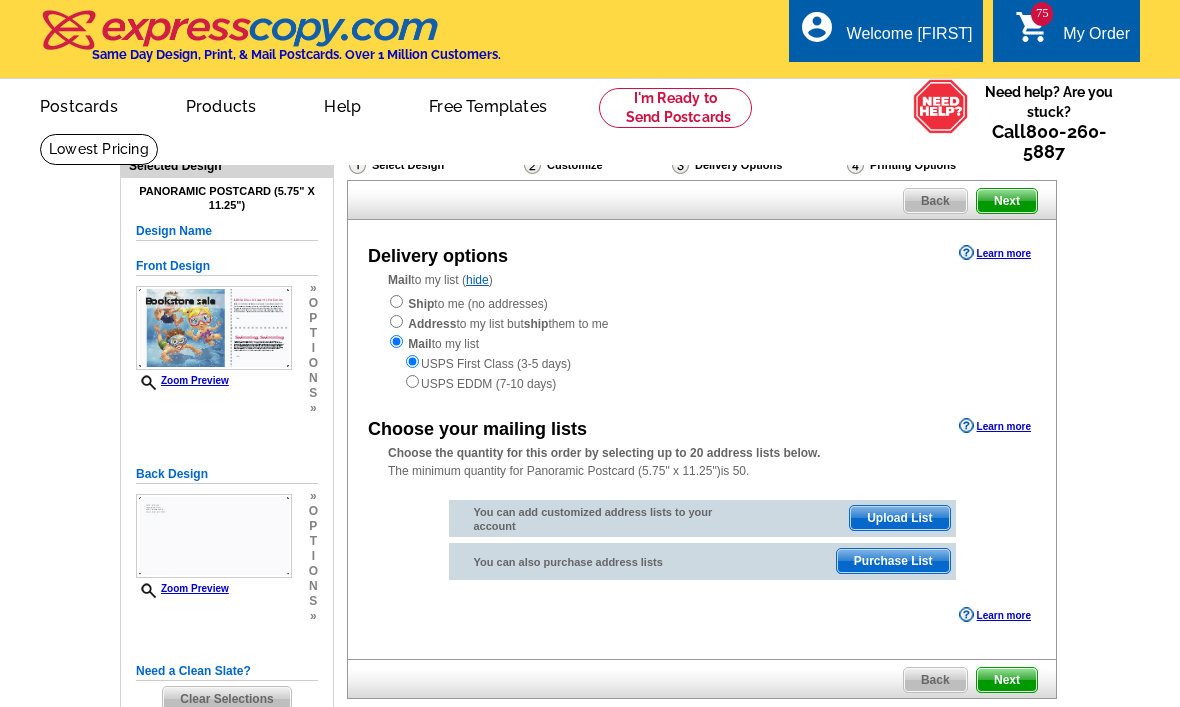 scroll, scrollTop: 0, scrollLeft: 0, axis: both 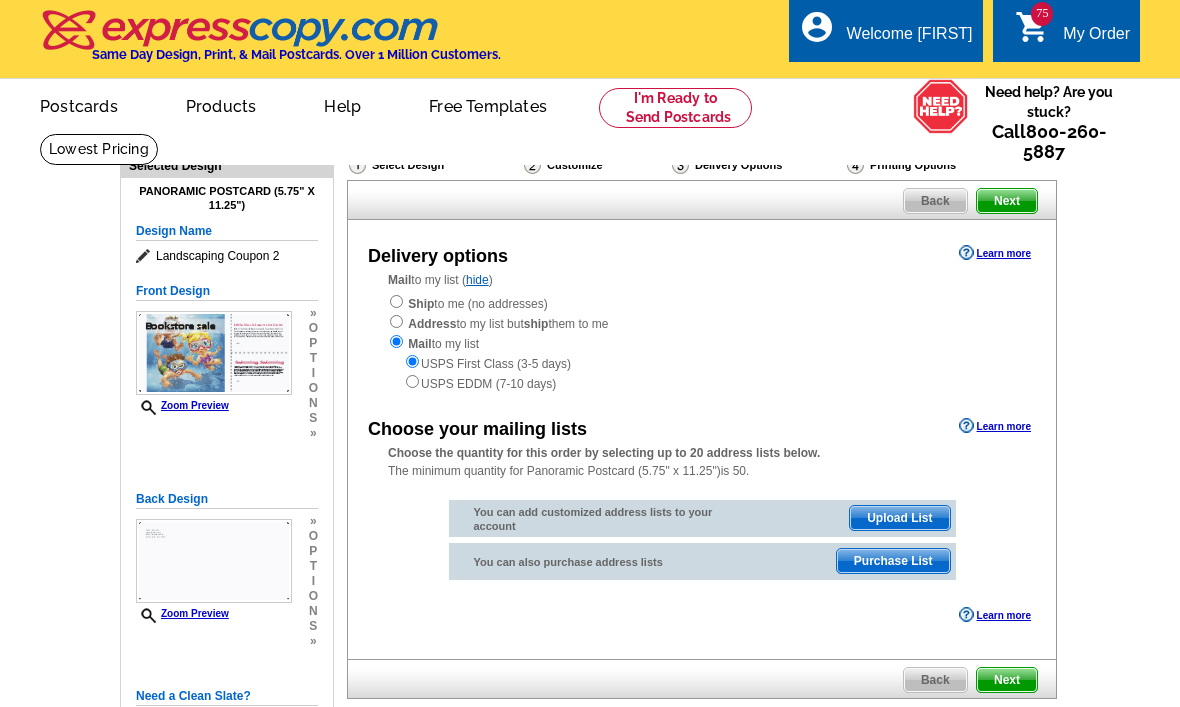 click on "Mail to my list (hide) Ship to me (no addresses) Address to my list but ship them to me Mail to my list USPS First Class (3-5 days) USPS EDDM (7-10 days)" at bounding box center [702, 332] 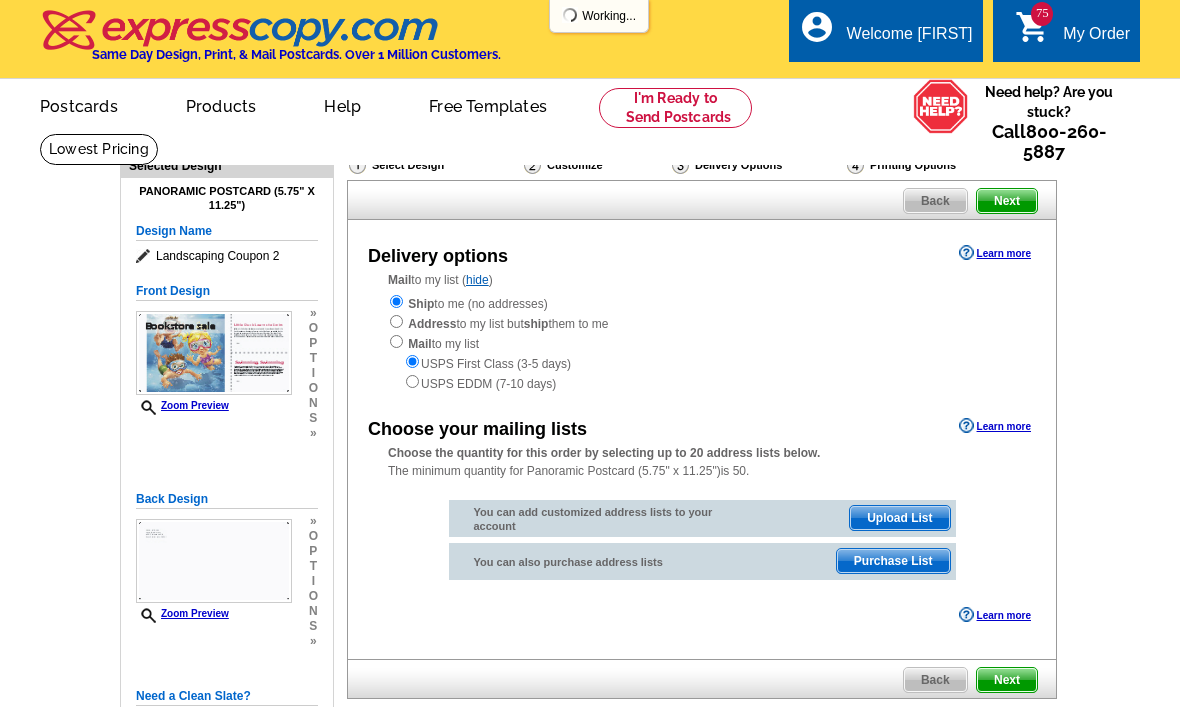 click on "Mail to my list (hide) Ship to me (no addresses) Address to my list but ship them to me Mail to my list USPS First Class (3-5 days) USPS EDDM (7-10 days)" at bounding box center (702, 332) 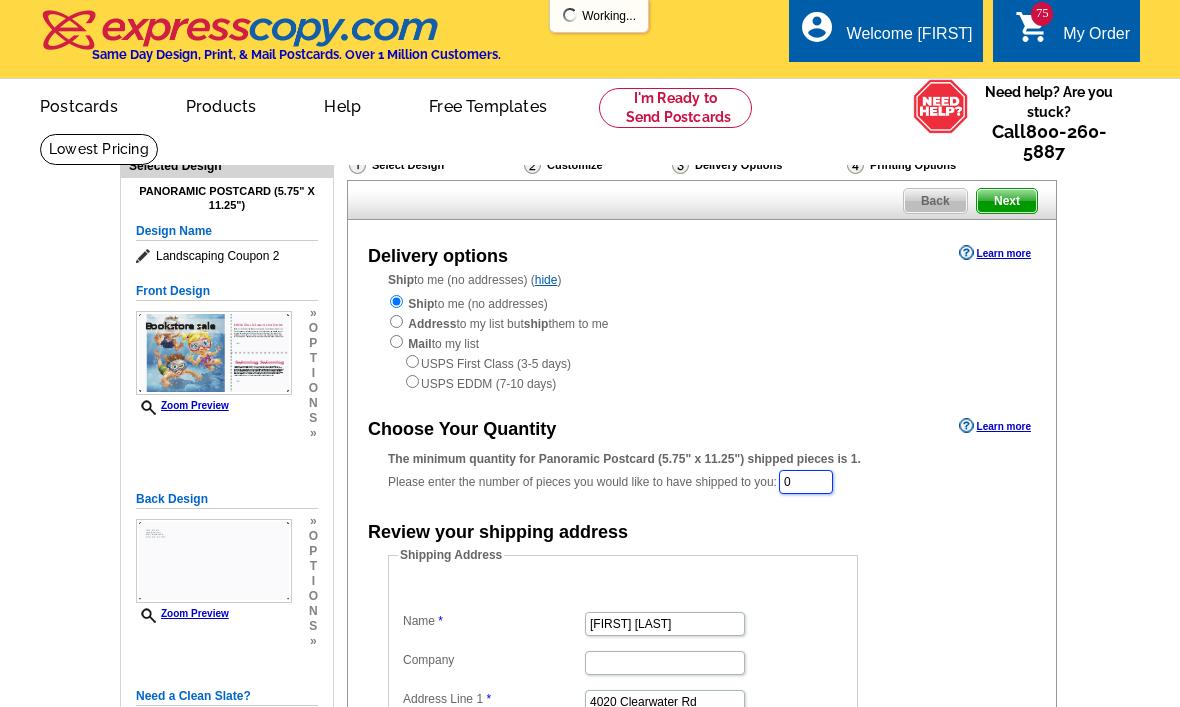 click on "0" at bounding box center [806, 482] 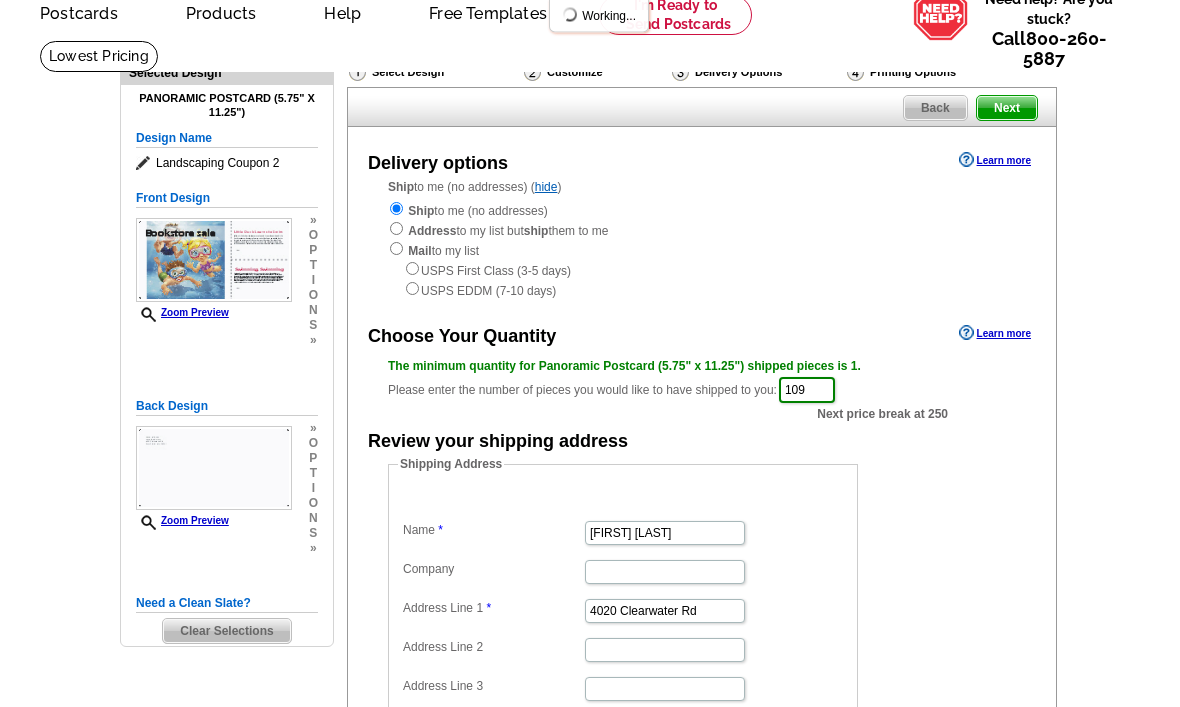 scroll, scrollTop: 91, scrollLeft: 0, axis: vertical 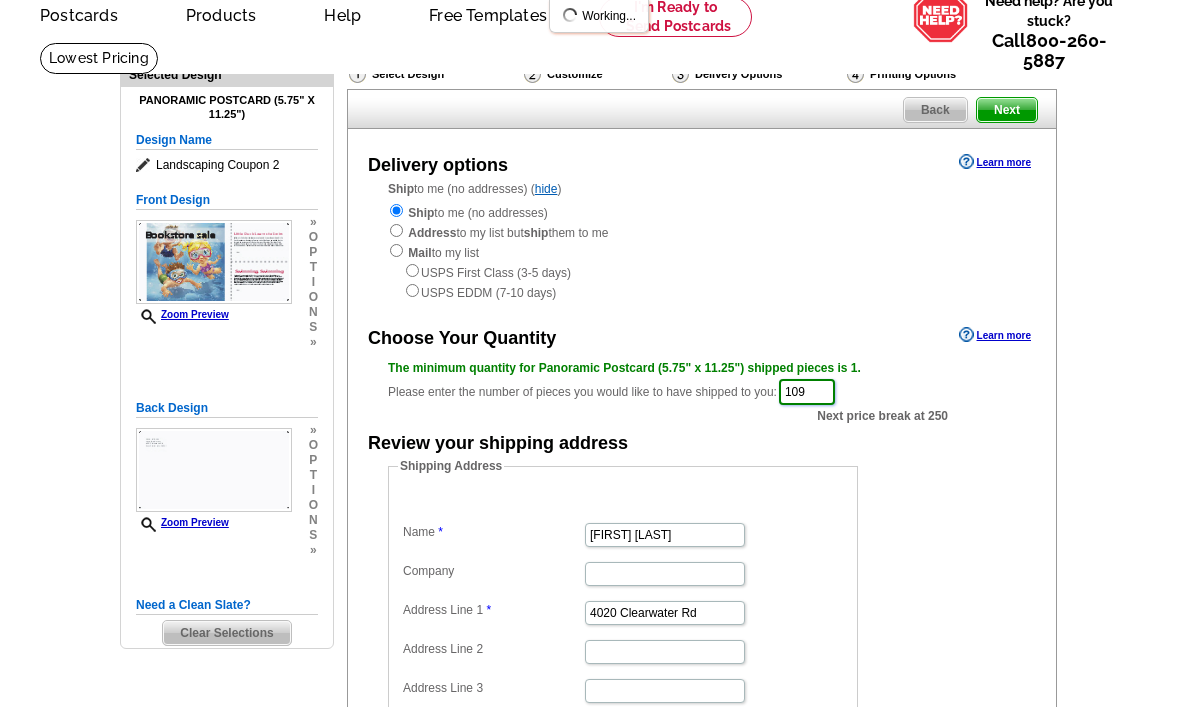 type on "109" 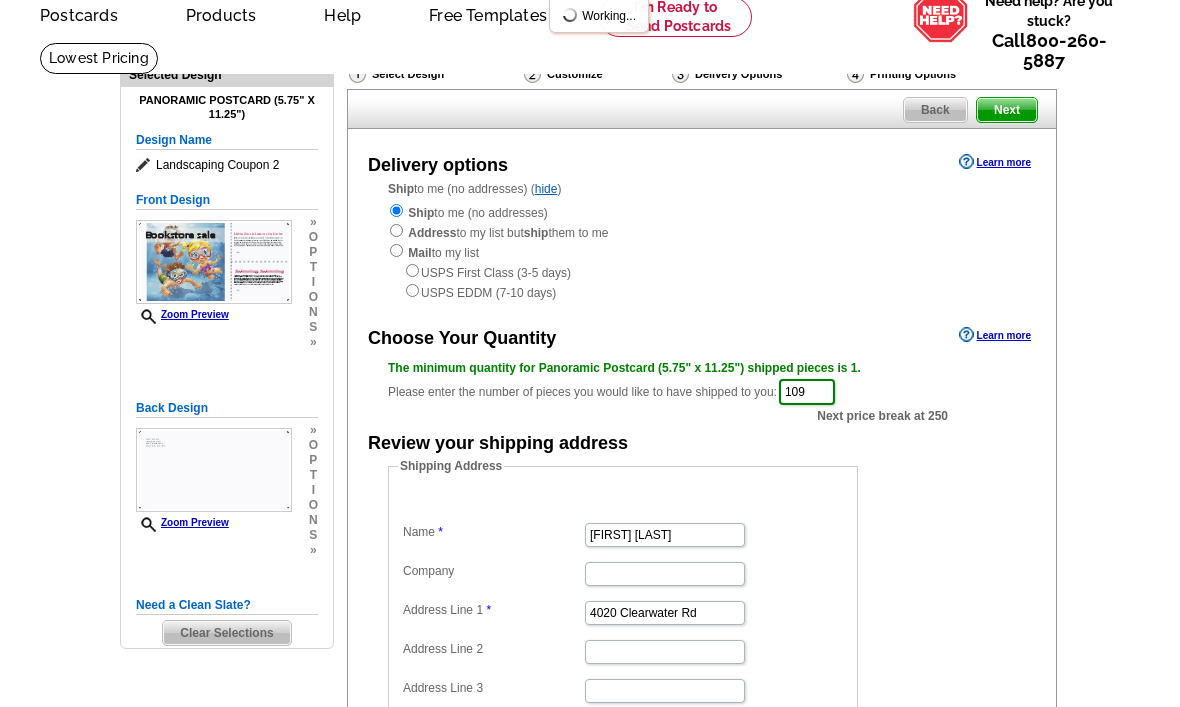 click on "Next" at bounding box center [1007, 110] 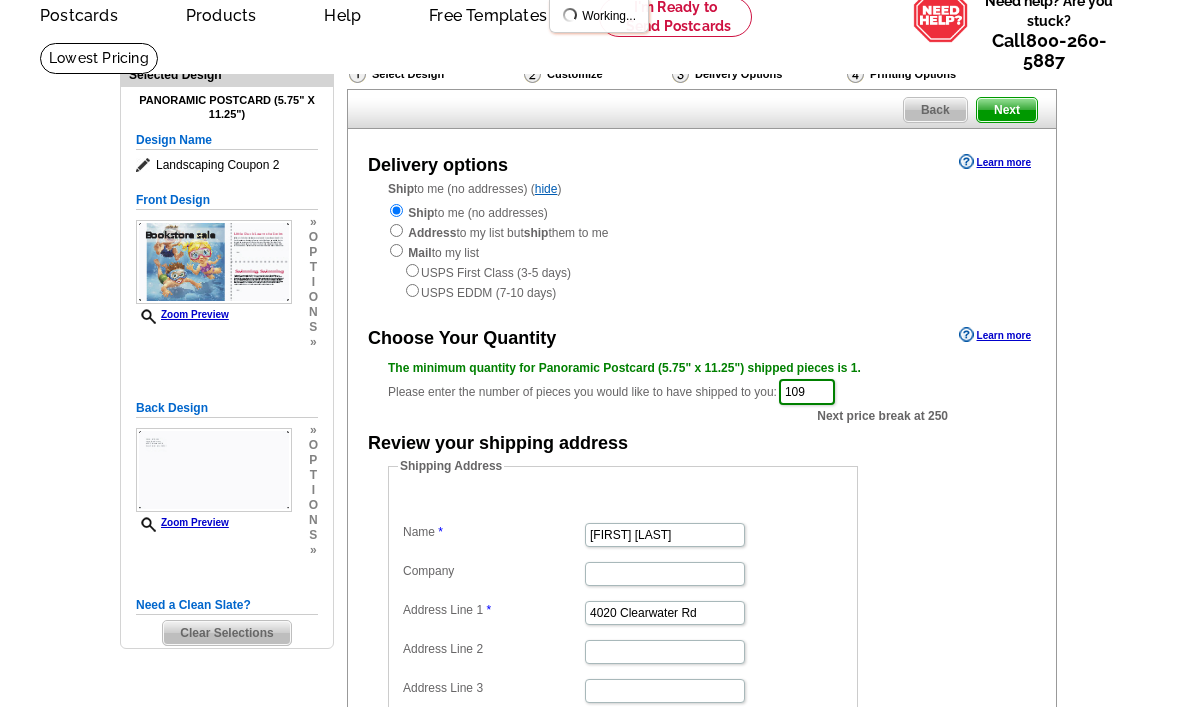 click on "Next" at bounding box center [1007, 110] 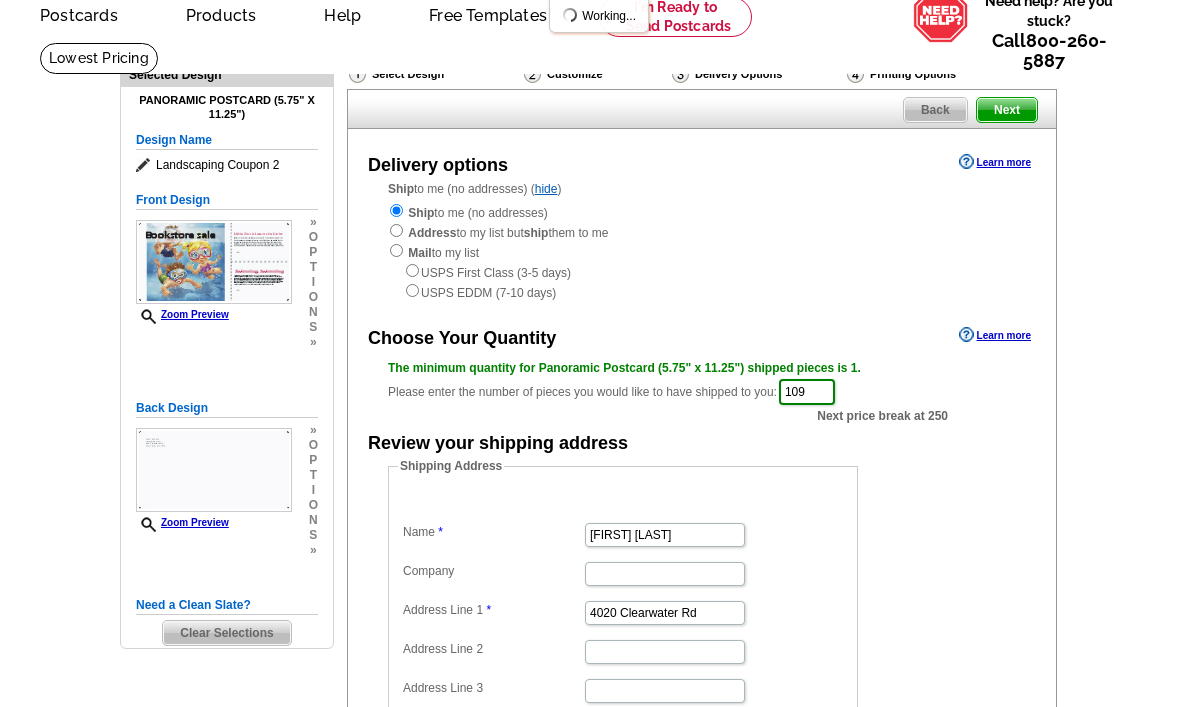 click on "Next" at bounding box center [1007, 110] 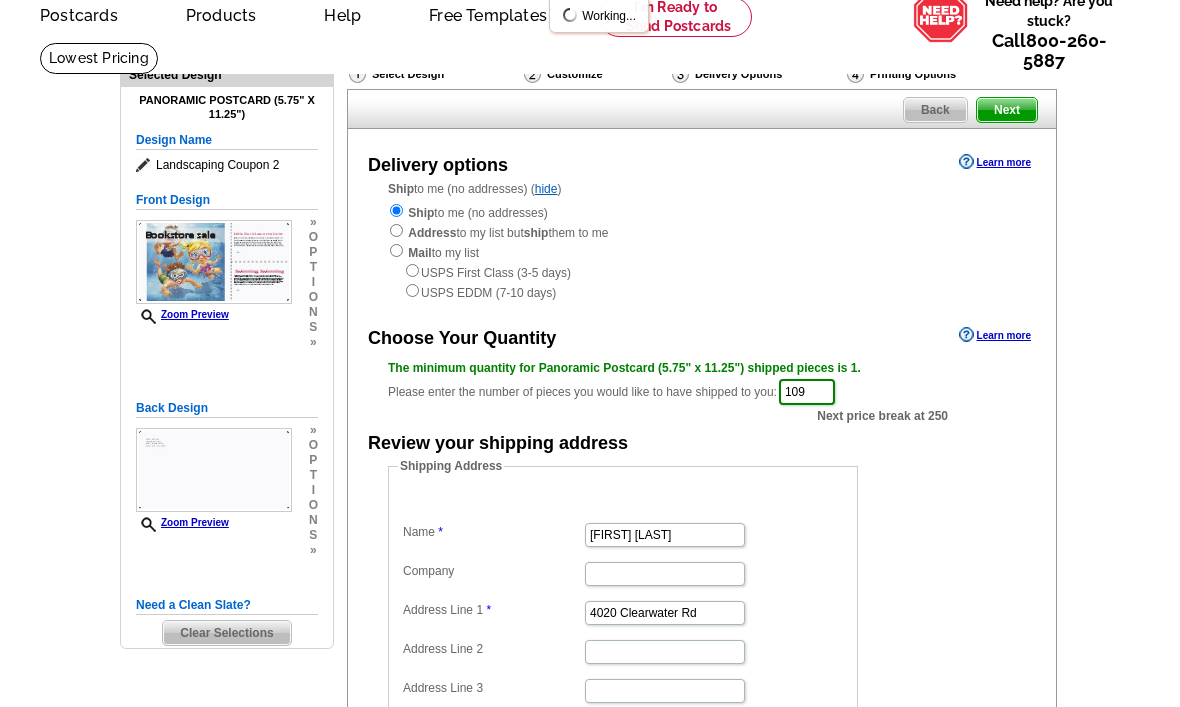 click on "Next" at bounding box center (1007, 110) 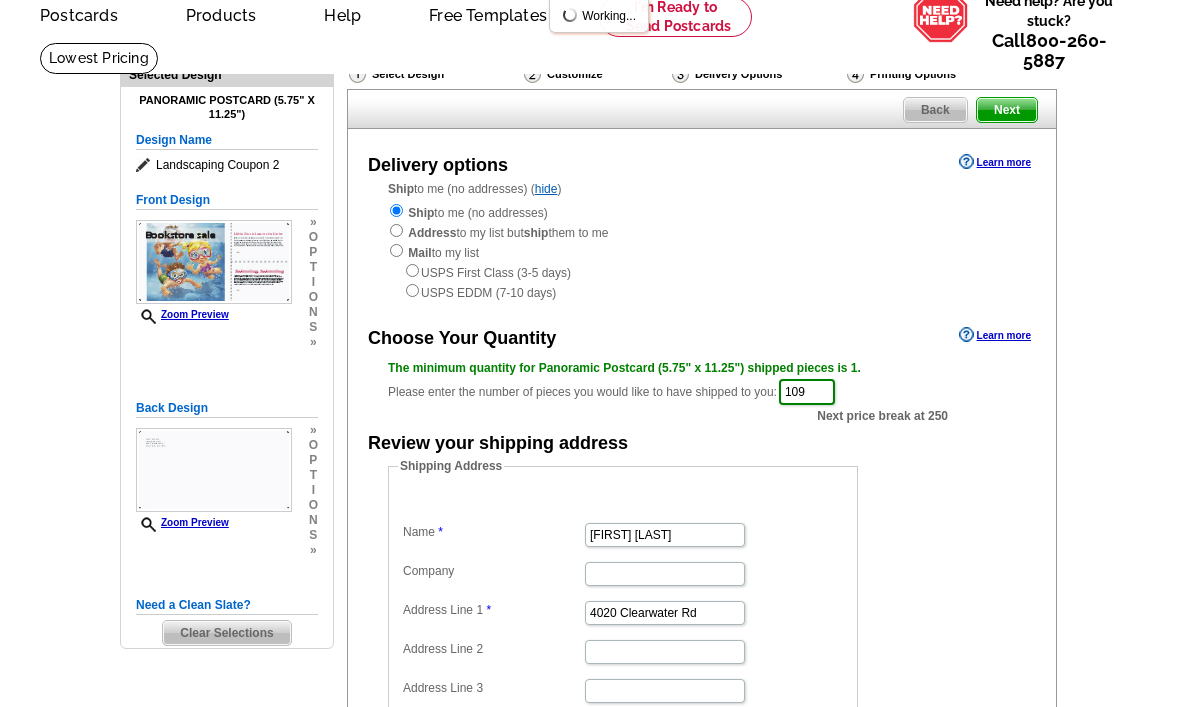 click on "Next" at bounding box center (1007, 110) 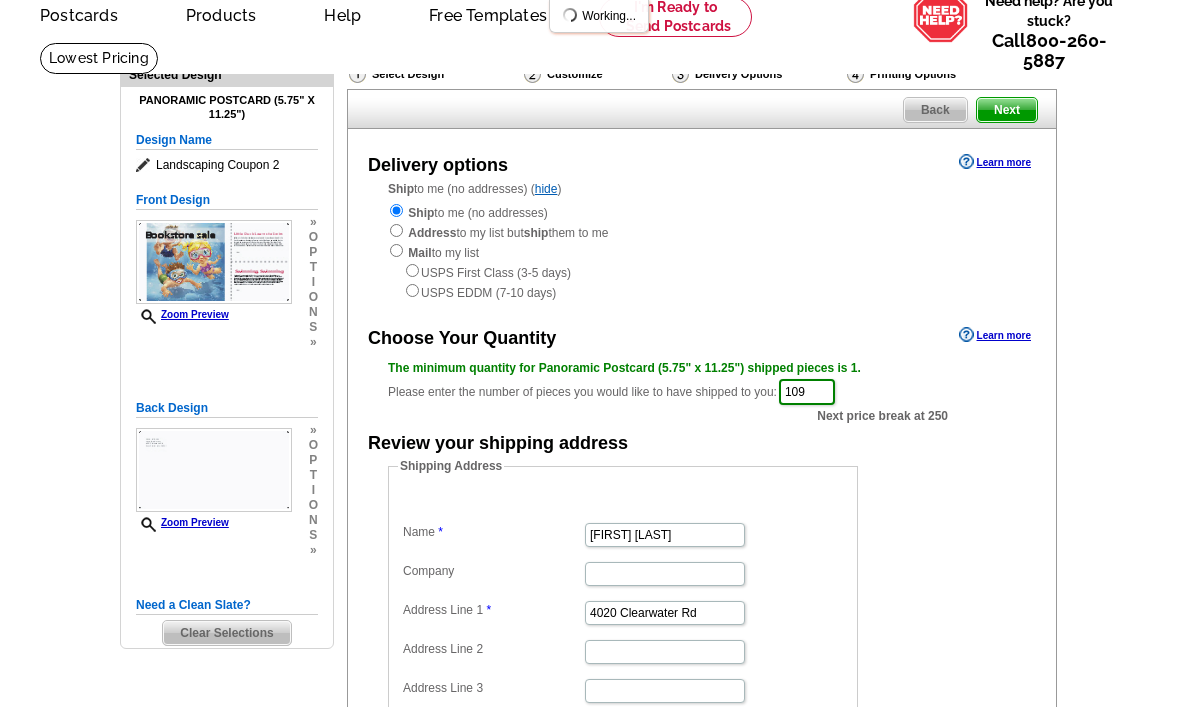 click on "Next" at bounding box center [1007, 110] 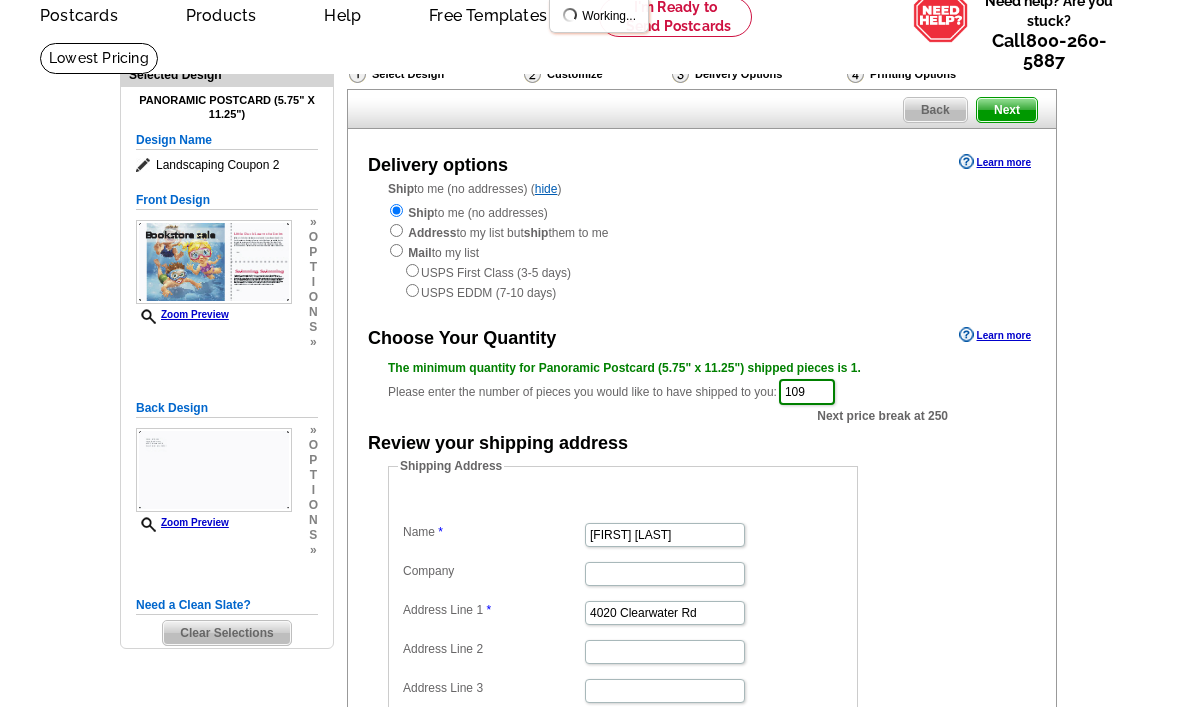 click on "Next" at bounding box center [1007, 110] 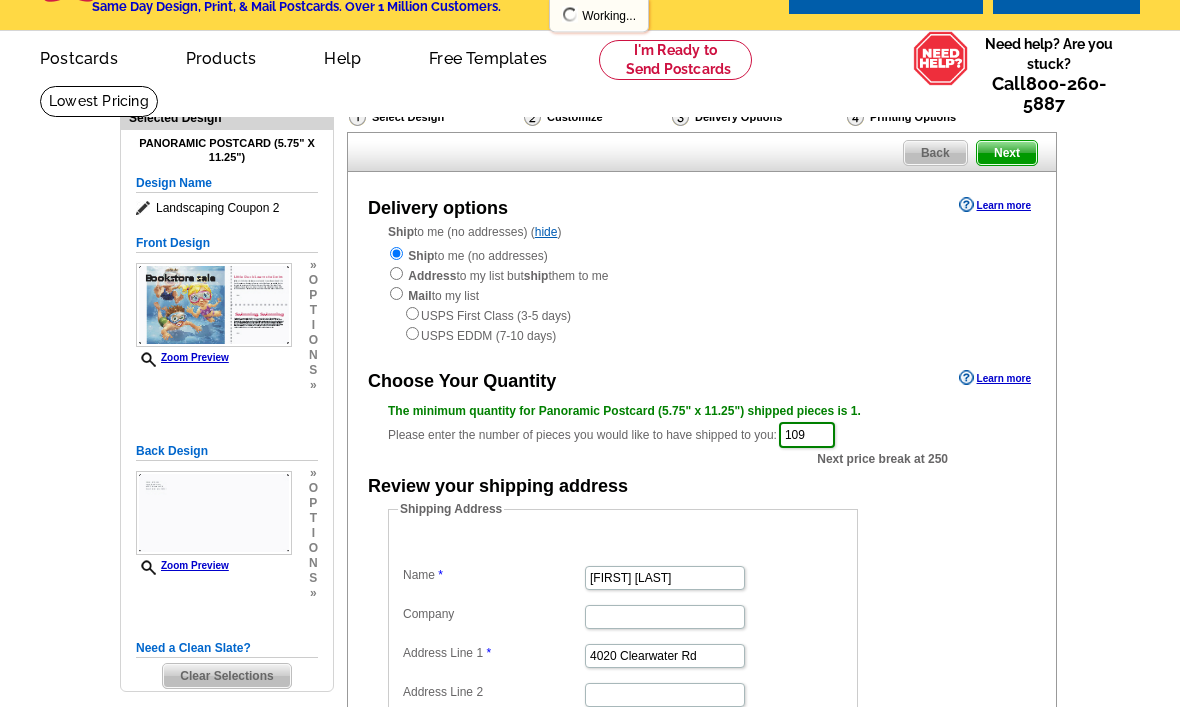 scroll, scrollTop: 0, scrollLeft: 0, axis: both 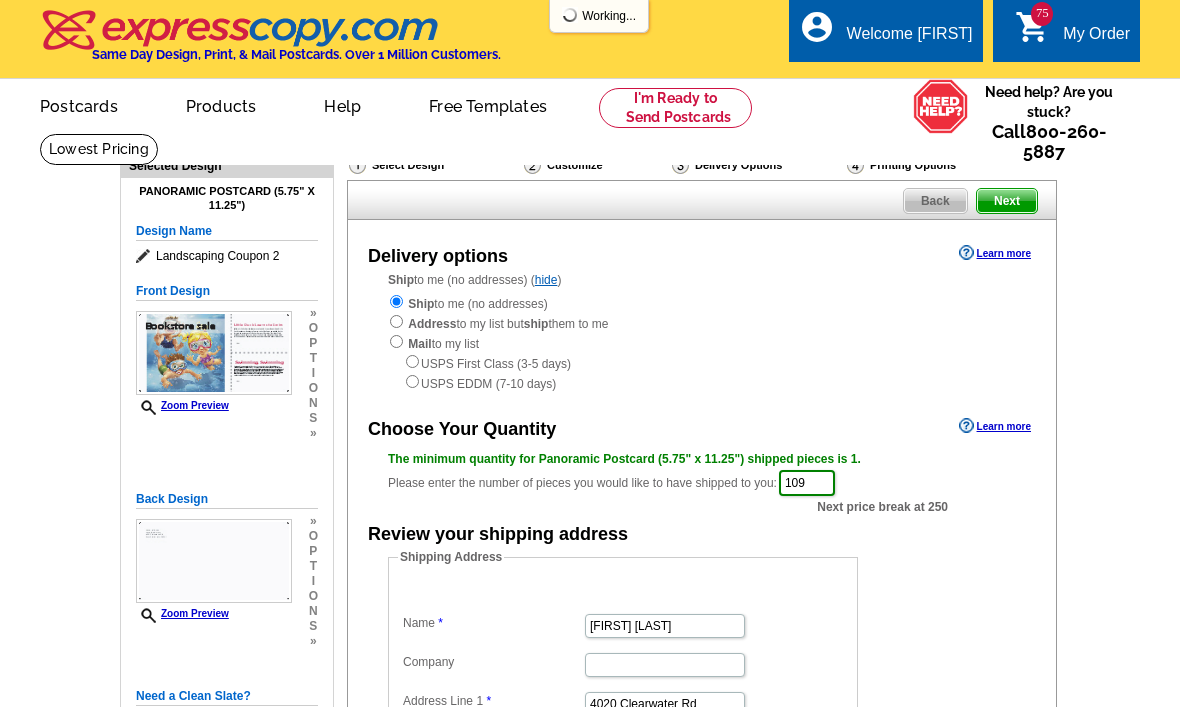 click on "Next" at bounding box center (1007, 201) 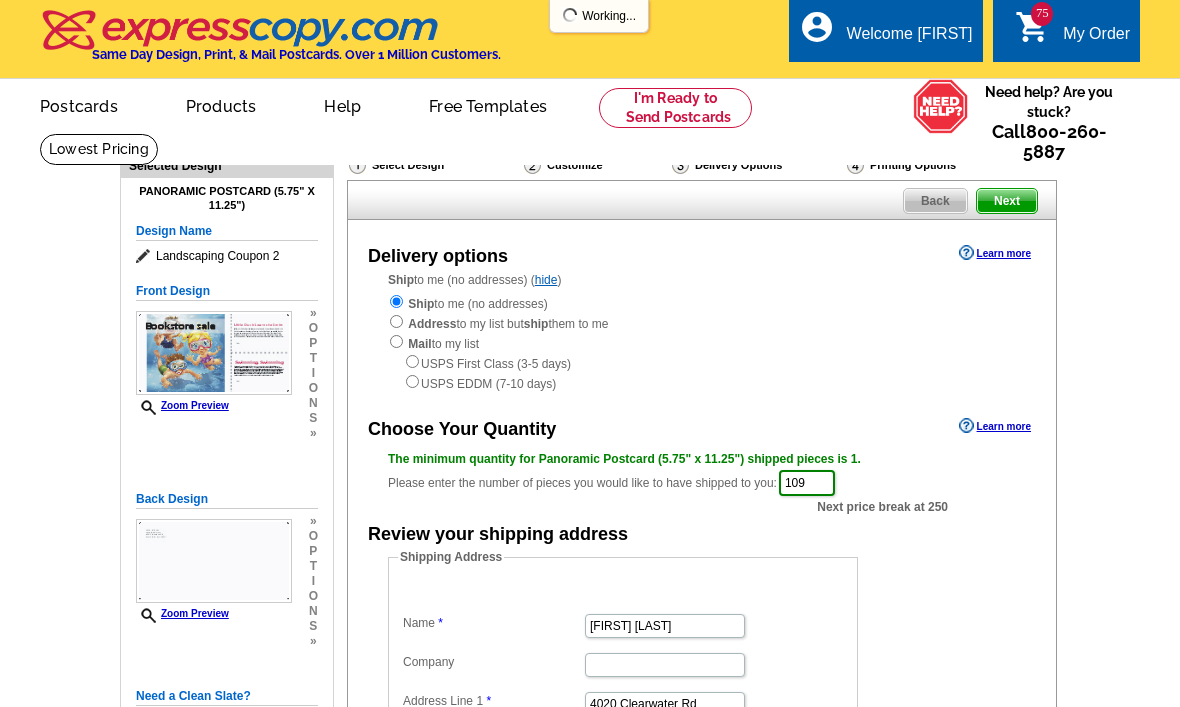 click on "Next" at bounding box center [1007, 201] 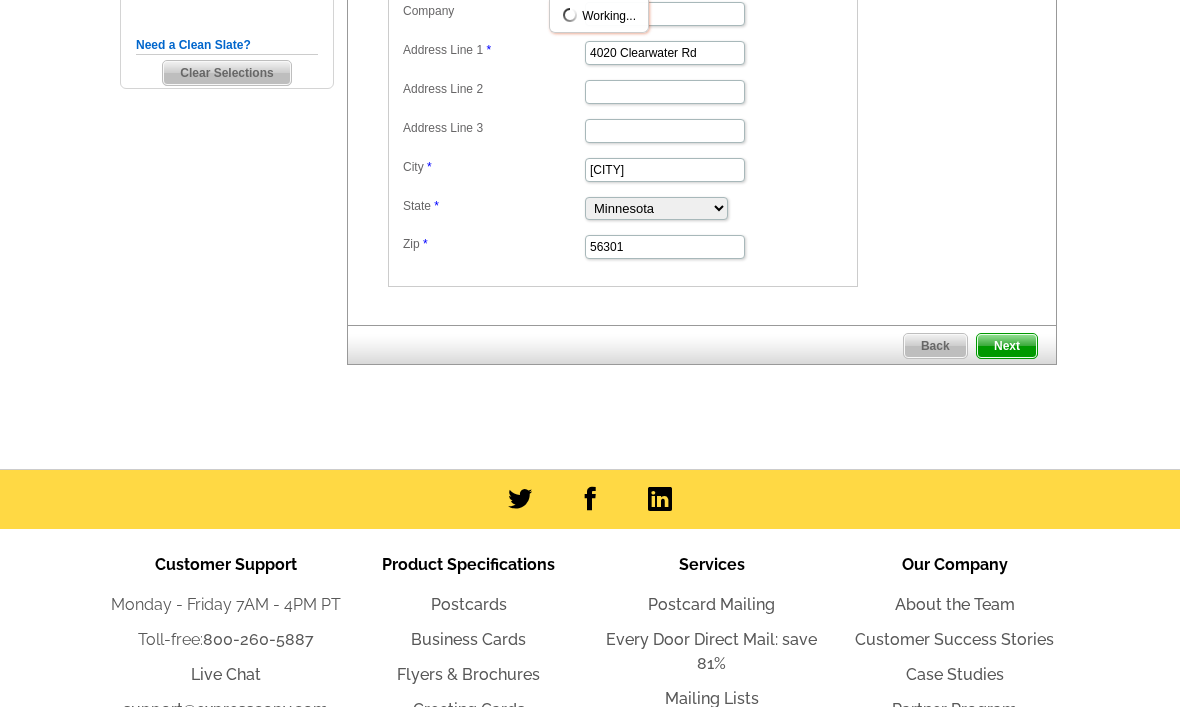 scroll, scrollTop: 713, scrollLeft: 0, axis: vertical 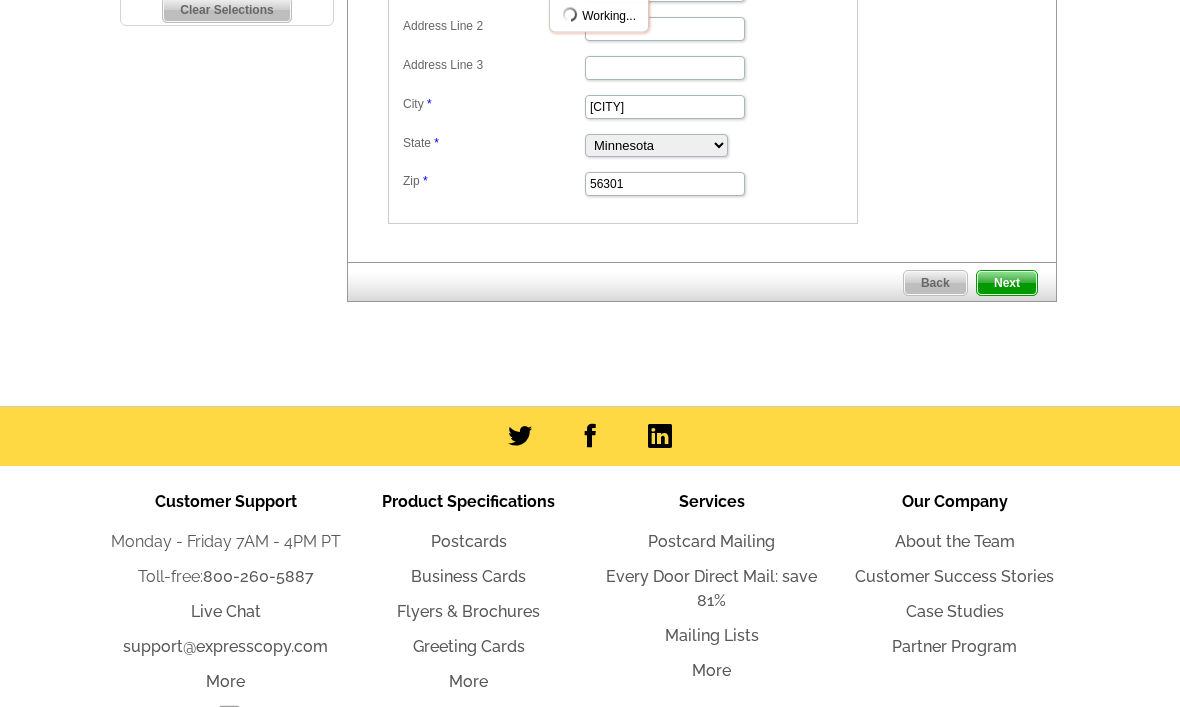 click on "Next" at bounding box center (1007, 284) 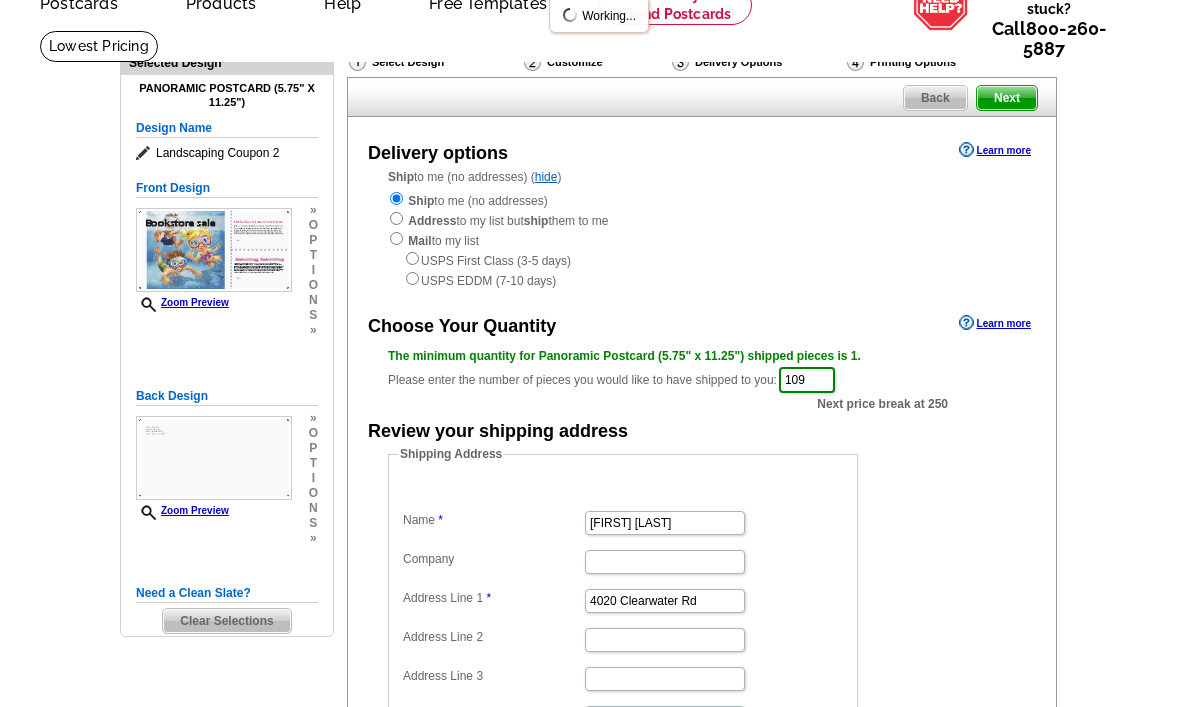 scroll, scrollTop: 102, scrollLeft: 0, axis: vertical 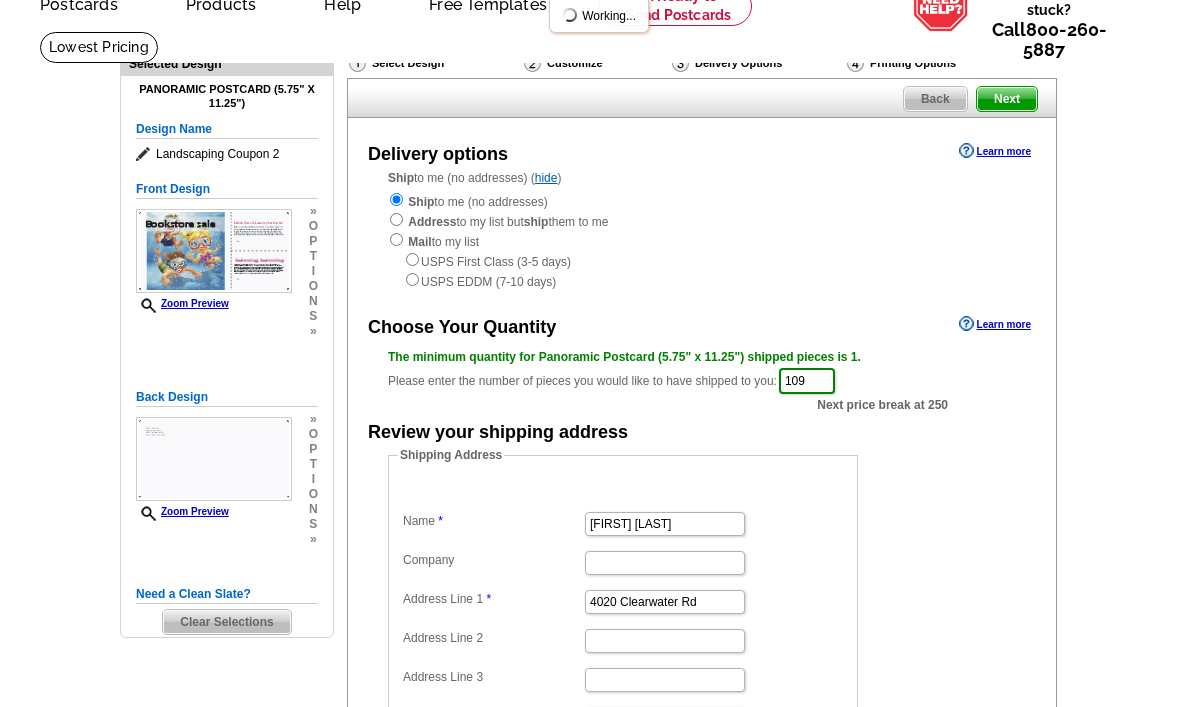 click on "Next" at bounding box center (1007, 99) 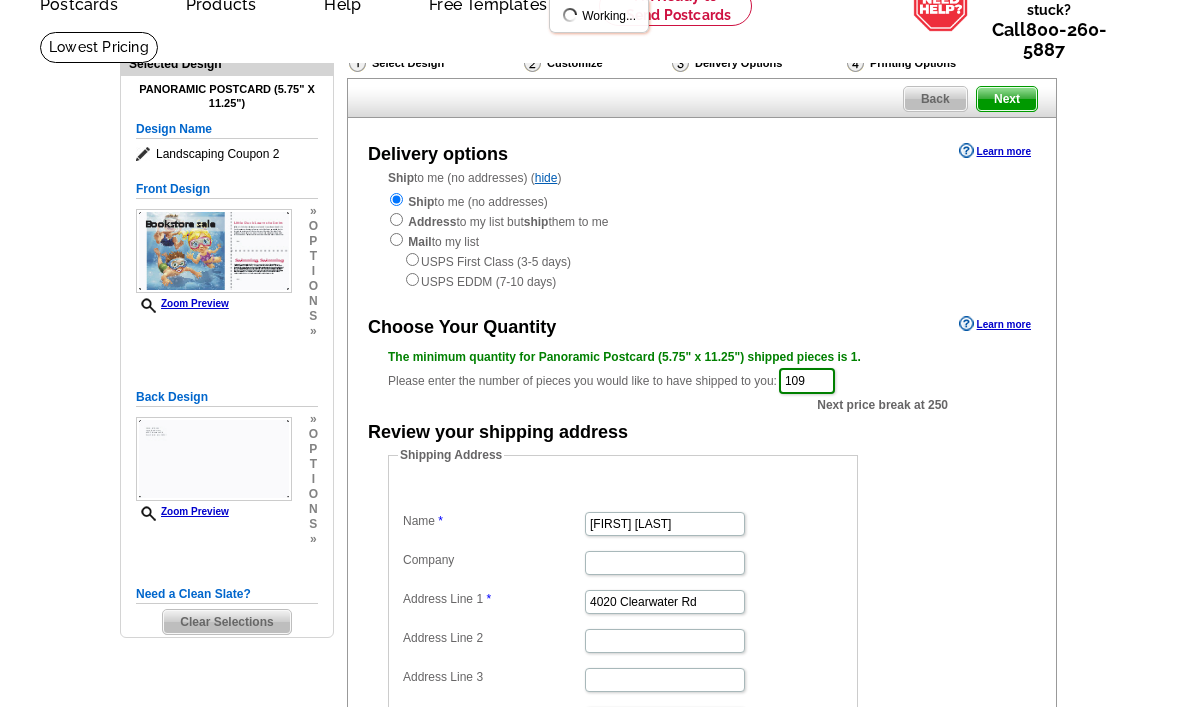click on "Next" at bounding box center (1007, 99) 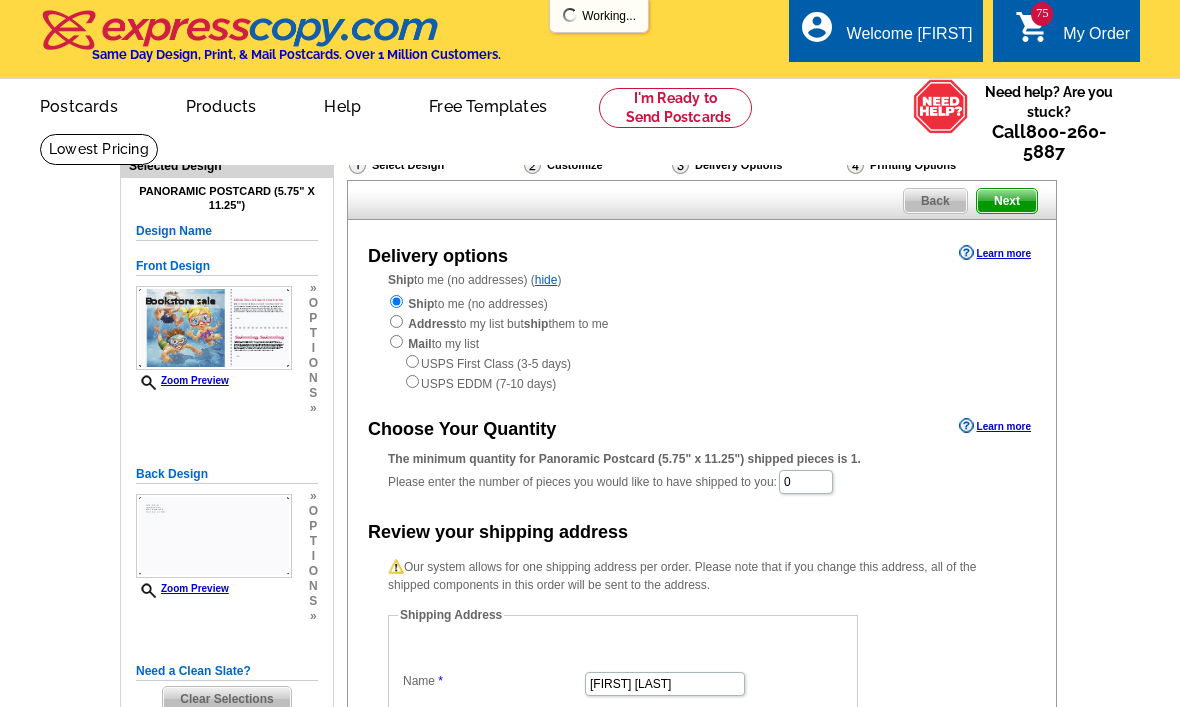 scroll, scrollTop: 102, scrollLeft: 0, axis: vertical 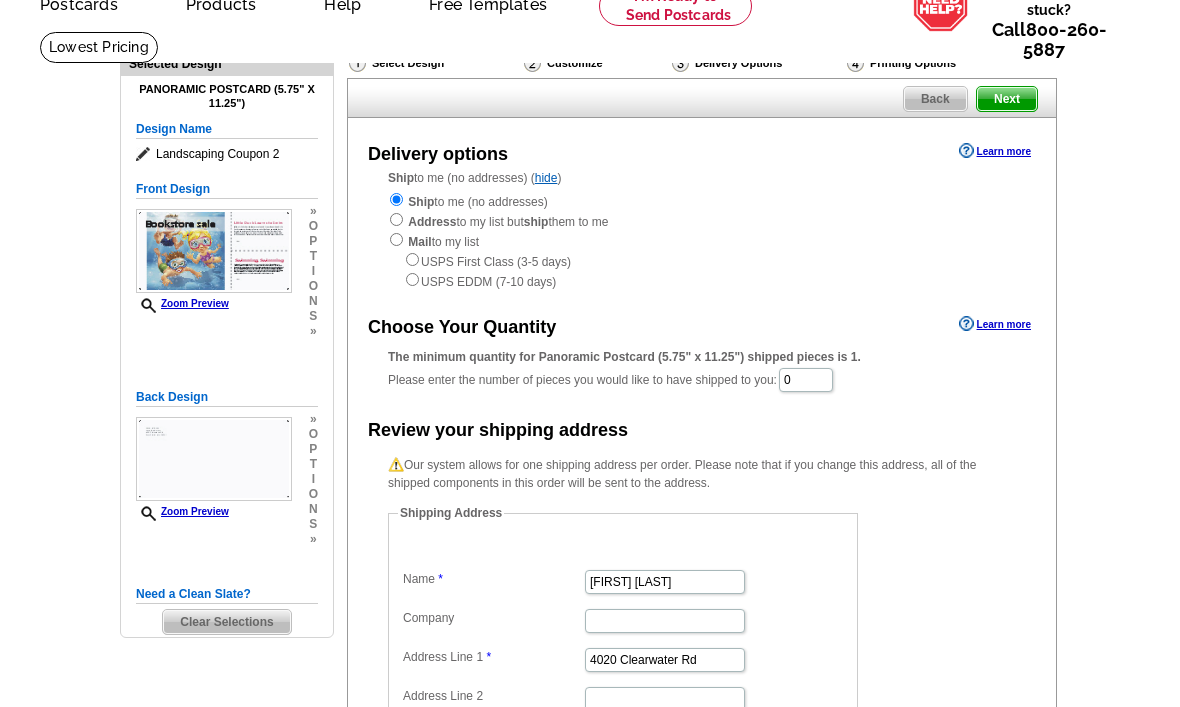 click on "Choose Your Quantity
Learn more
The minimum quantity for Panoramic Postcard (5.75" x 11.25") shipped pieces is 1.
Please enter the number of pieces you would like to have shipped to you:
0
Review your shipping address
Our system allows for one shipping address per order. Please note that if you change this address, all of the shipped components in this order will be sent to the address.
Shipping Address
Name
[FIRST] [LAST]
Company
Address Line 1
[NUMBER] [STREET]
Address Line 2
Address Line 3
City
[CITY]
State
[STATE]
[STATE]
[STATE]" at bounding box center (702, 602) 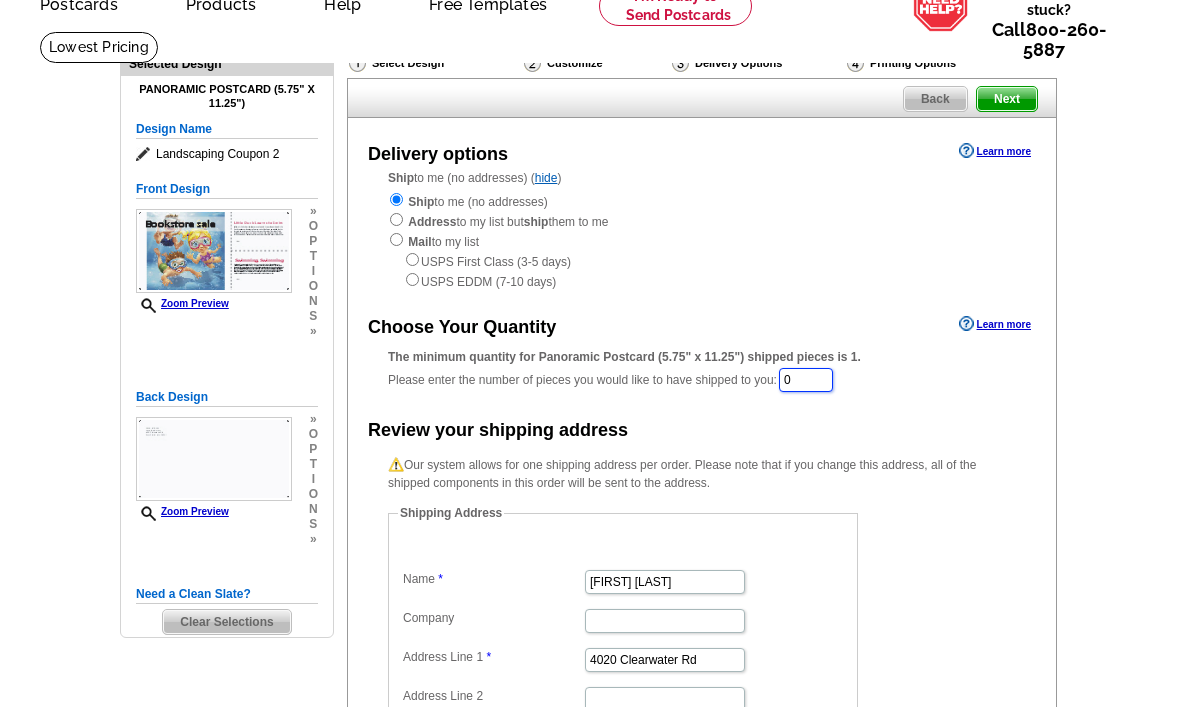 click on "0" at bounding box center (806, 380) 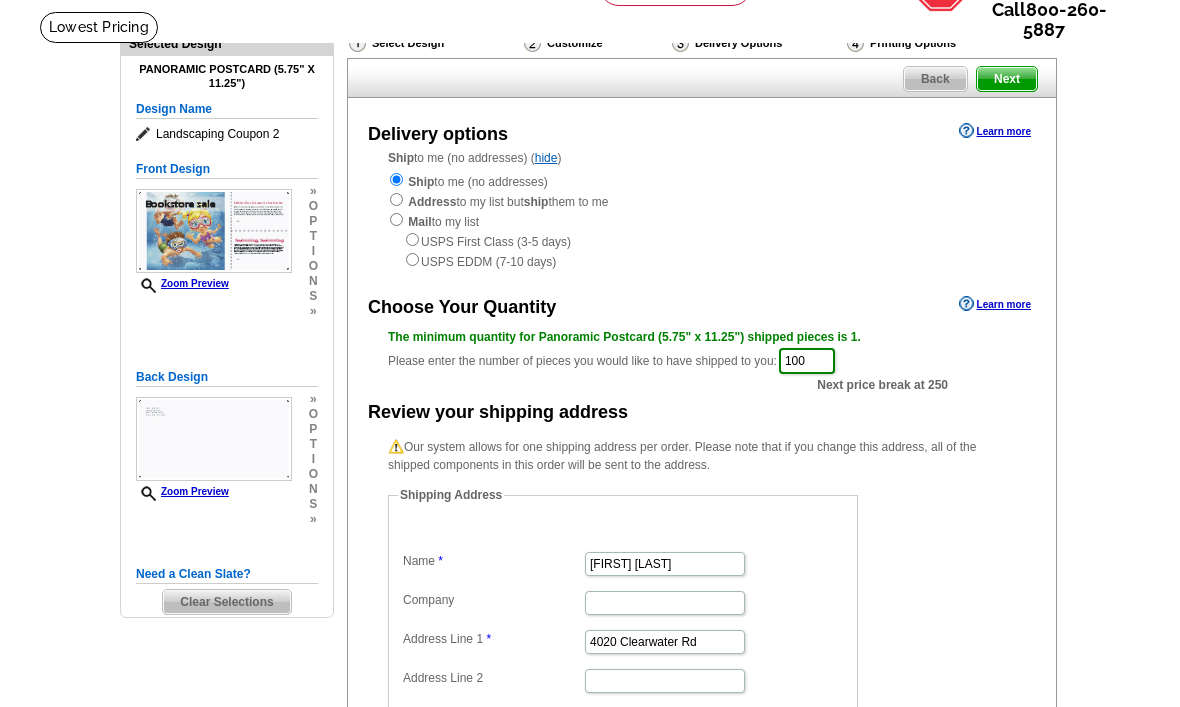 scroll, scrollTop: 120, scrollLeft: 0, axis: vertical 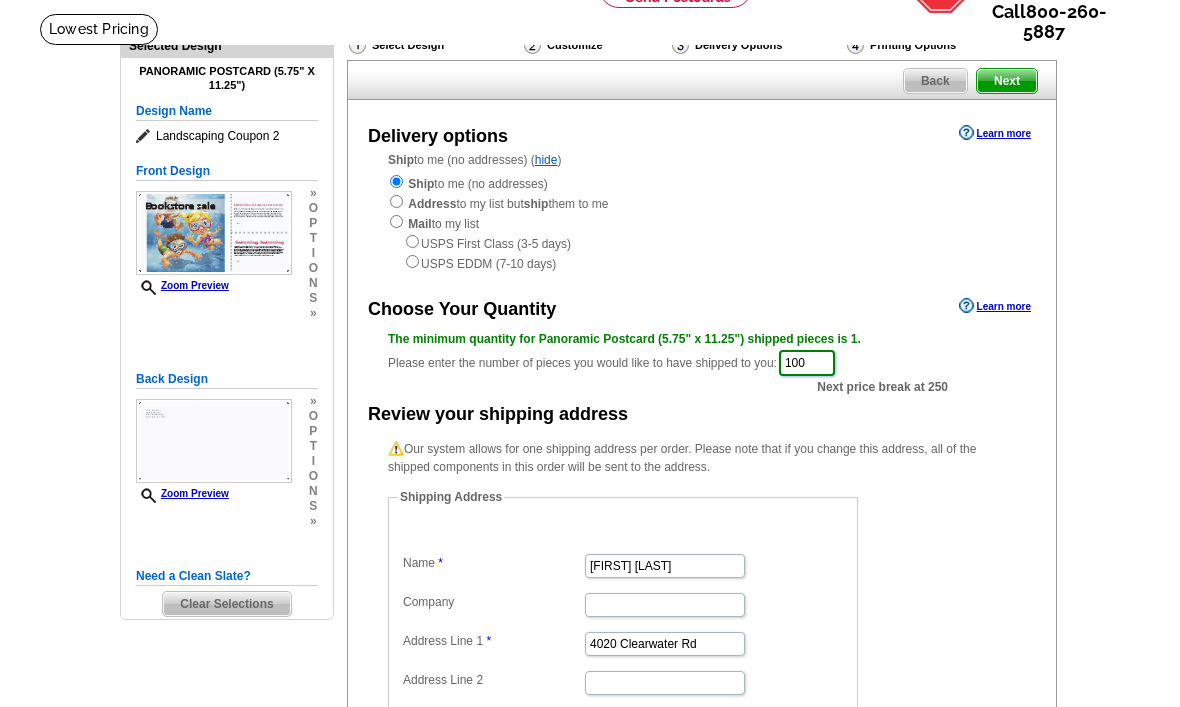 type on "100" 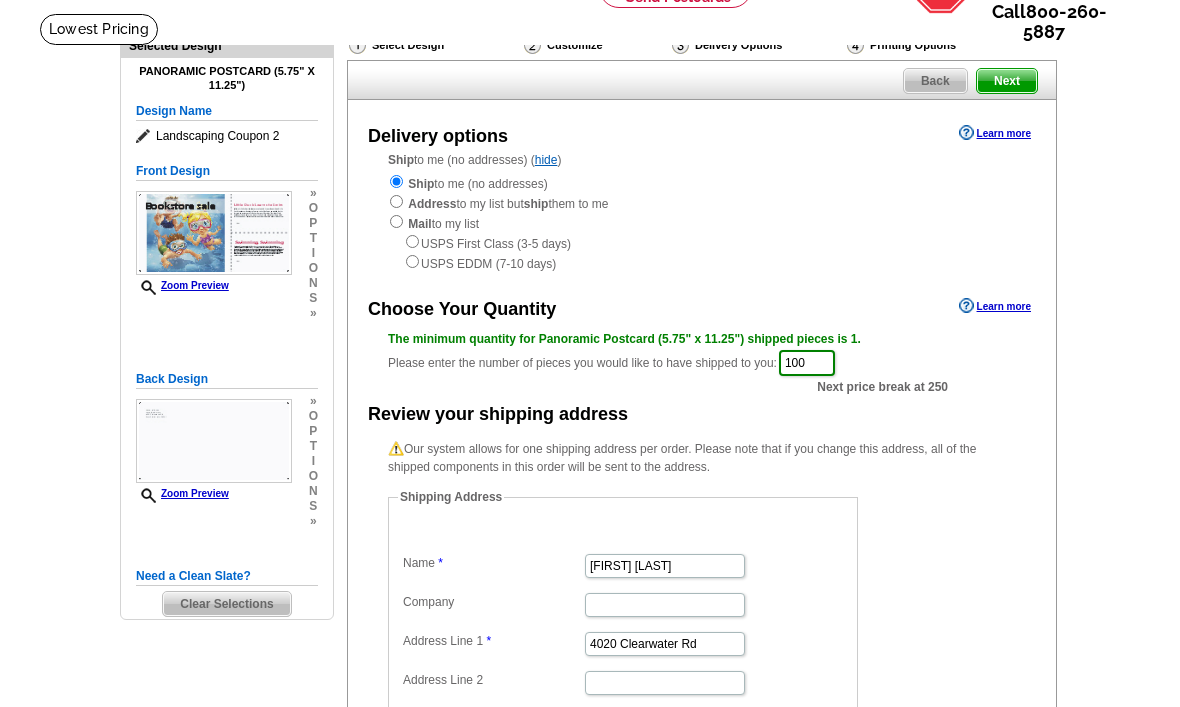 click on "Next" at bounding box center [1007, 81] 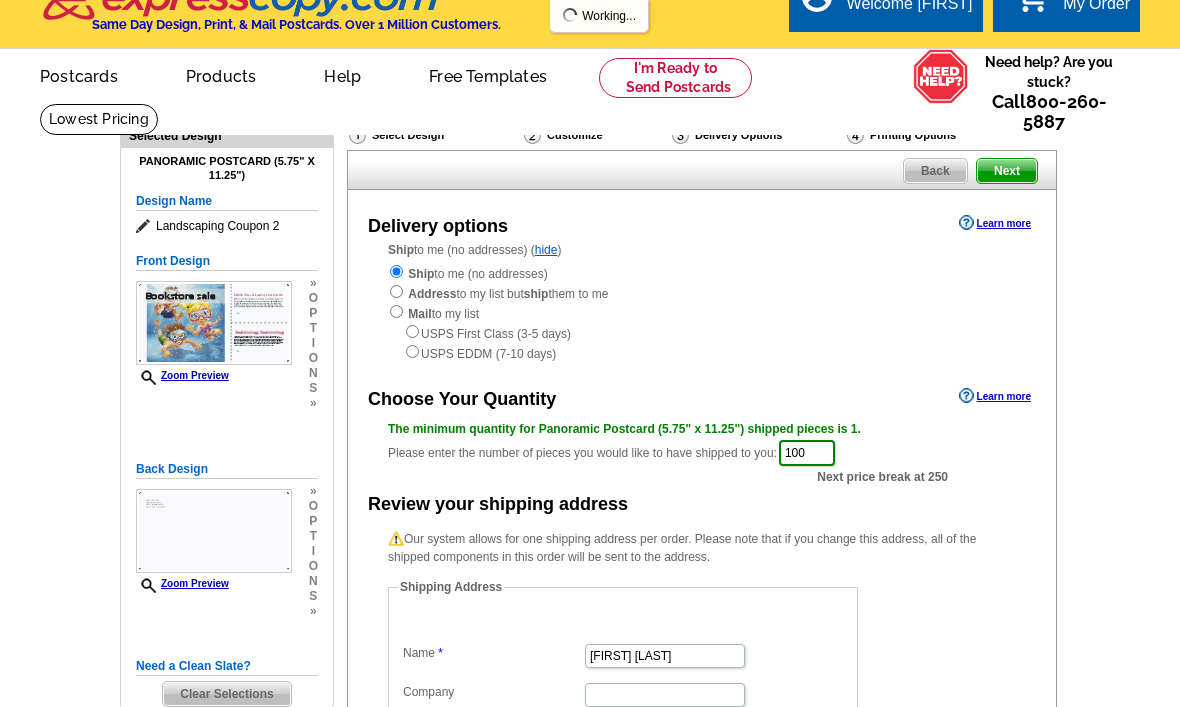 scroll, scrollTop: 0, scrollLeft: 0, axis: both 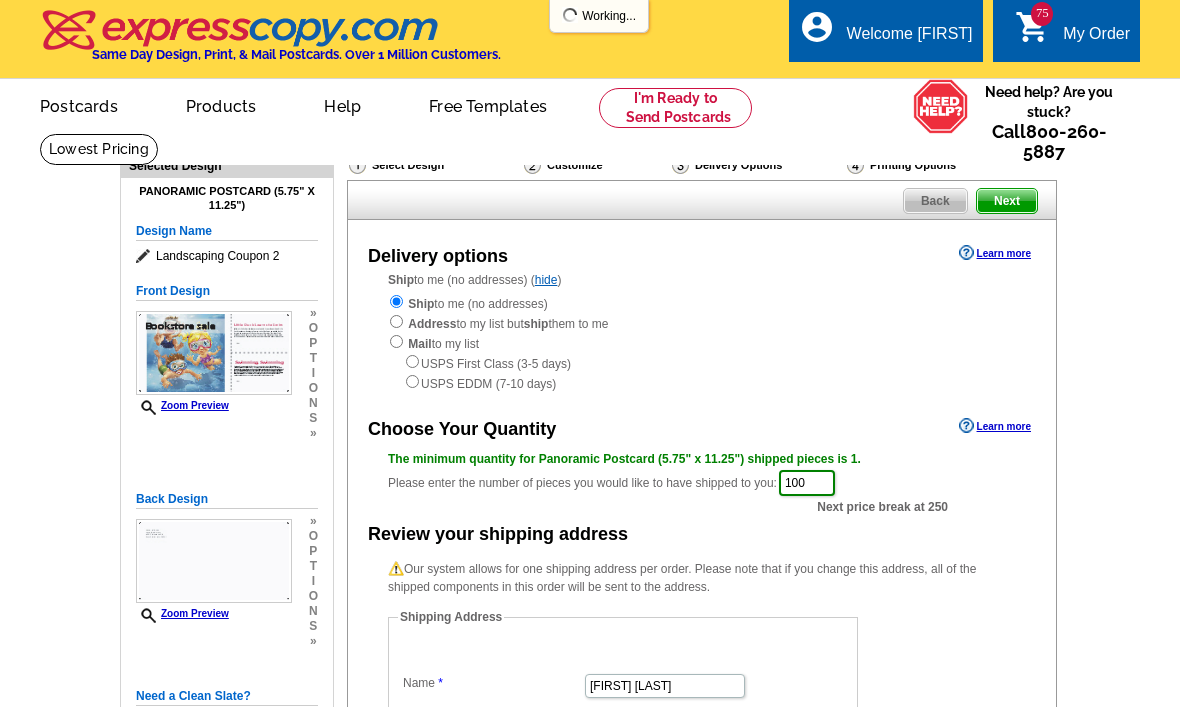 click on "75" at bounding box center (1042, 14) 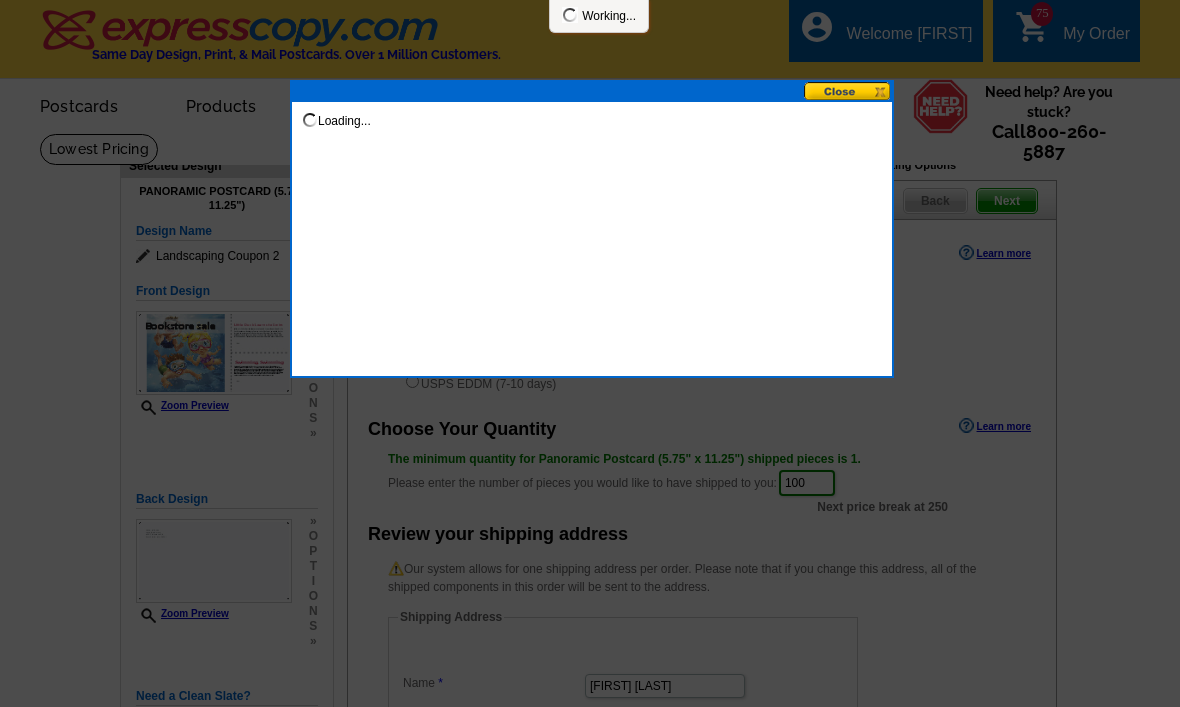 click at bounding box center (590, 353) 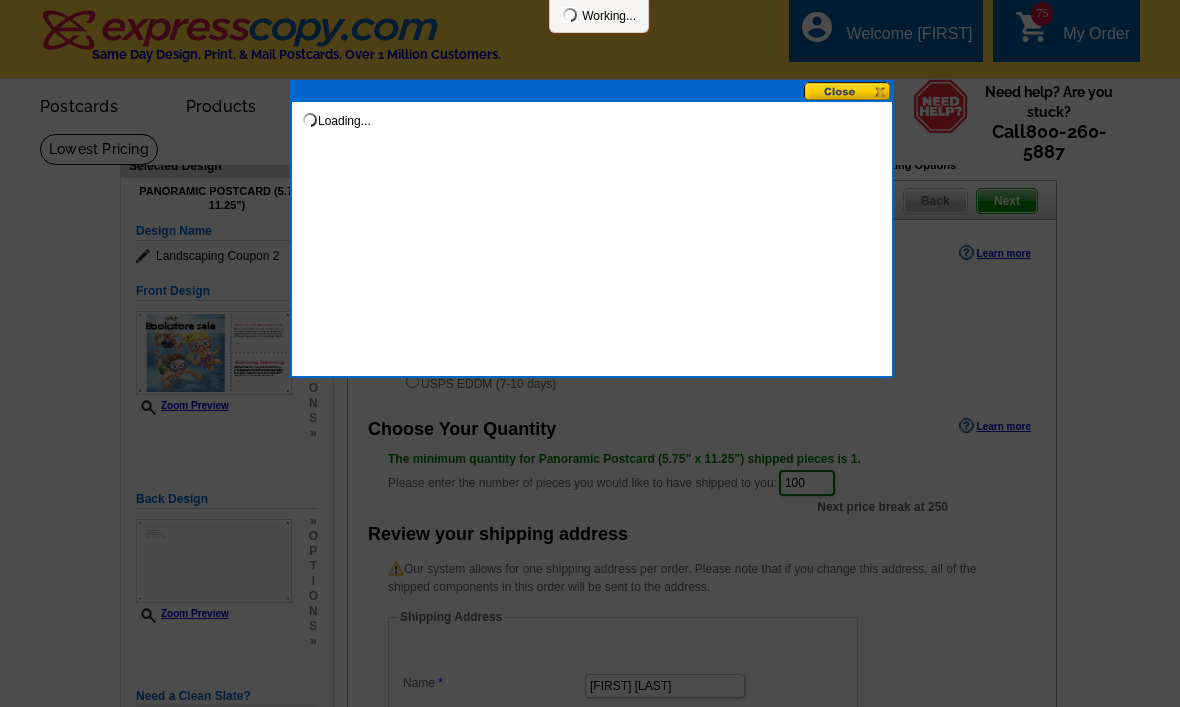 click at bounding box center [848, 91] 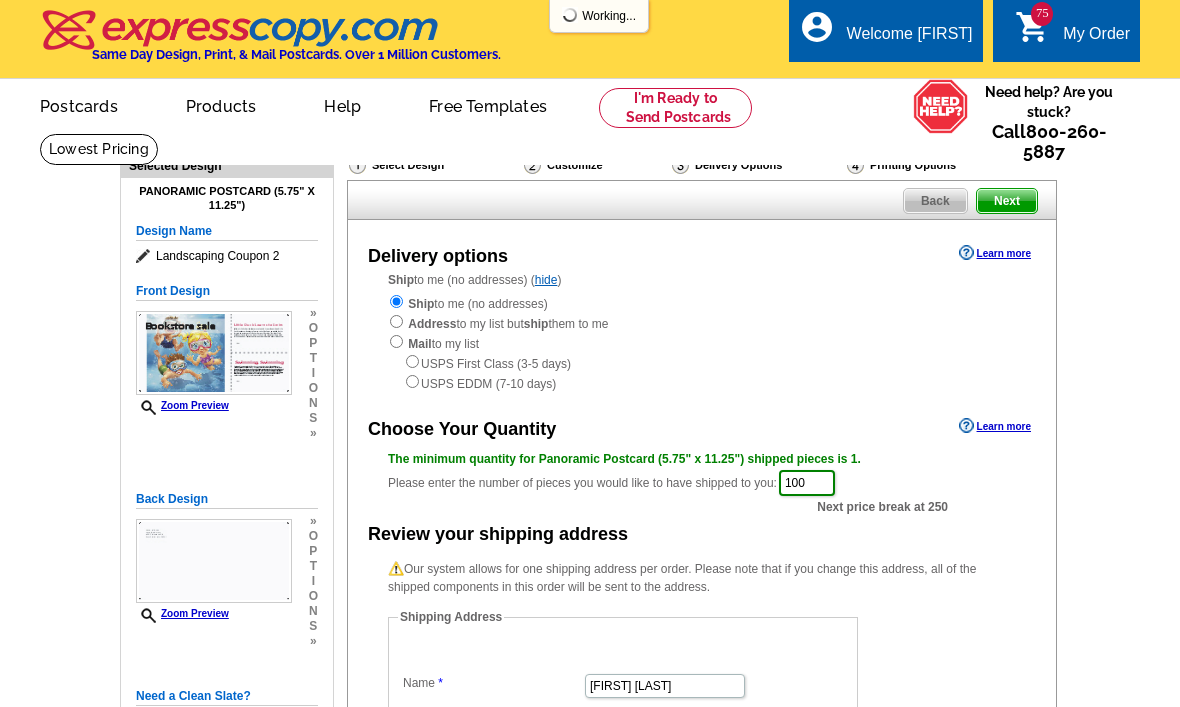 click on "Next" at bounding box center [1007, 201] 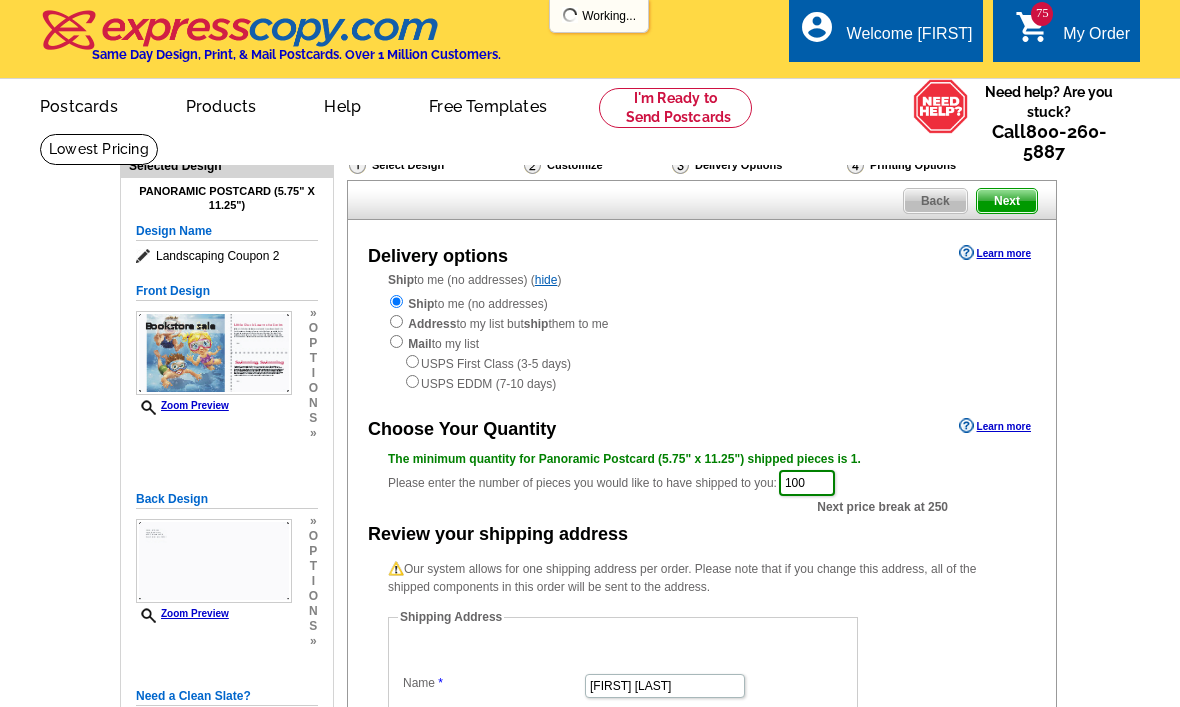 click on "Next" at bounding box center (1007, 201) 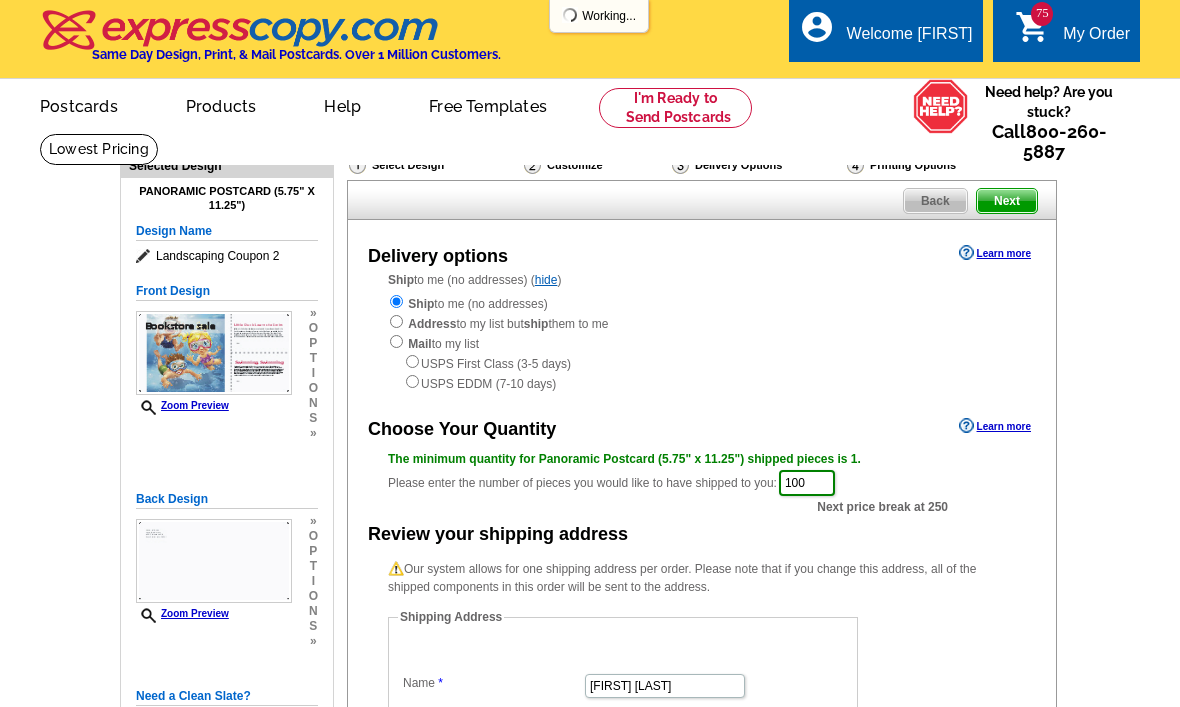 click on "Back" at bounding box center [935, 201] 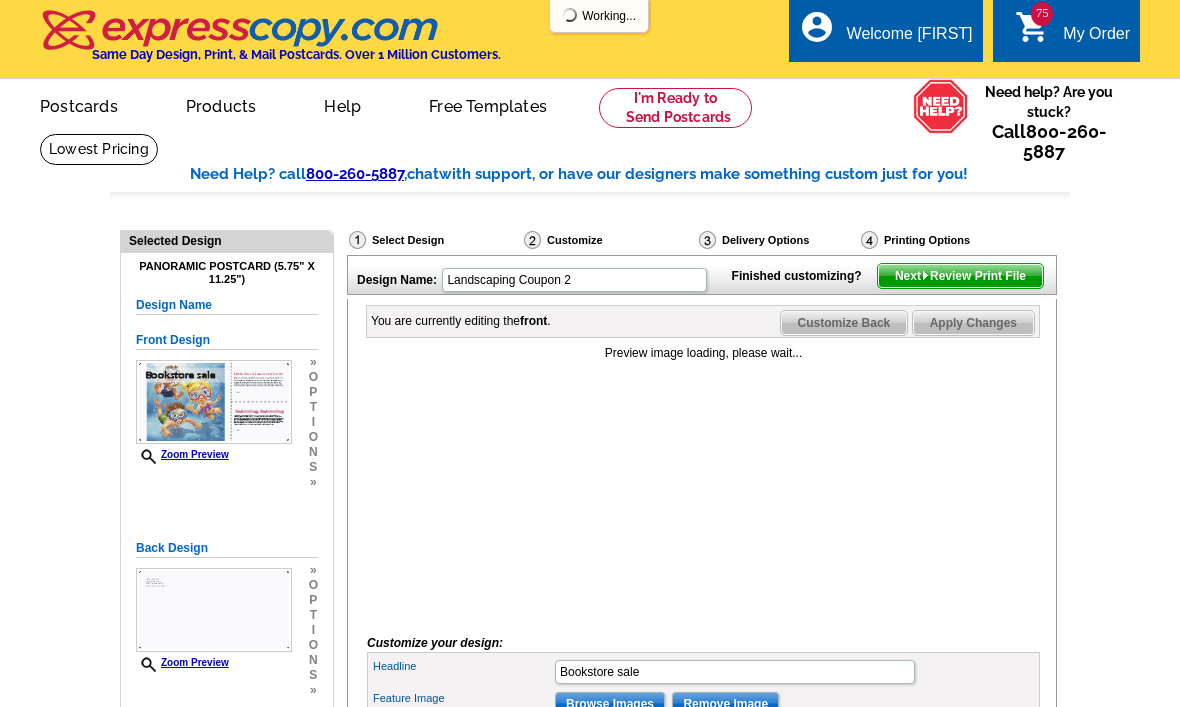 scroll, scrollTop: 0, scrollLeft: 0, axis: both 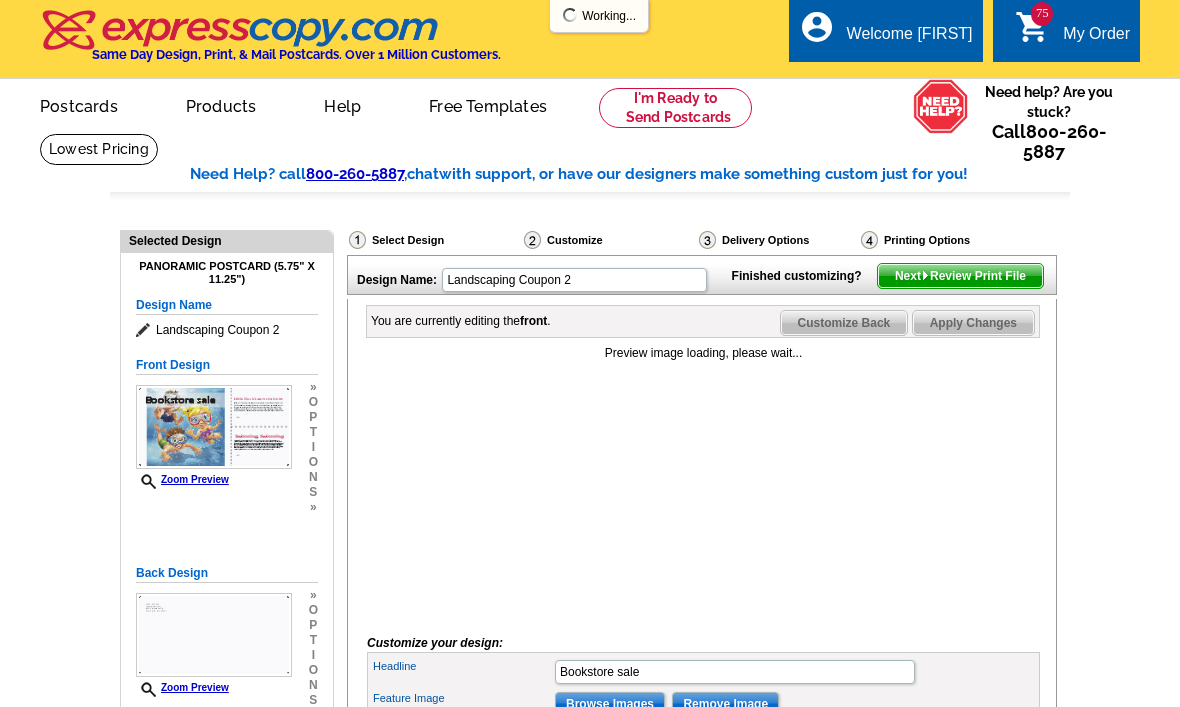 click on "Next   Review Print File" at bounding box center [960, 276] 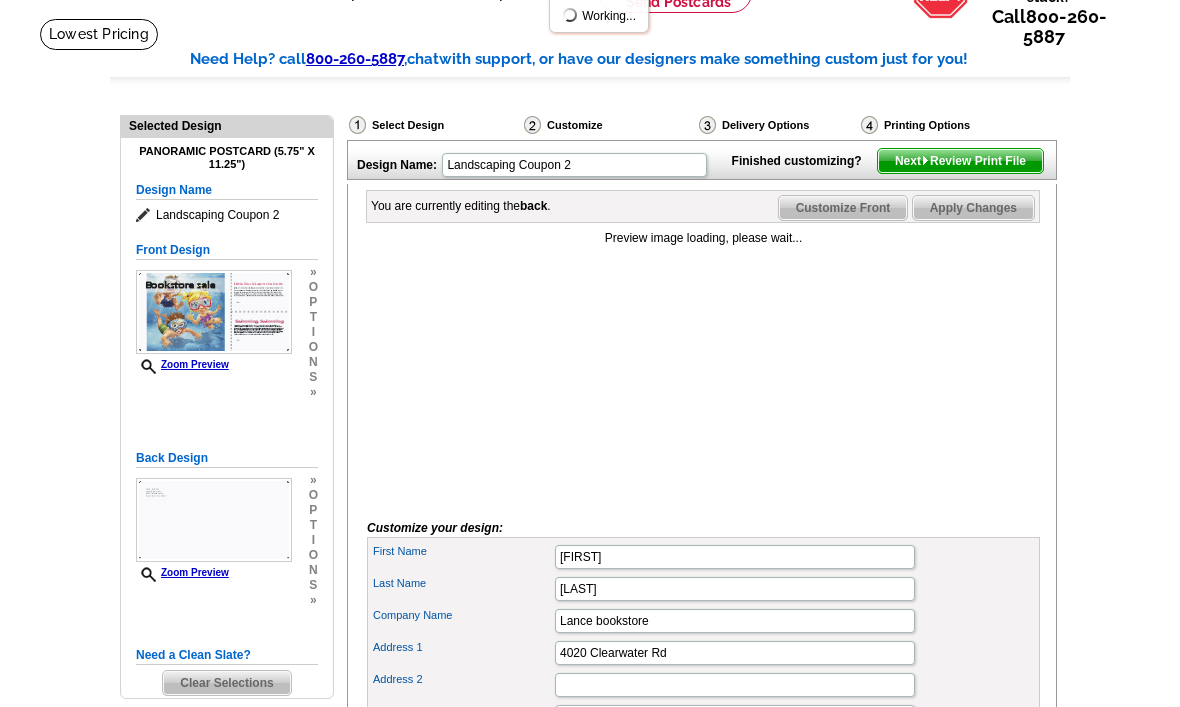 scroll, scrollTop: 88, scrollLeft: 0, axis: vertical 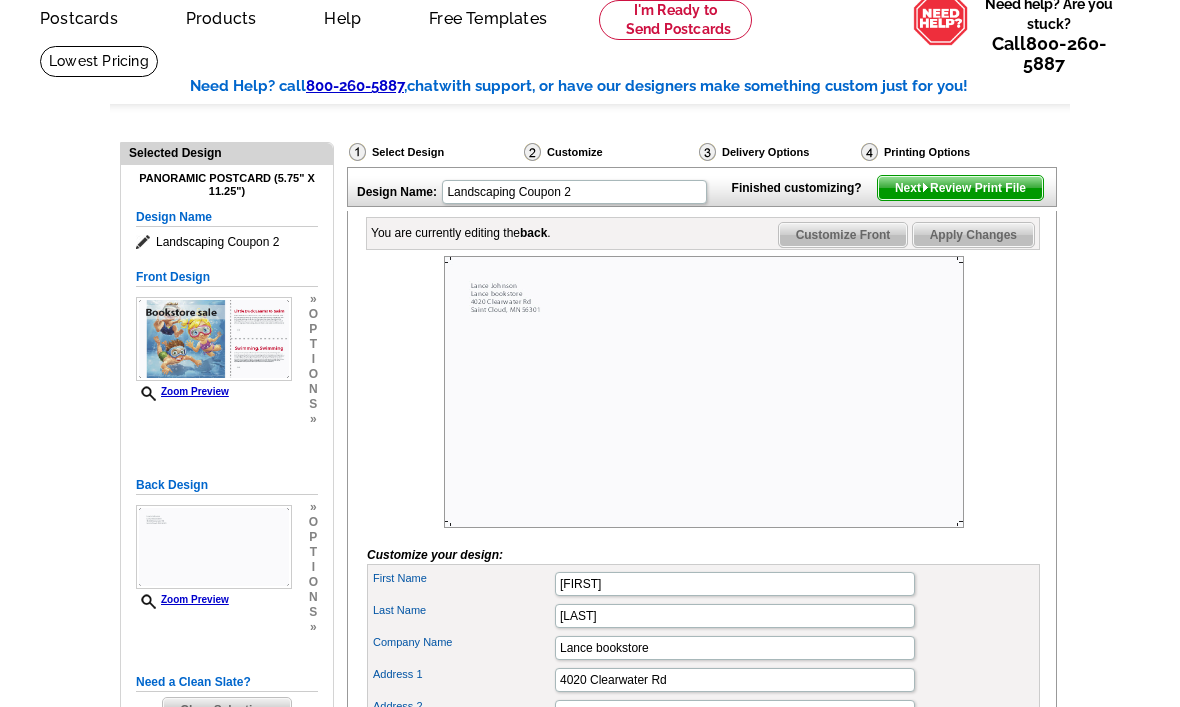 click on "Next   Review Print File" at bounding box center (960, 188) 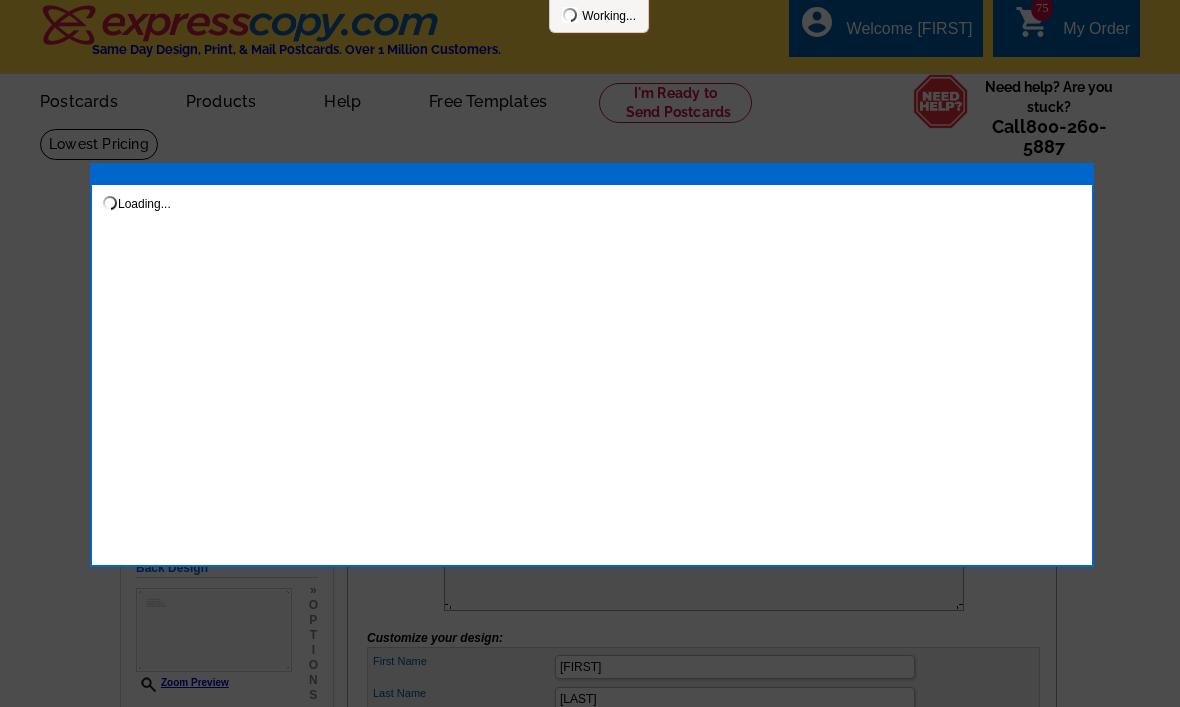 scroll, scrollTop: 0, scrollLeft: 0, axis: both 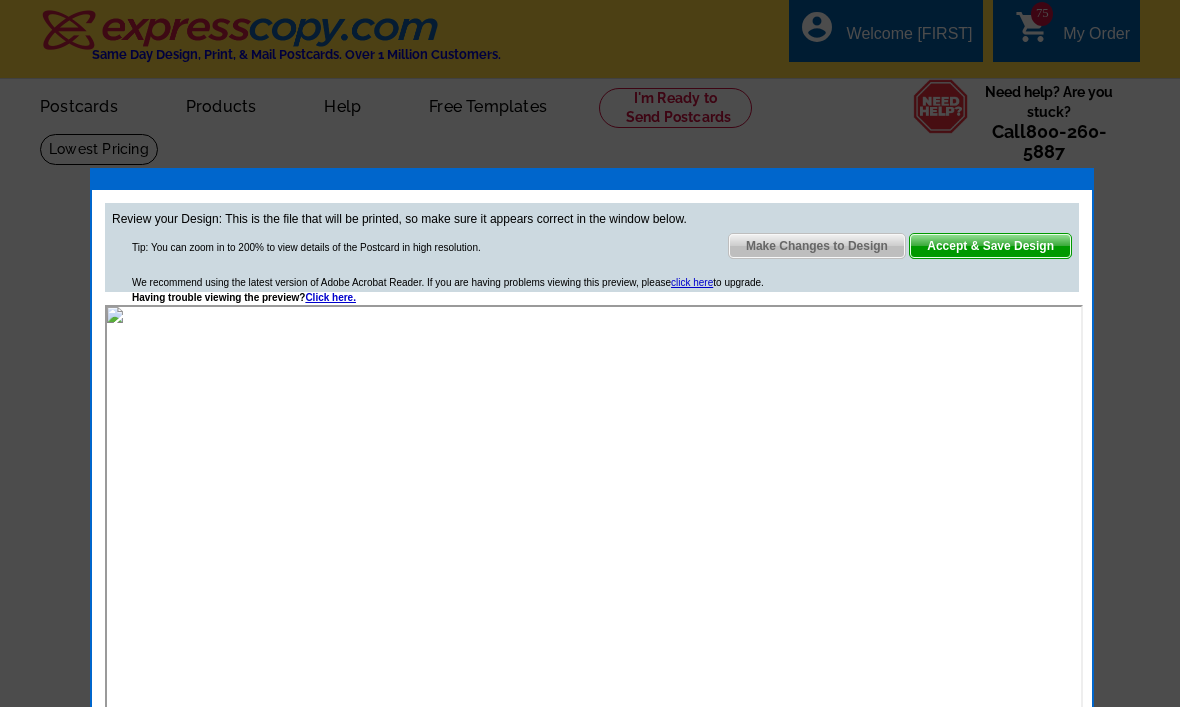 click on "Review your Design: This is the file that will be printed, so make sure it appears correct in the window below.
Tip: You can zoom in to 200% to view details of the Postcard in high resolution.
Make Changes to Design
Accept & Save Design
We recommend using the latest version of Adobe Acrobat Reader. If you are having problems viewing this preview, please
click here
to upgrade.
Having trouble viewing the preview?
Click here." at bounding box center (592, 247) 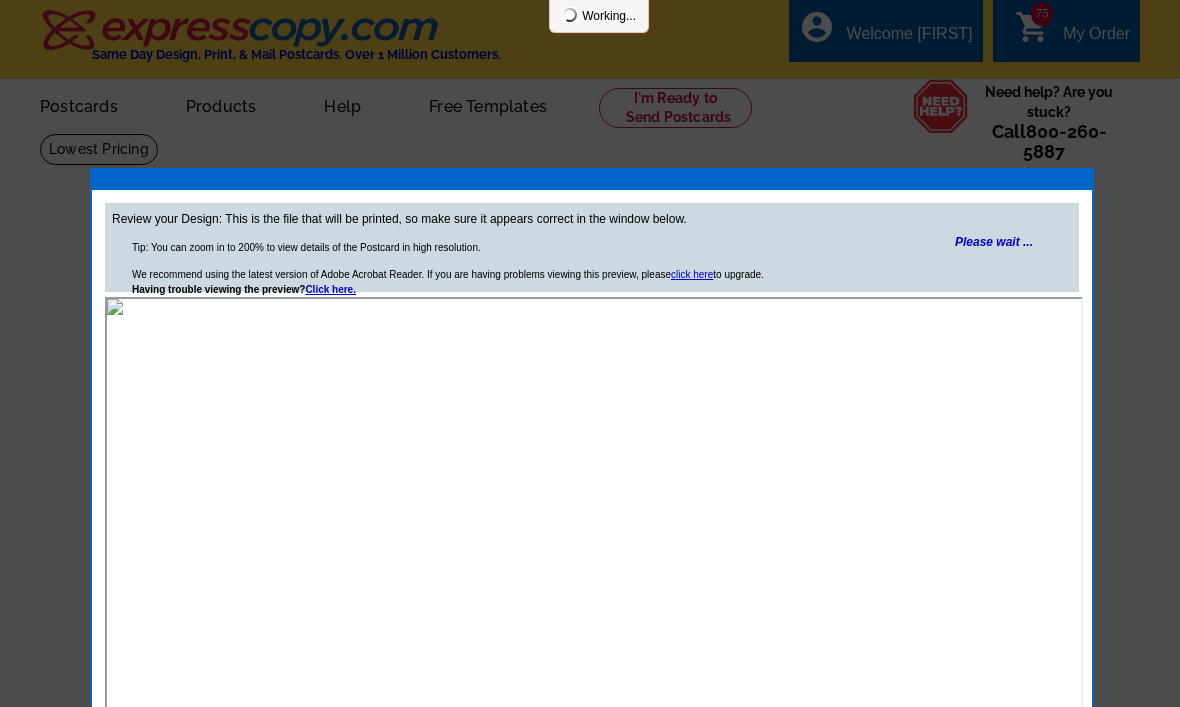 click on "Please wait ..." at bounding box center (994, 242) 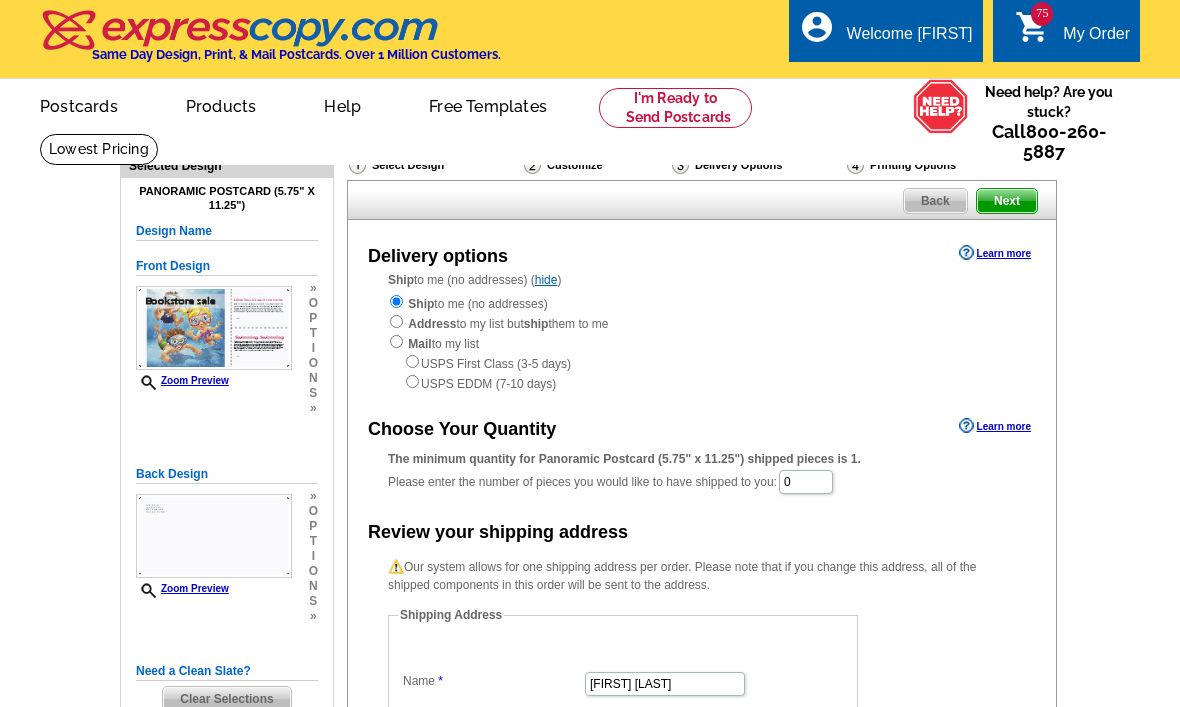 scroll, scrollTop: 0, scrollLeft: 0, axis: both 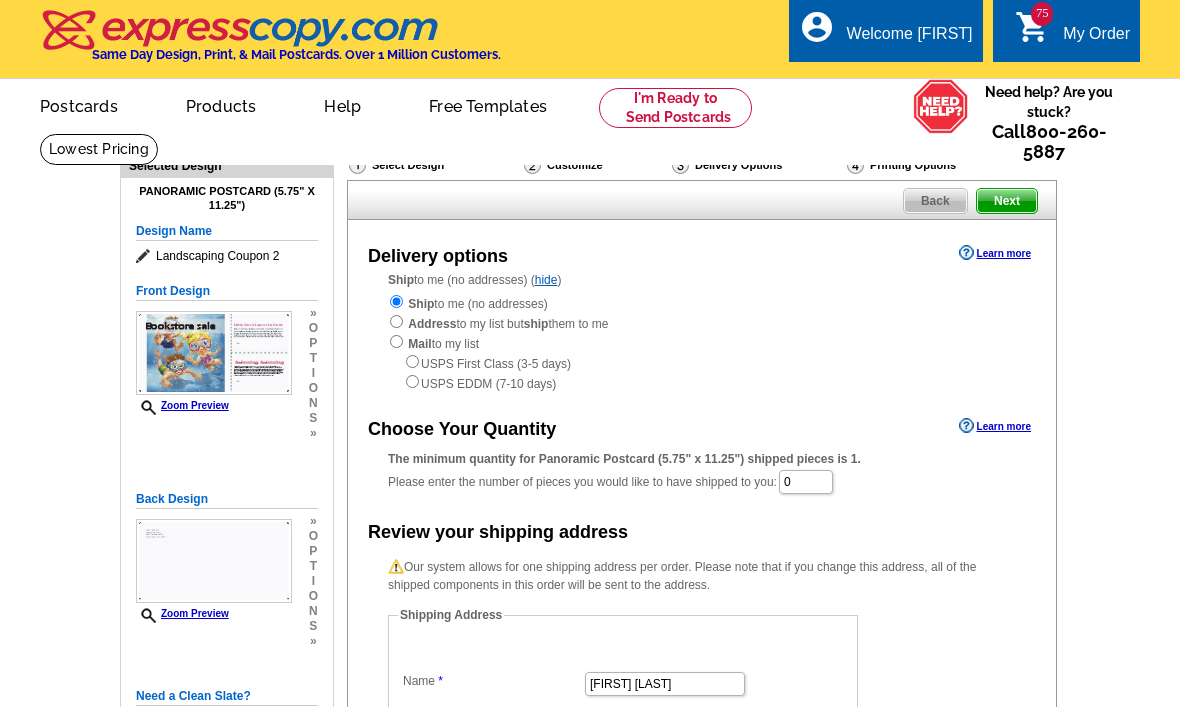 click on "The minimum quantity for Panoramic Postcard (5.75" x 11.25") shipped pieces is 1." at bounding box center [702, 459] 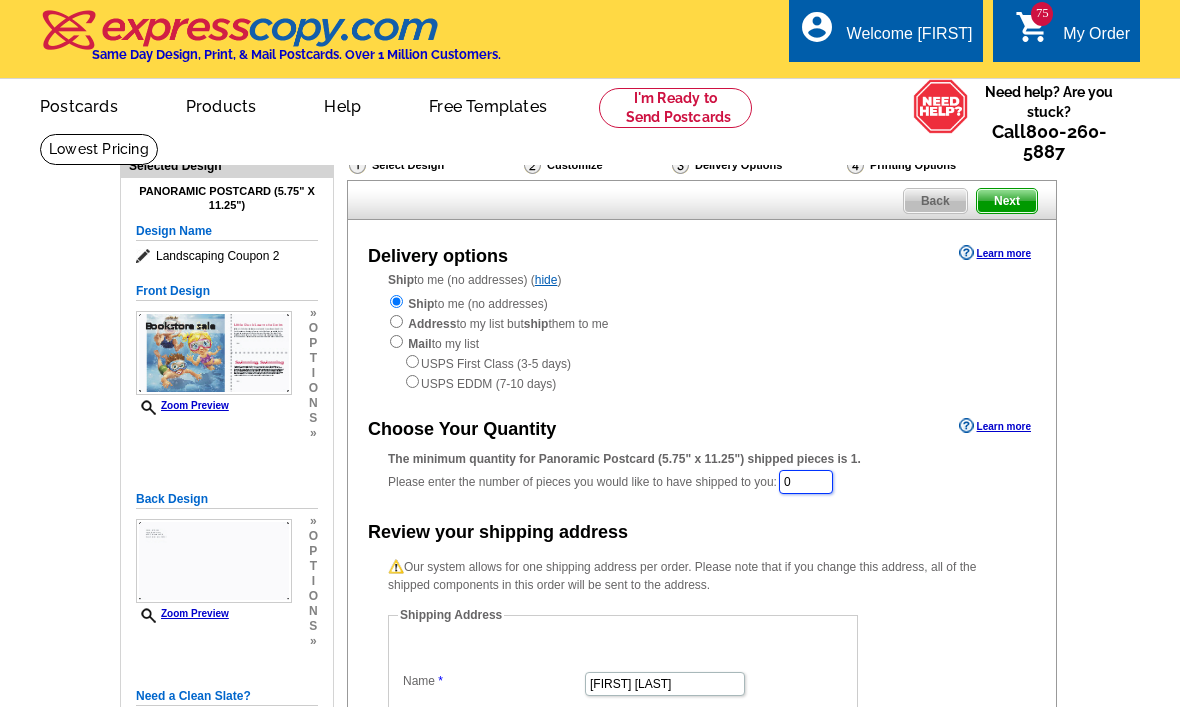 click on "0" at bounding box center [806, 482] 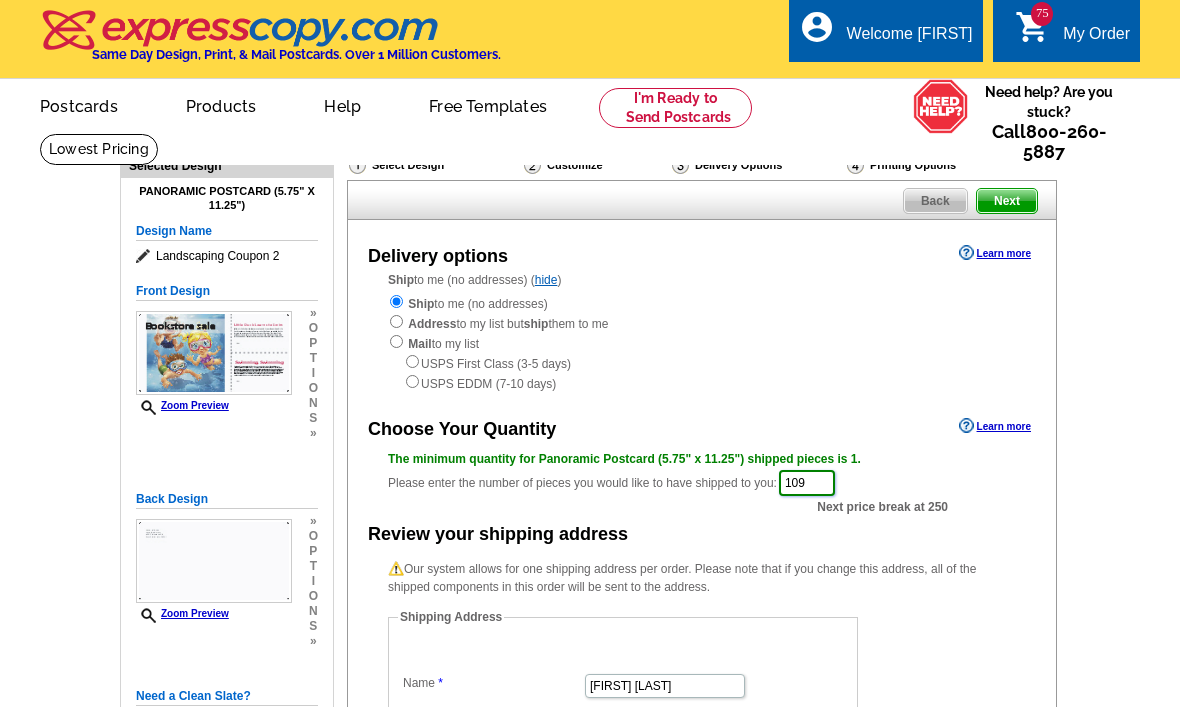 type on "109" 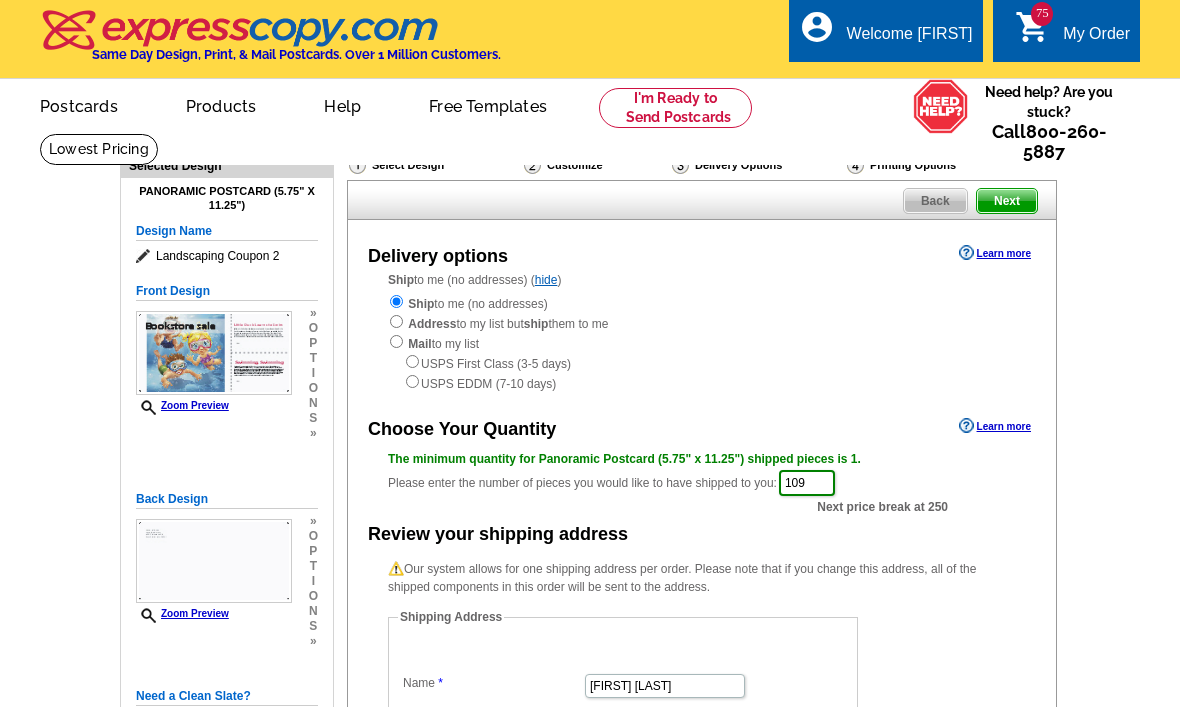 click on "Next" at bounding box center (1007, 201) 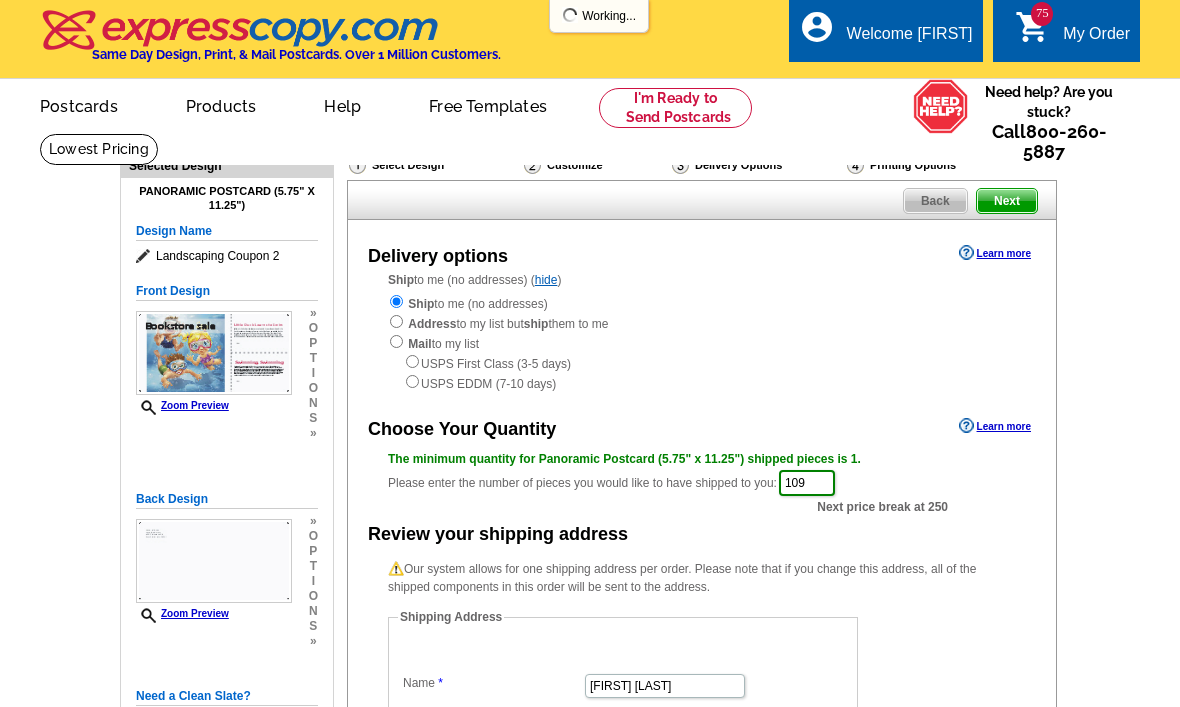click on "Next" at bounding box center [1007, 201] 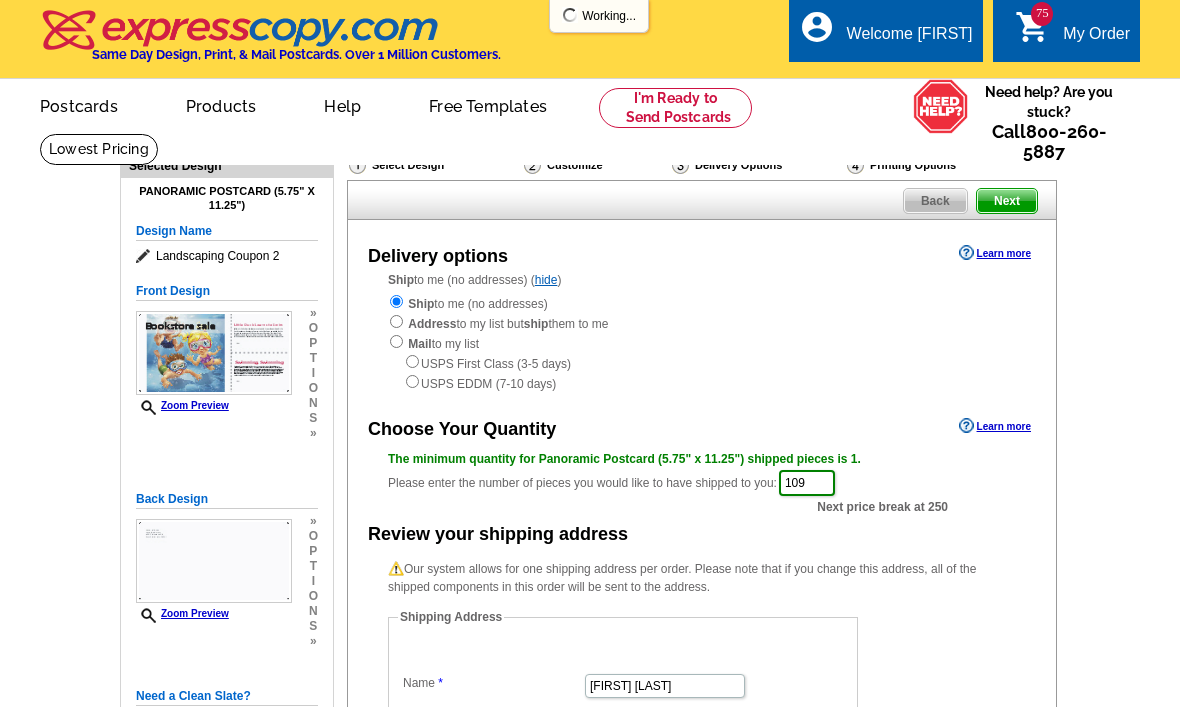 click on "Next" at bounding box center [1007, 201] 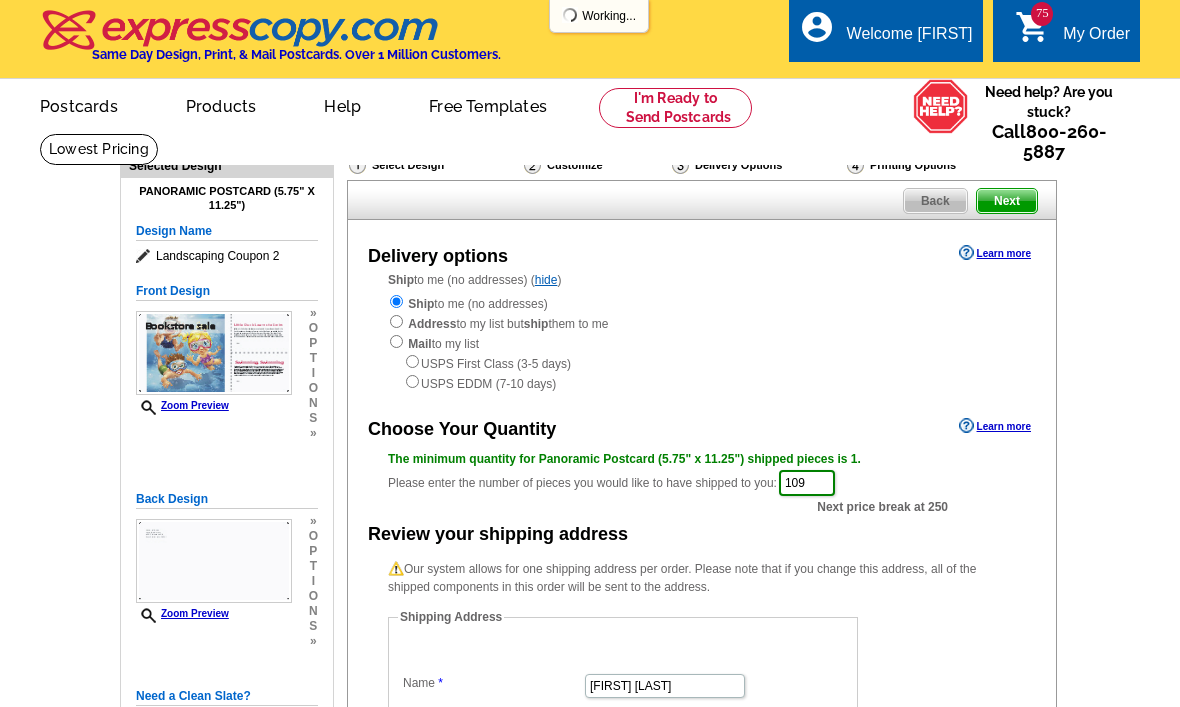 click on "Back
Next" at bounding box center (702, 200) 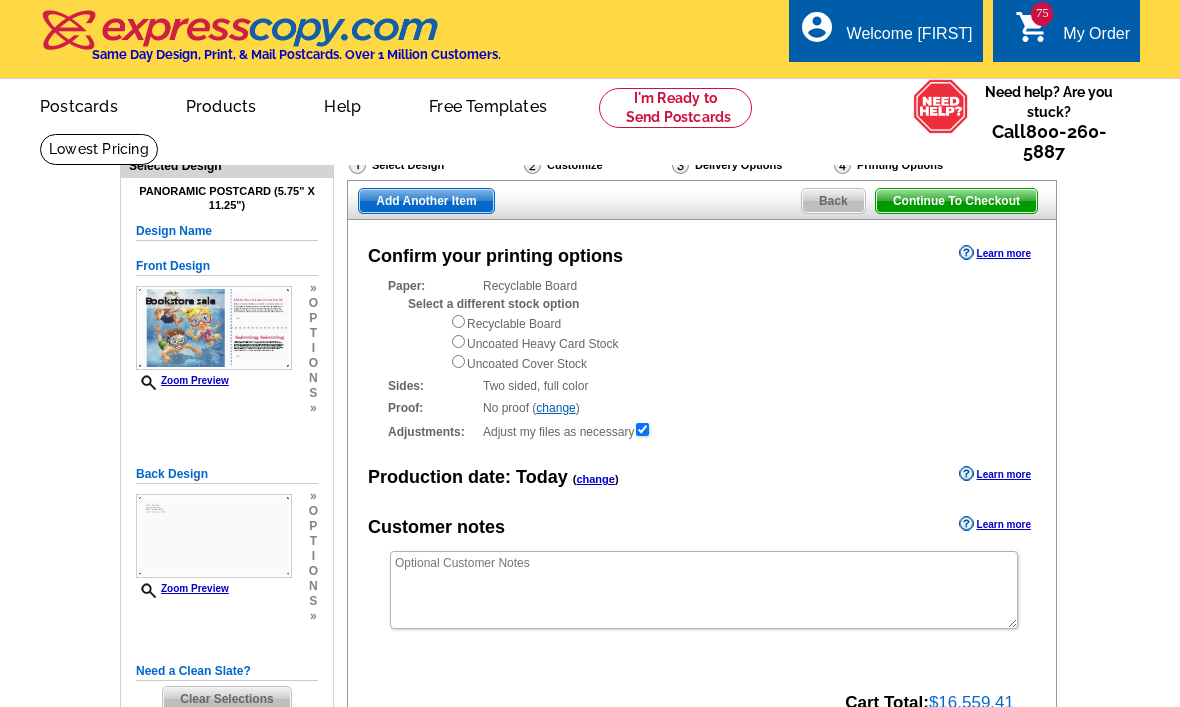 scroll, scrollTop: 0, scrollLeft: 0, axis: both 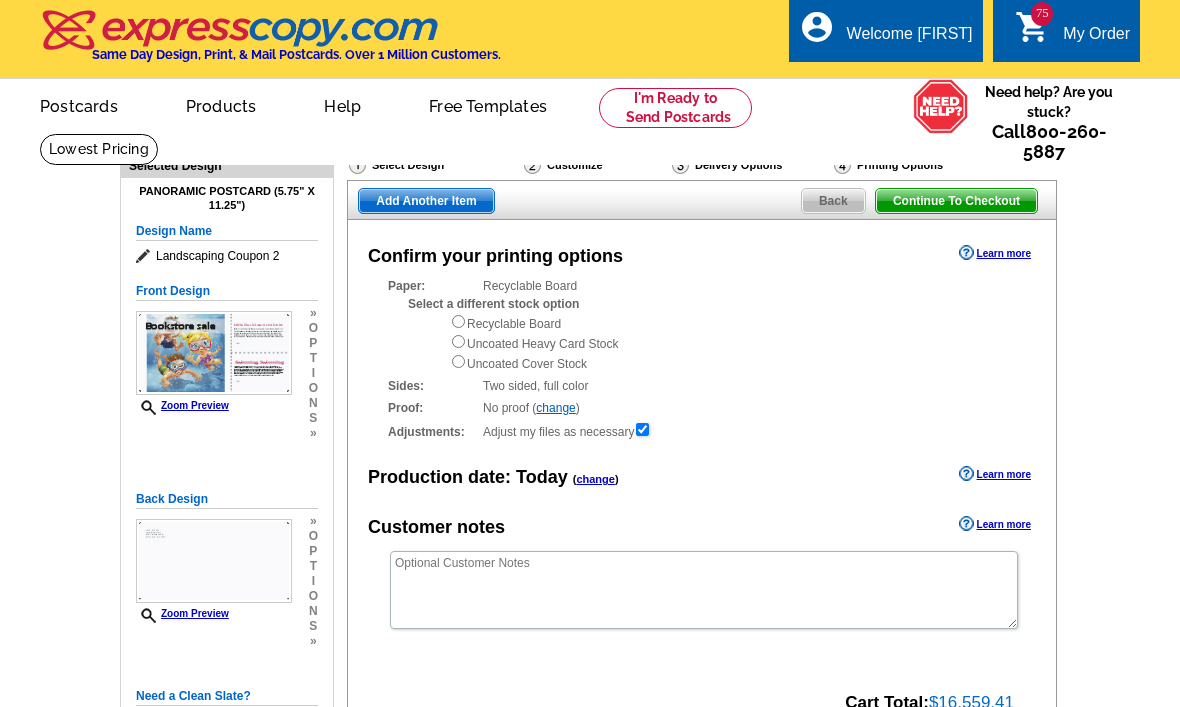 click on "Select a different stock option" at bounding box center (493, 304) 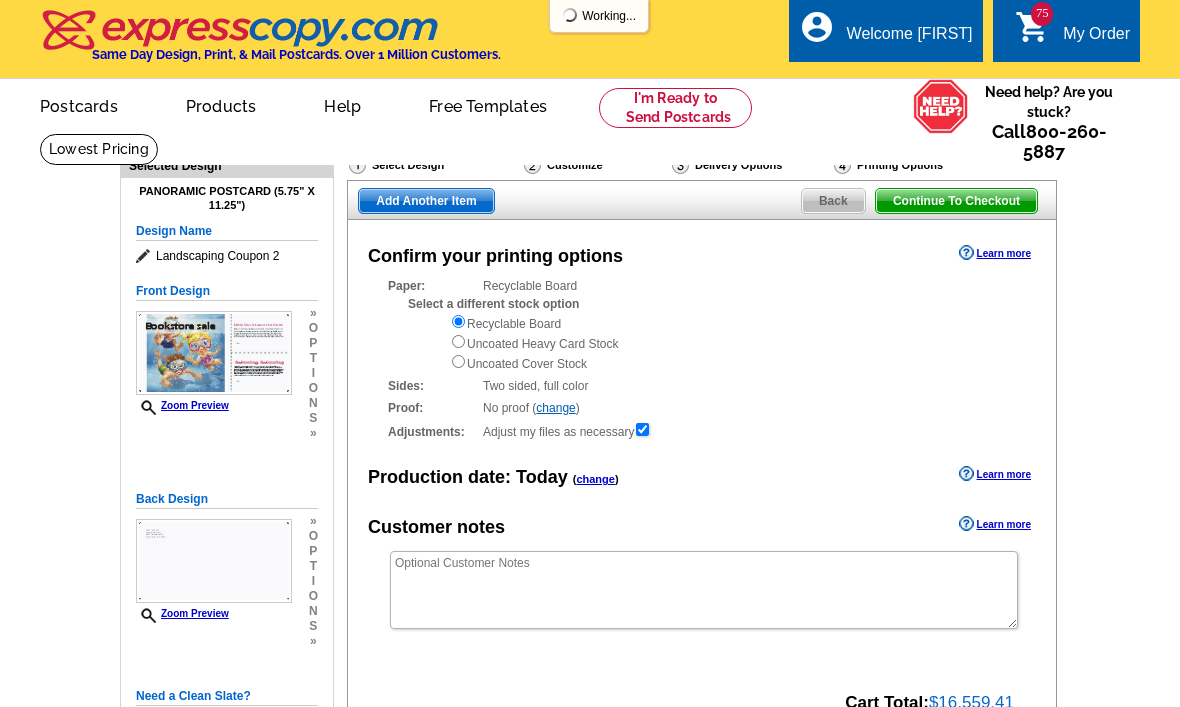scroll, scrollTop: 0, scrollLeft: 0, axis: both 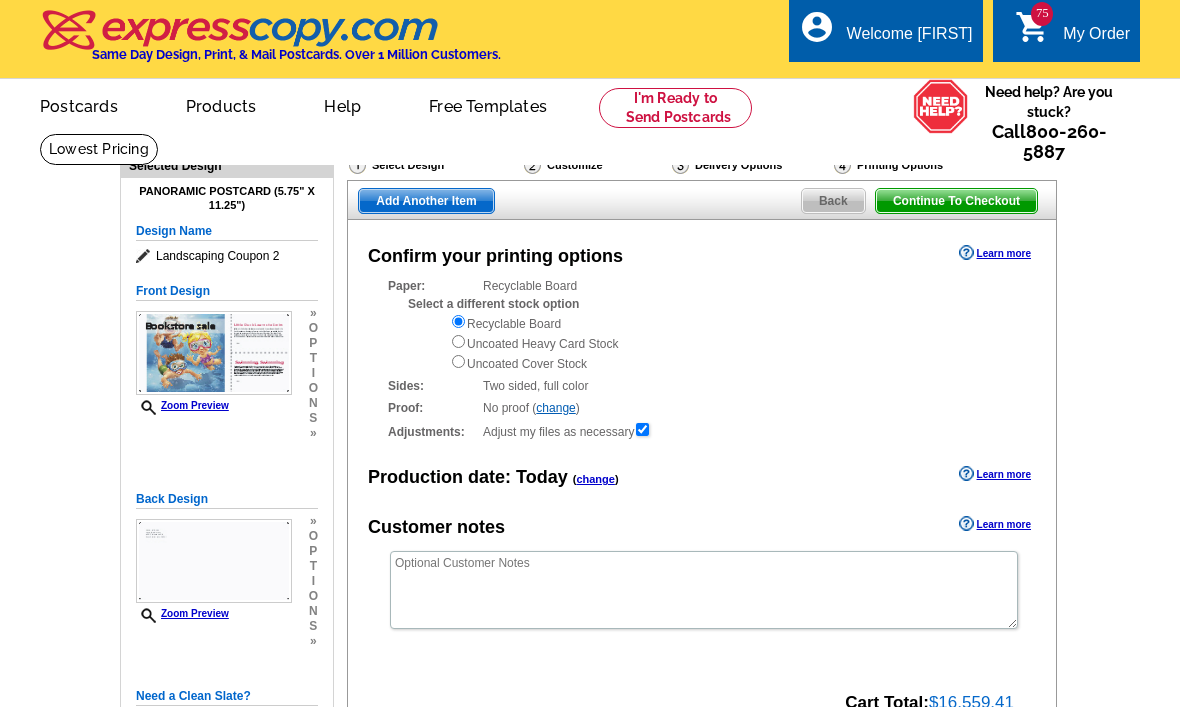 click on "Select Design" at bounding box center [434, 167] 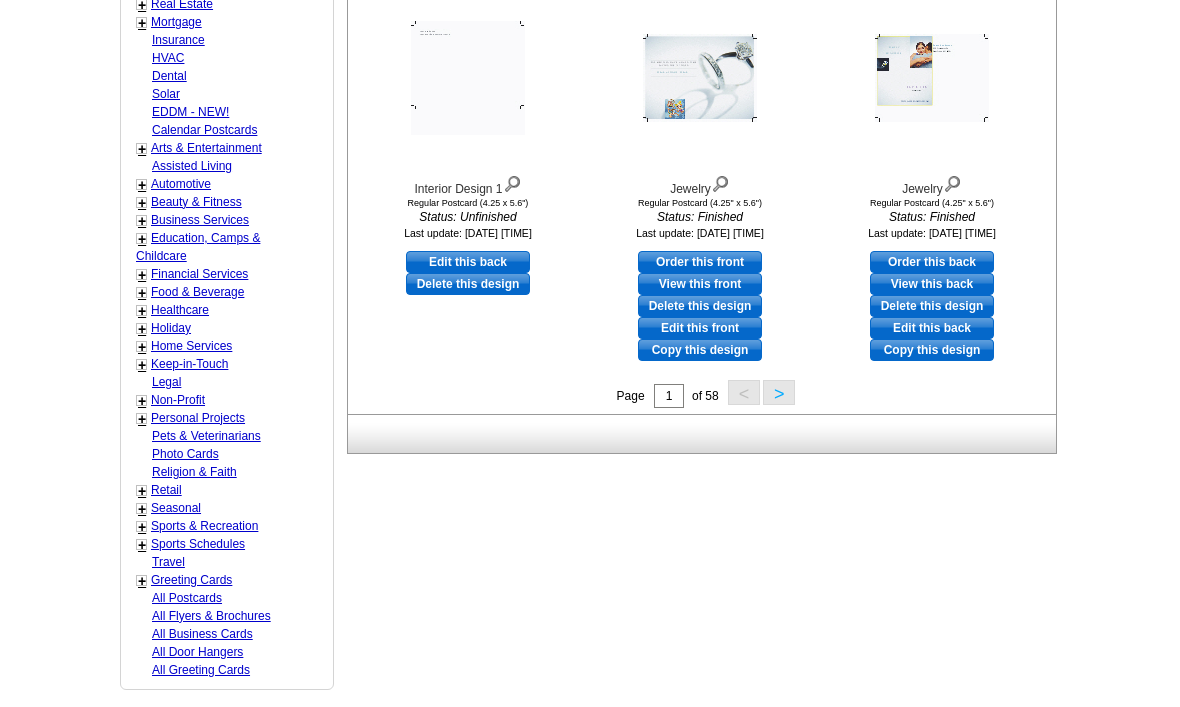 scroll, scrollTop: 732, scrollLeft: 0, axis: vertical 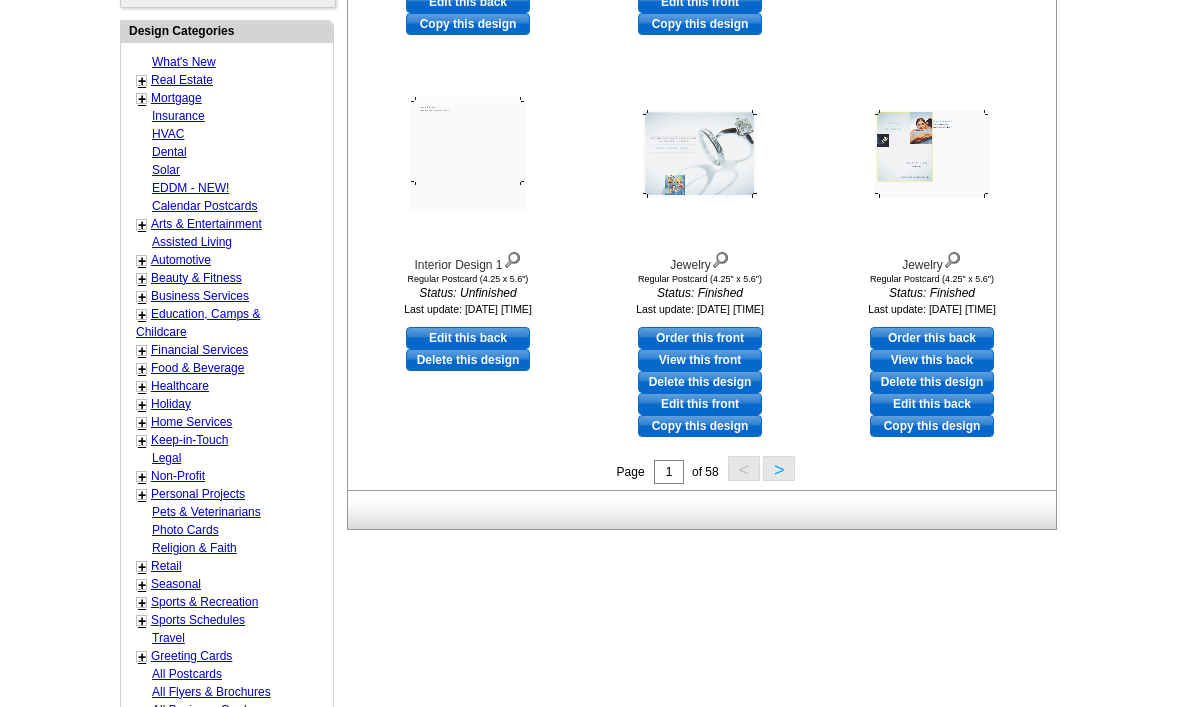 click on "Home Services" at bounding box center [191, 423] 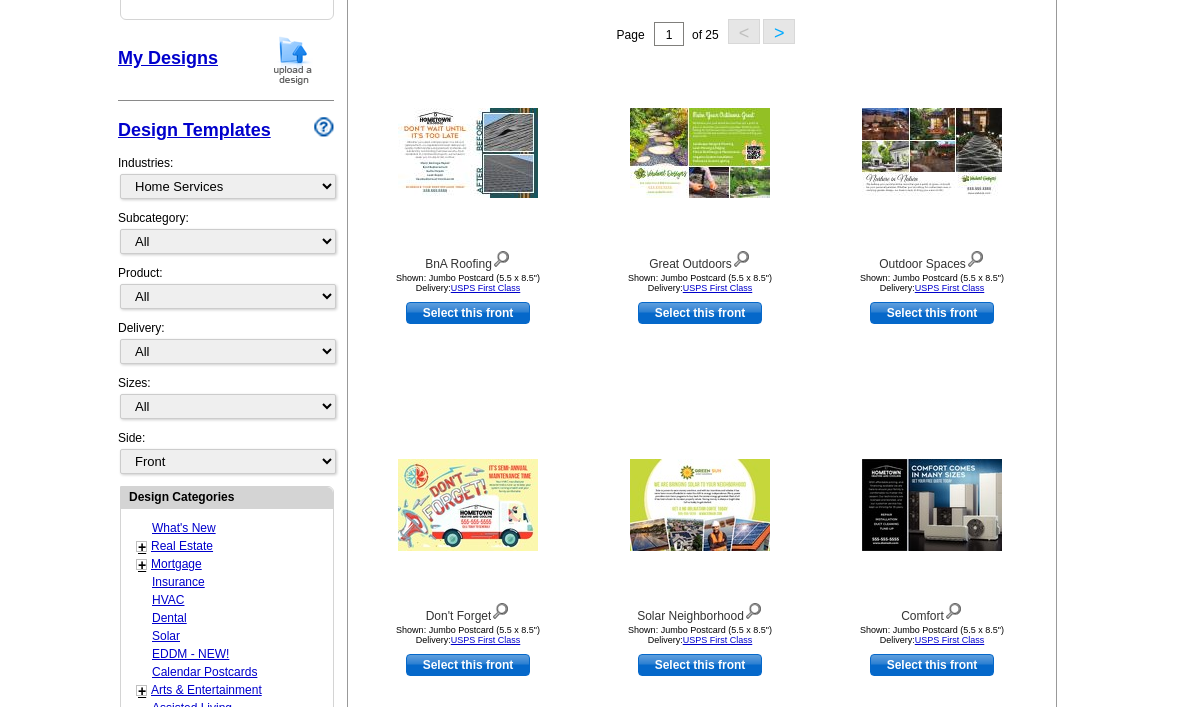 scroll, scrollTop: 293, scrollLeft: 0, axis: vertical 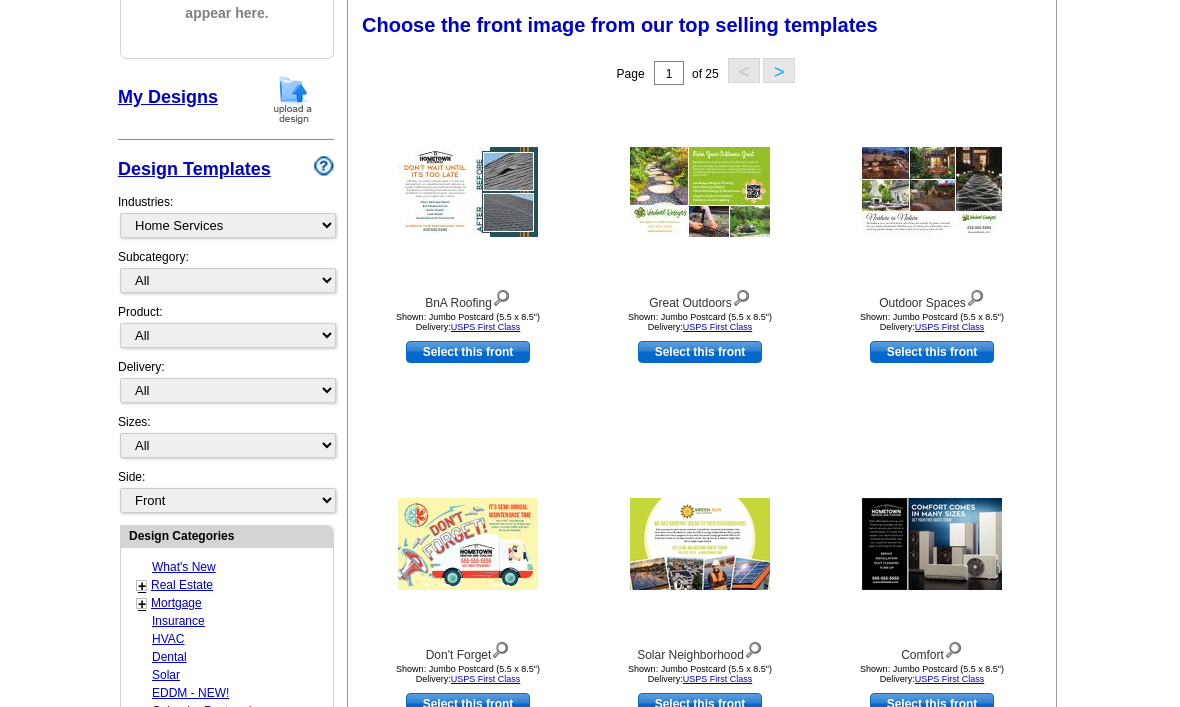 click on ">" at bounding box center (779, 70) 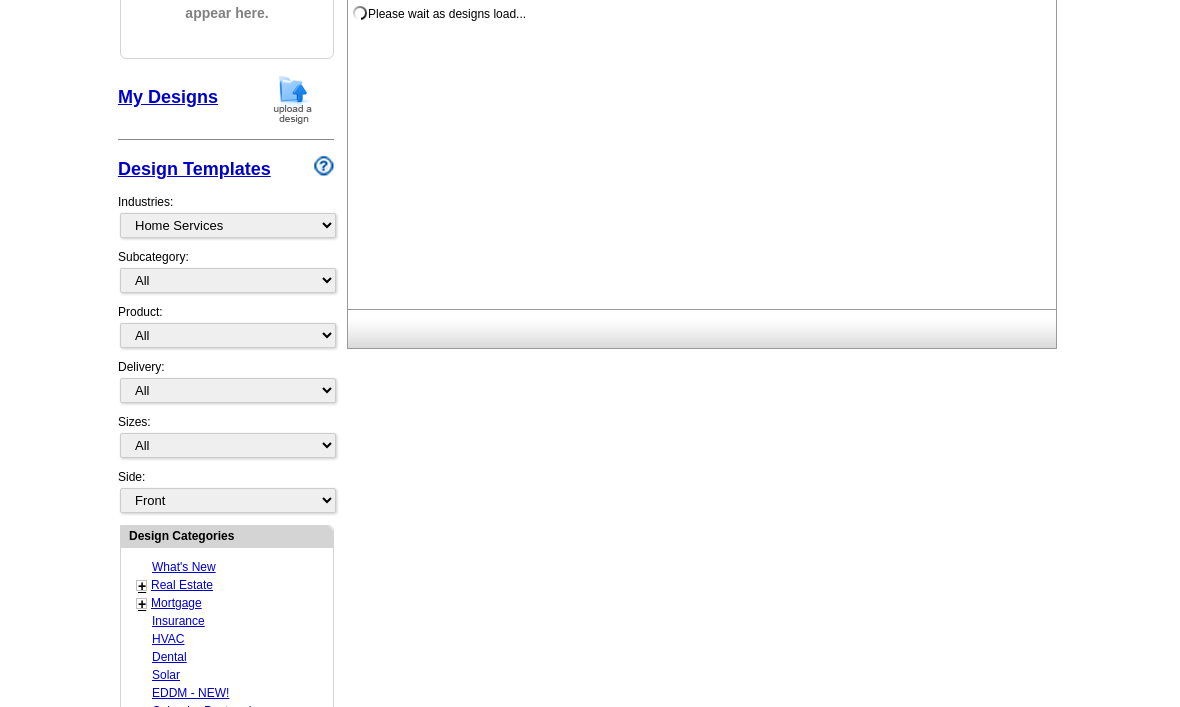 click on "Please wait as designs load..." at bounding box center [706, 155] 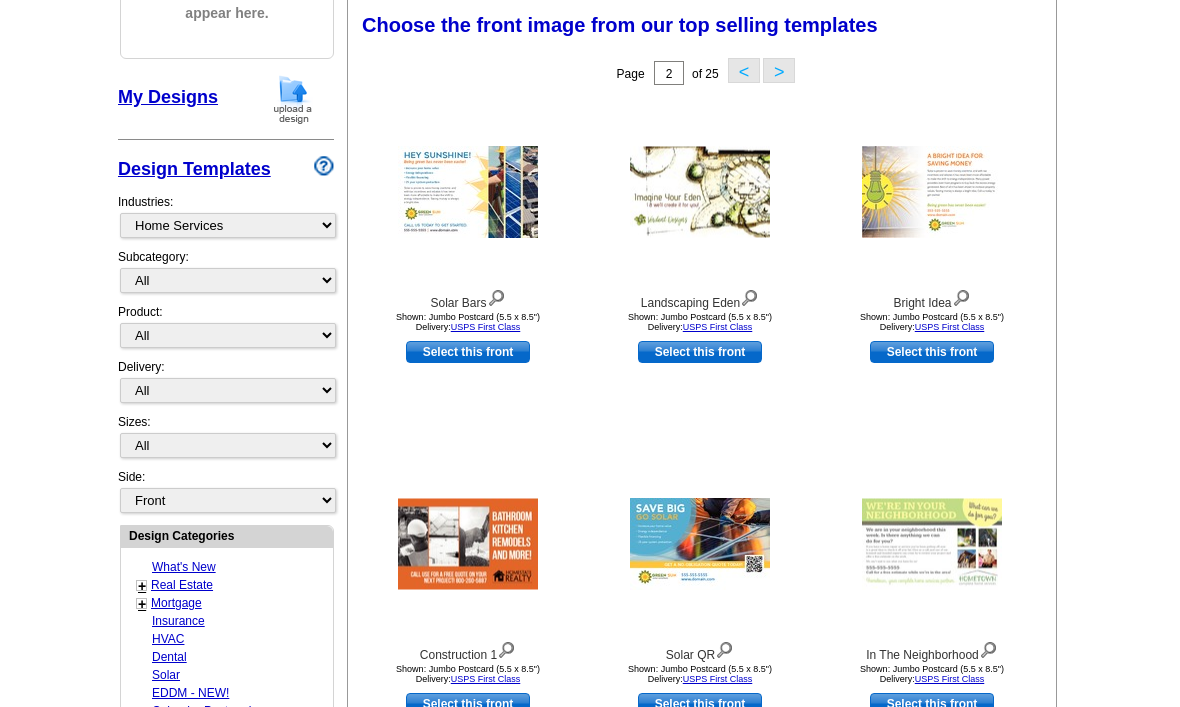click on "Choose the front image from our top selling templates
Select one of the templates below for the front of your print order.
Next Step: Choosing a Back" at bounding box center [706, 29] 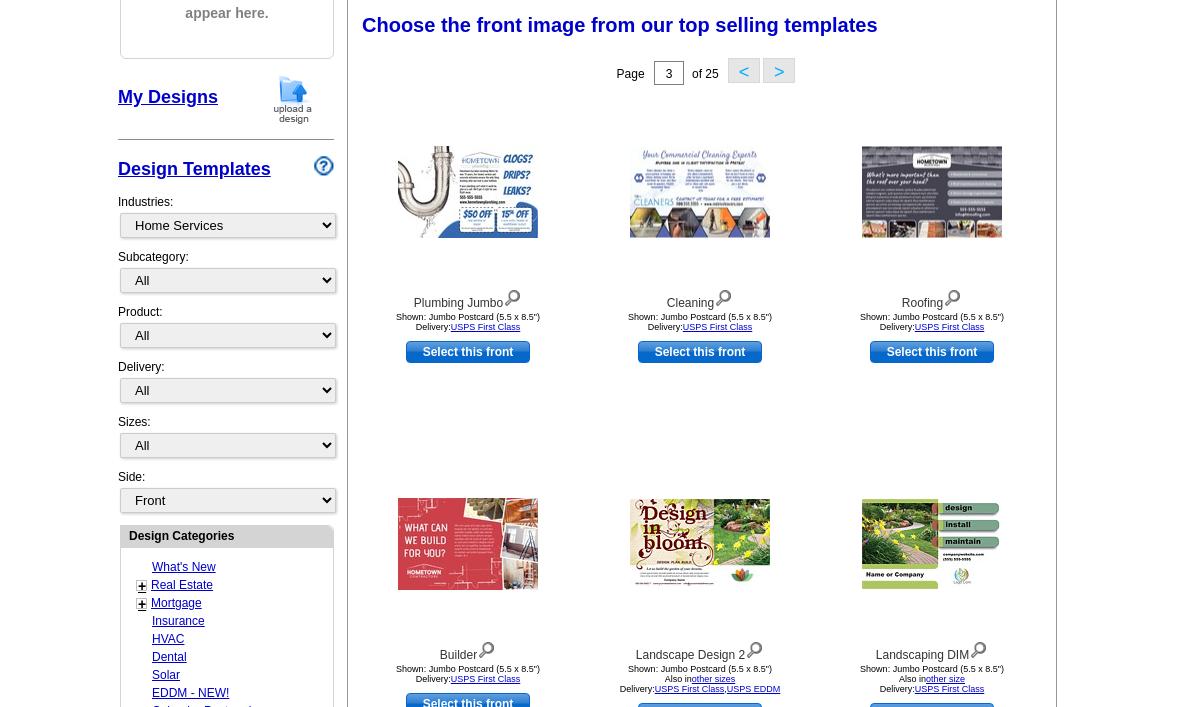 click on ">" at bounding box center (779, 70) 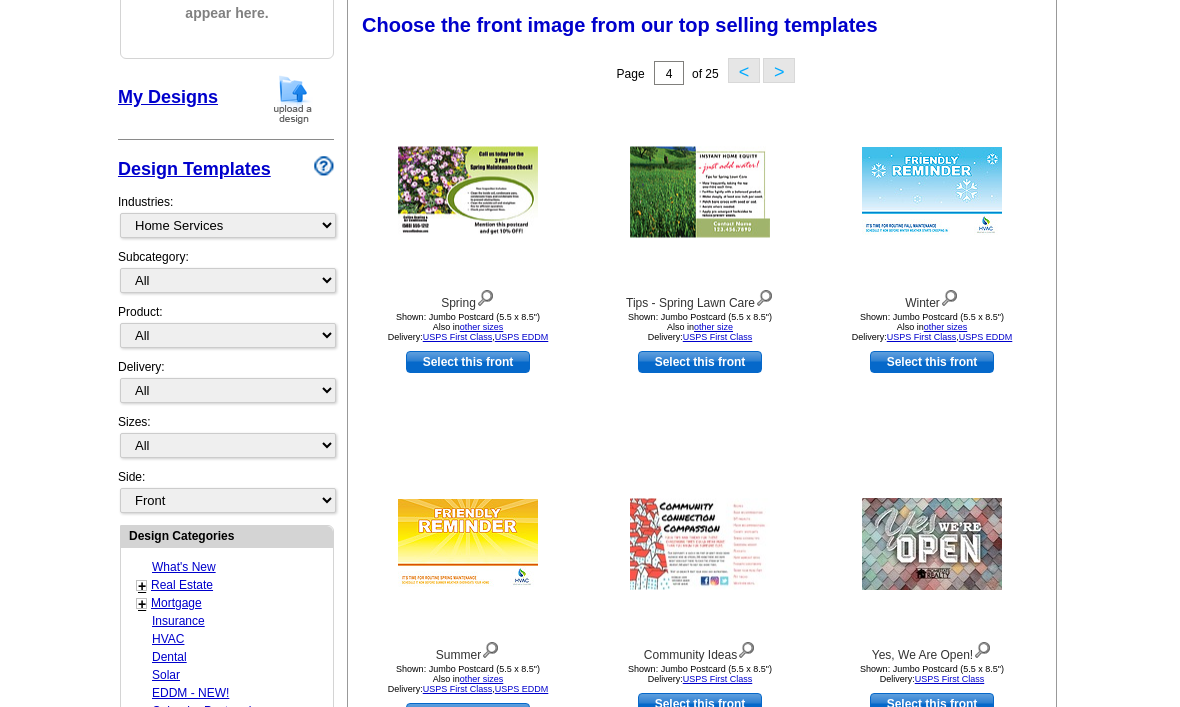click on ">" at bounding box center [779, 70] 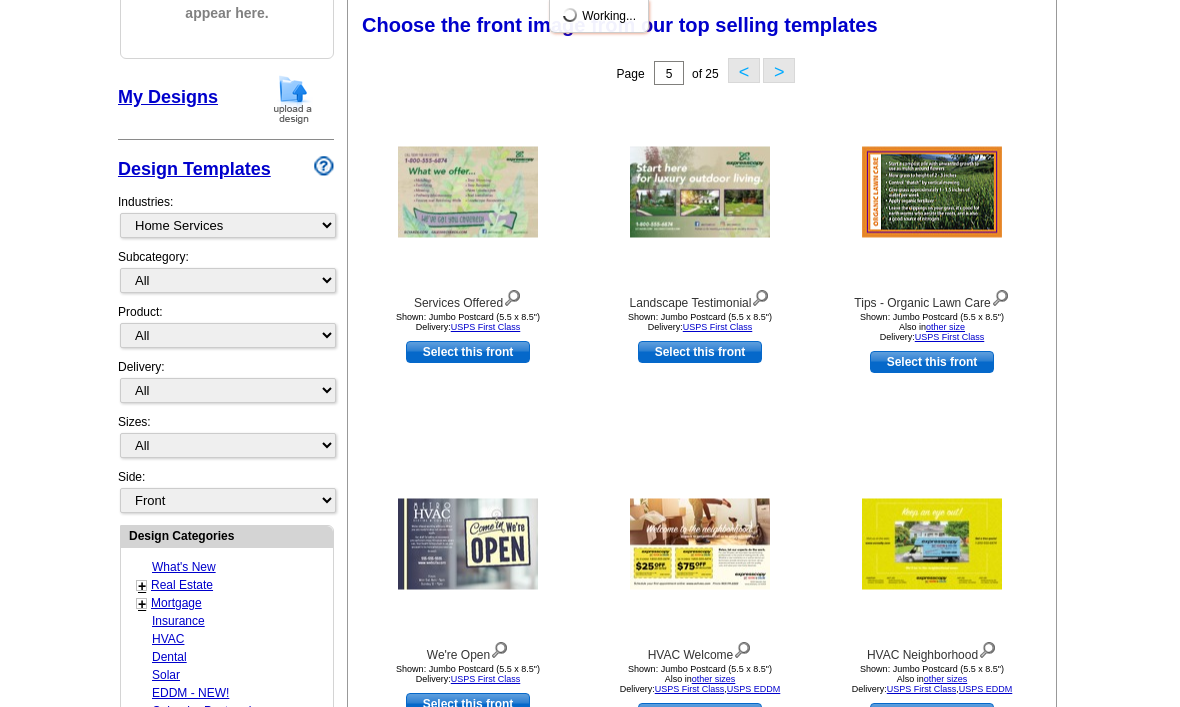 click on ">" at bounding box center (779, 70) 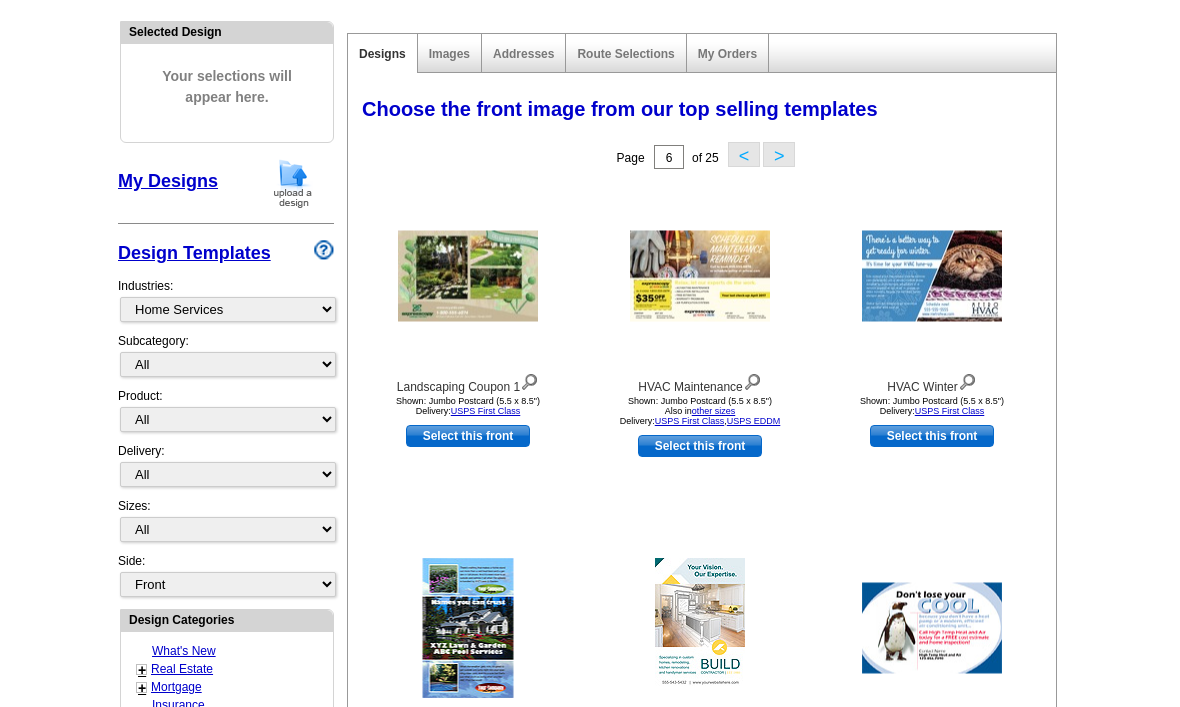 scroll, scrollTop: 157, scrollLeft: 0, axis: vertical 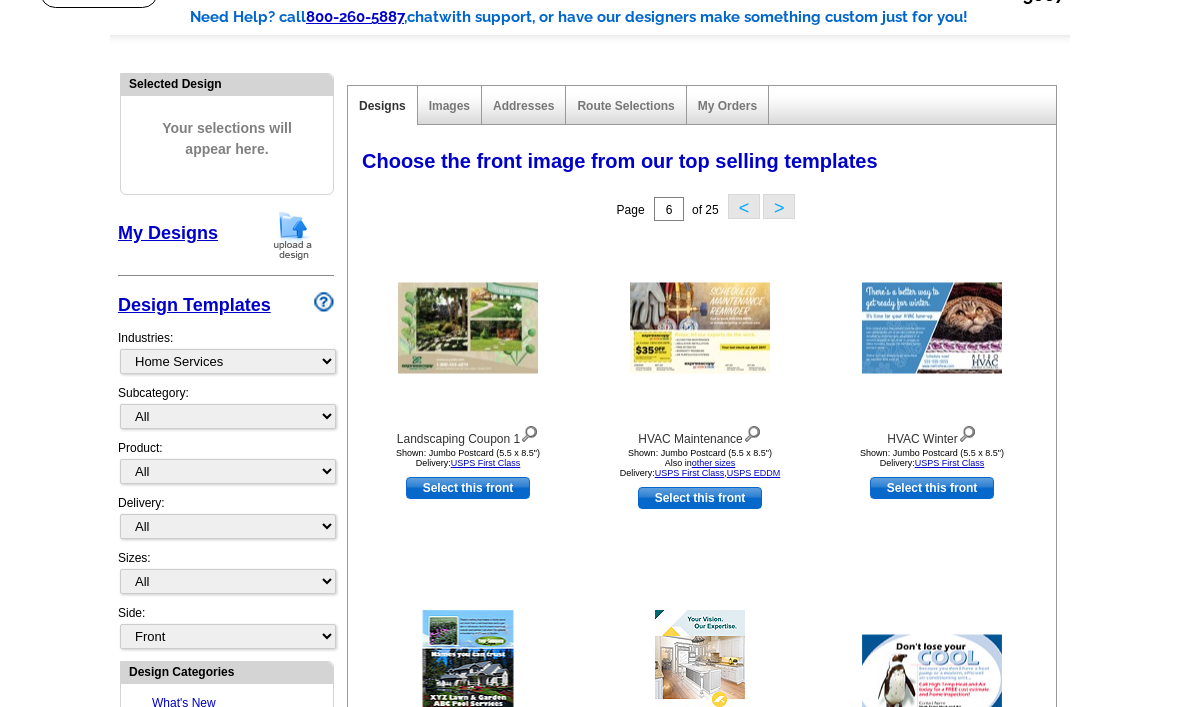 click on ">" at bounding box center [779, 206] 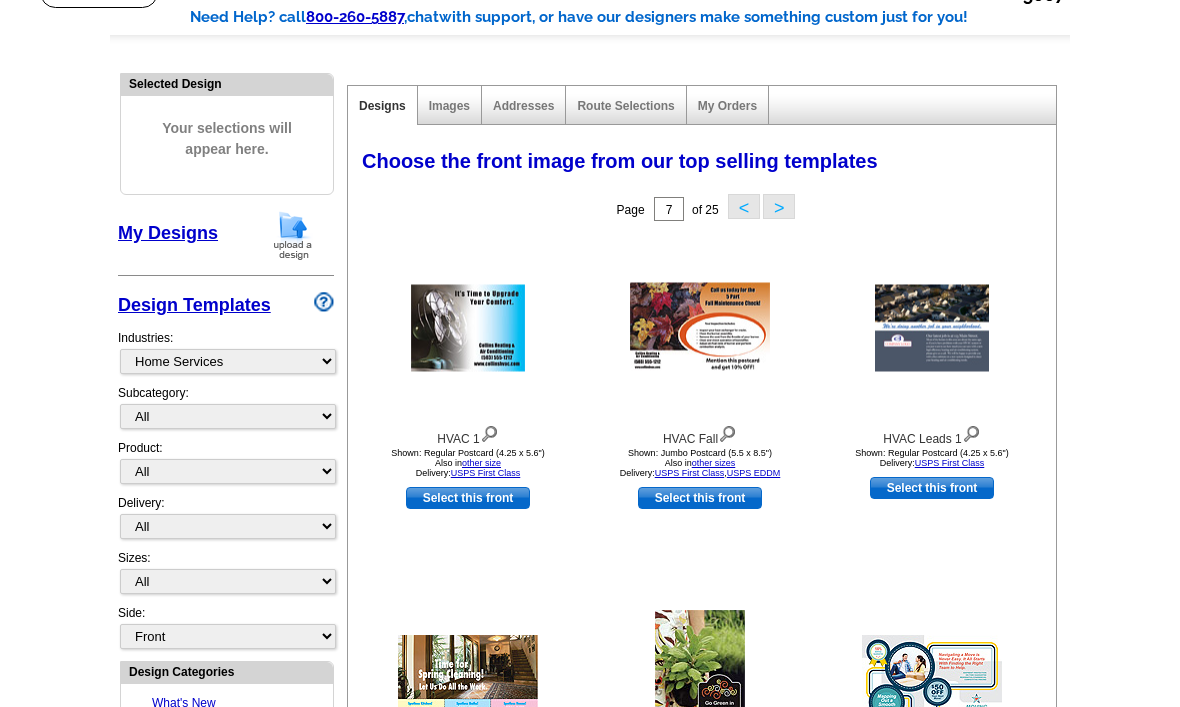click on "Page
7 of 25
<
>" at bounding box center (706, 209) 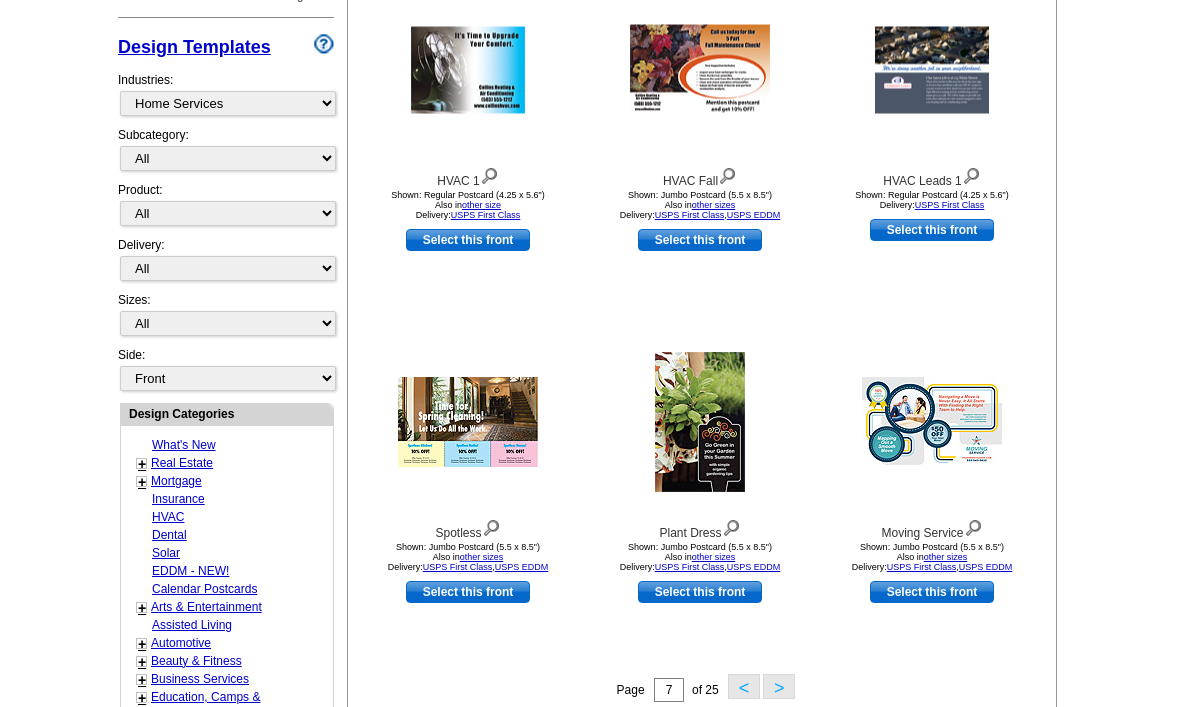 scroll, scrollTop: 409, scrollLeft: 0, axis: vertical 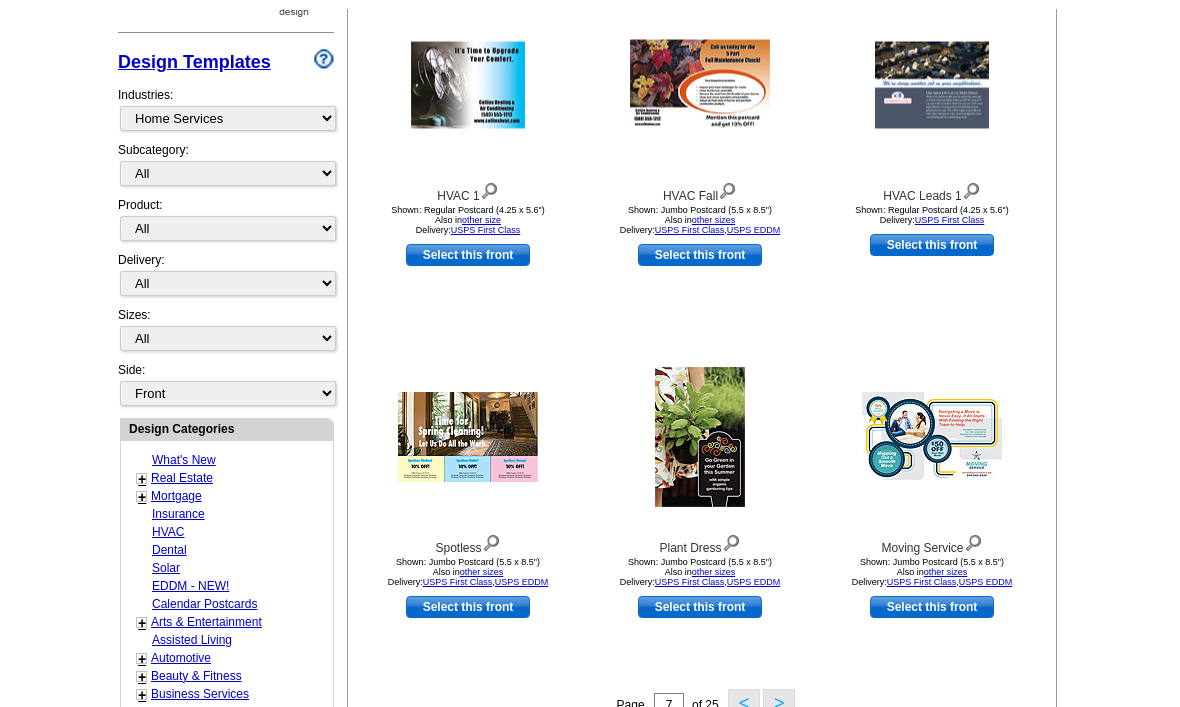 click on ">" at bounding box center [779, 692] 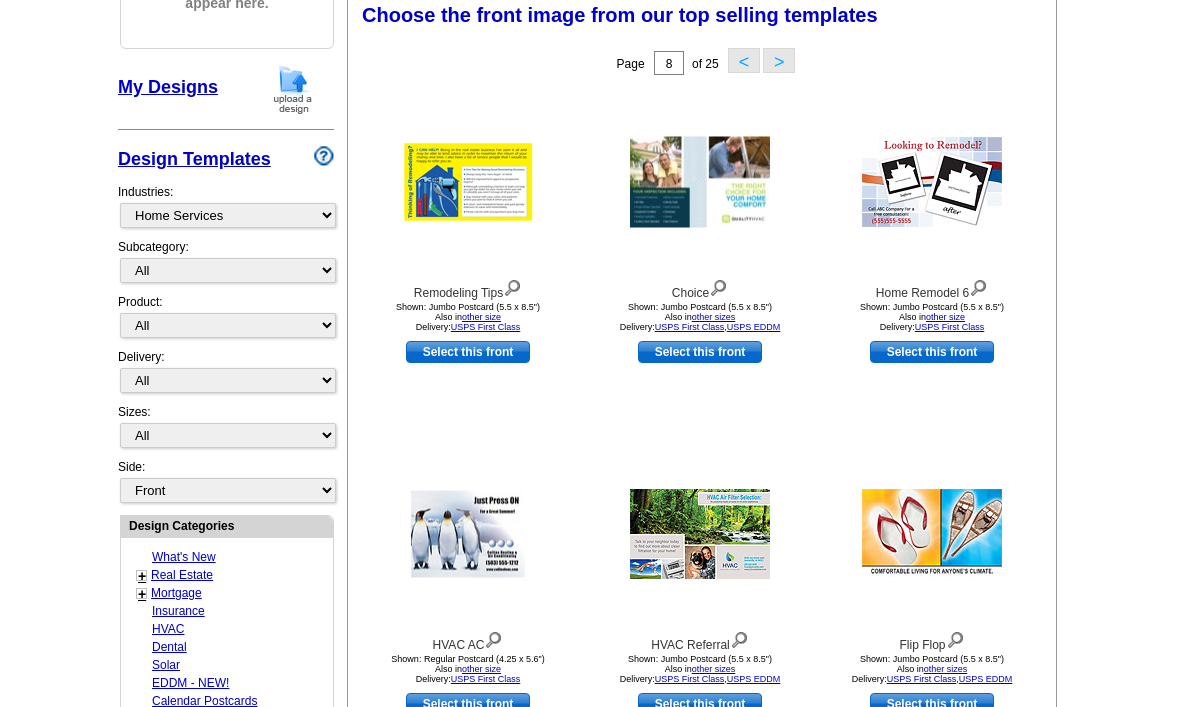 scroll, scrollTop: 293, scrollLeft: 0, axis: vertical 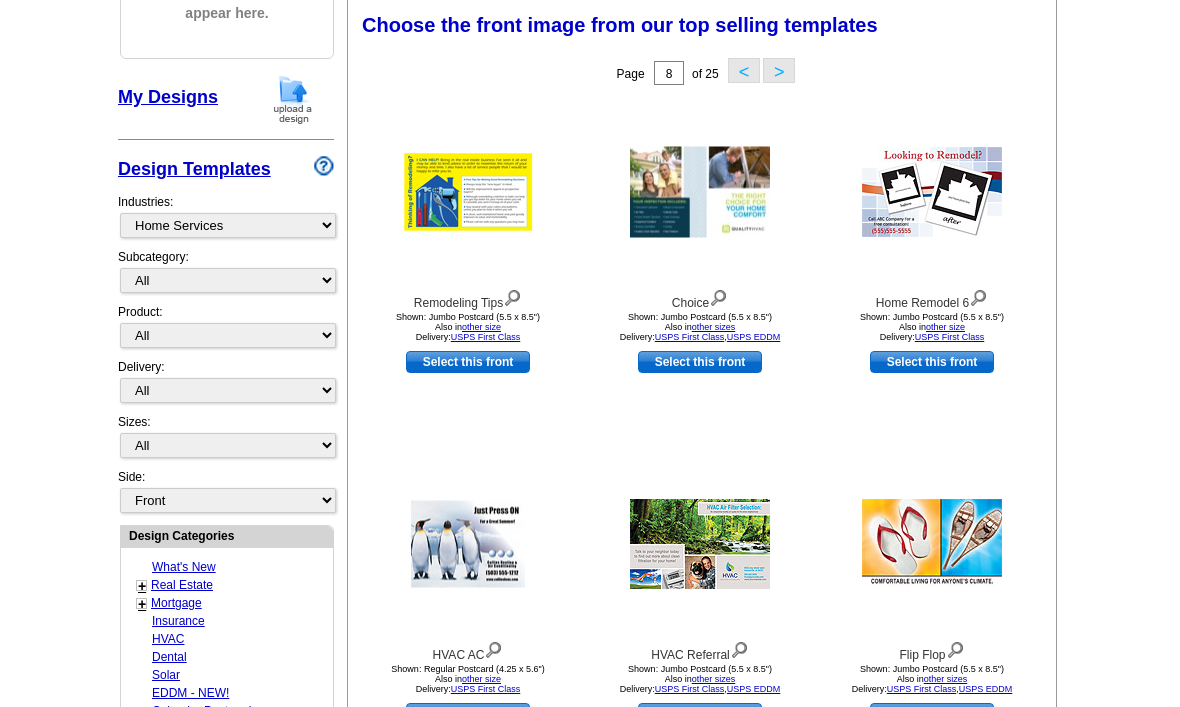 click on ">" at bounding box center (779, 70) 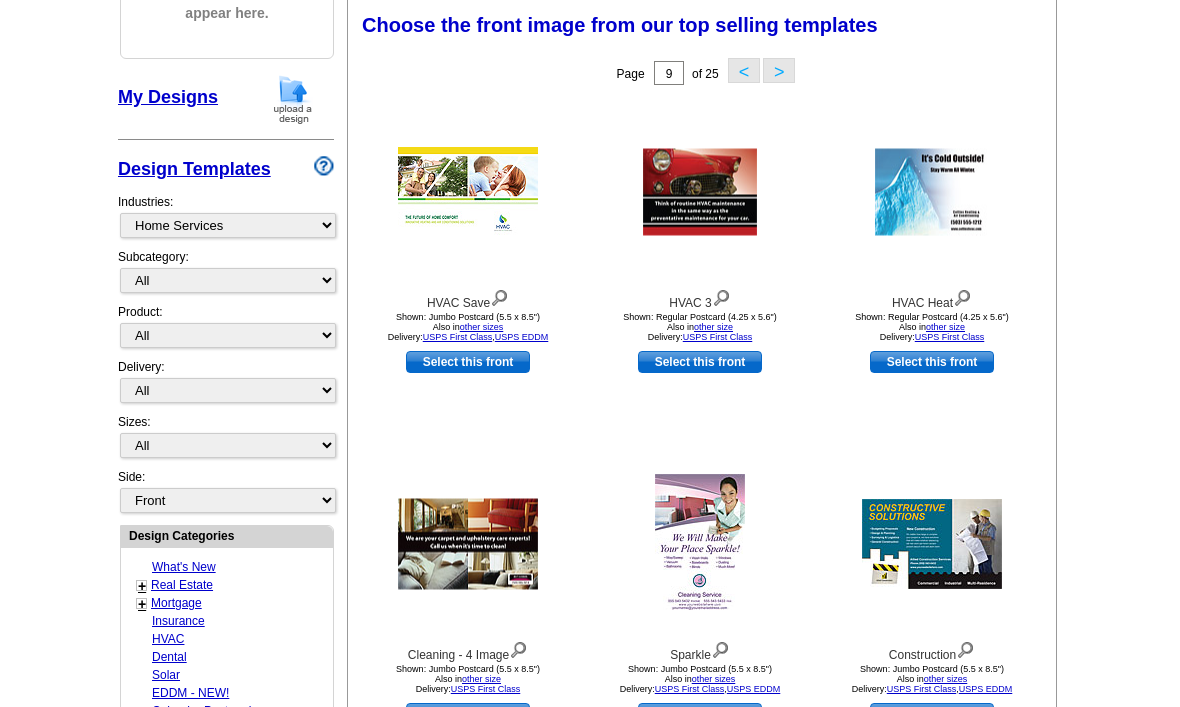 click on "Page
9 of 25
<
>" at bounding box center (706, 73) 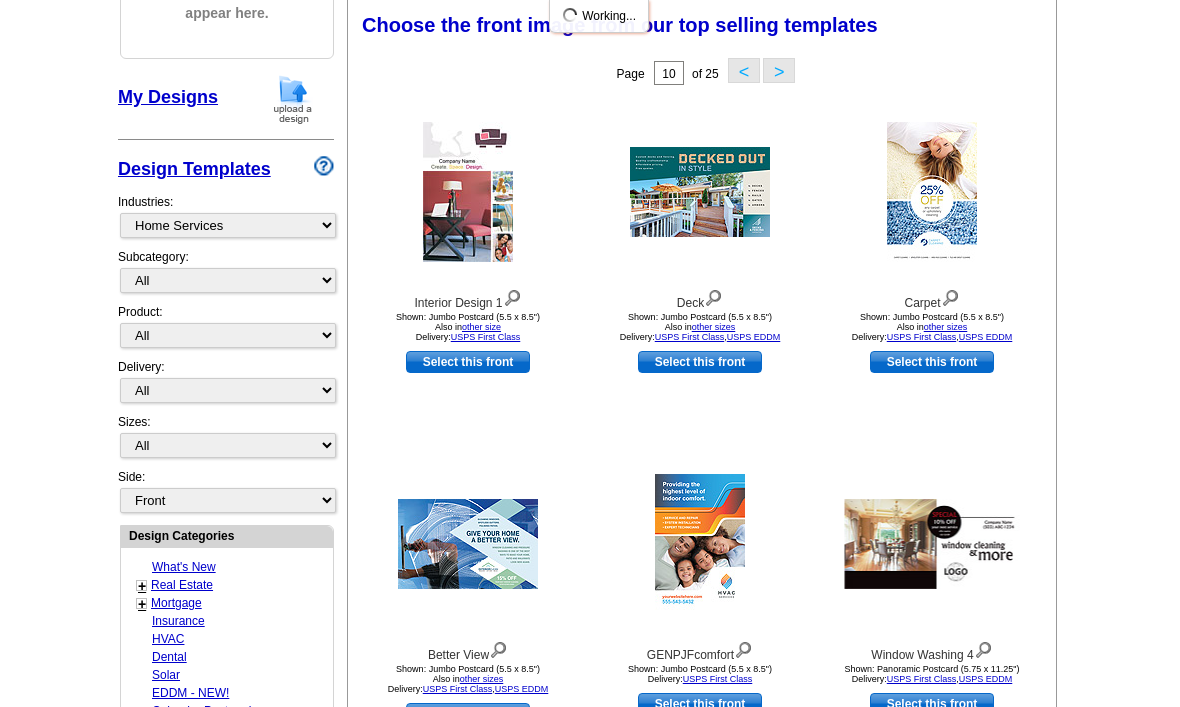 click on ">" at bounding box center (779, 70) 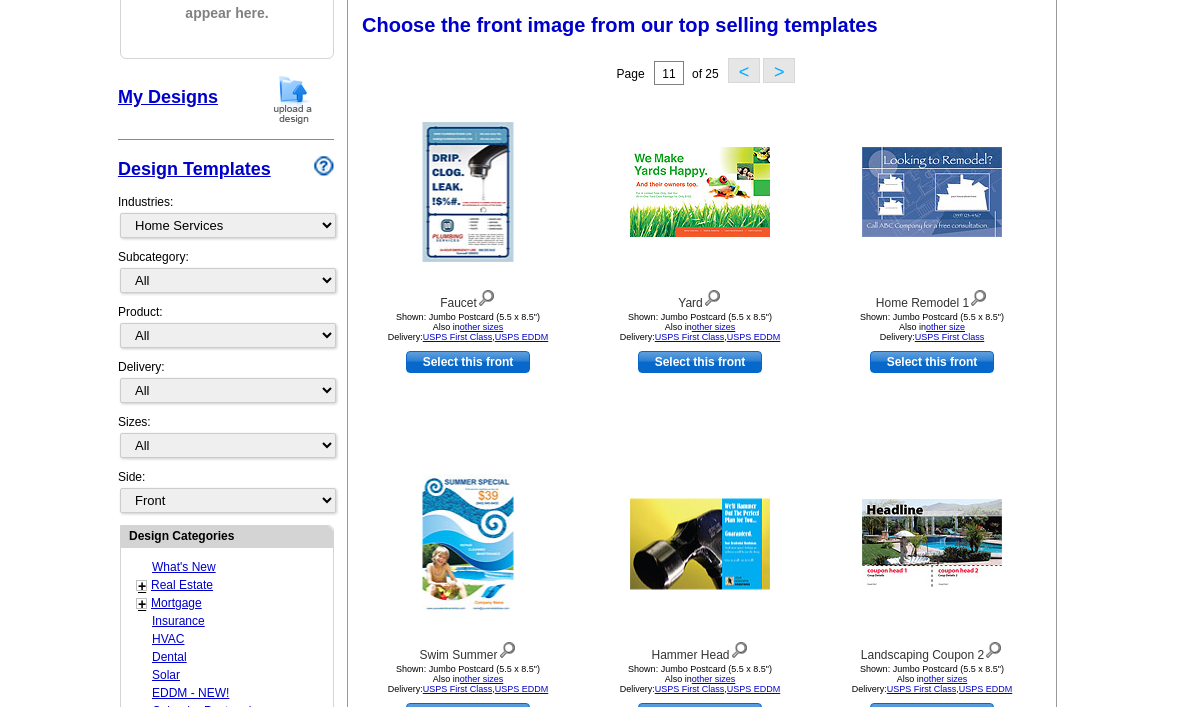 click on "Page
11 of 25
<
>" at bounding box center [706, 73] 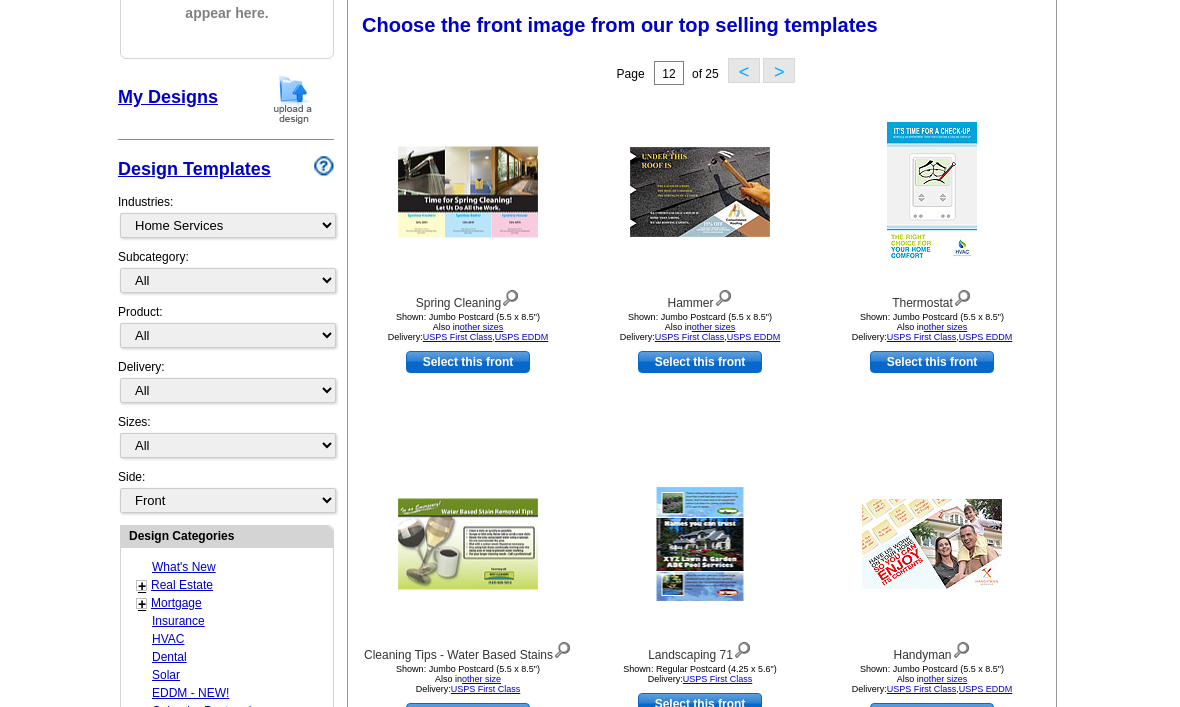 click on "Select this front" at bounding box center [468, 362] 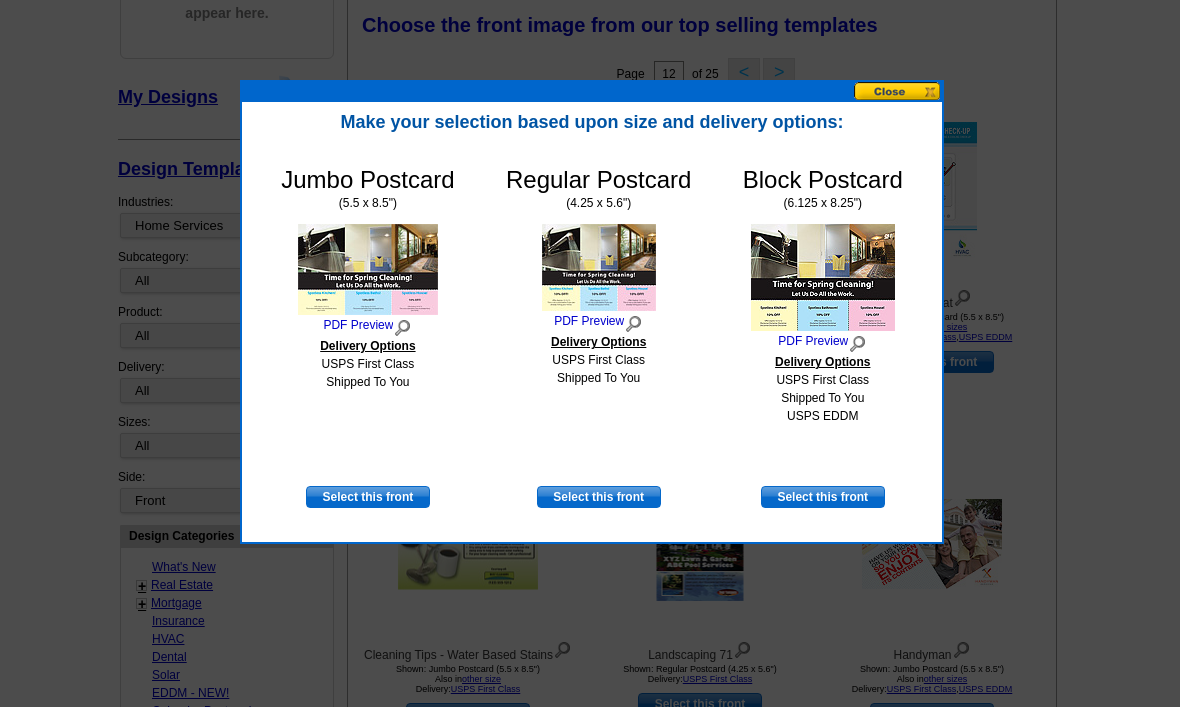 click on "Select this front" at bounding box center [823, 497] 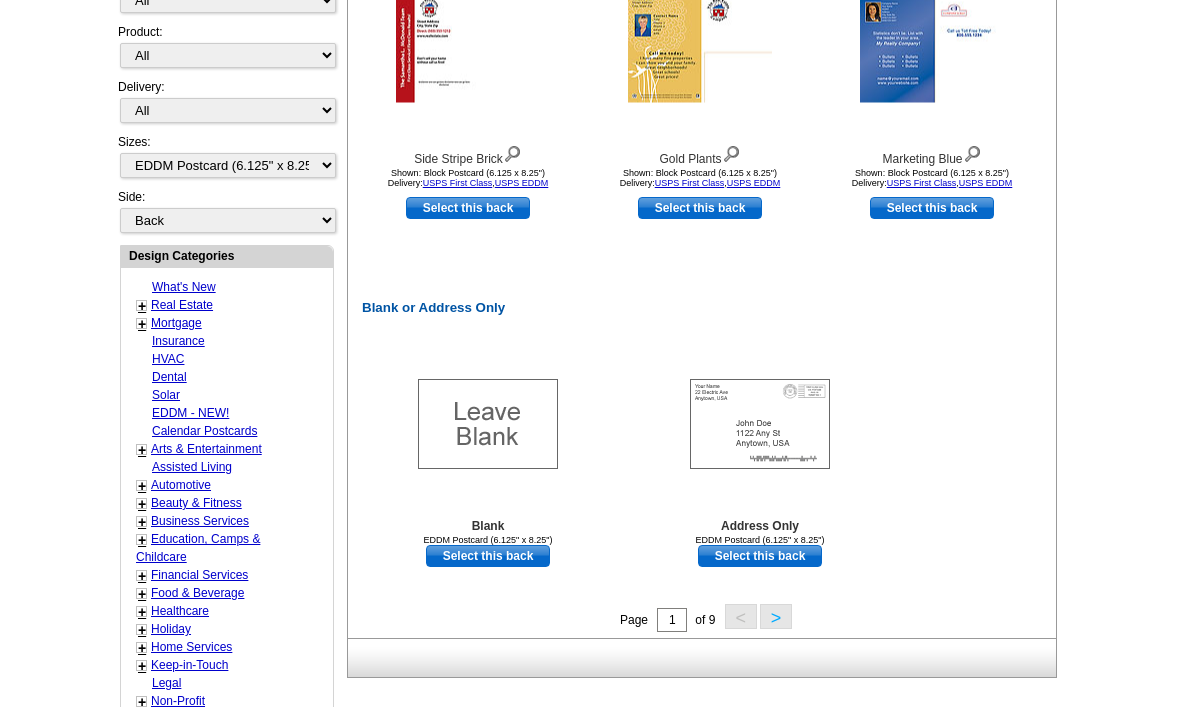 scroll, scrollTop: 794, scrollLeft: 0, axis: vertical 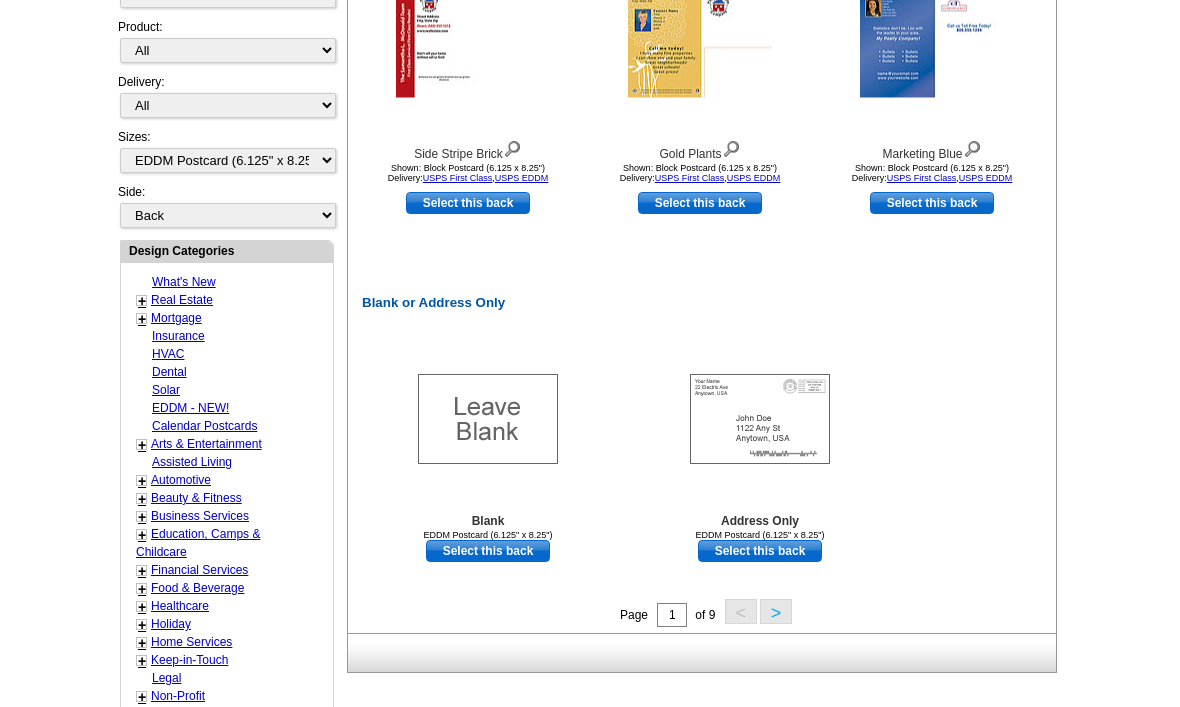 click on "Select this back" at bounding box center (760, 551) 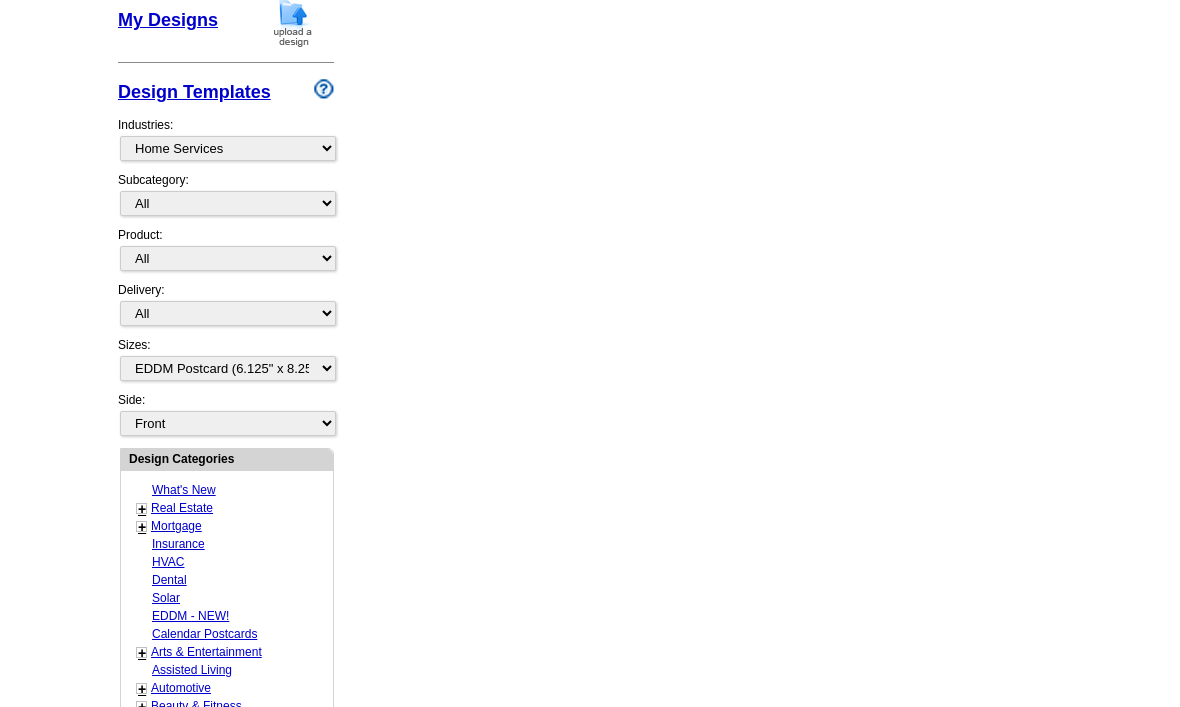 click on "Need Help? call  [PHONE] ,  chat  with support, or have our designers make something custom just for you!
Got it, no need for the selection guide next time.
Show Results
Selected Design
EDDM Postcard (6.125" x 8.25")
Design Name
Front Design
Zoom Preview
»
o
p
t
i
o
n
s
»" at bounding box center (590, 294) 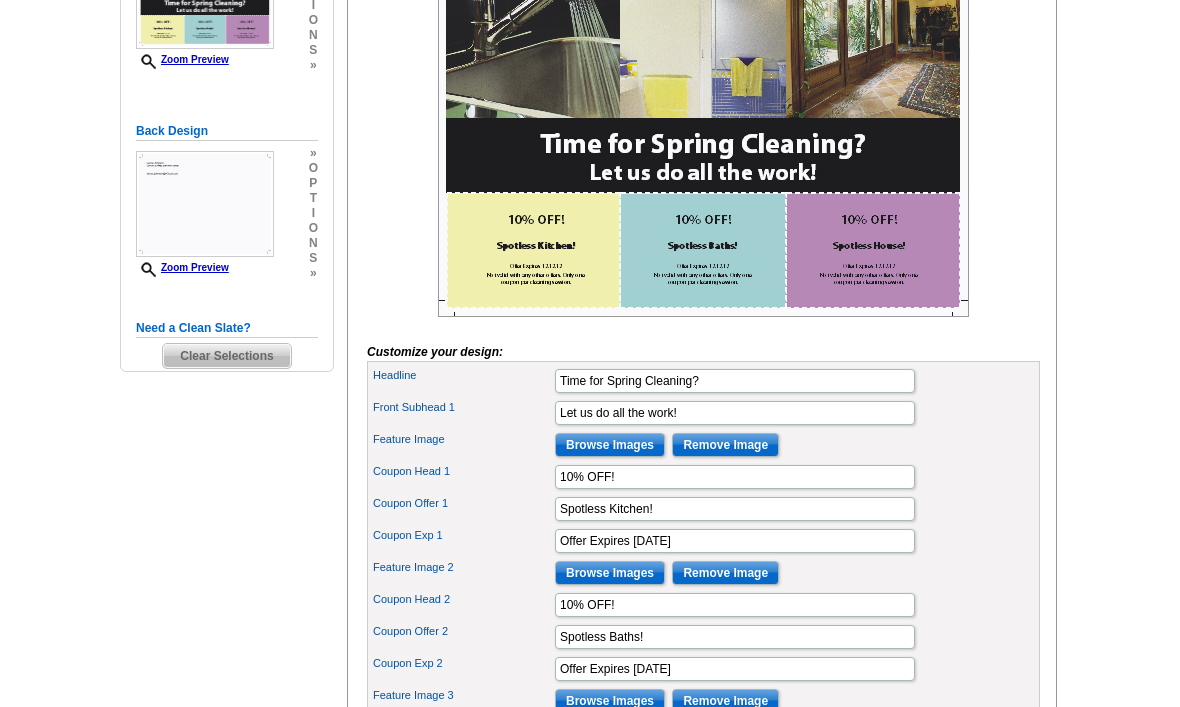 scroll, scrollTop: 442, scrollLeft: 0, axis: vertical 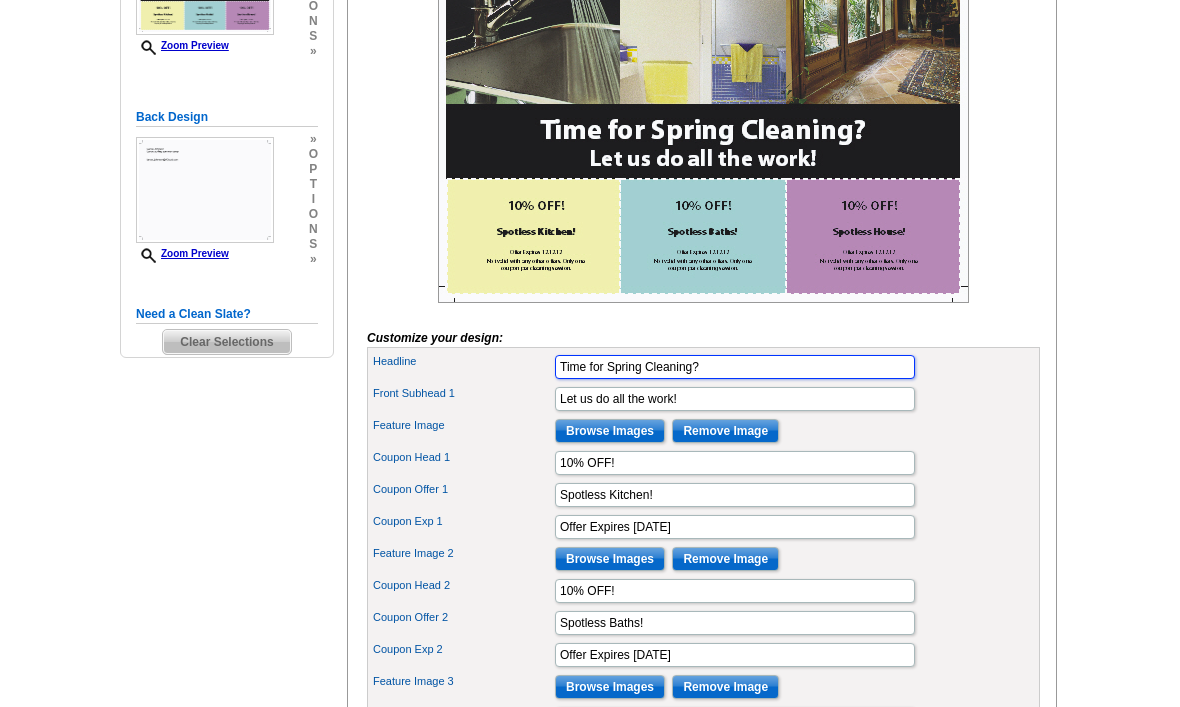 click on "Time for Spring Cleaning?" at bounding box center (735, 368) 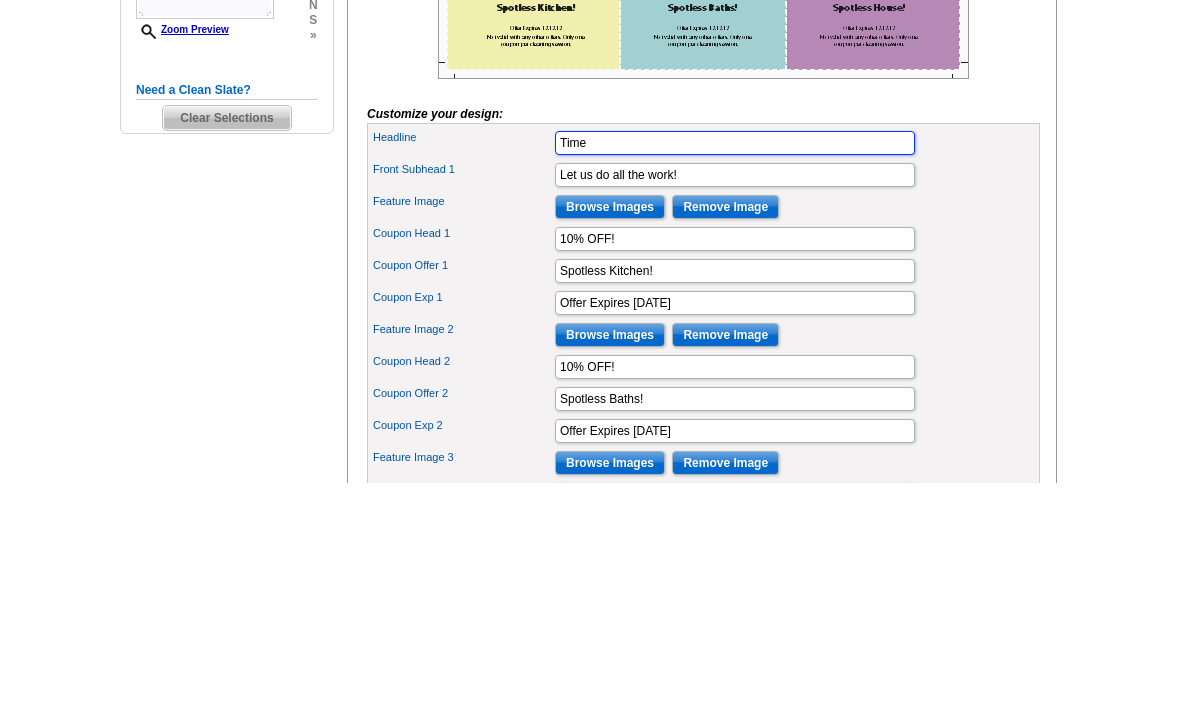 type on "Time" 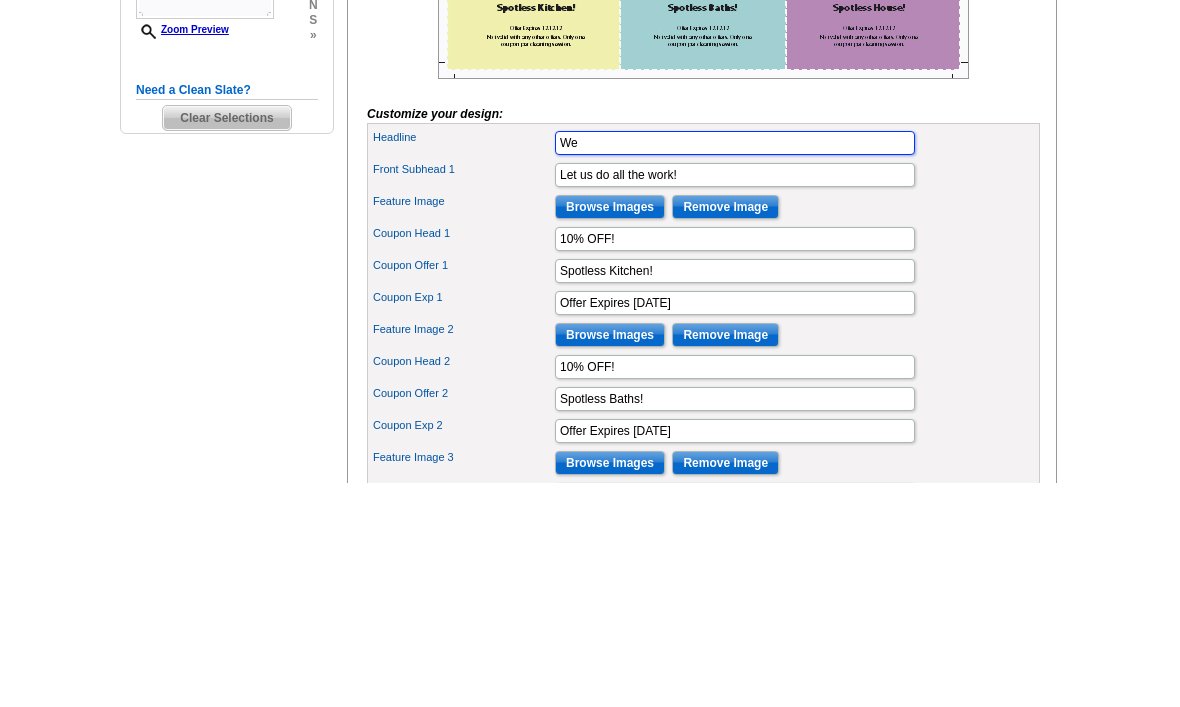 type on "W" 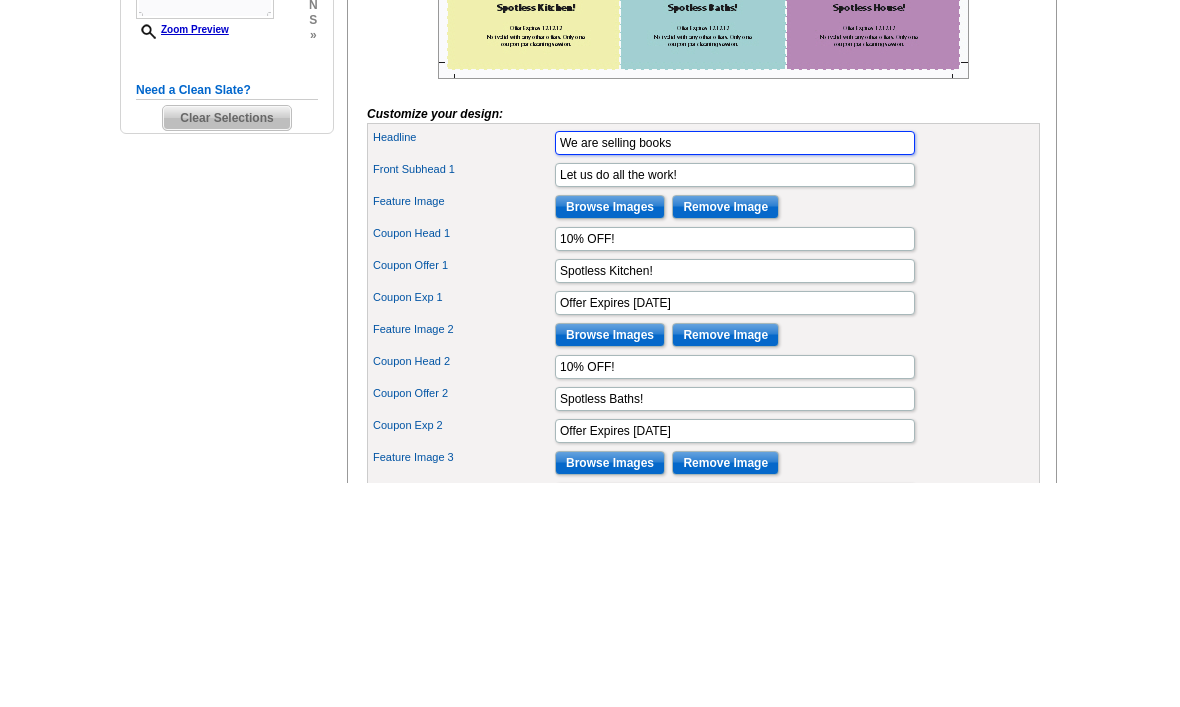 type on "We are selling books" 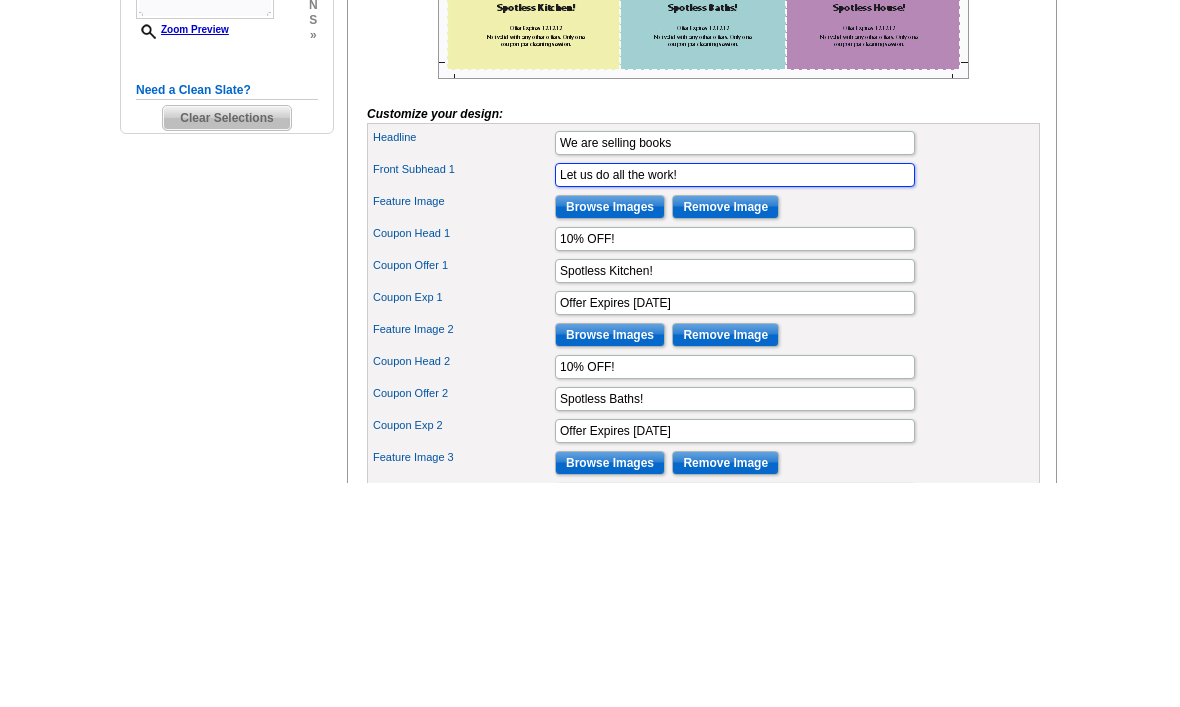 click on "Headline
We are selling books
Front Subhead 1
Let us do all the work!" at bounding box center (703, 592) 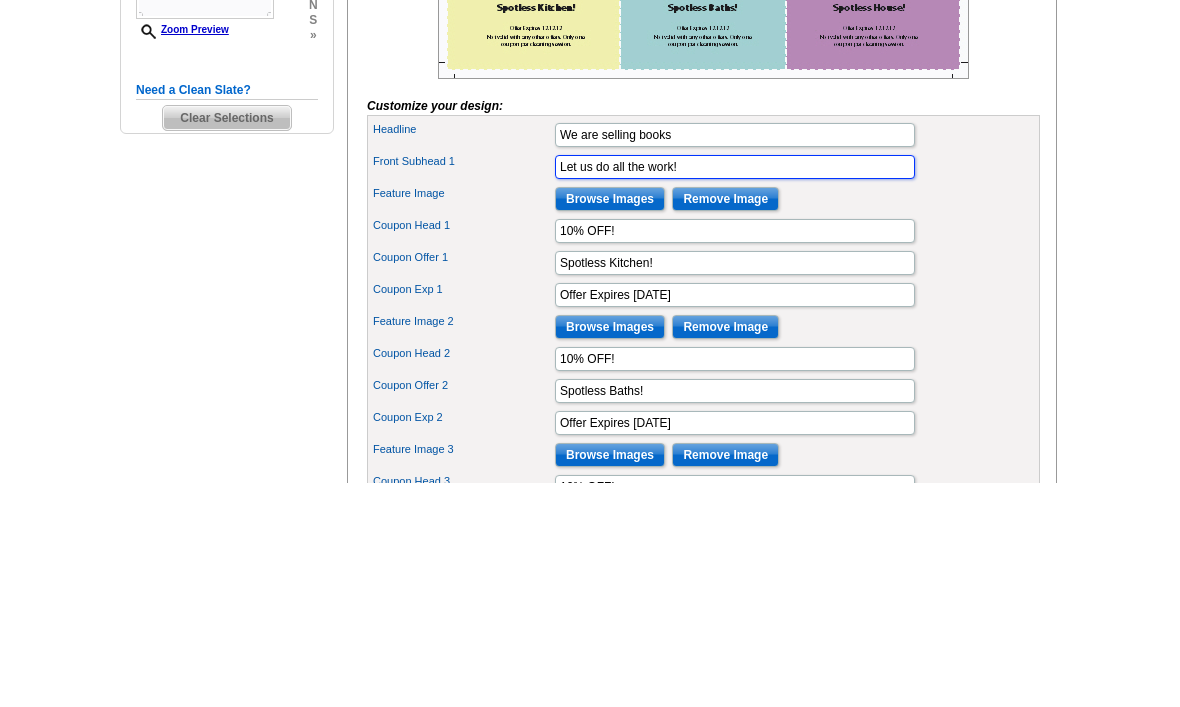 scroll, scrollTop: 0, scrollLeft: 0, axis: both 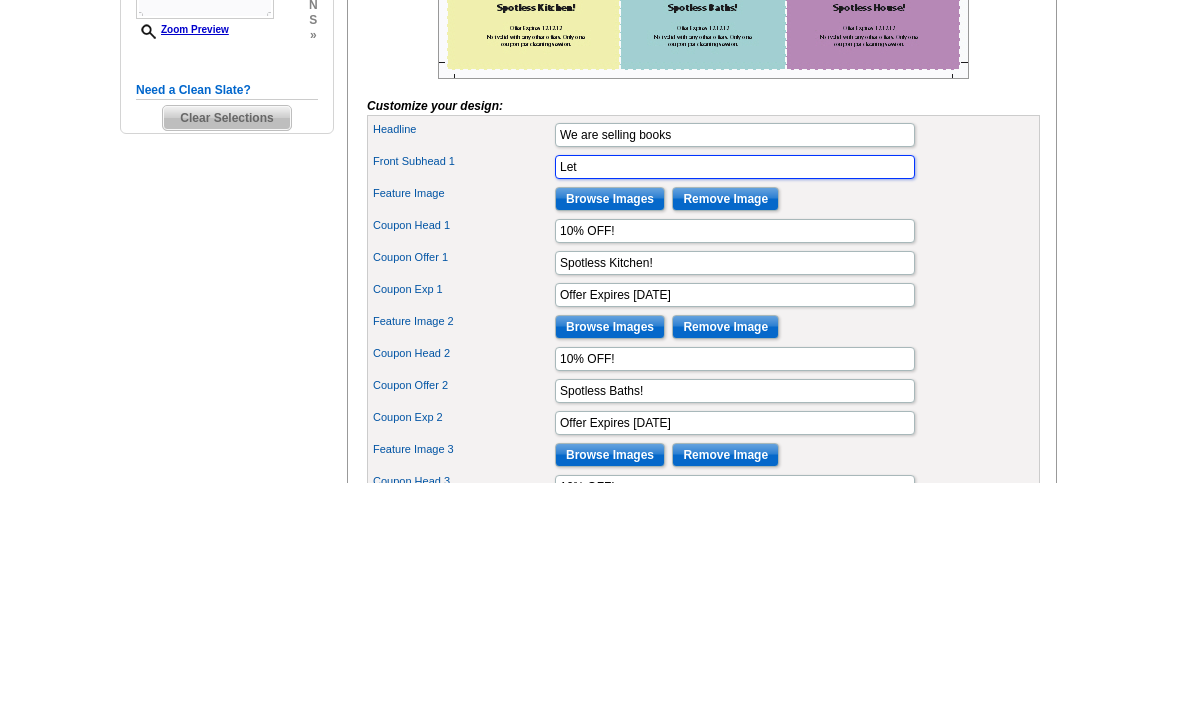 type on "Le" 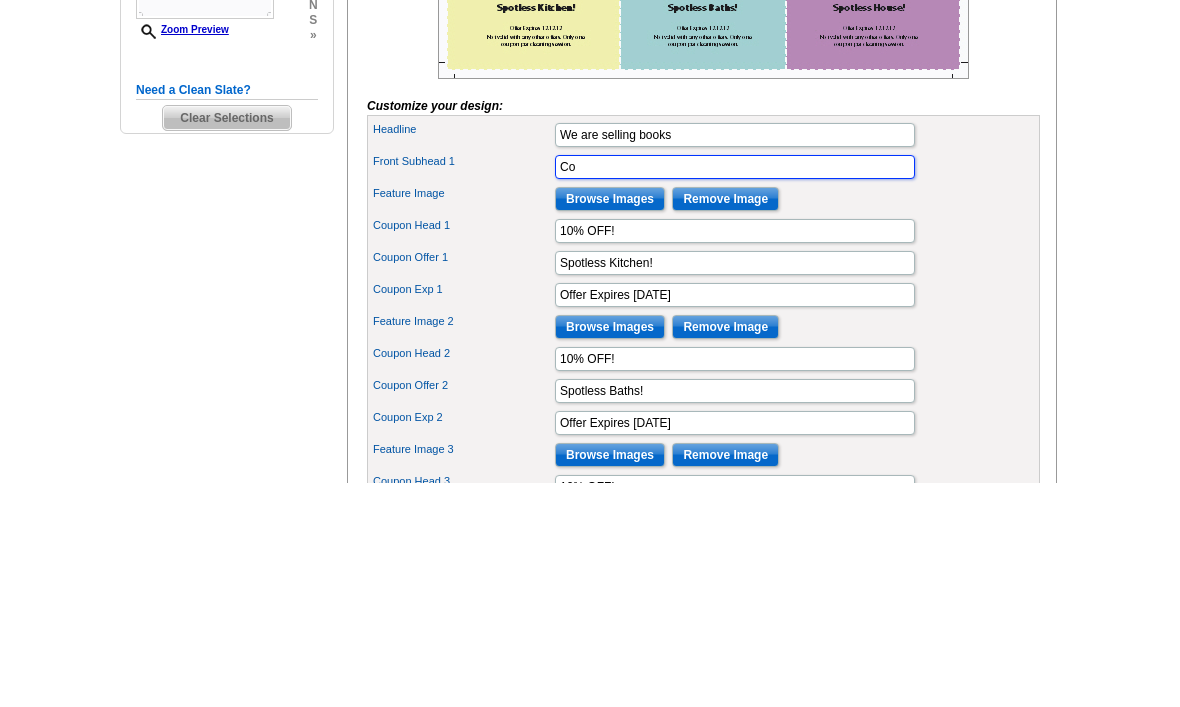 type on "C" 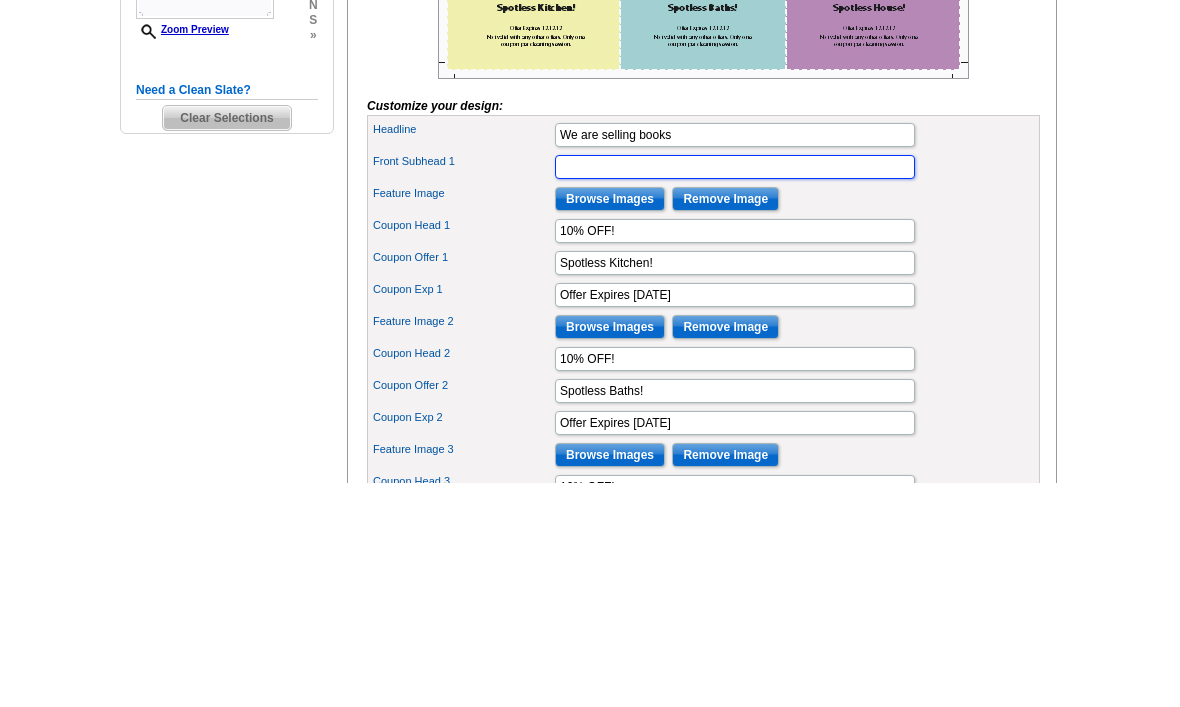 type 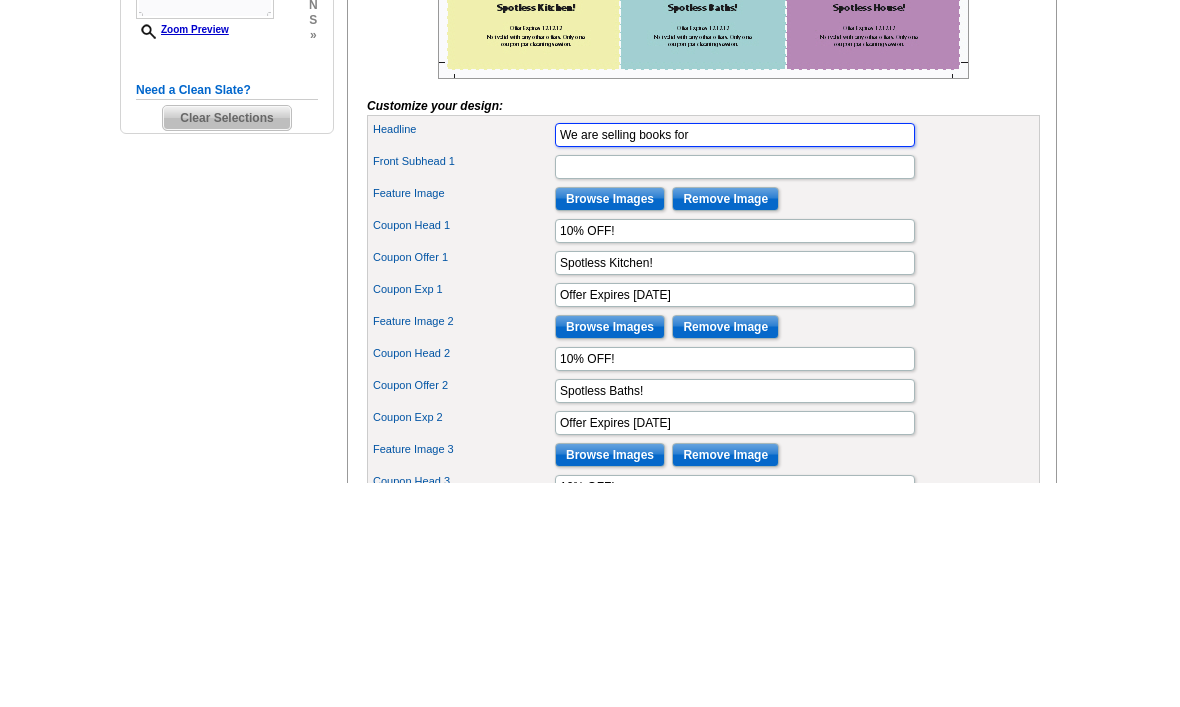 type on "We are selling books for" 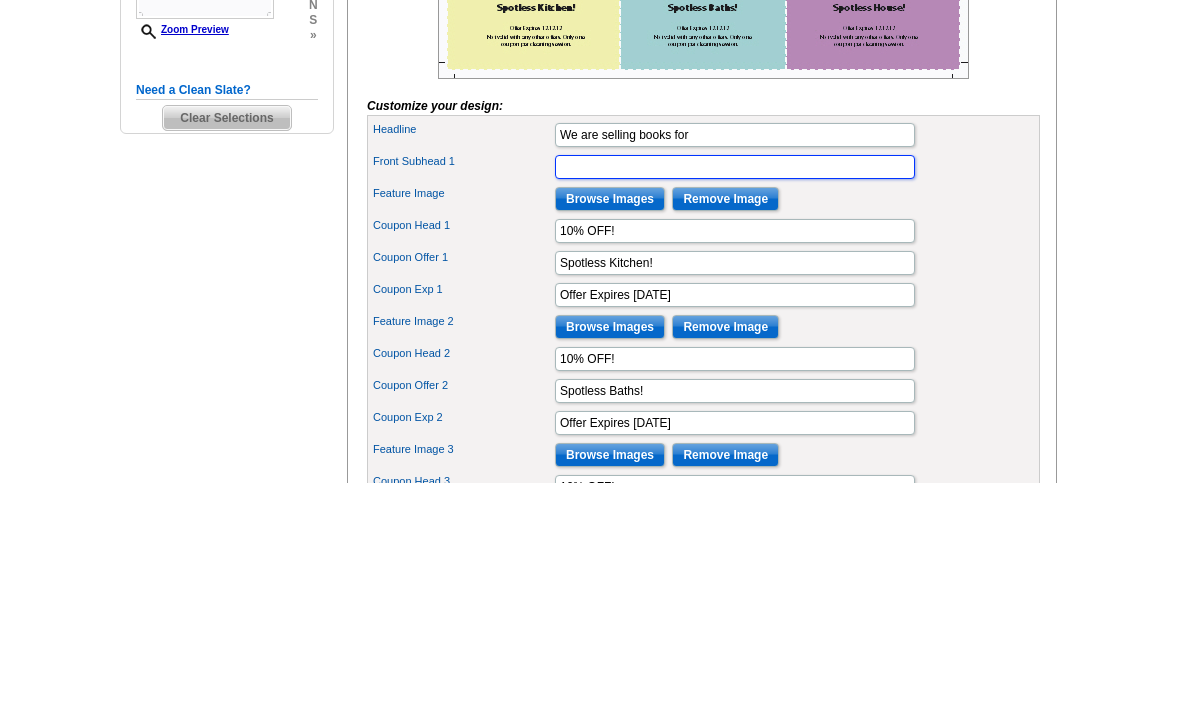 click on "Front Subhead 1" at bounding box center [735, 392] 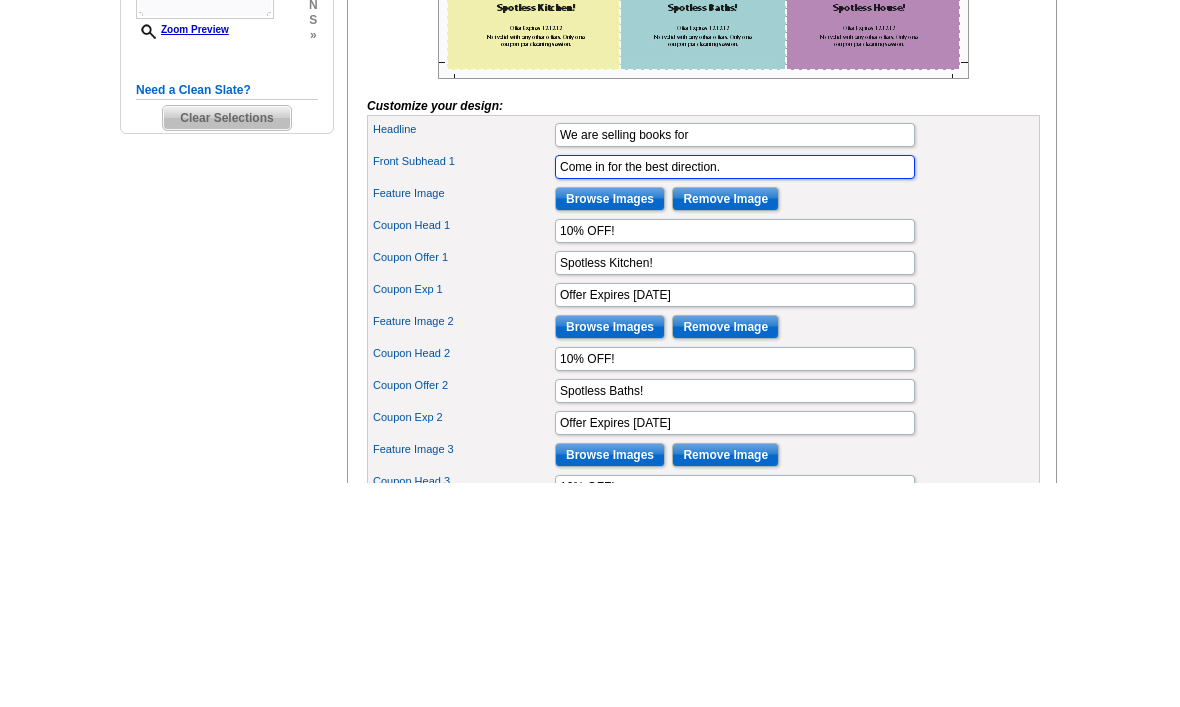 type on "Come in for the best direction." 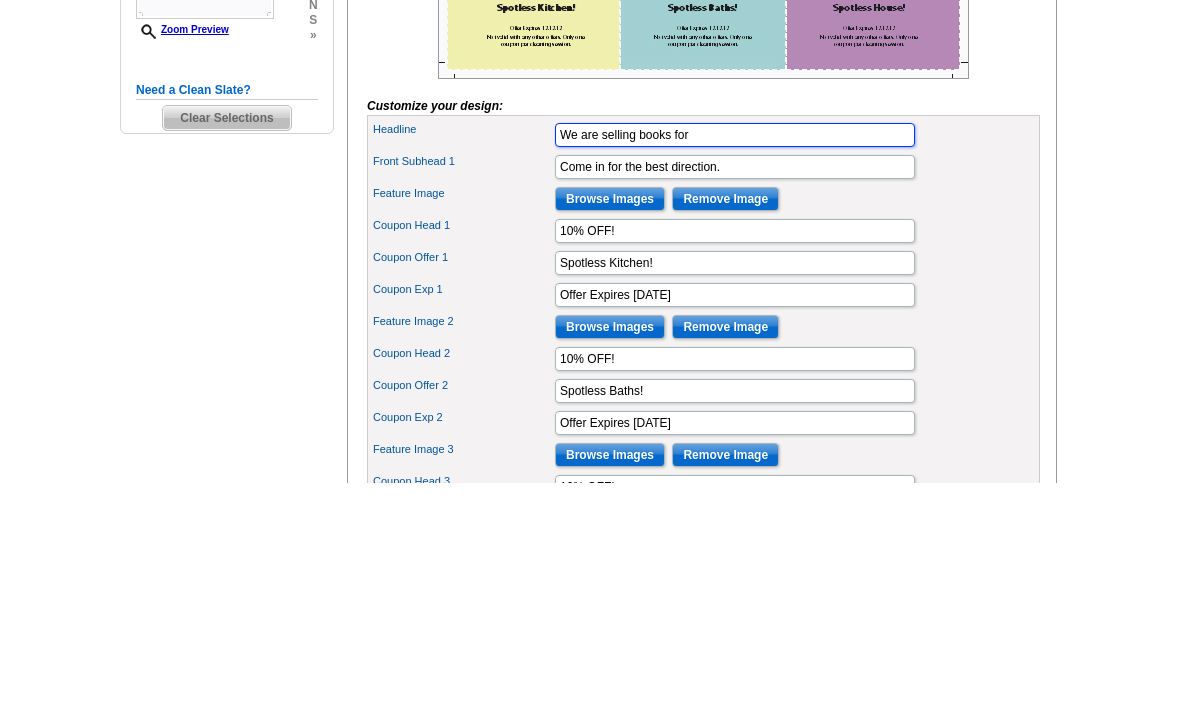 click on "We are selling books for" at bounding box center [735, 360] 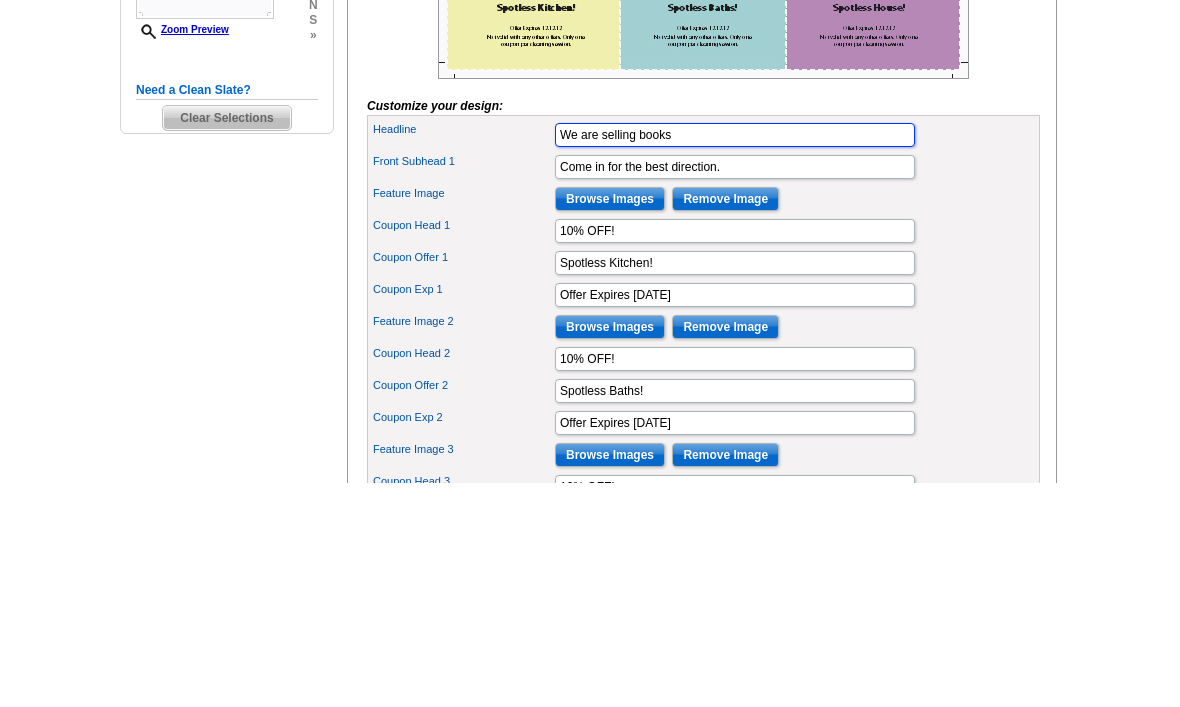 type on "We are selling books" 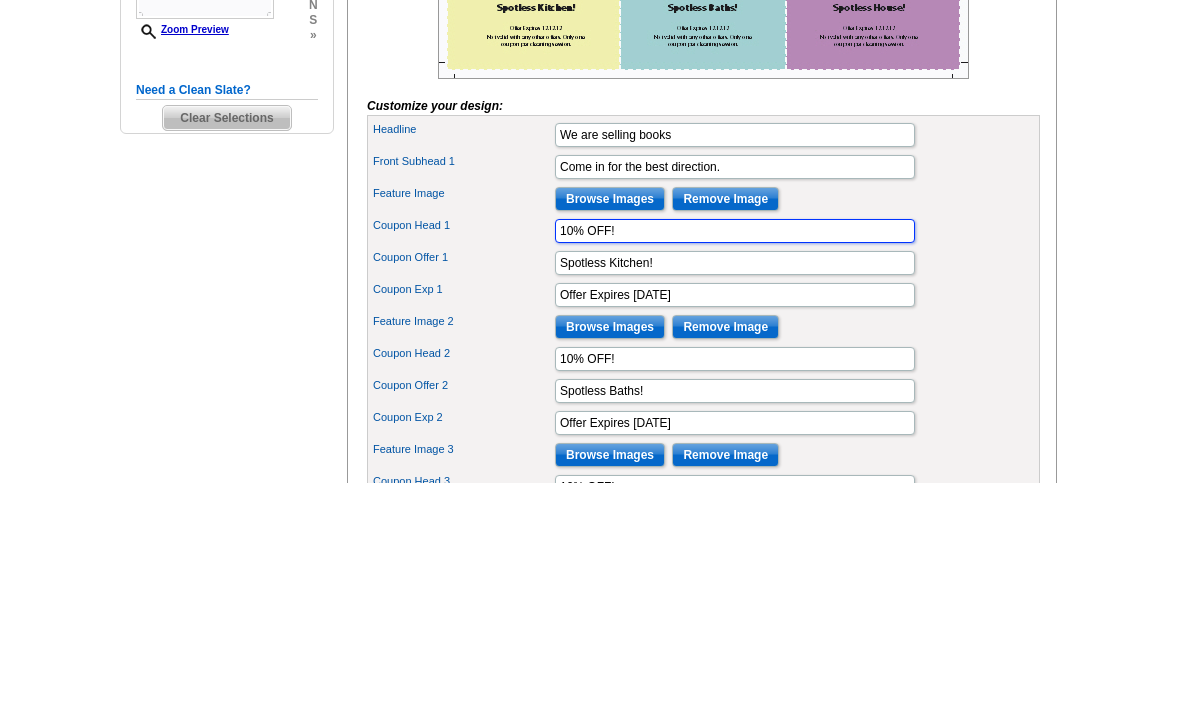 click on "10% OFF!" at bounding box center (735, 456) 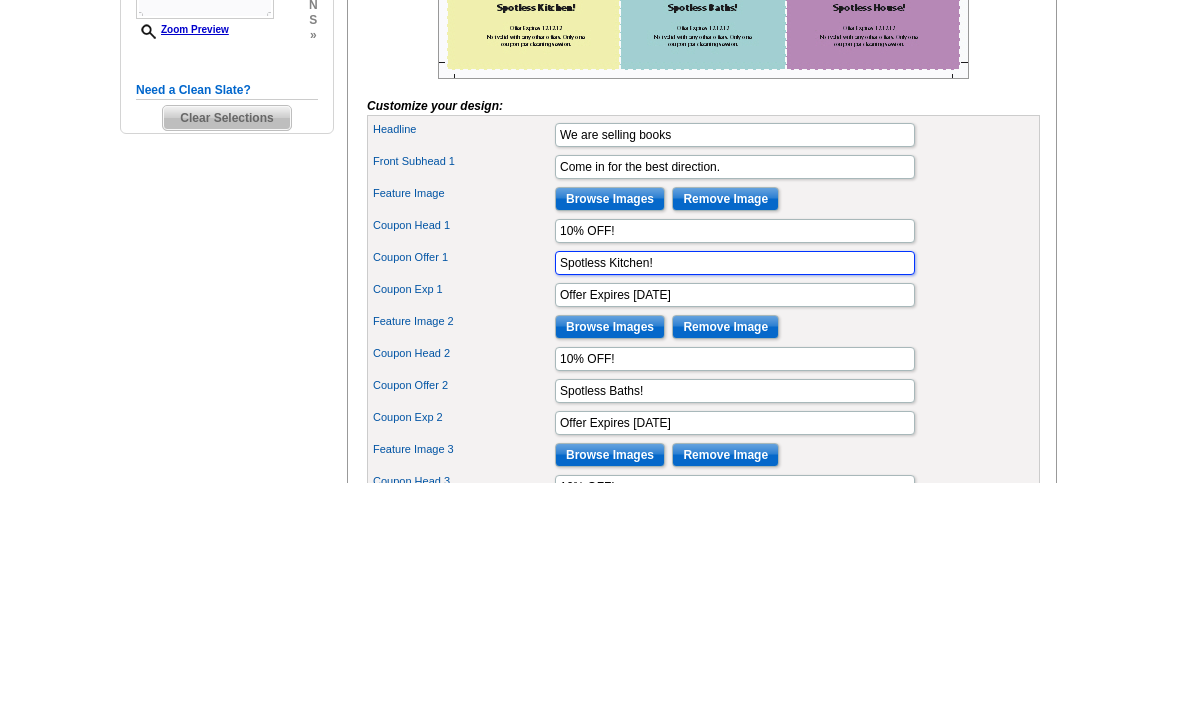 click on "Spotless Kitchen!" at bounding box center (735, 488) 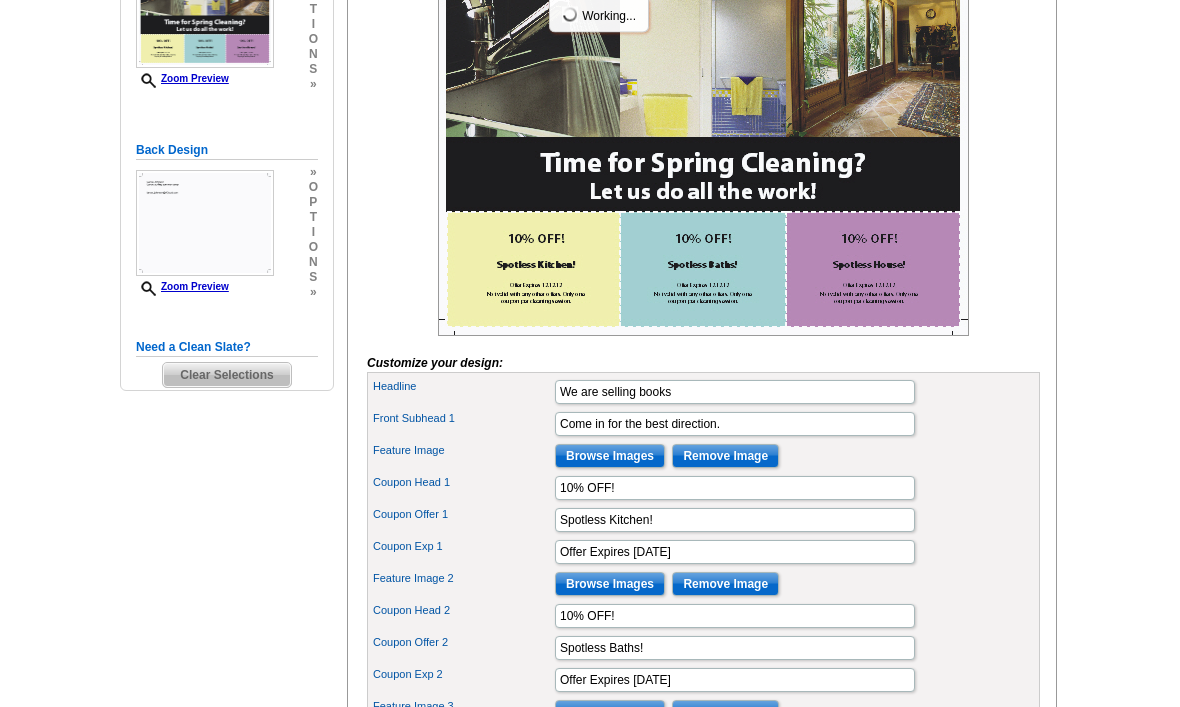 scroll, scrollTop: 306, scrollLeft: 0, axis: vertical 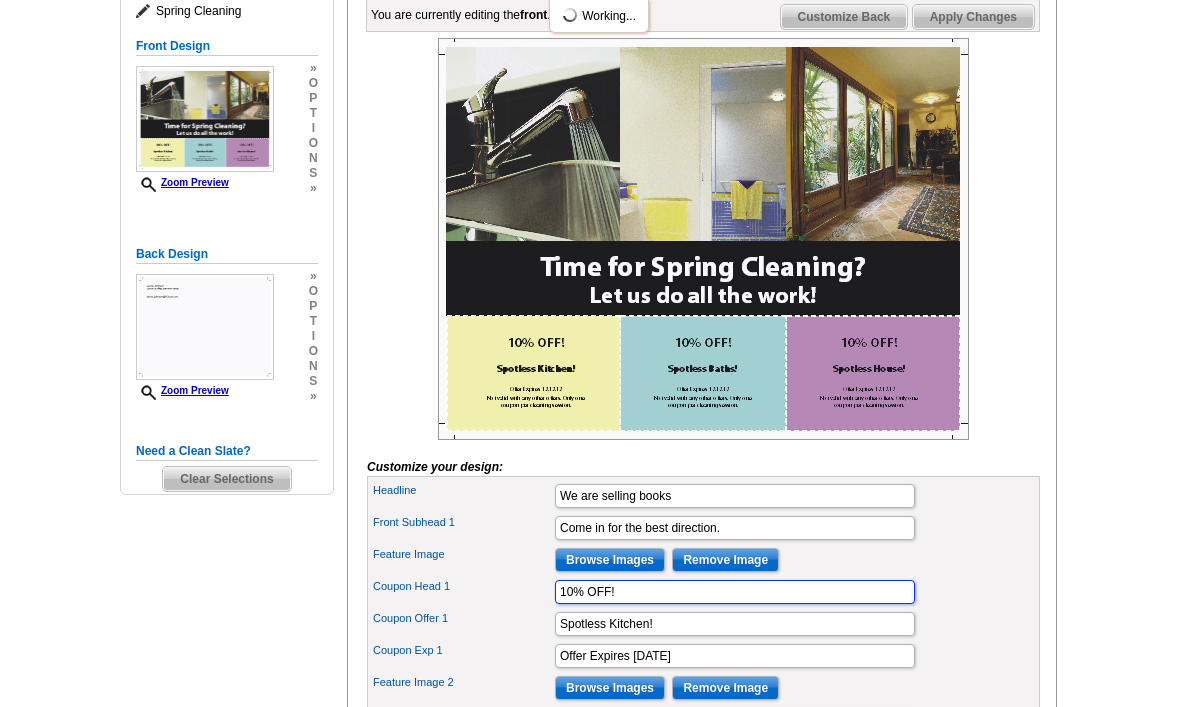 click on "10% OFF!" at bounding box center (735, 592) 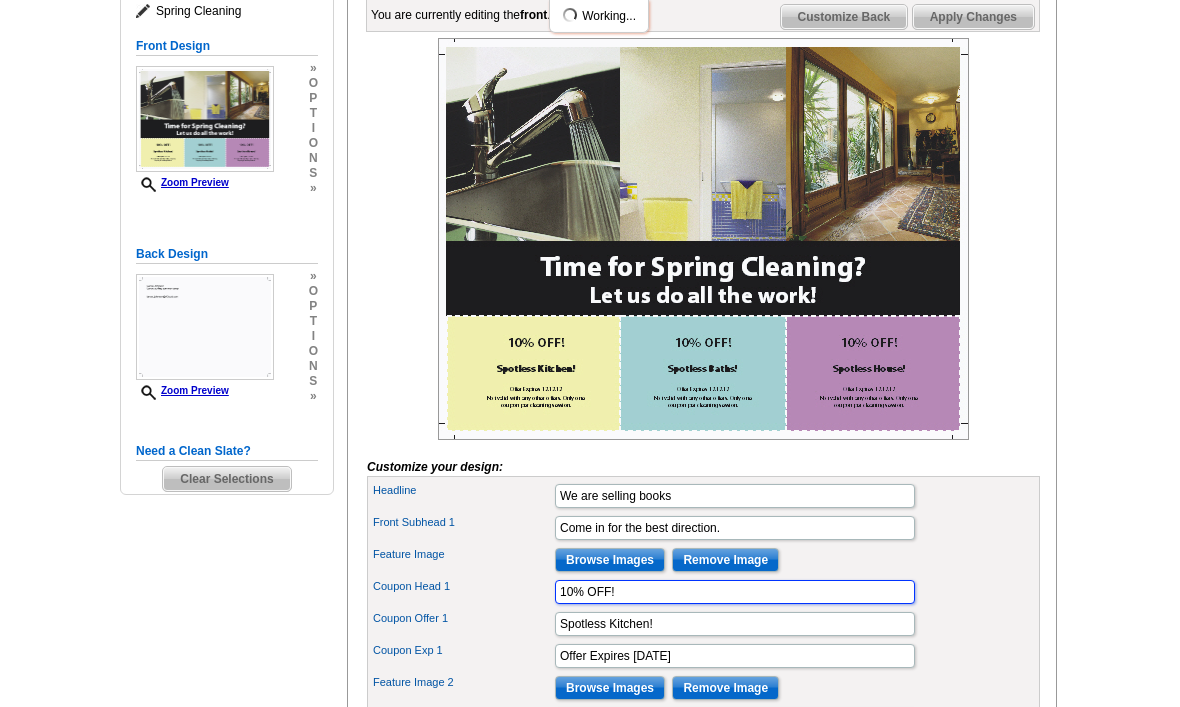 scroll, scrollTop: 366, scrollLeft: 0, axis: vertical 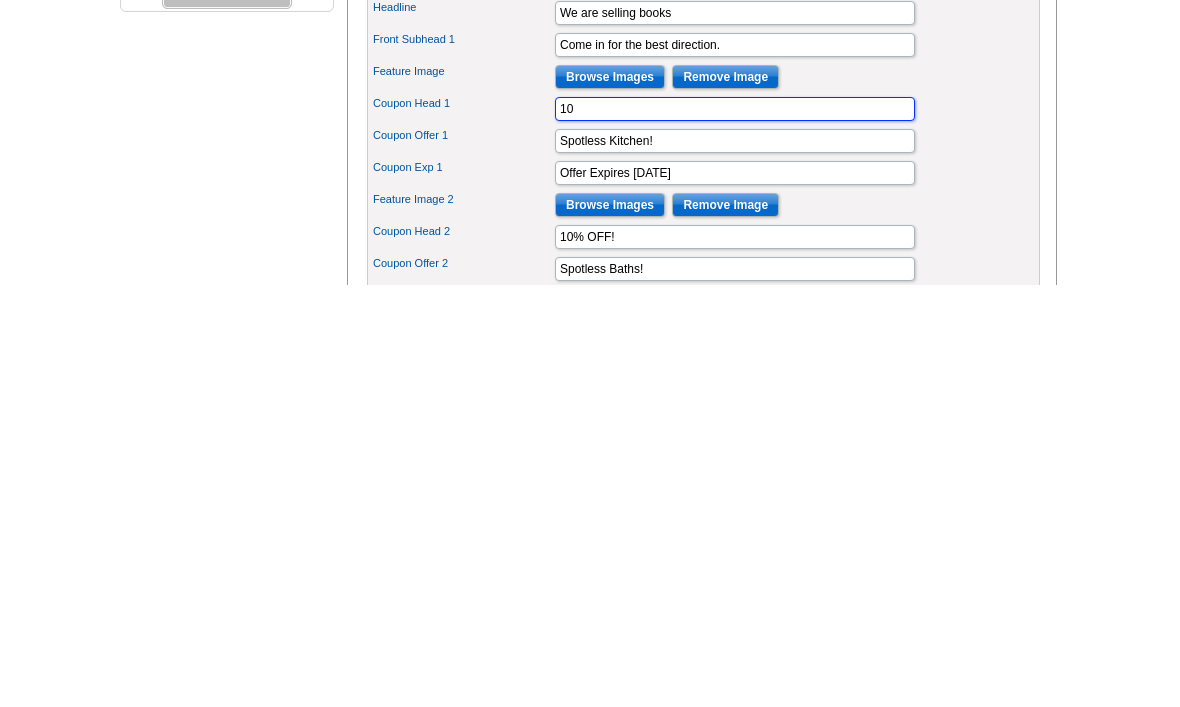 type on "1" 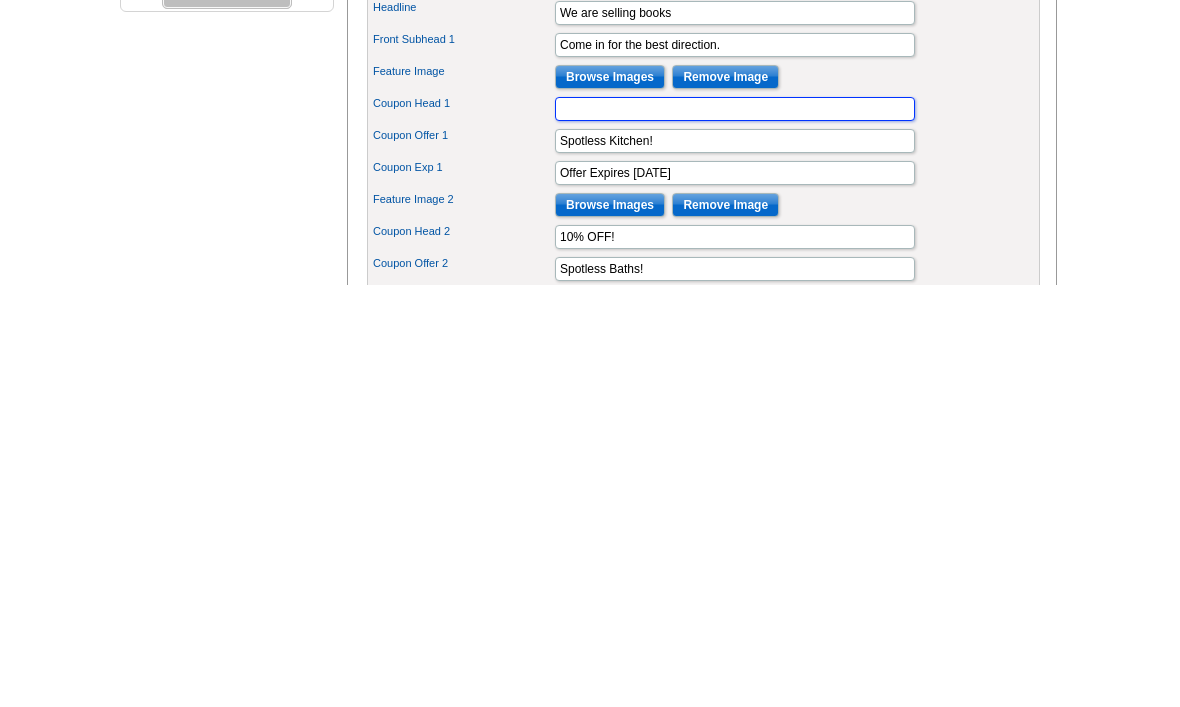 type on "1" 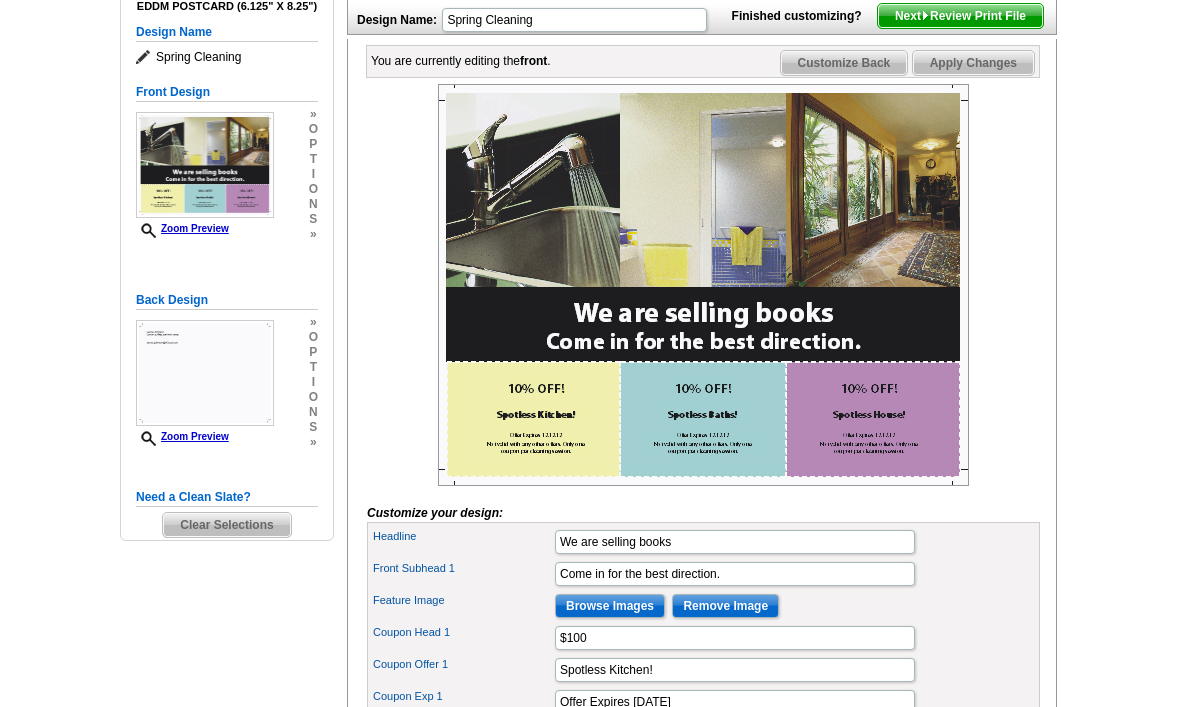 scroll, scrollTop: 0, scrollLeft: 0, axis: both 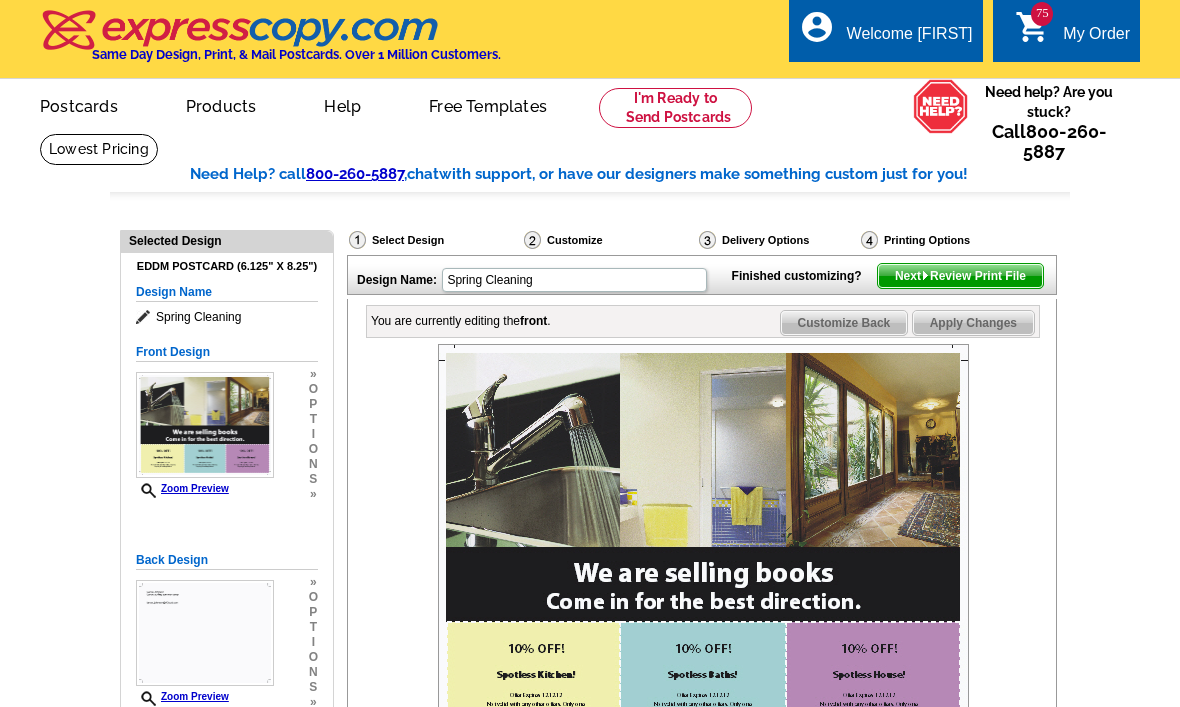 type on "$100" 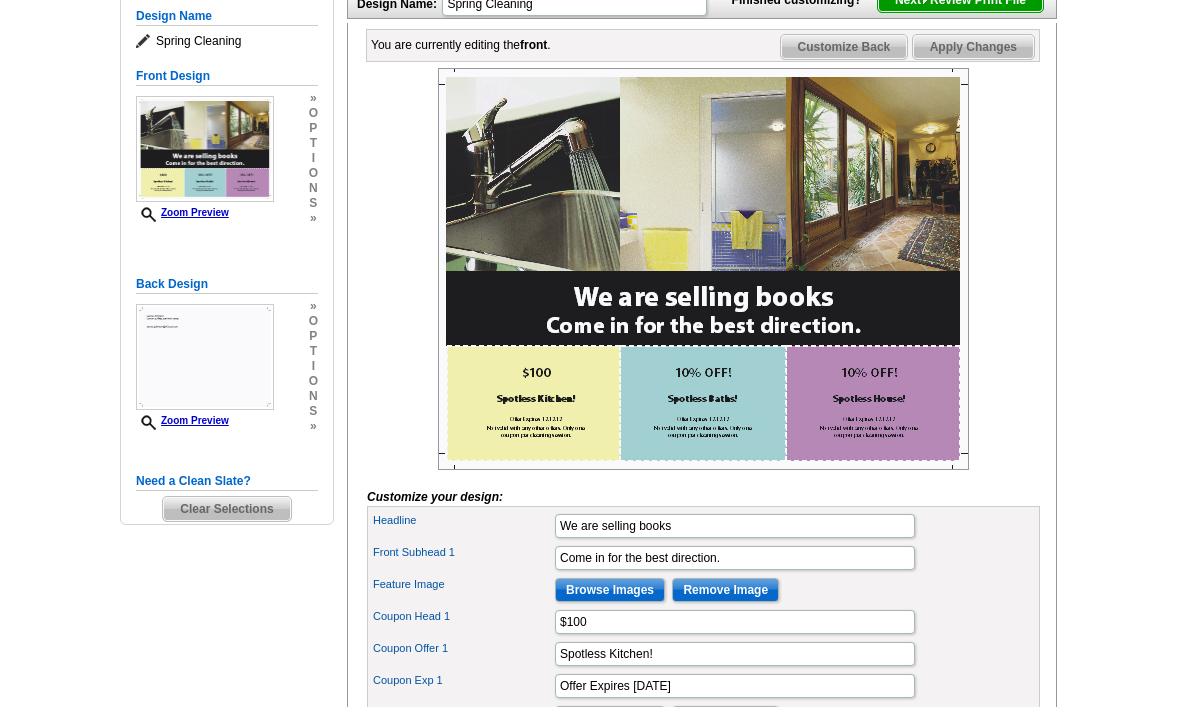 scroll, scrollTop: 287, scrollLeft: 0, axis: vertical 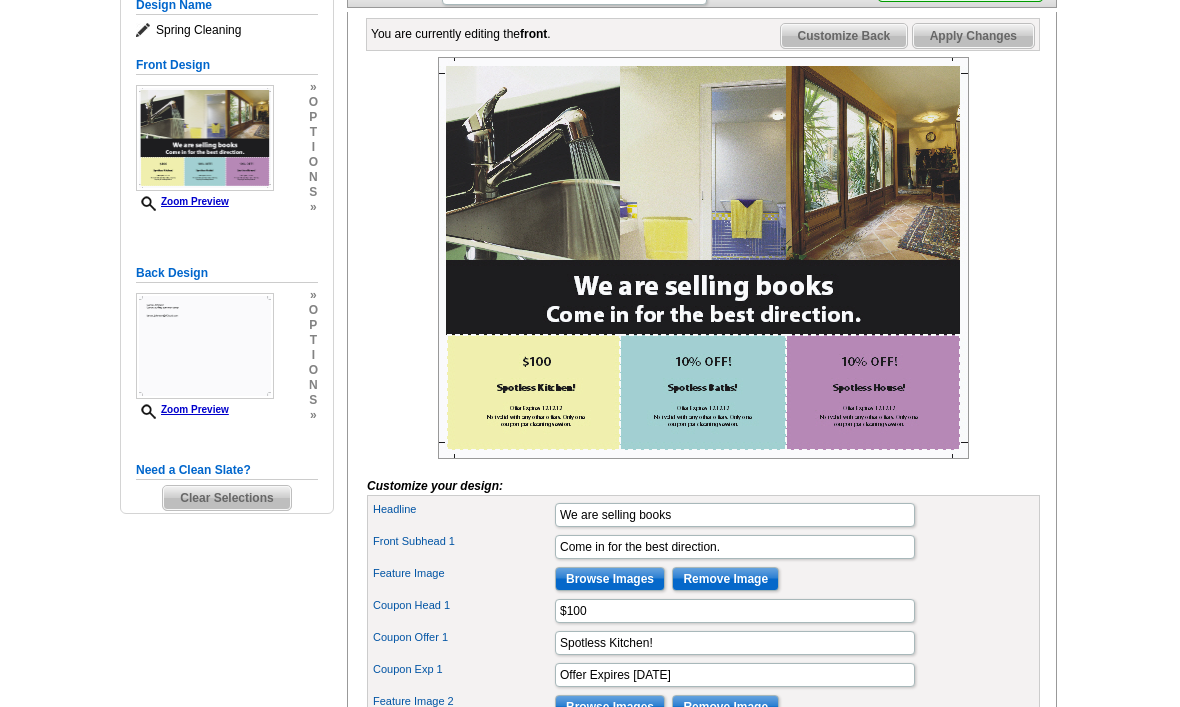 click on "Browse Images" at bounding box center [610, 579] 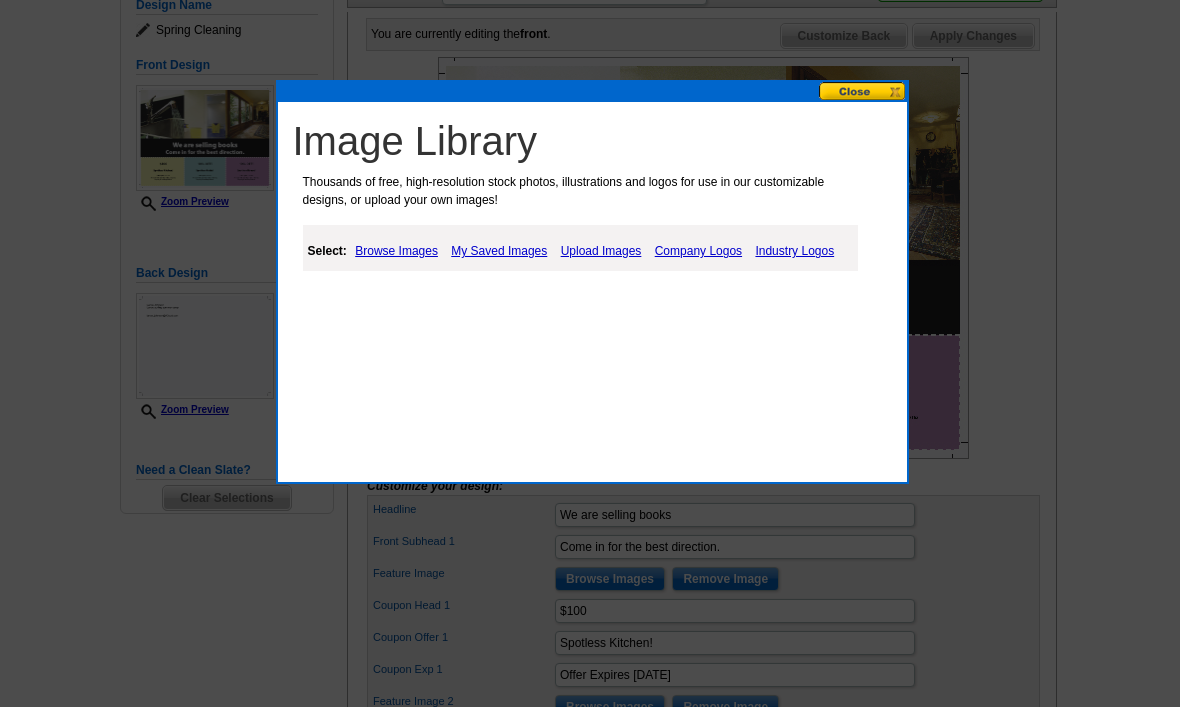 click on "Select:
Browse Images
My Saved Images
Upload Images
Company Logos
Industry Logos" at bounding box center [580, 248] 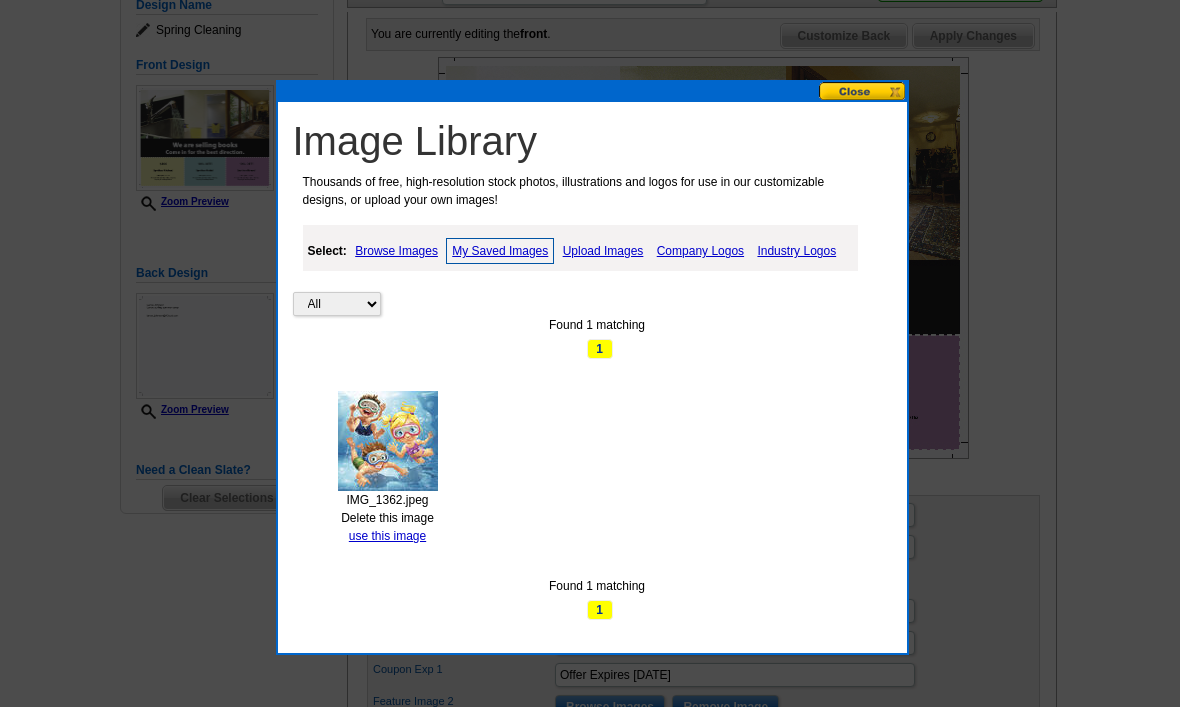click on "Upload Images" at bounding box center (603, 251) 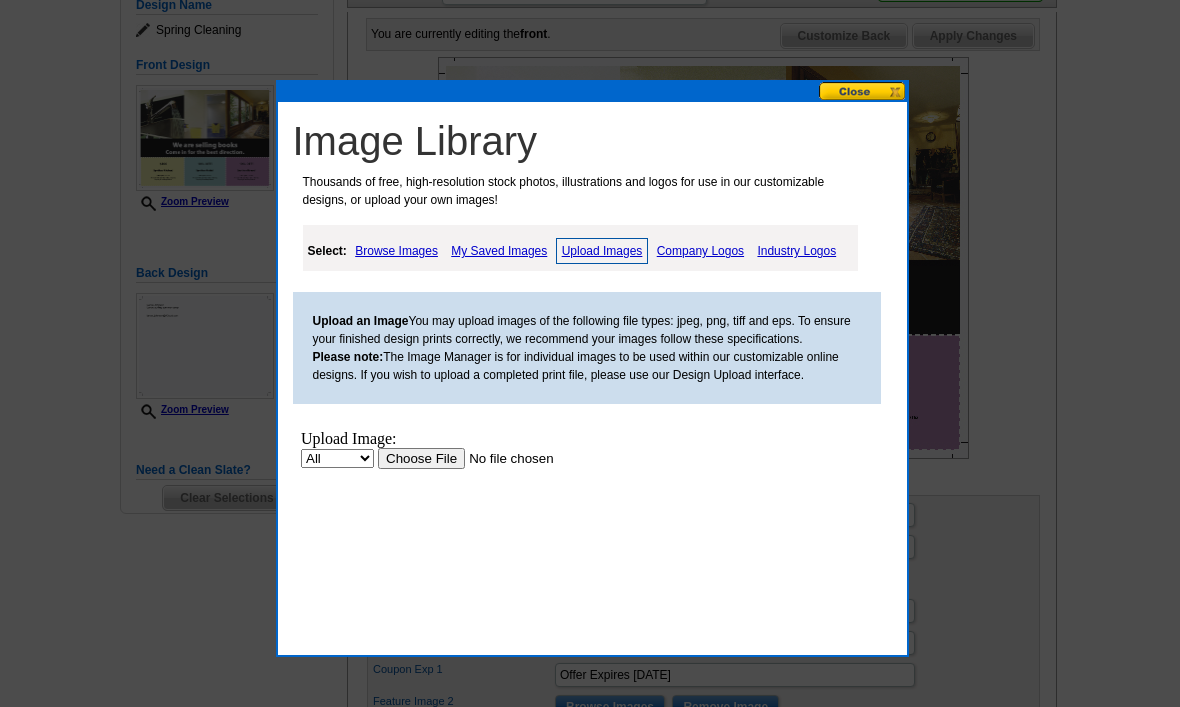 scroll, scrollTop: 0, scrollLeft: 0, axis: both 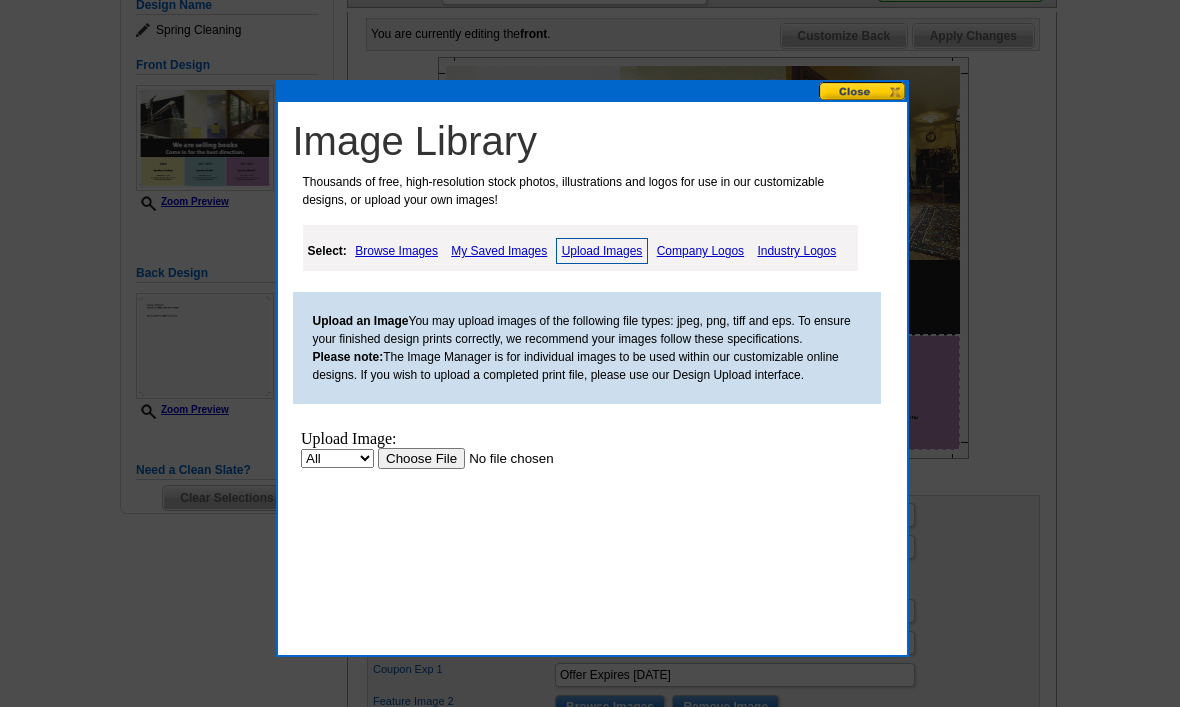 click at bounding box center (503, 458) 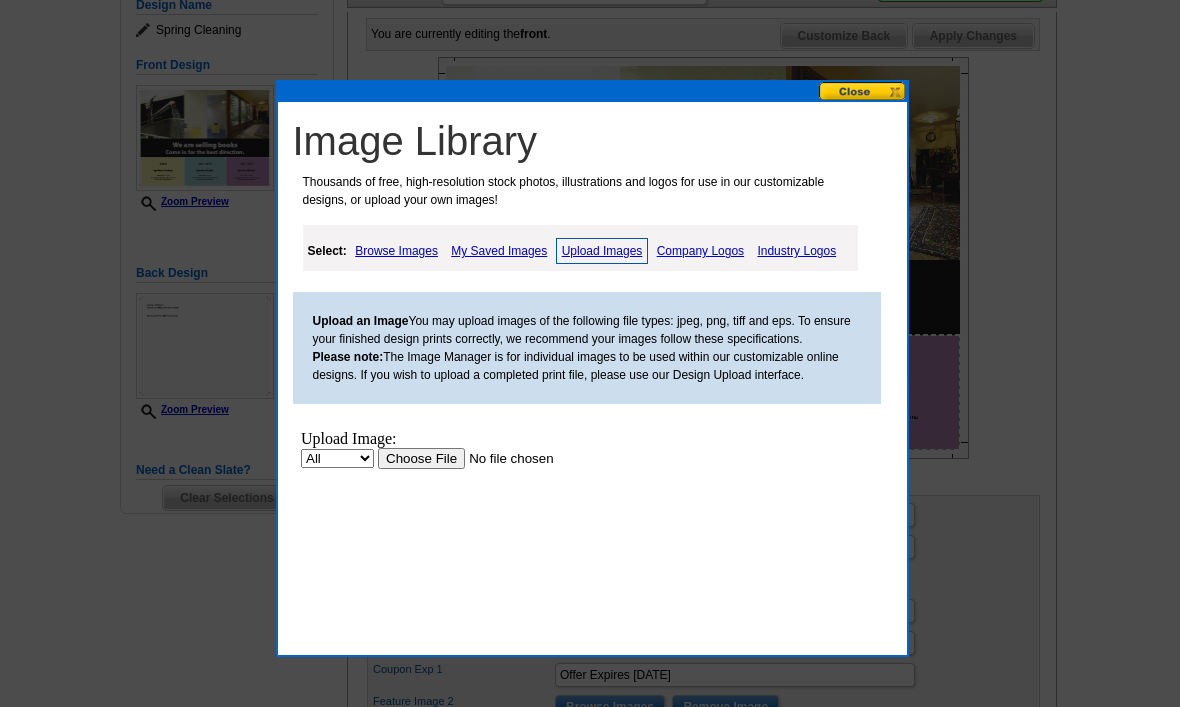 click at bounding box center [503, 458] 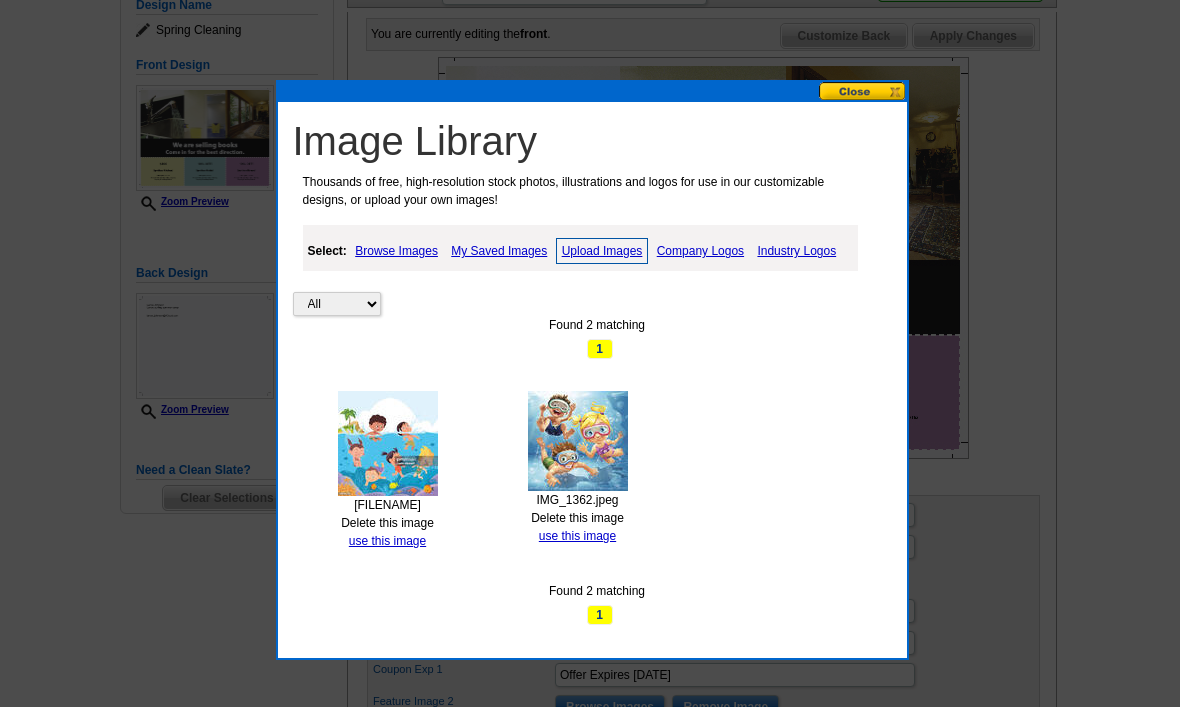 click on "Delete this image" at bounding box center [387, 523] 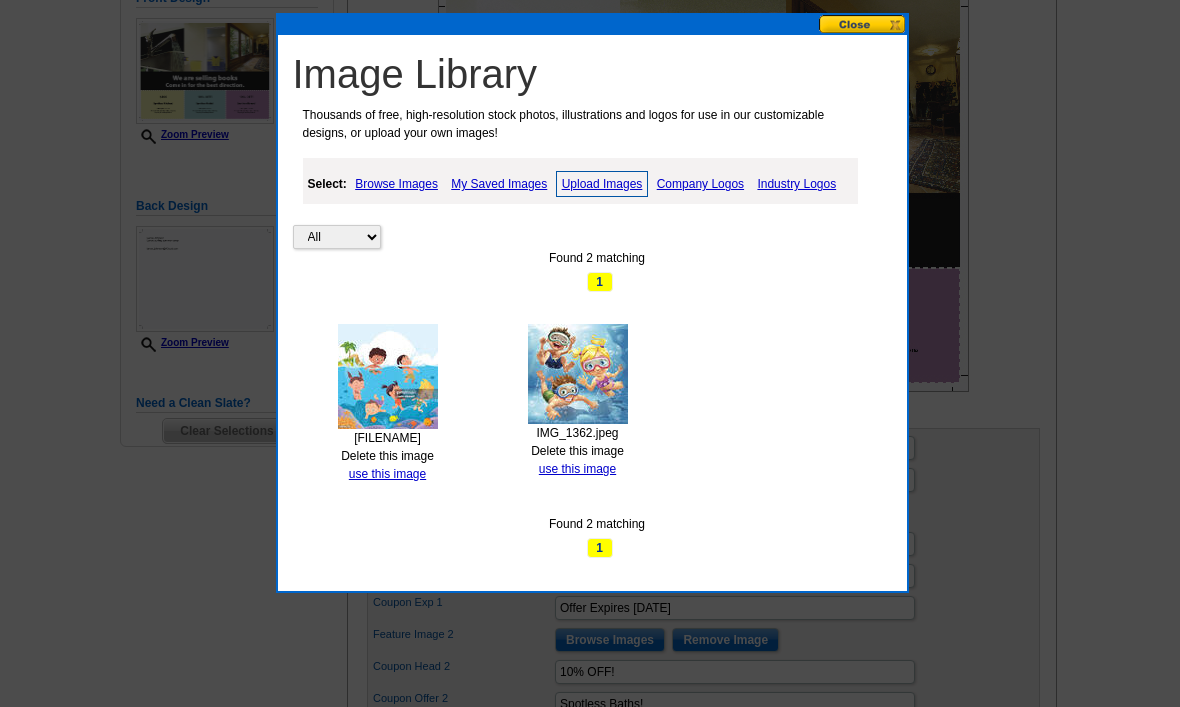 click on "use this image" at bounding box center [387, 474] 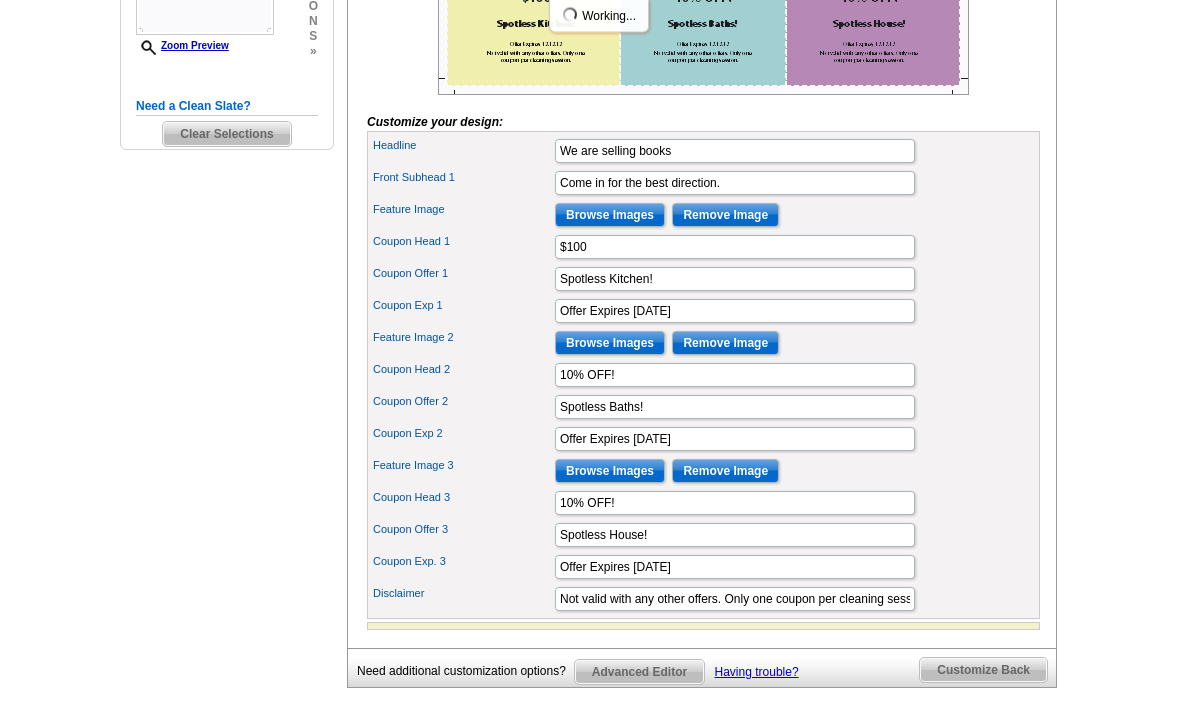 scroll, scrollTop: 667, scrollLeft: 0, axis: vertical 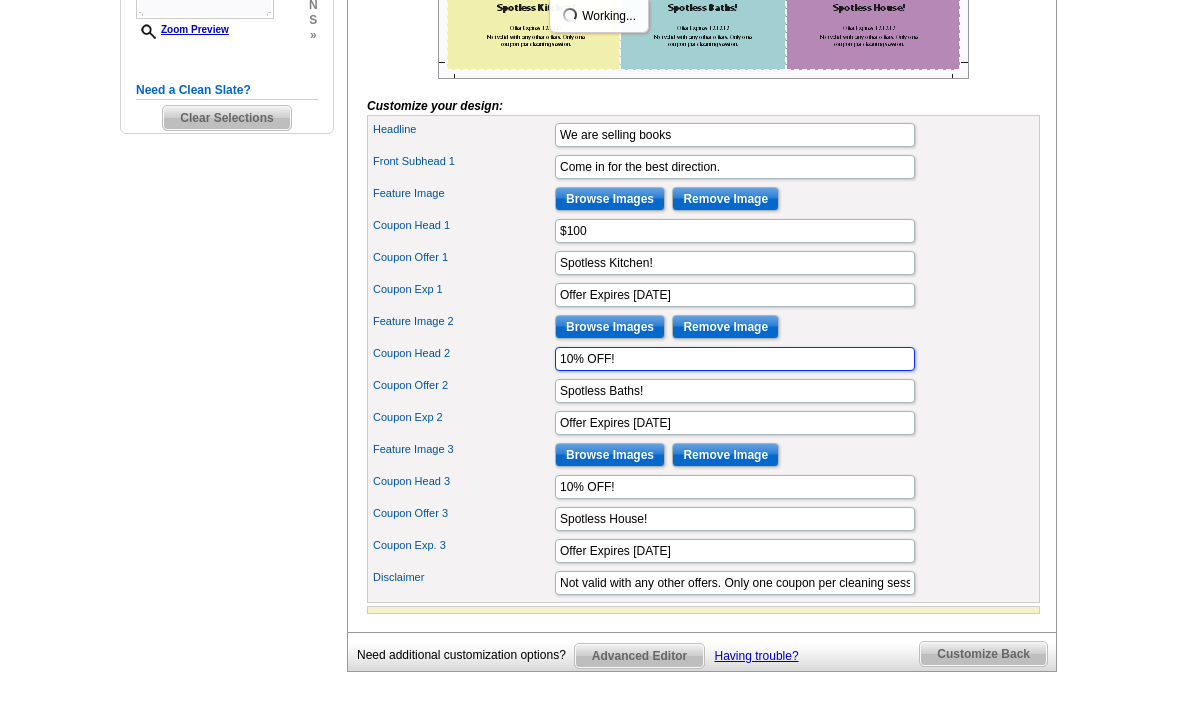 click on "10% OFF!" at bounding box center [735, 359] 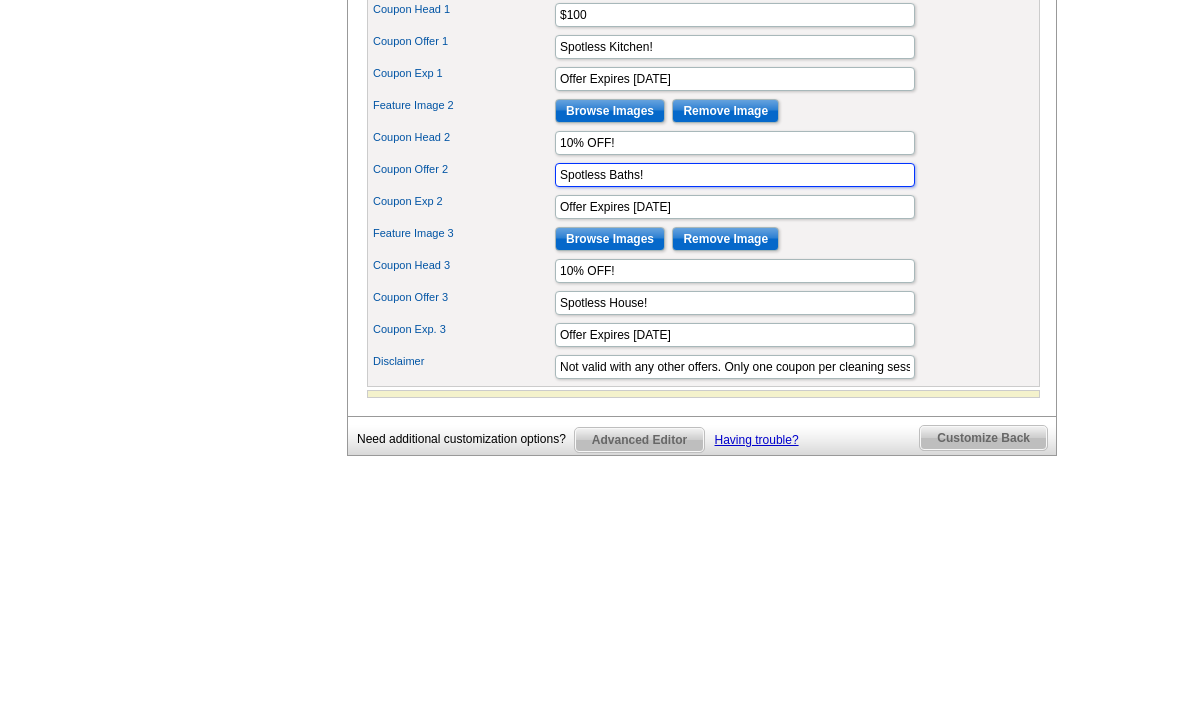 click on "Spotless Baths!" at bounding box center [735, 391] 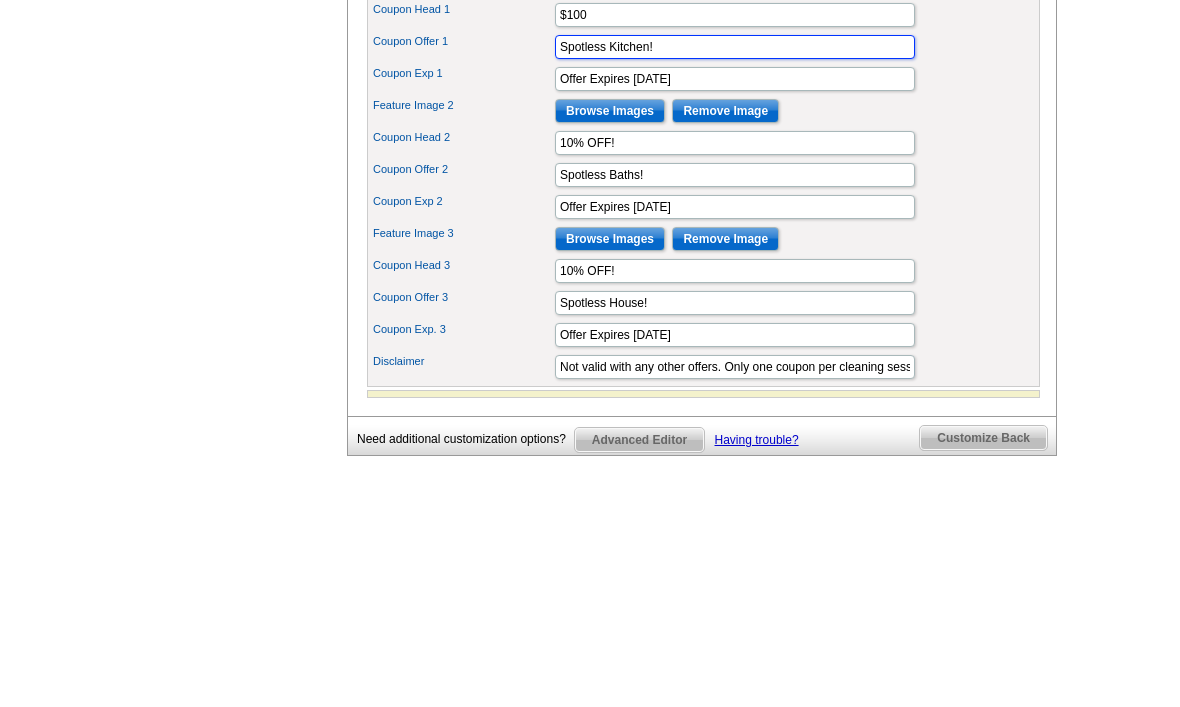 click on "Spotless Kitchen!" at bounding box center (735, 263) 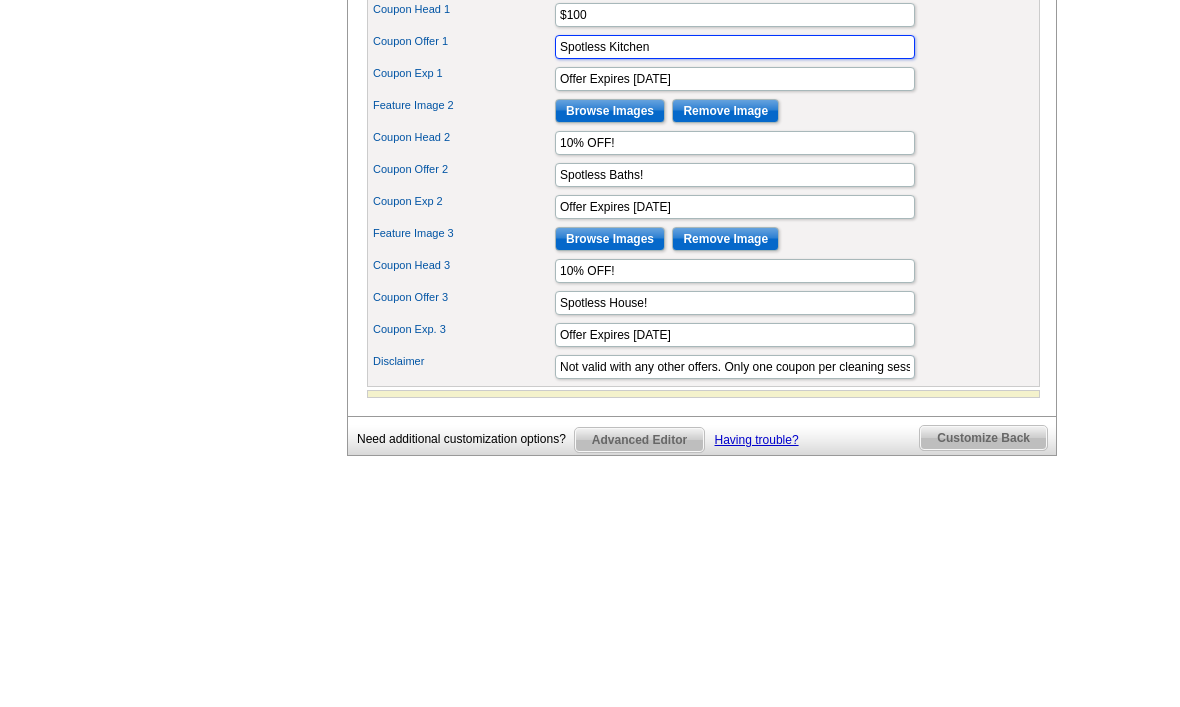 click on "Spotless Kitchen" at bounding box center [735, 263] 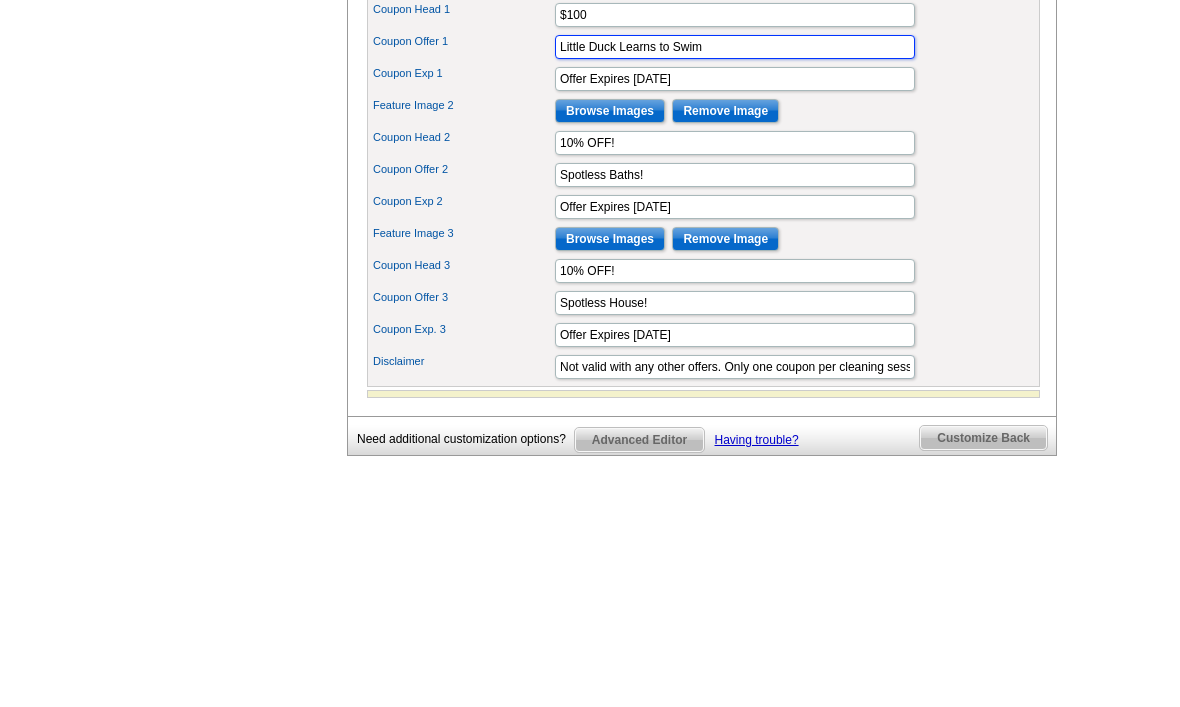 type on "Little Duck Learns to Swim" 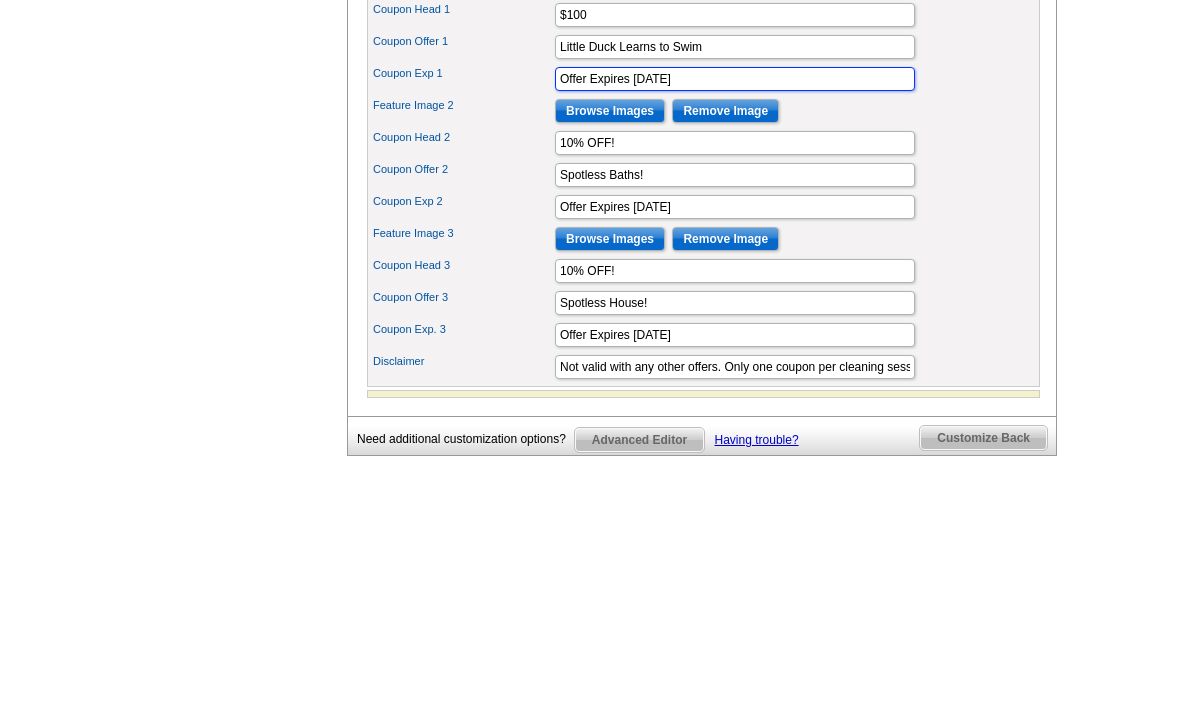 click on "Offer Expires 12.12.12" at bounding box center (735, 295) 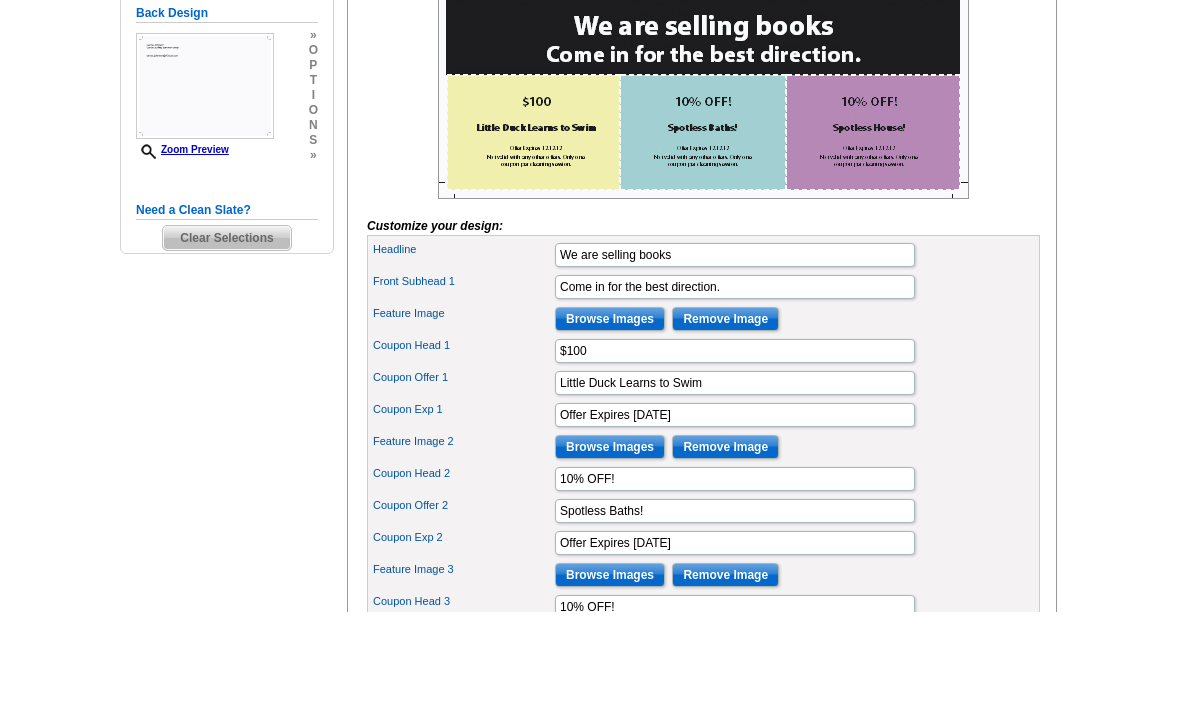 scroll, scrollTop: 547, scrollLeft: 0, axis: vertical 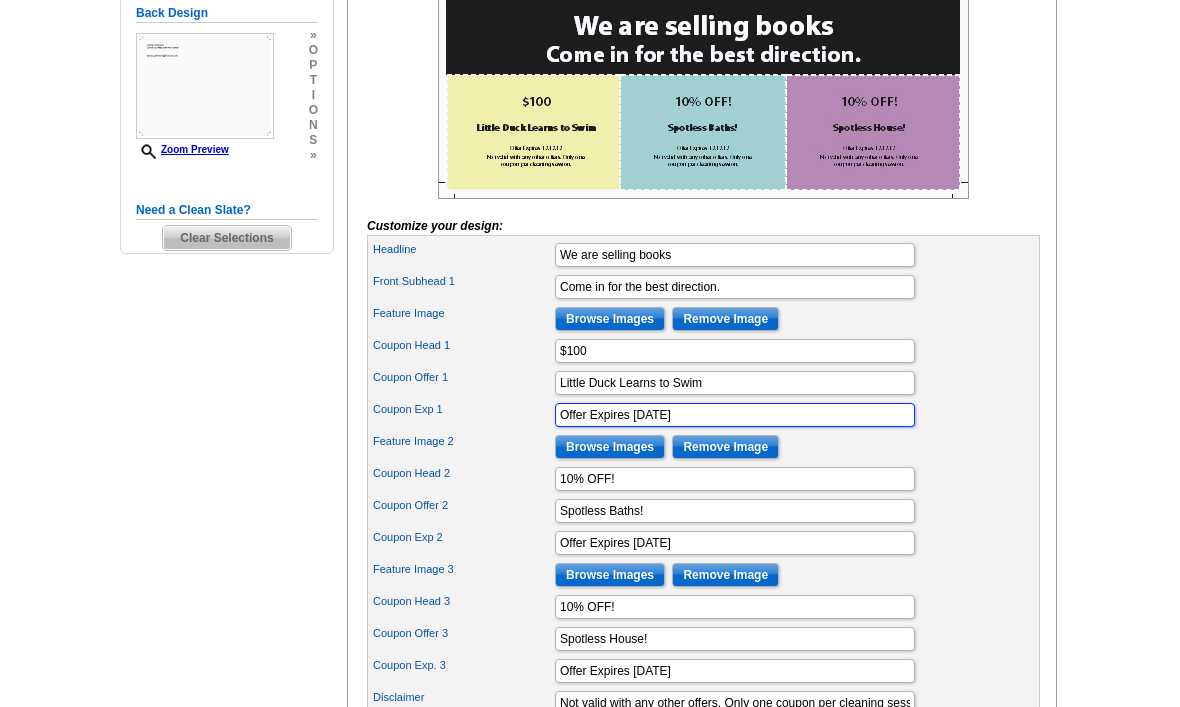 type on "Offer Expires 19.80.68" 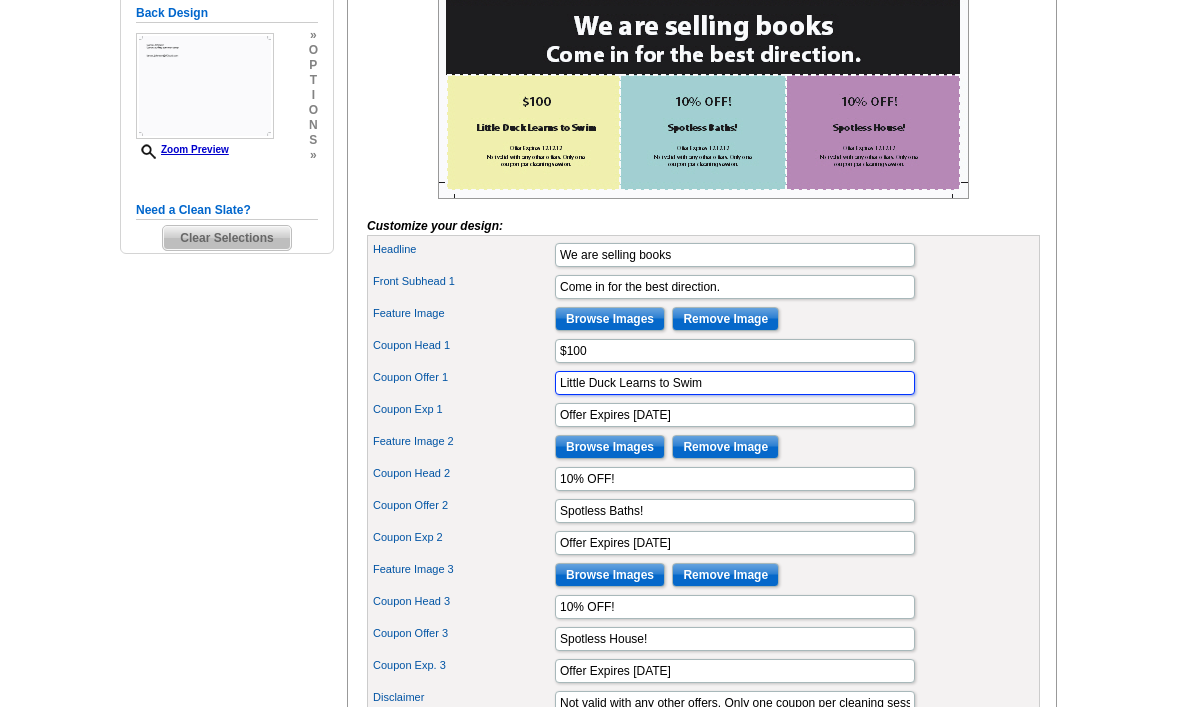 click on "Little Duck Learns to Swim" at bounding box center [735, 383] 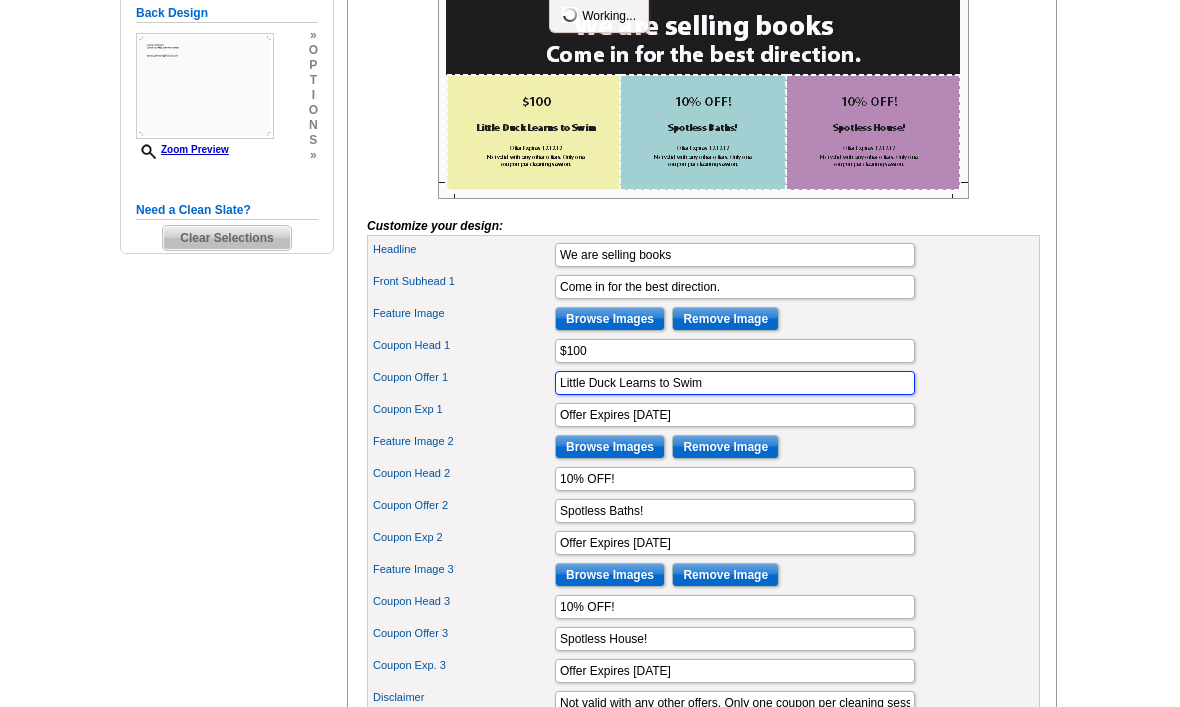 scroll, scrollTop: 546, scrollLeft: 0, axis: vertical 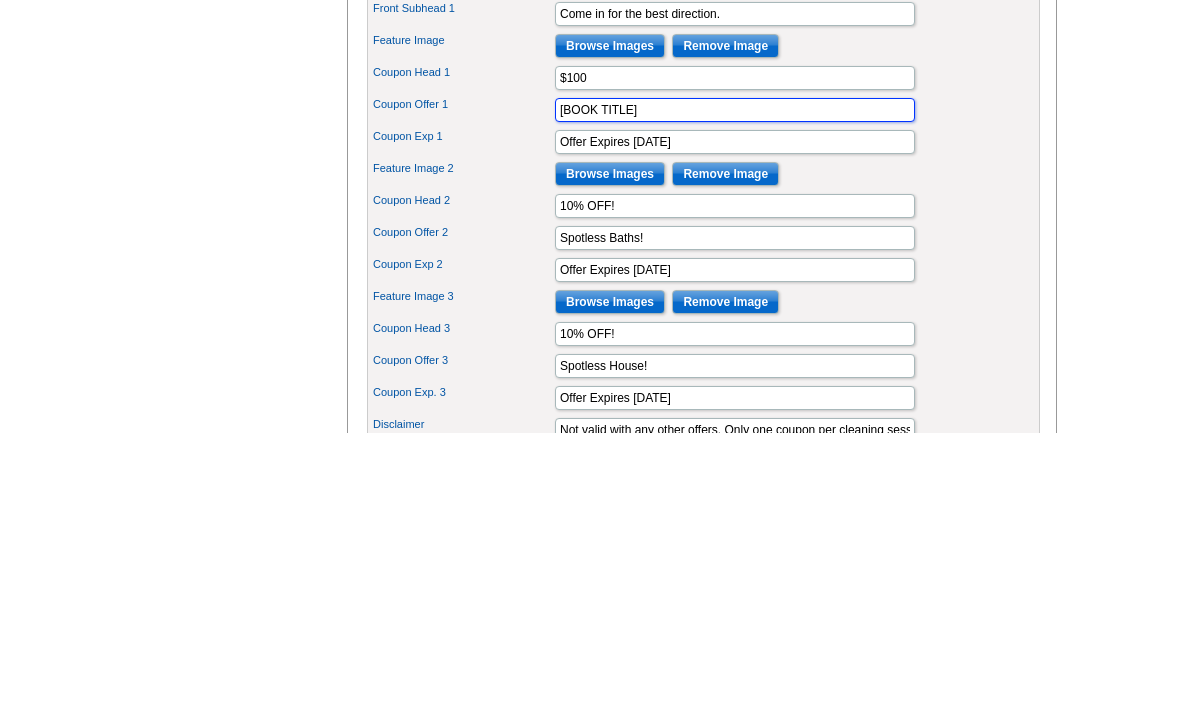 type on "Little Duck Learns to Swim" 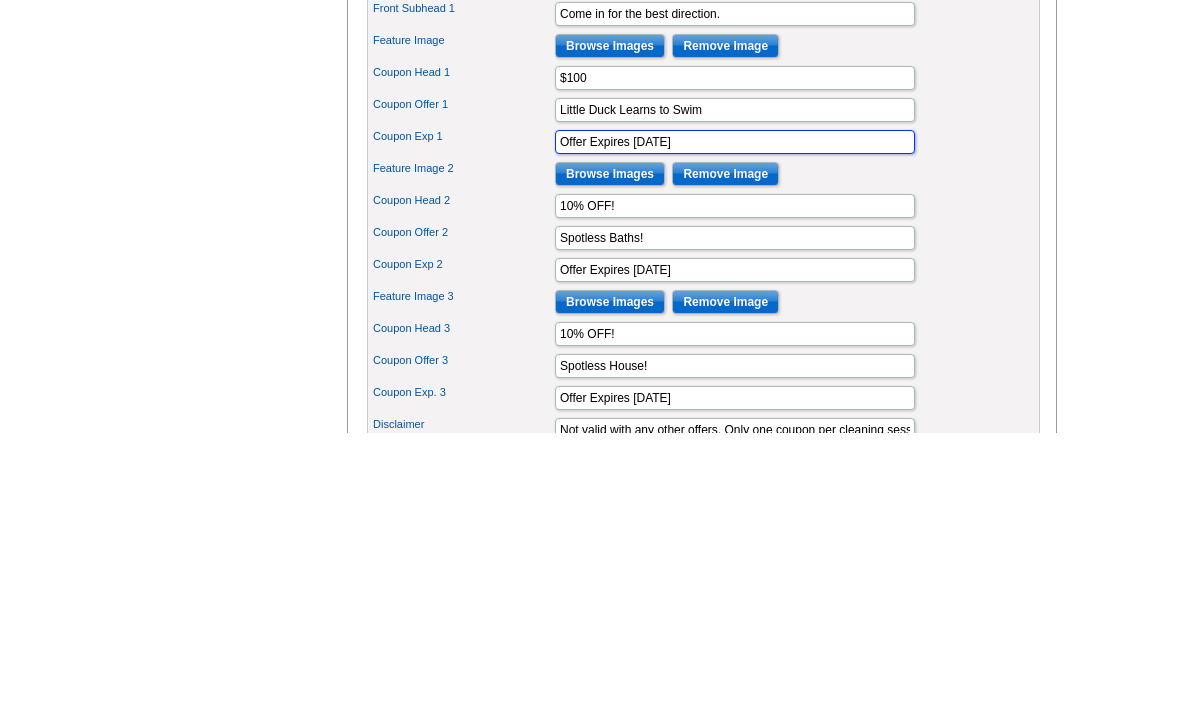 click on "Offer Expires 19.80.68" at bounding box center (735, 416) 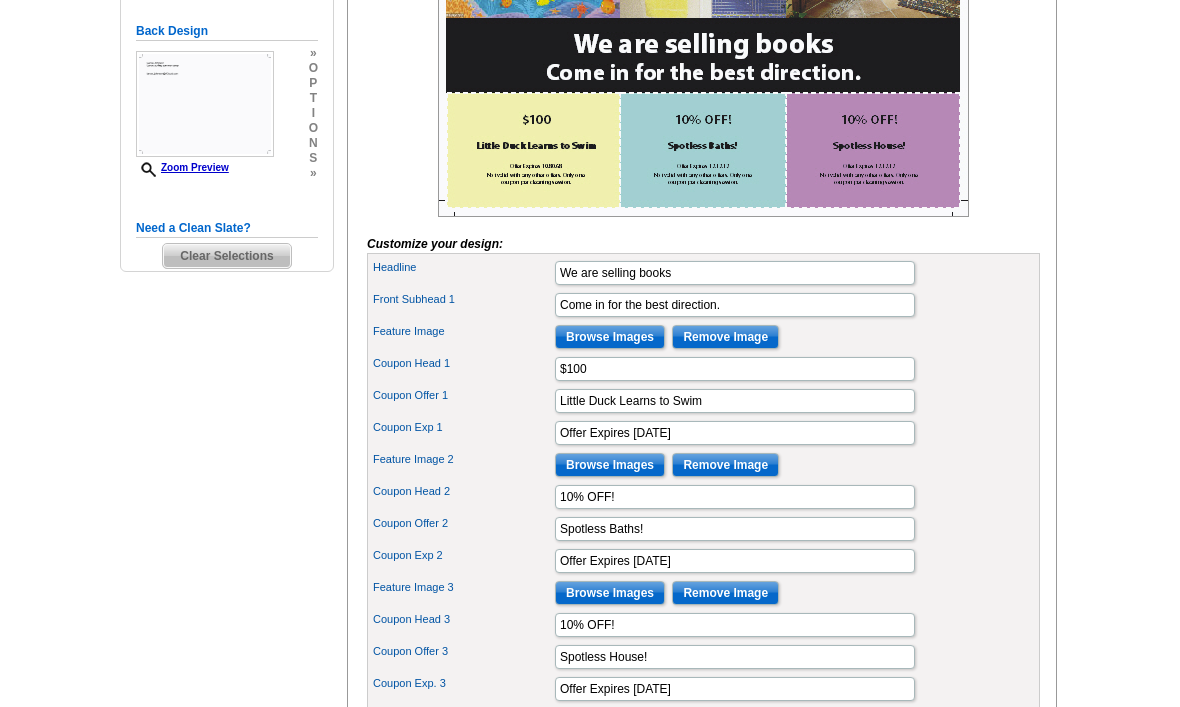 scroll, scrollTop: 532, scrollLeft: 0, axis: vertical 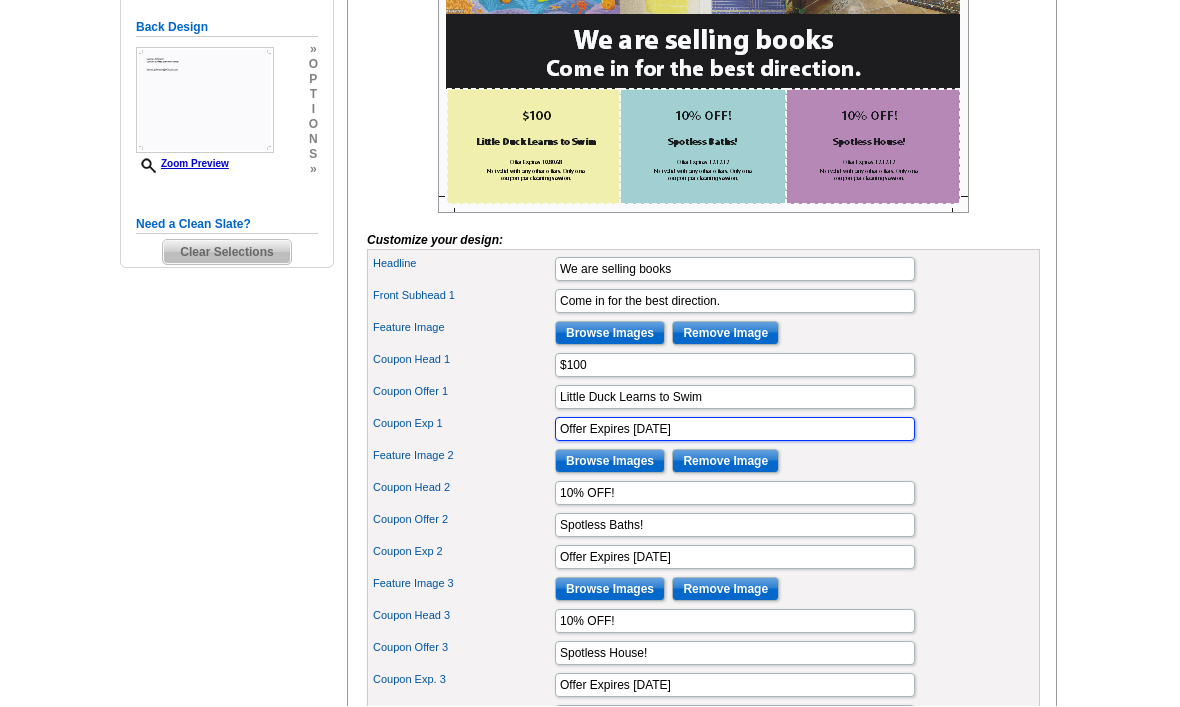 type on "Offer Expires 19.60.86" 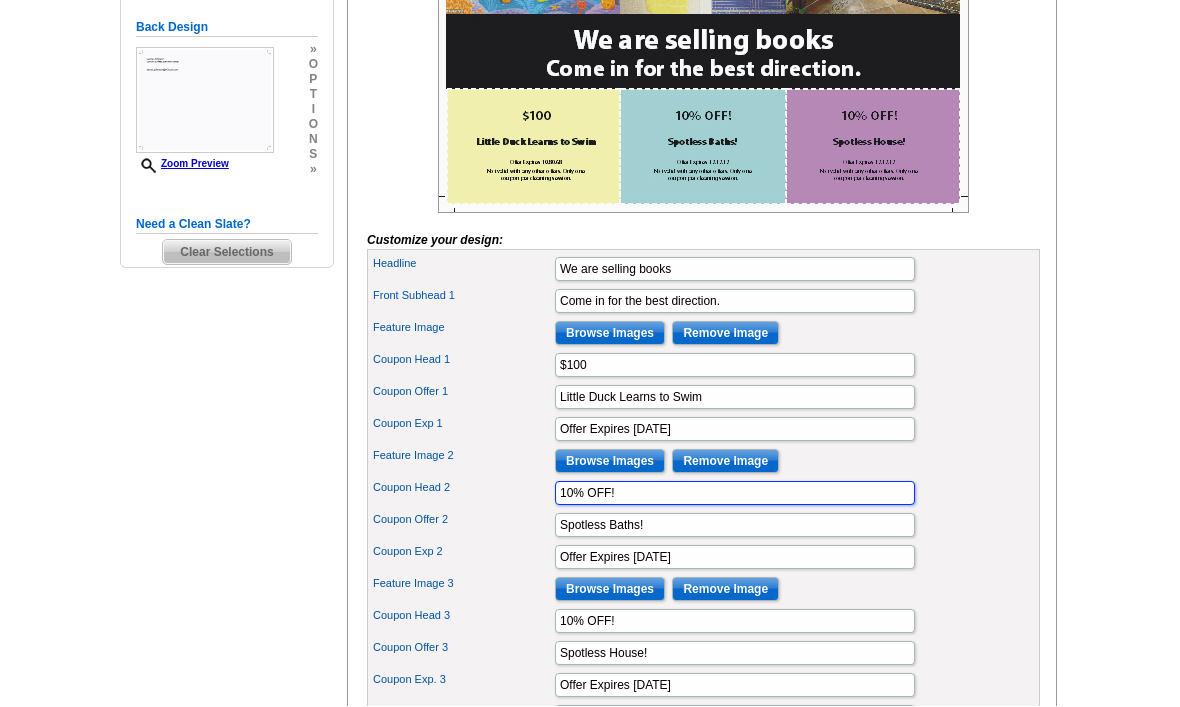 click on "10% OFF!" at bounding box center [735, 494] 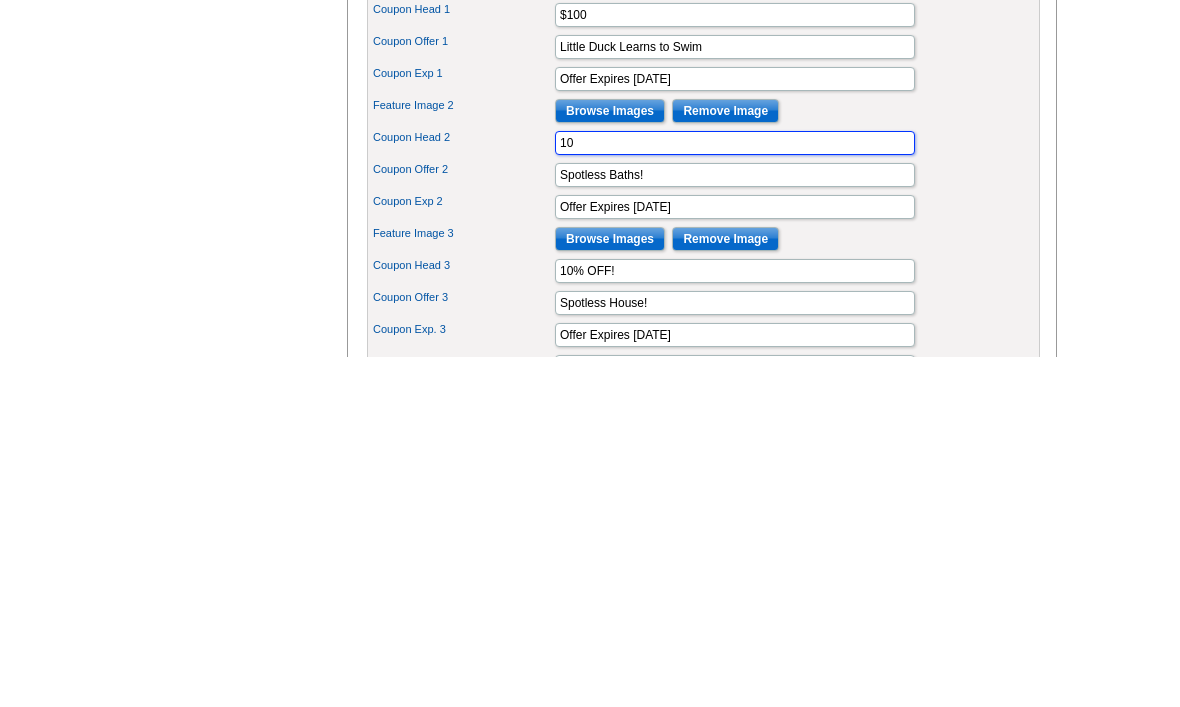 type on "1" 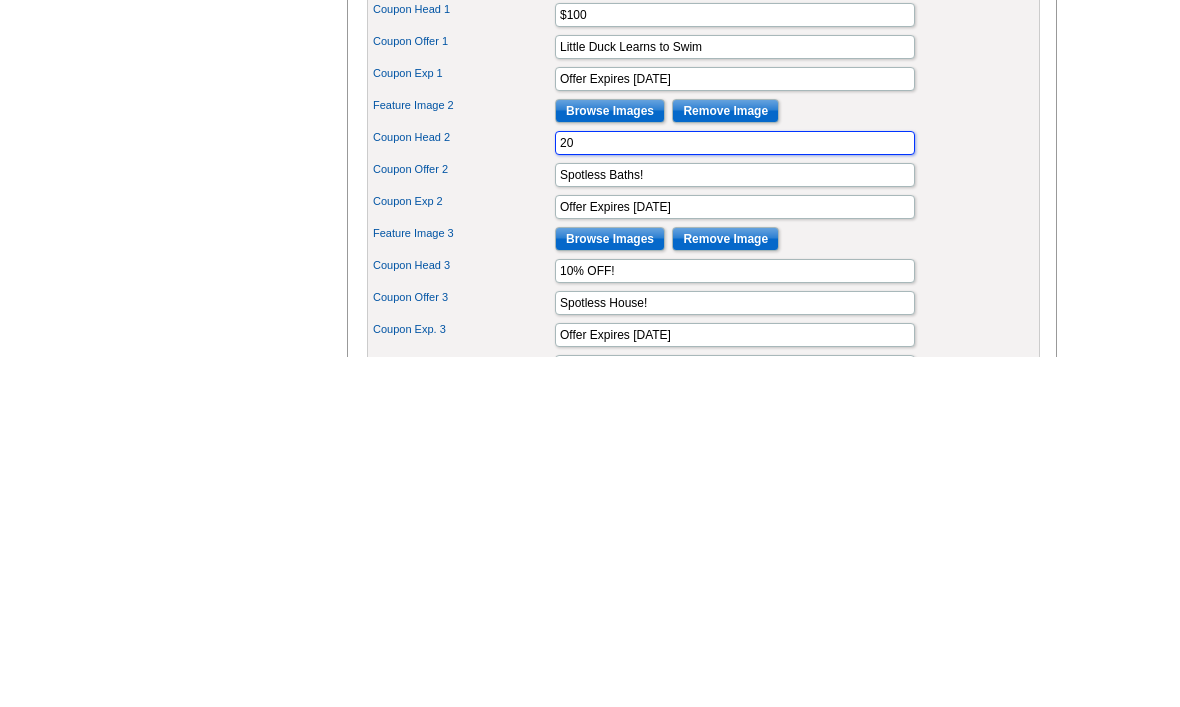 type on "2" 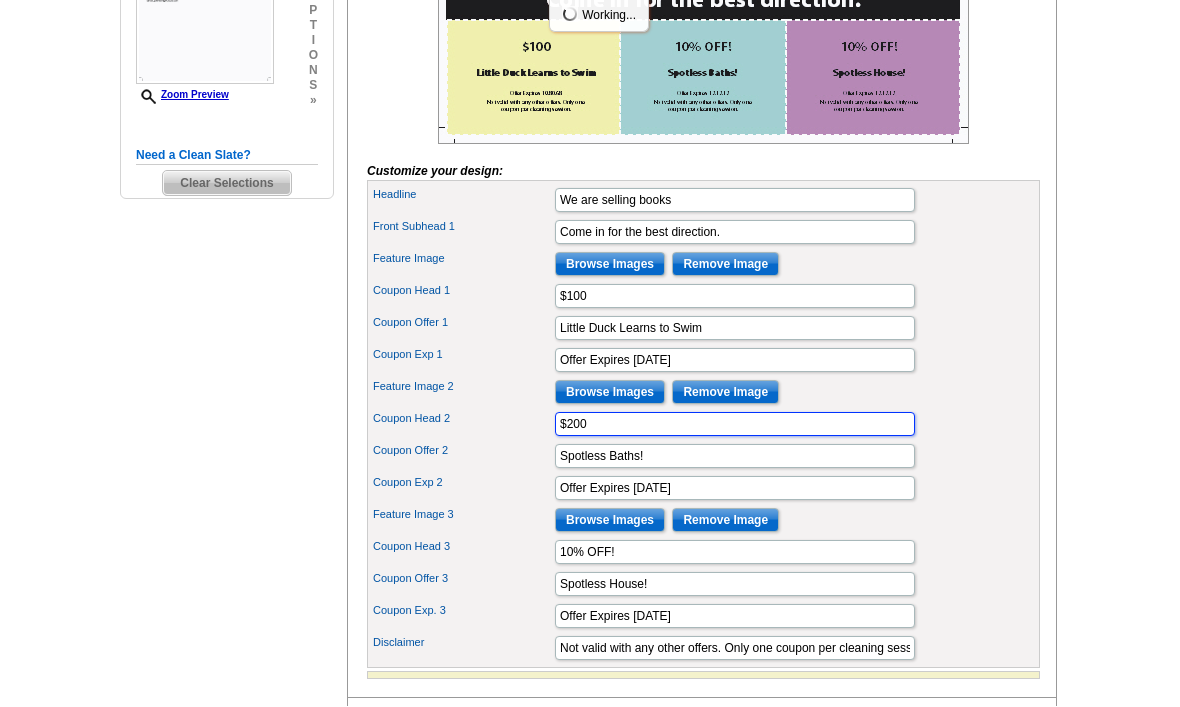 type on "$200" 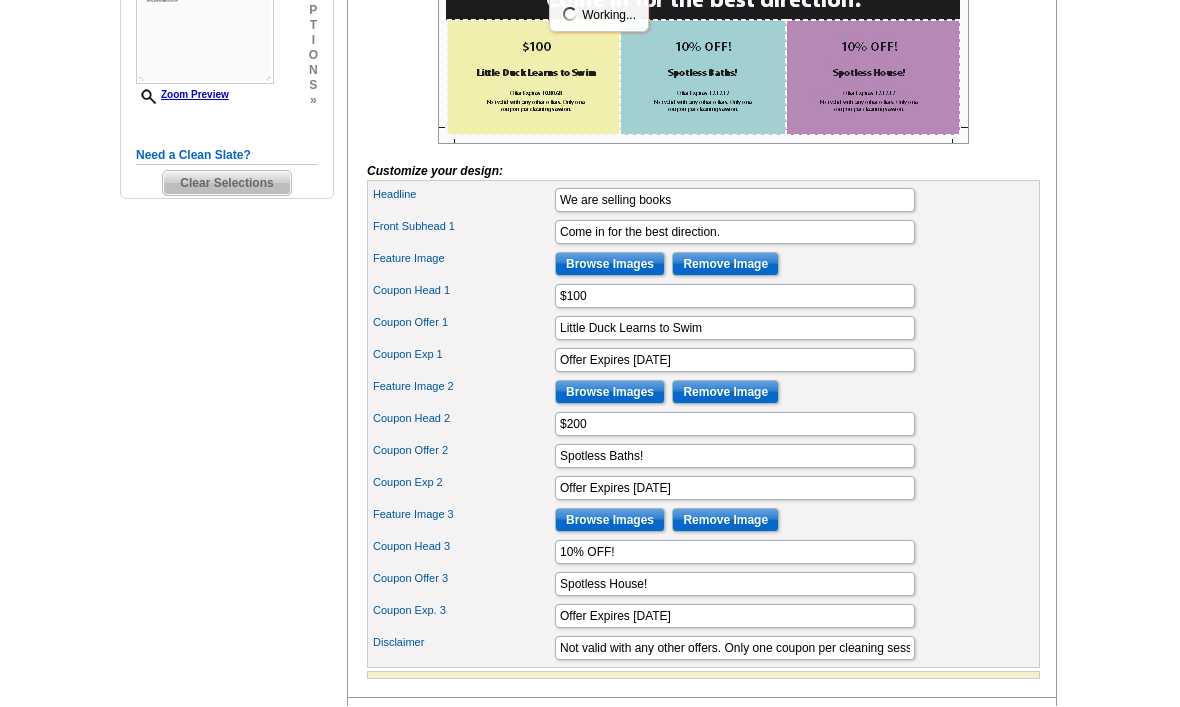click on "Browse Images" at bounding box center (610, 393) 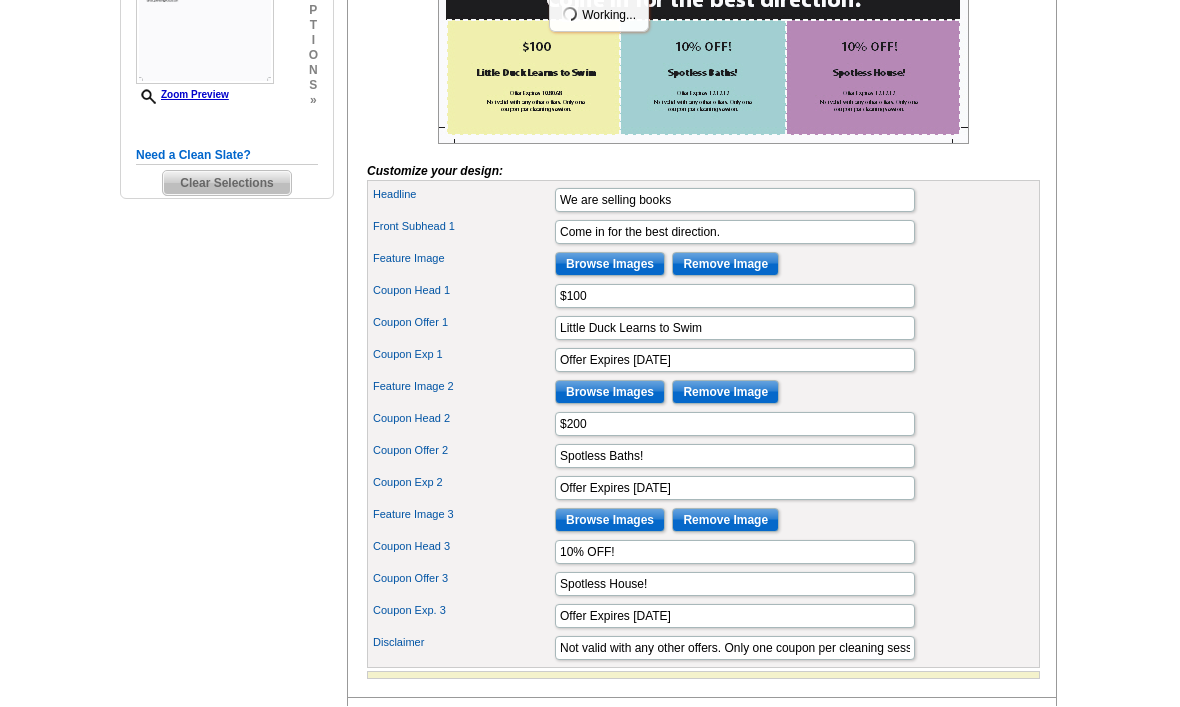scroll, scrollTop: 602, scrollLeft: 0, axis: vertical 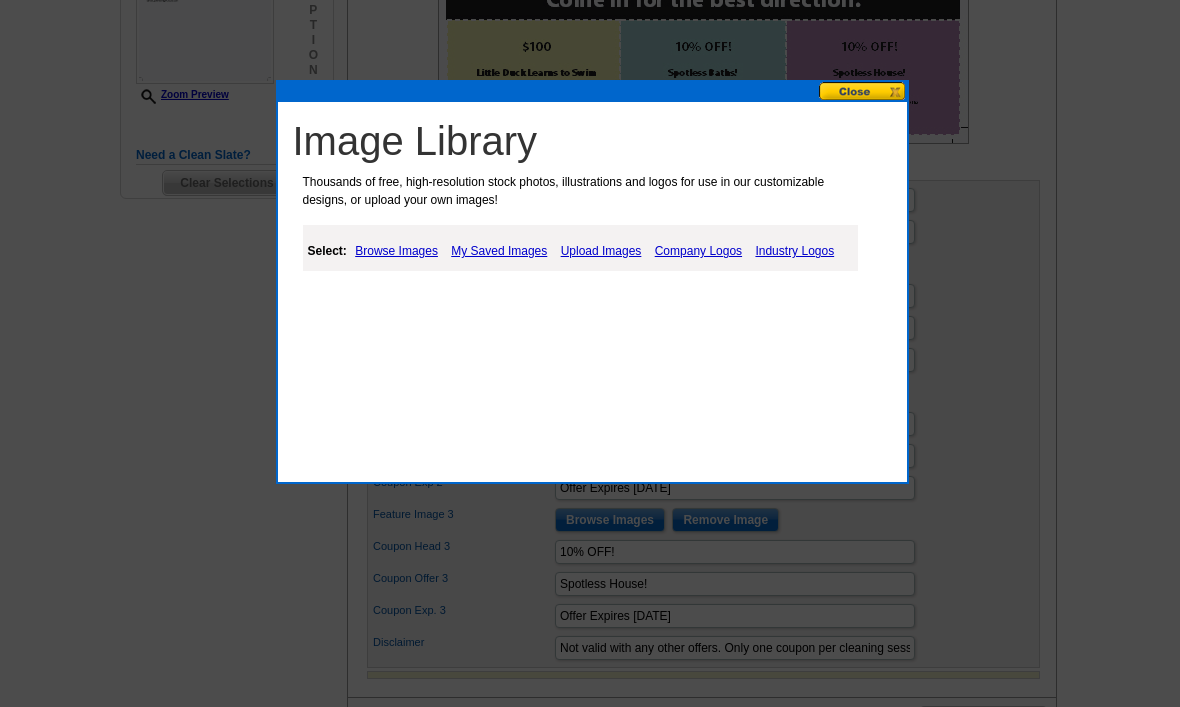 click on "My Saved Images" at bounding box center (499, 251) 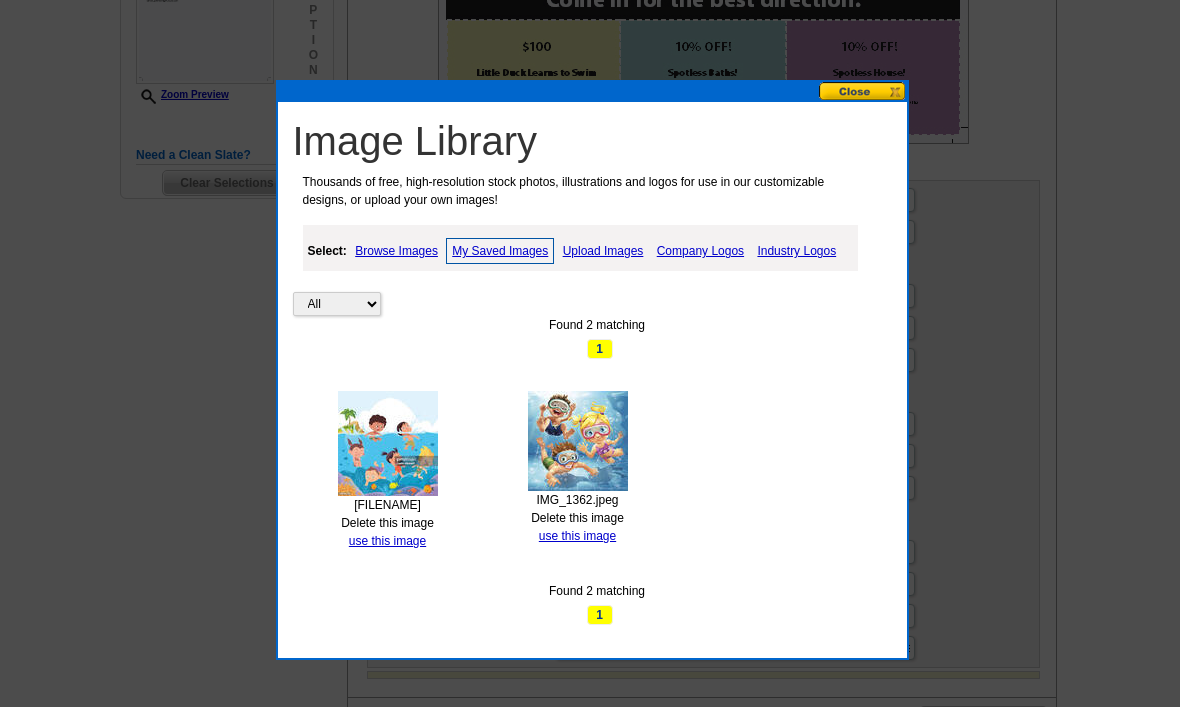 click on "use this image" at bounding box center (387, 541) 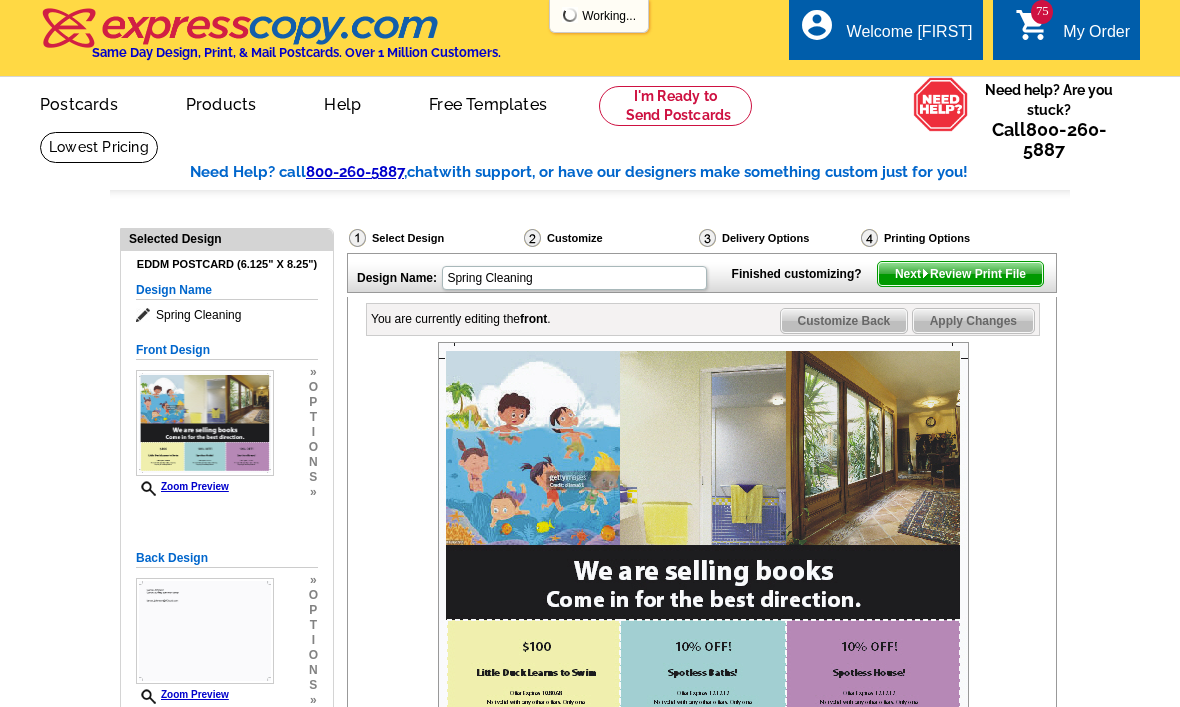 scroll, scrollTop: 7, scrollLeft: 0, axis: vertical 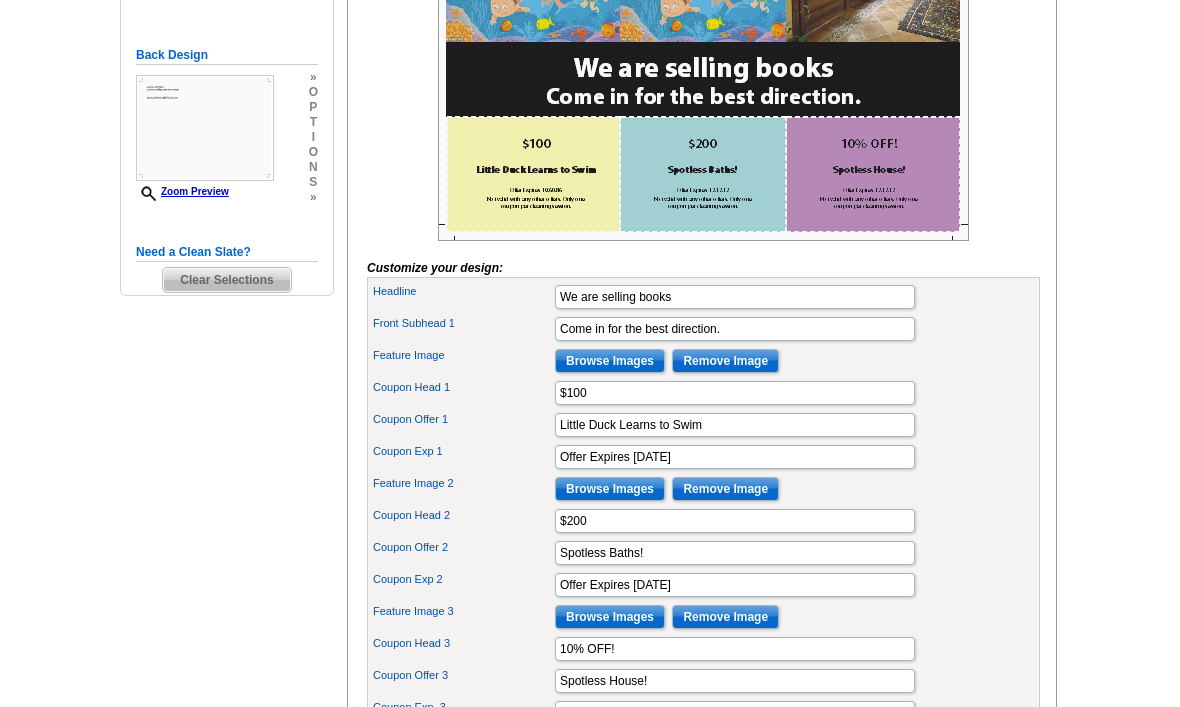 click on "Browse Images" at bounding box center [610, 490] 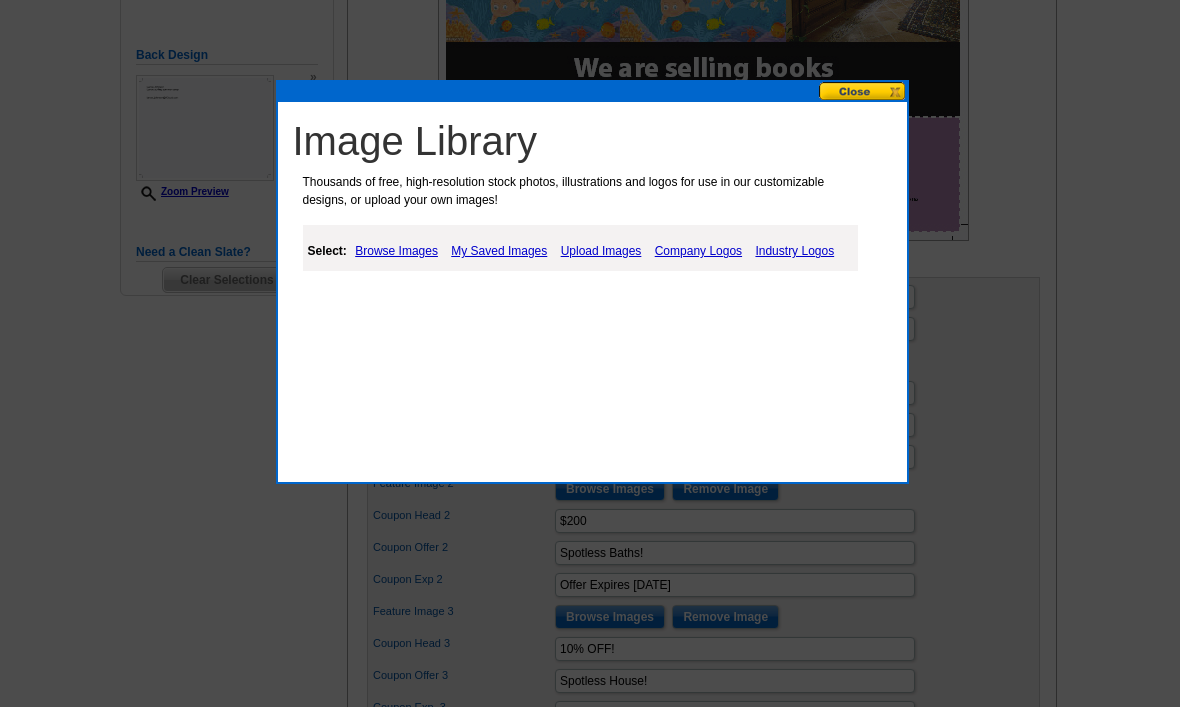 click on "Browse Images" at bounding box center [396, 251] 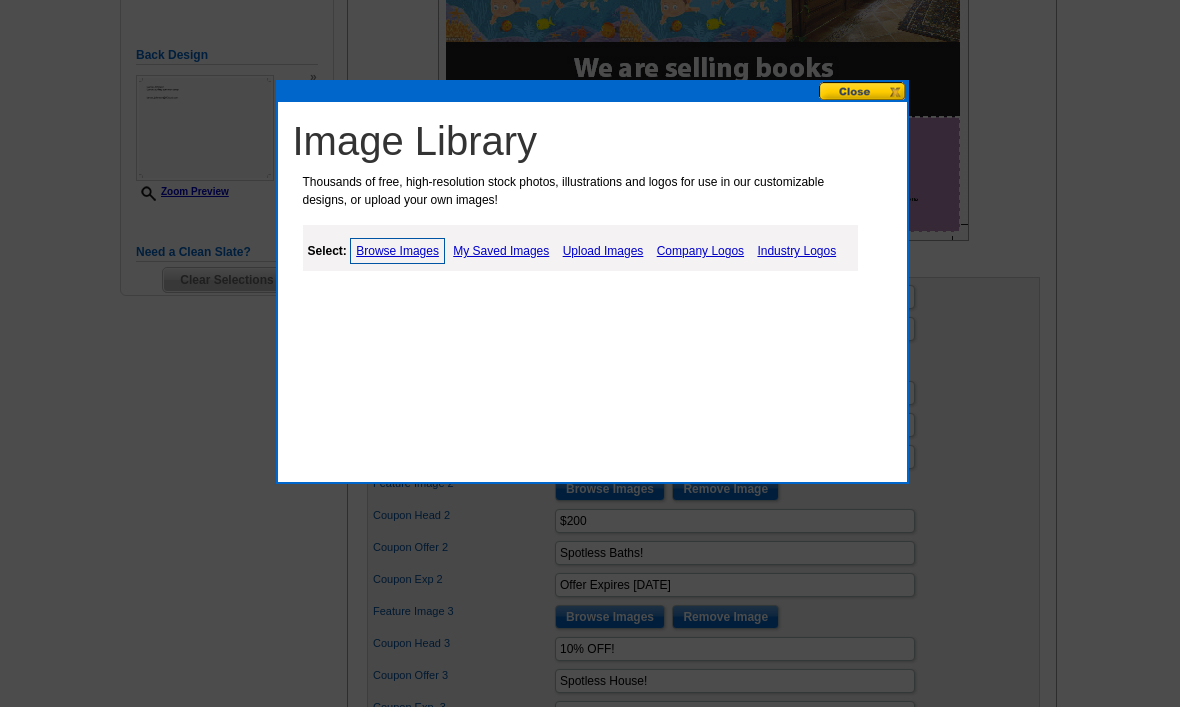 click on "My Saved Images" at bounding box center [501, 251] 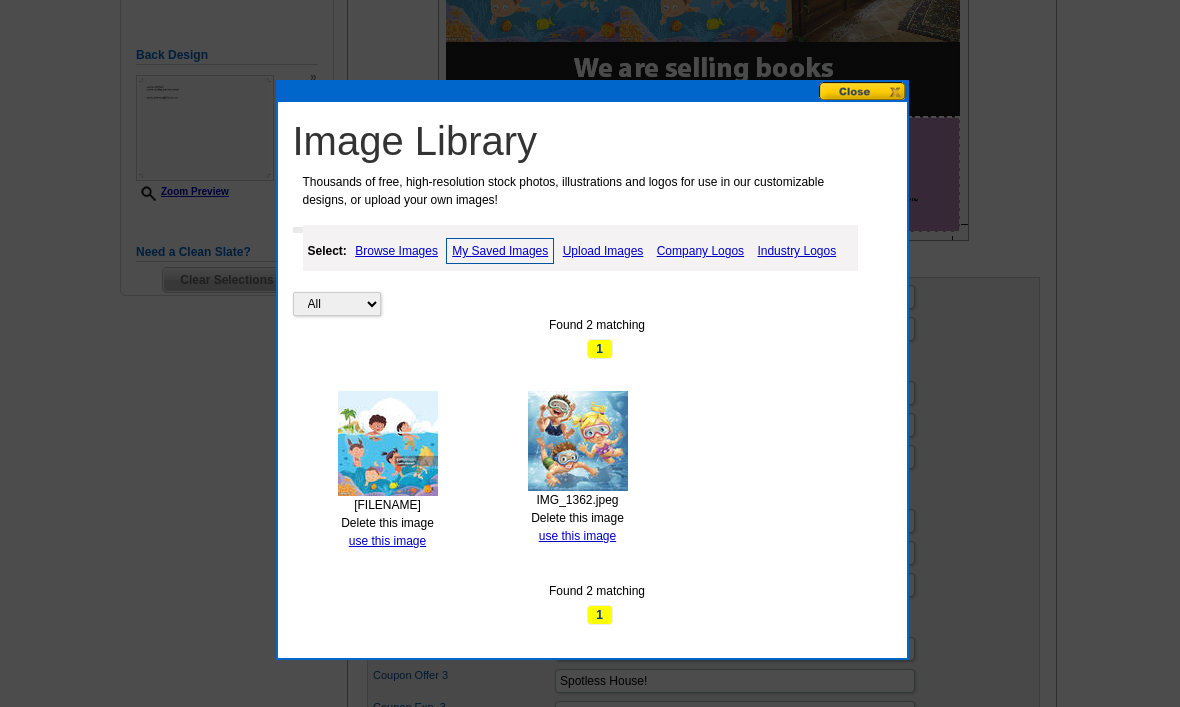 click on "Upload Images" at bounding box center [603, 251] 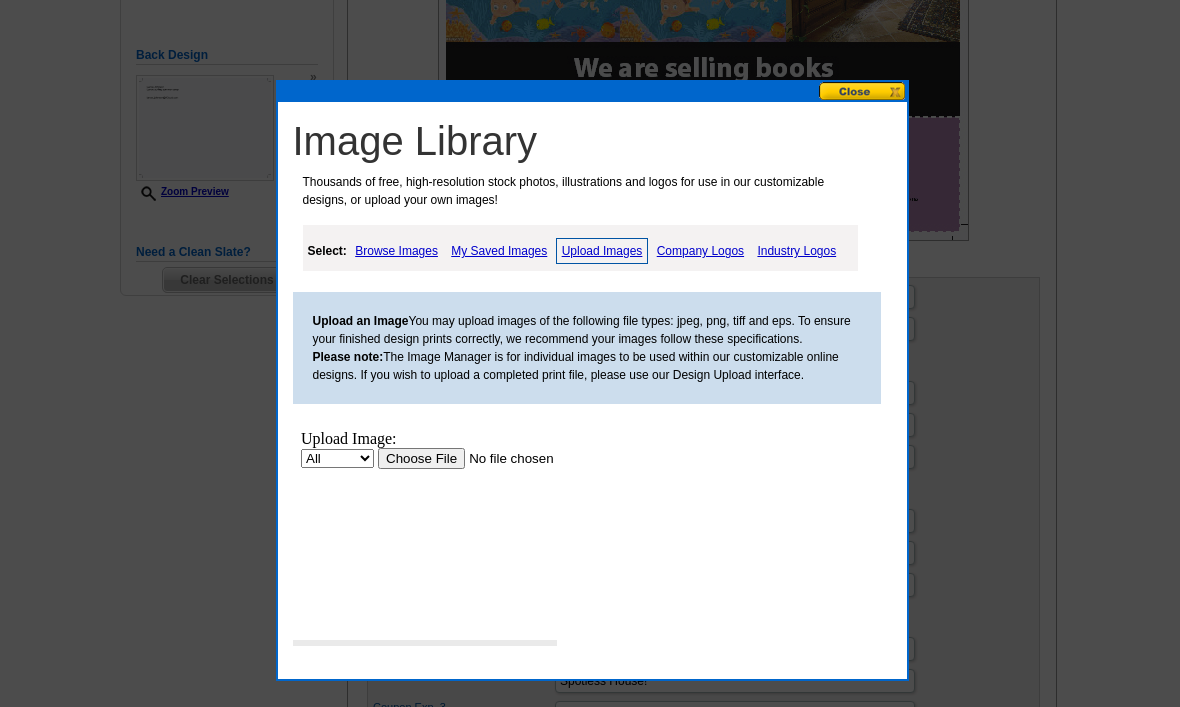 scroll, scrollTop: 0, scrollLeft: 0, axis: both 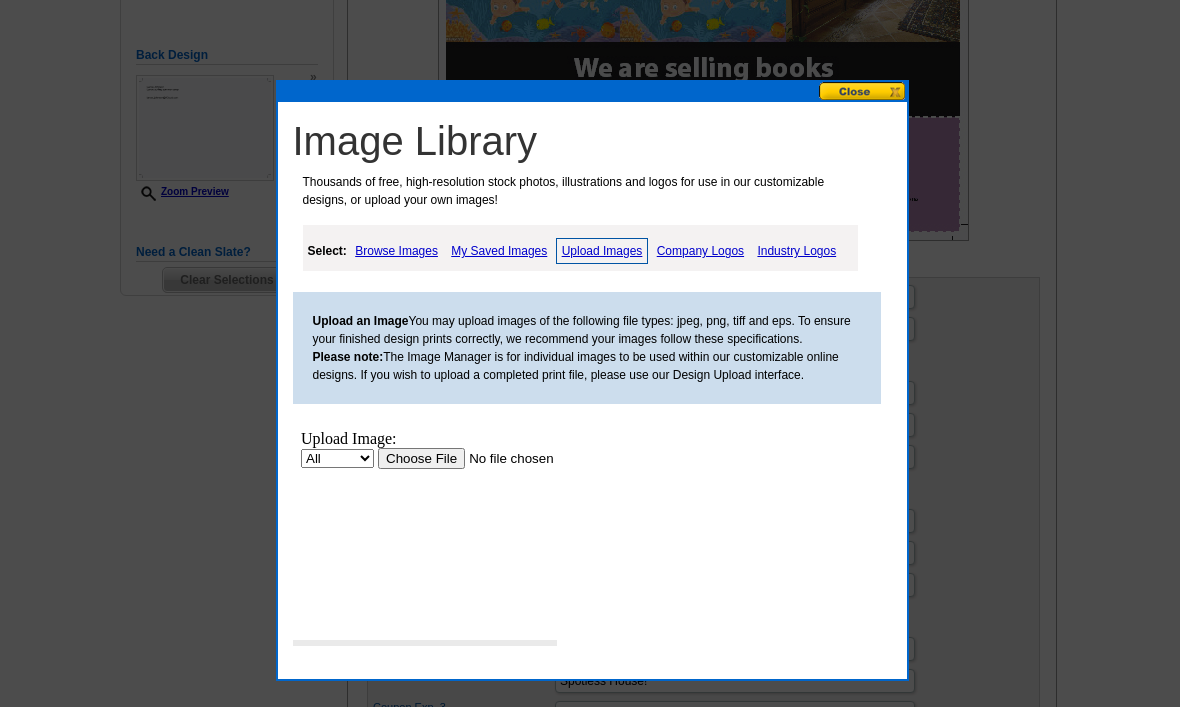click at bounding box center (503, 458) 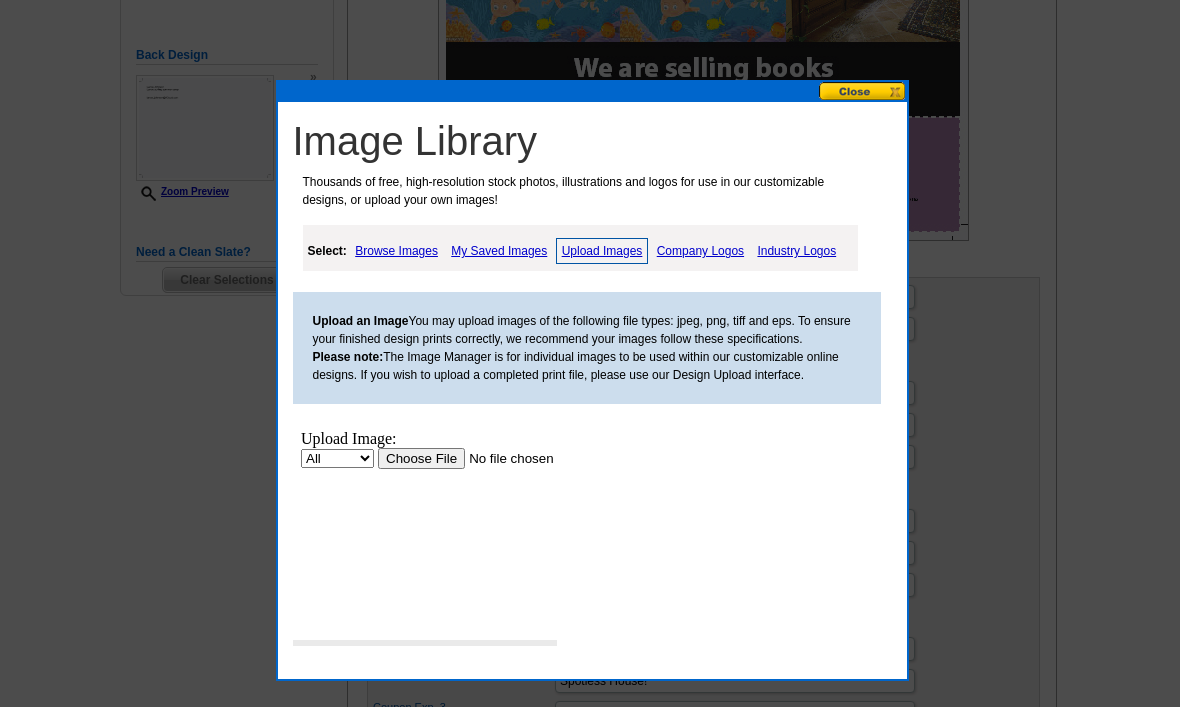 scroll, scrollTop: 0, scrollLeft: 0, axis: both 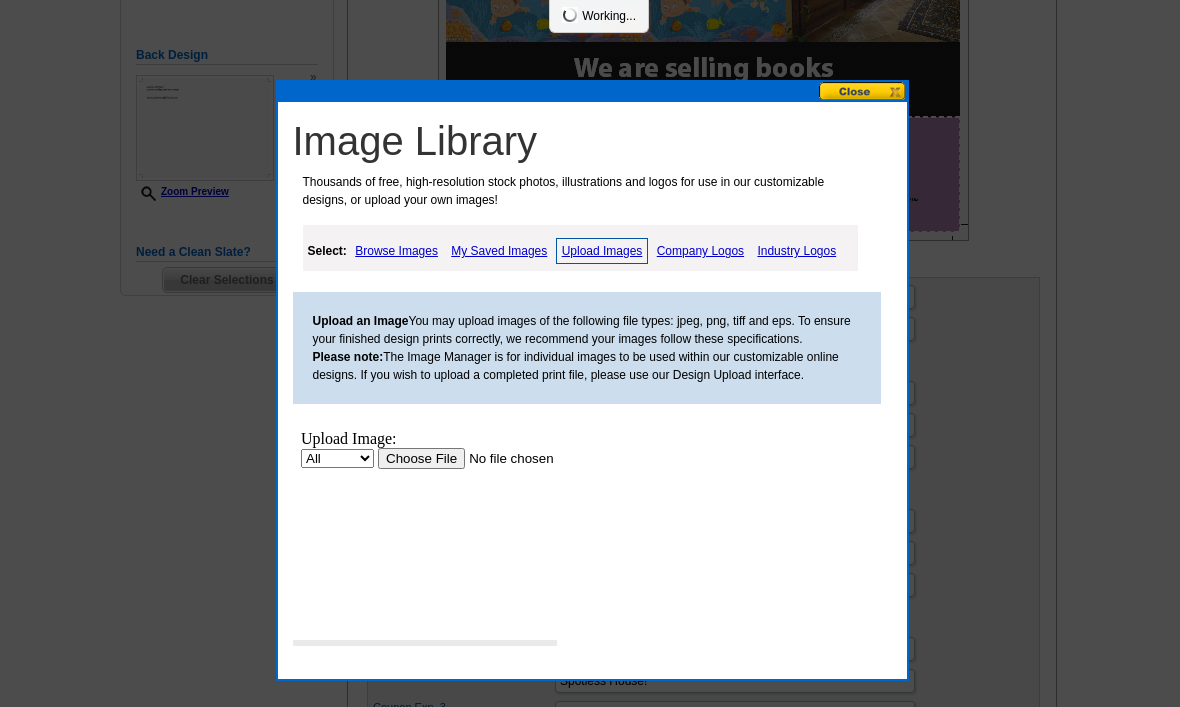 click at bounding box center [503, 458] 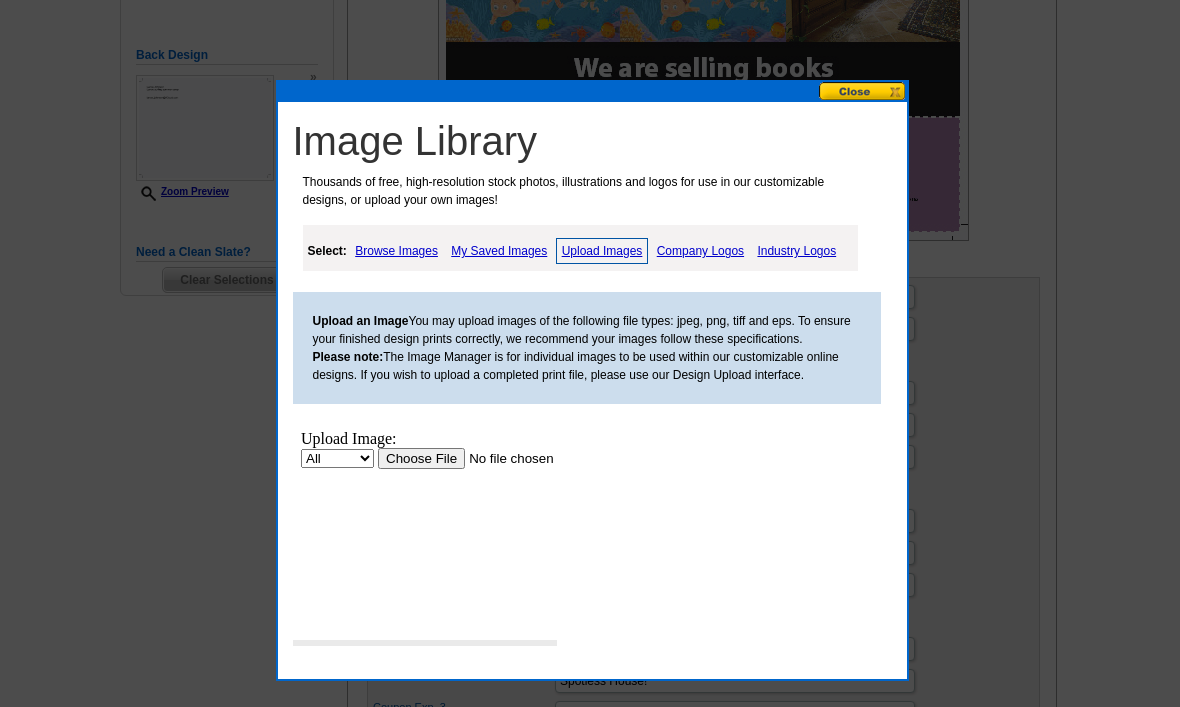 scroll, scrollTop: 0, scrollLeft: 0, axis: both 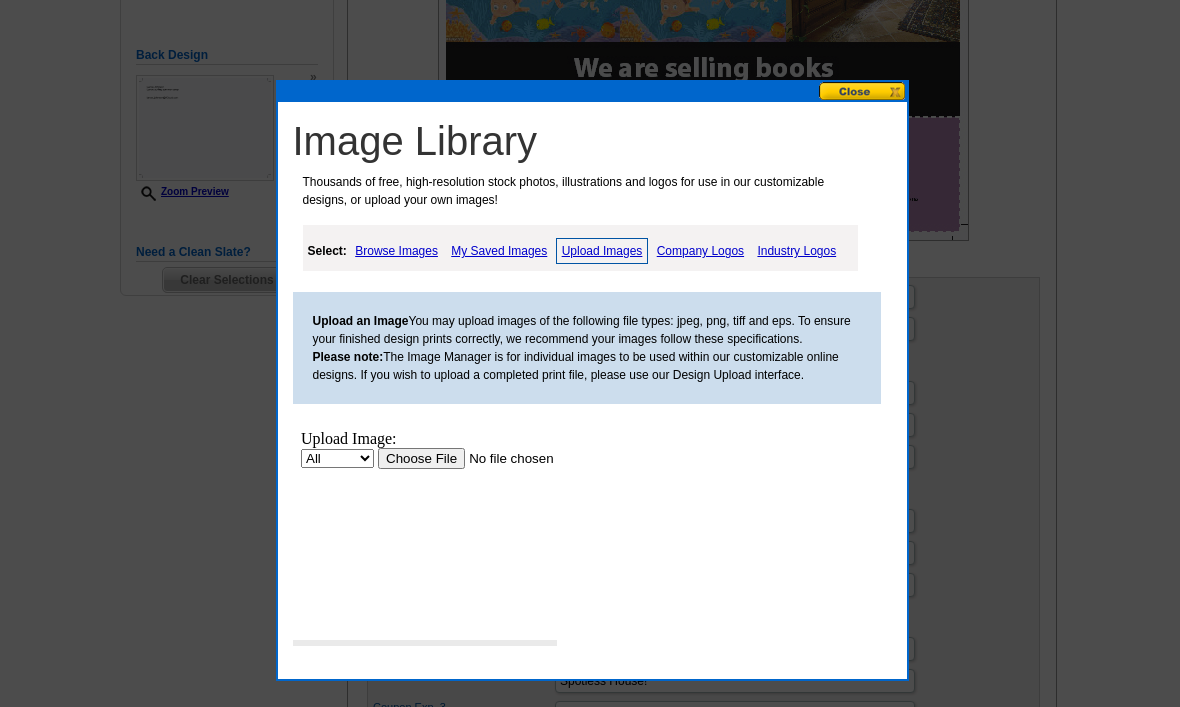 click at bounding box center [503, 458] 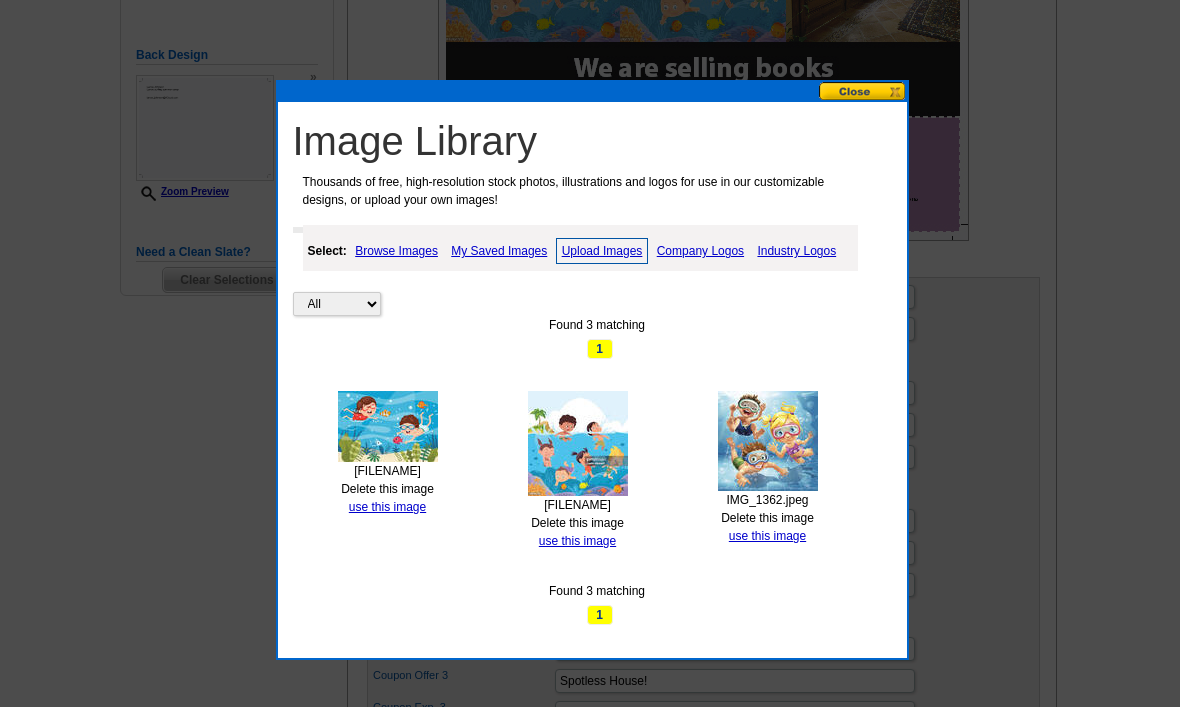 click on "use this image" at bounding box center (387, 507) 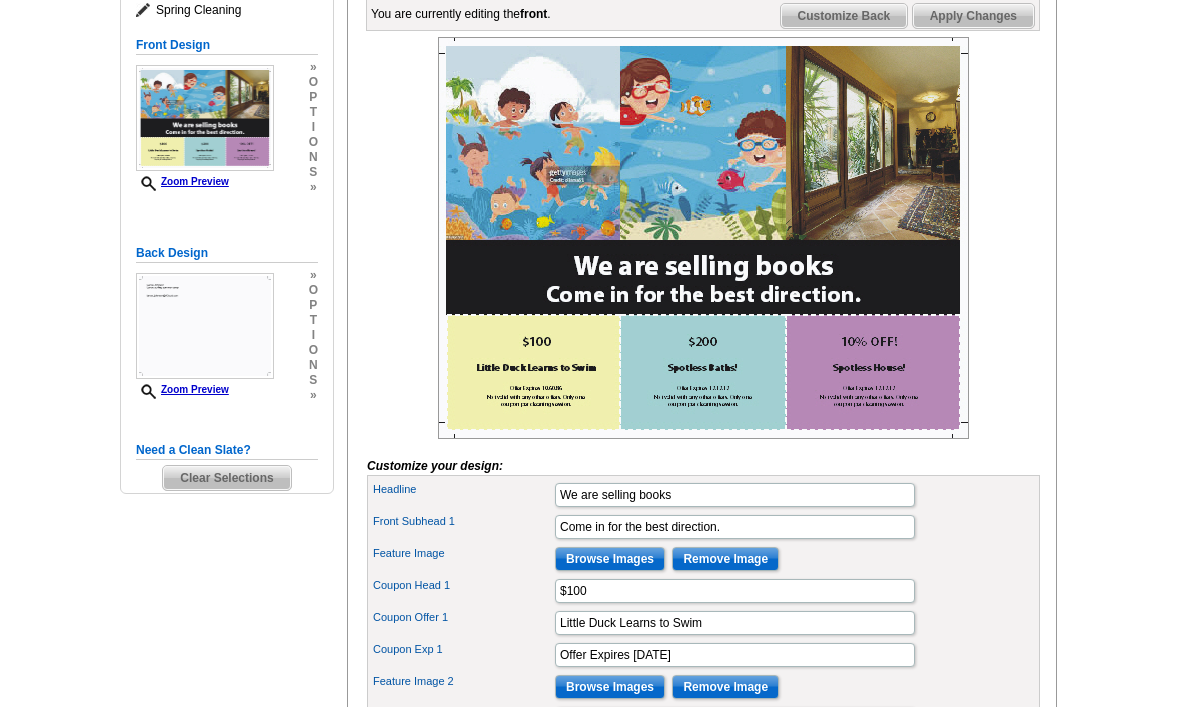 scroll, scrollTop: 309, scrollLeft: 0, axis: vertical 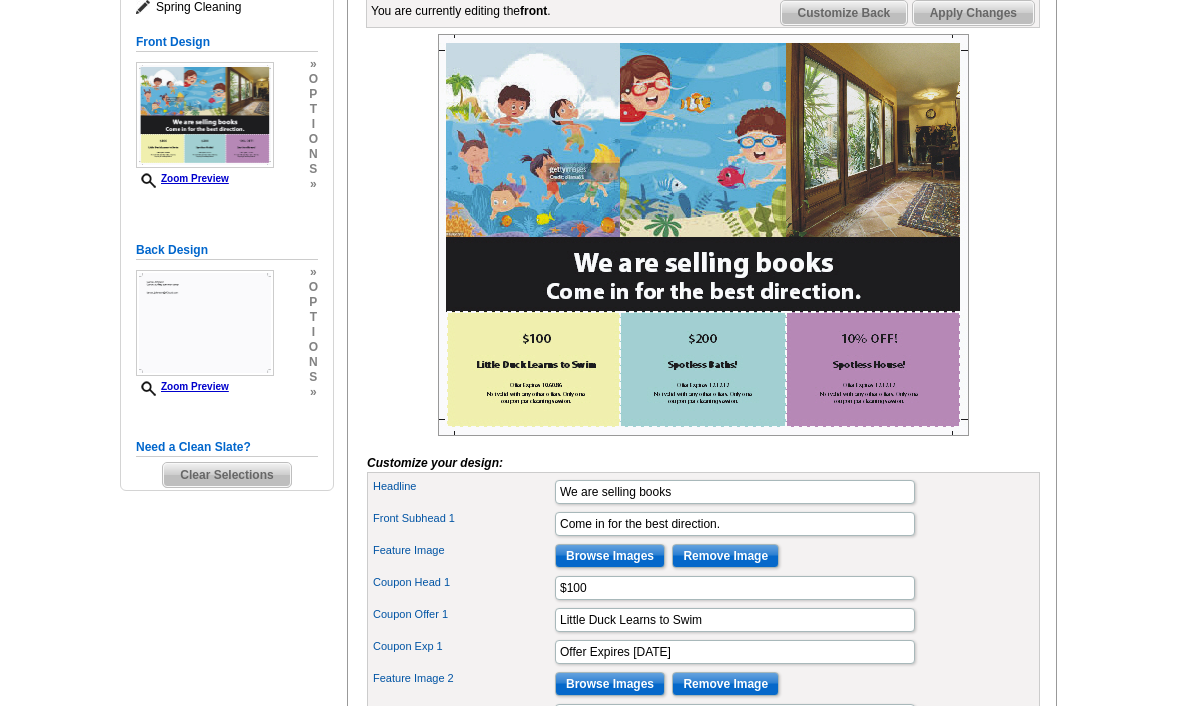click on "Finished customizing?" at bounding box center [803, -33] 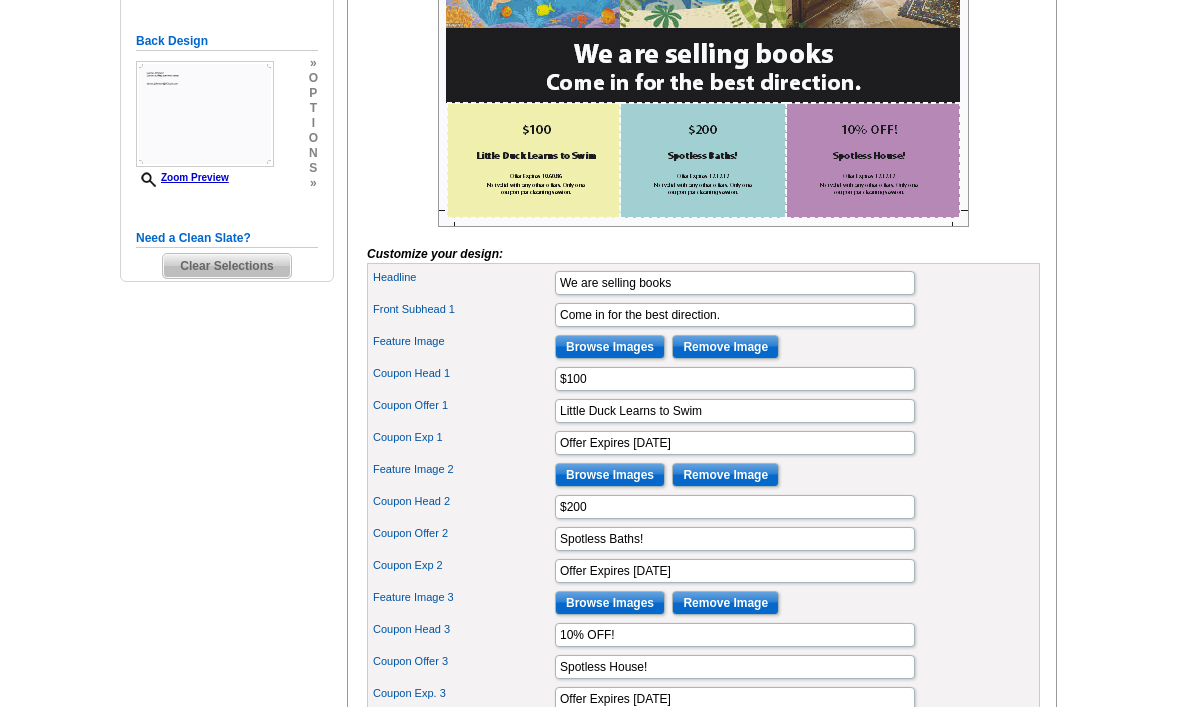 scroll, scrollTop: 544, scrollLeft: 0, axis: vertical 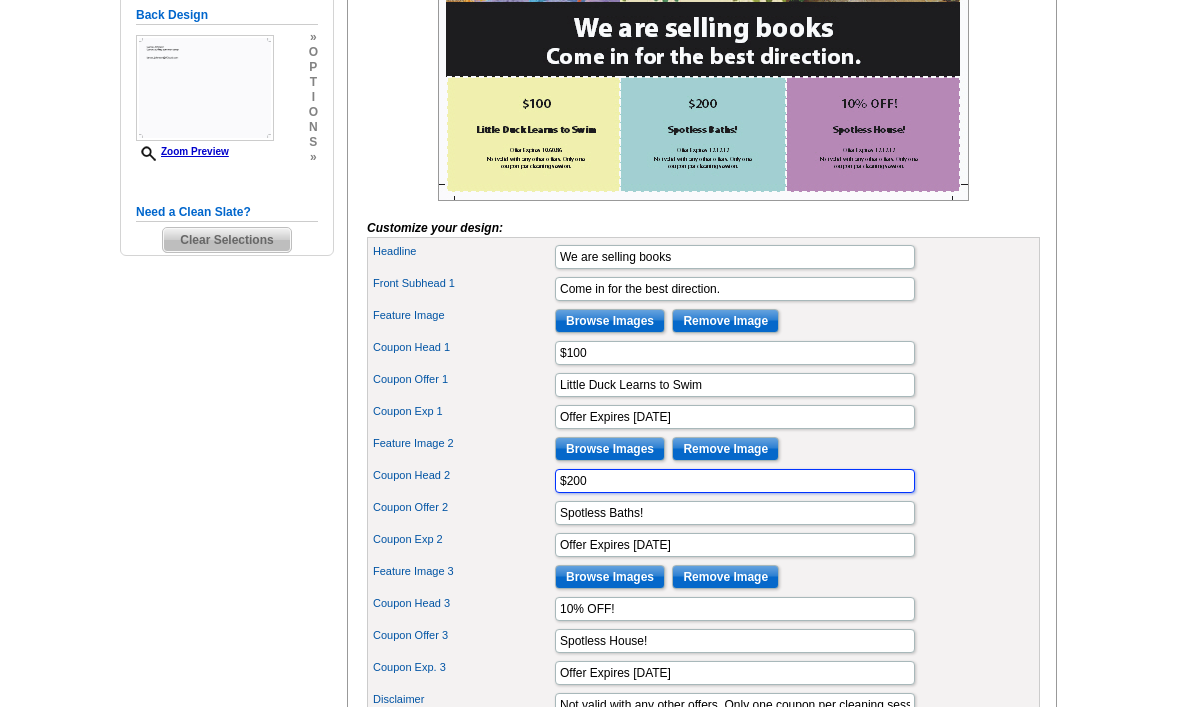 click on "$200" at bounding box center [735, 482] 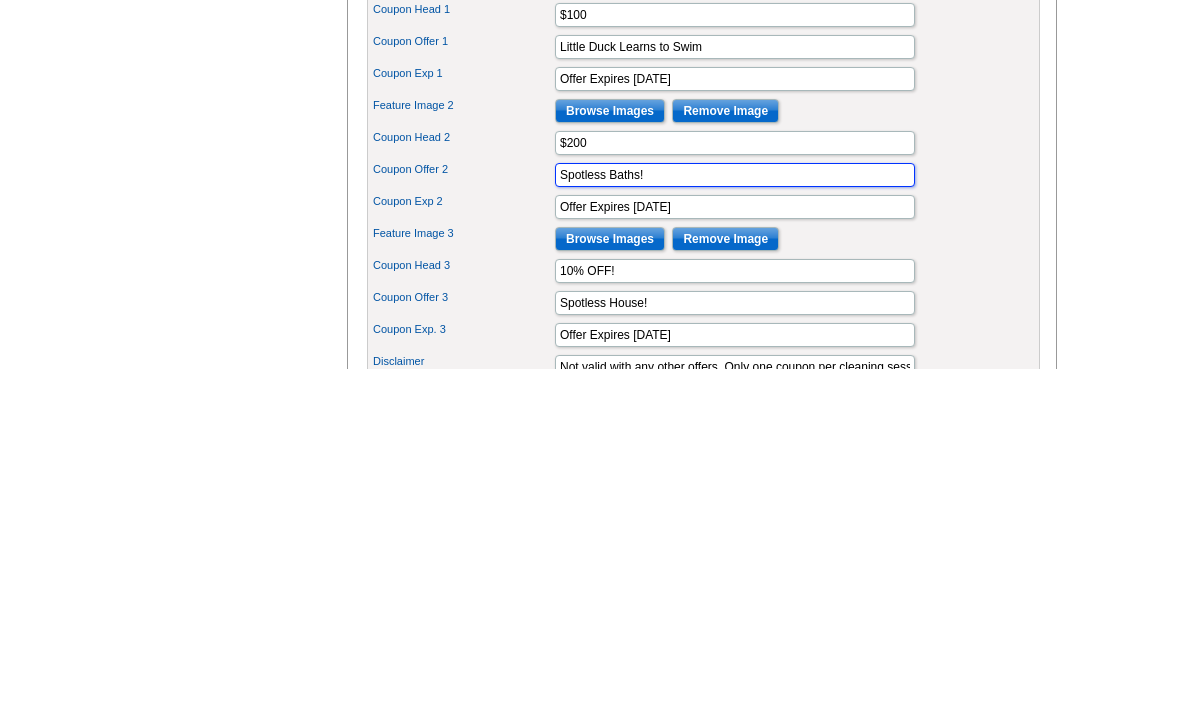 click on "Spotless Baths!" at bounding box center (735, 514) 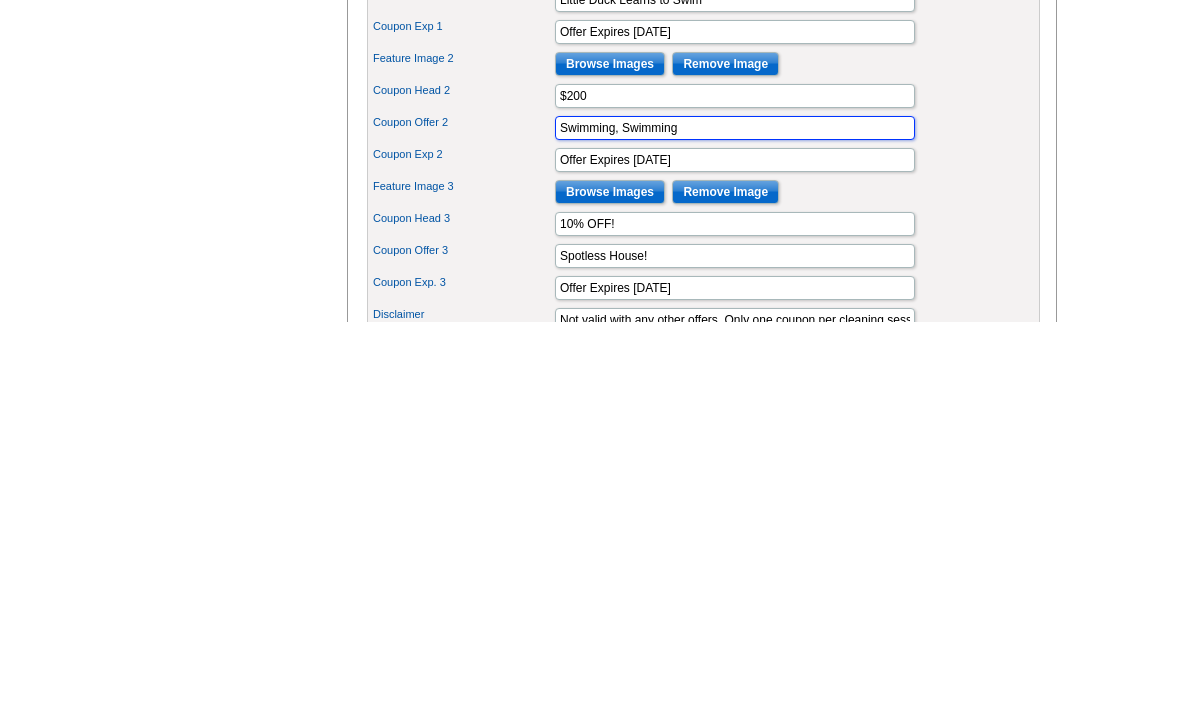 type on "Swimming, Swimming" 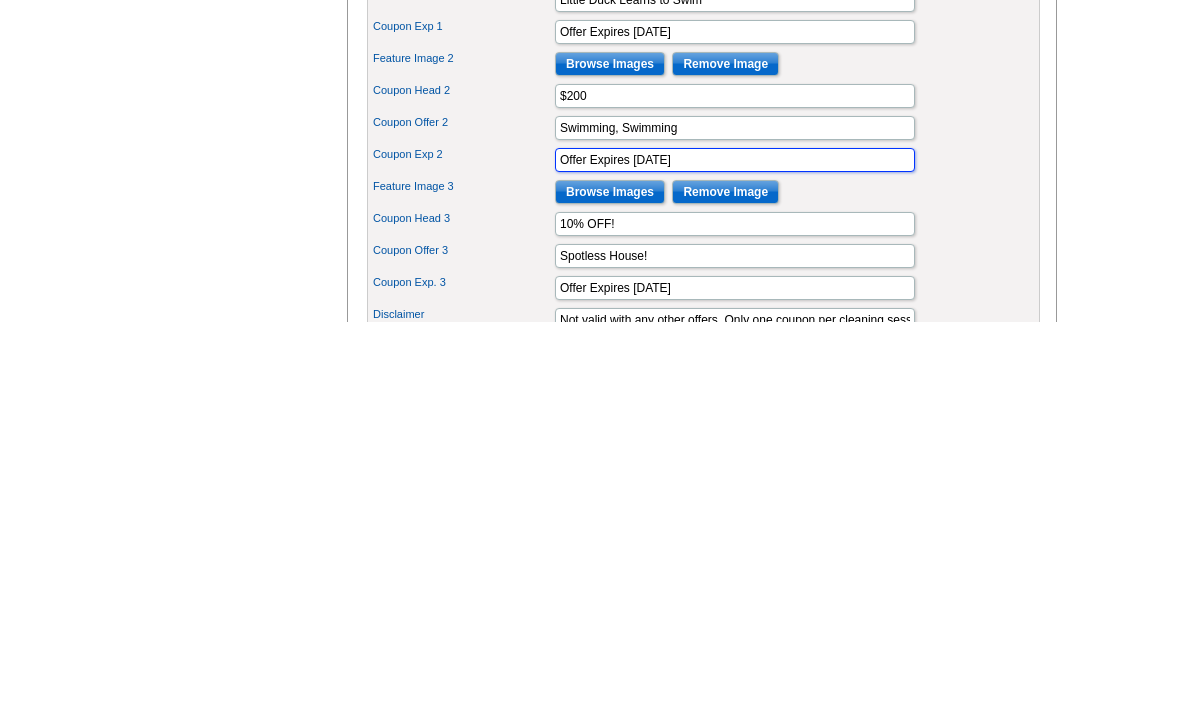 click on "Offer Expires 12.12.12" at bounding box center [735, 546] 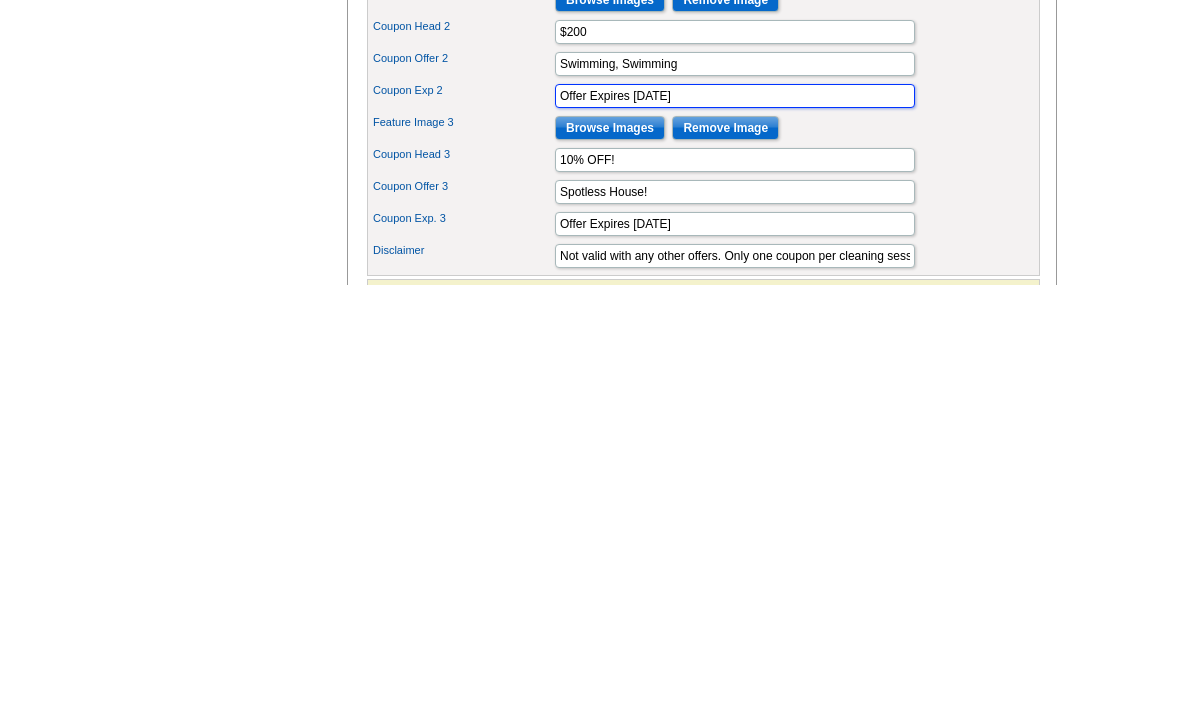 scroll, scrollTop: 574, scrollLeft: 0, axis: vertical 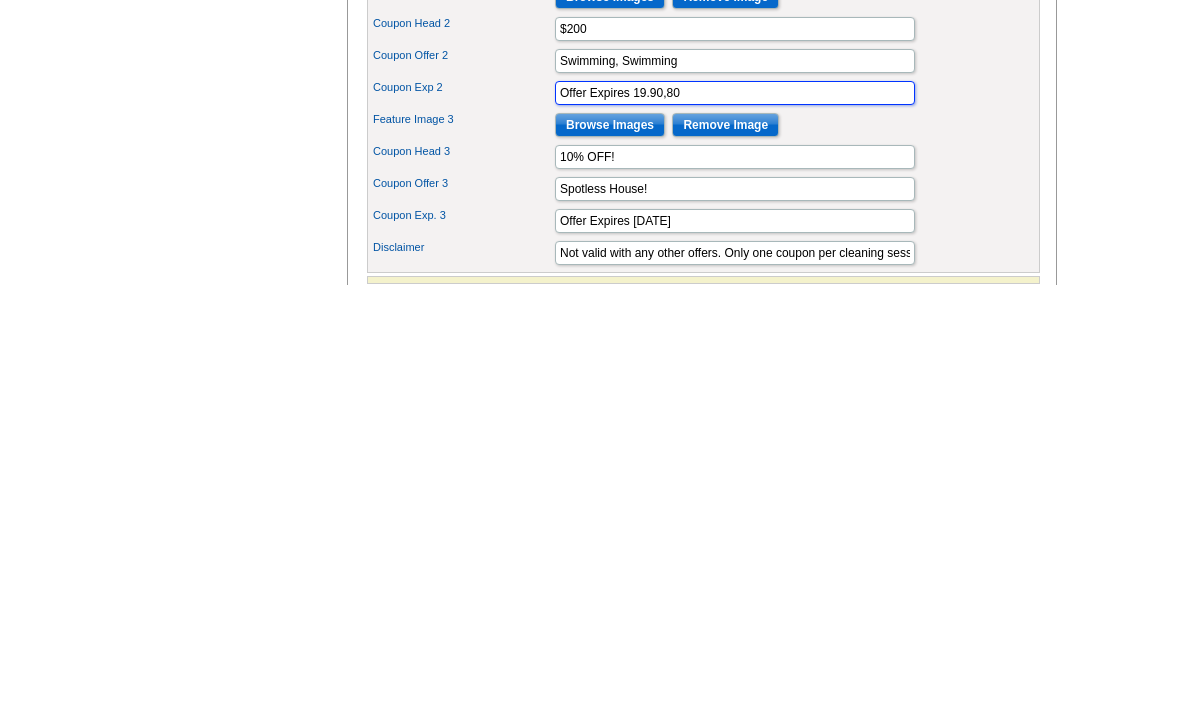 type on "Offer Expires 19.90,80" 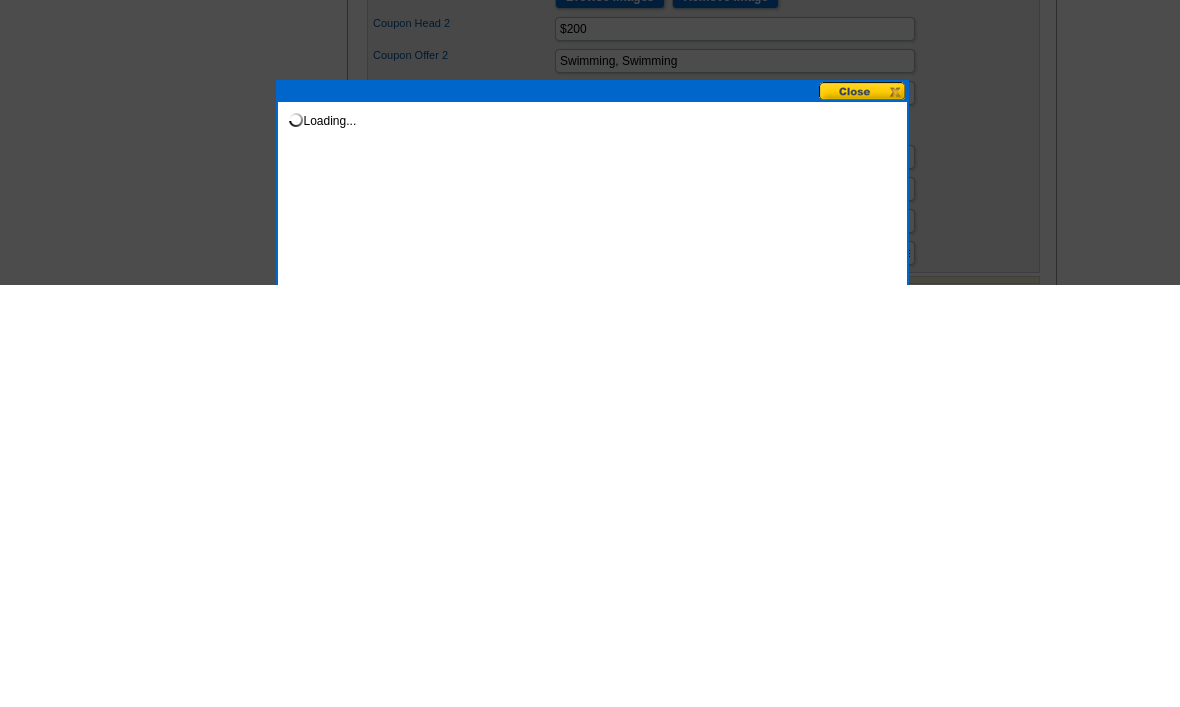 scroll, scrollTop: 997, scrollLeft: 0, axis: vertical 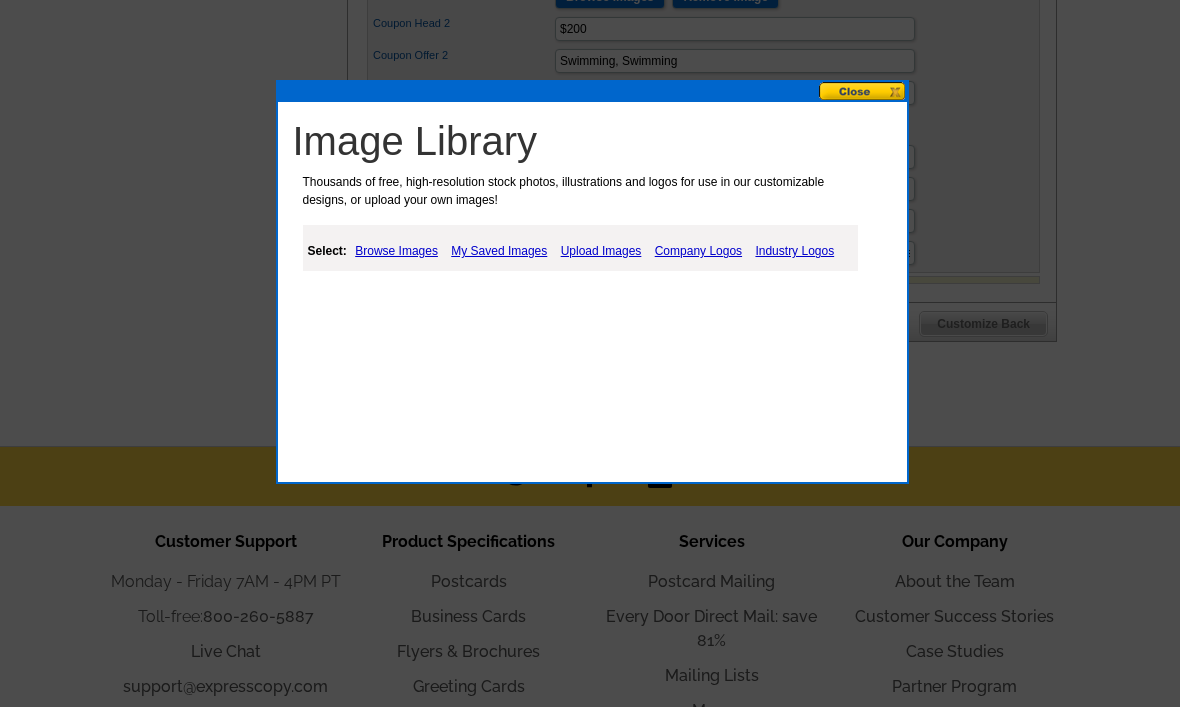 click on "My Saved Images" at bounding box center (499, 251) 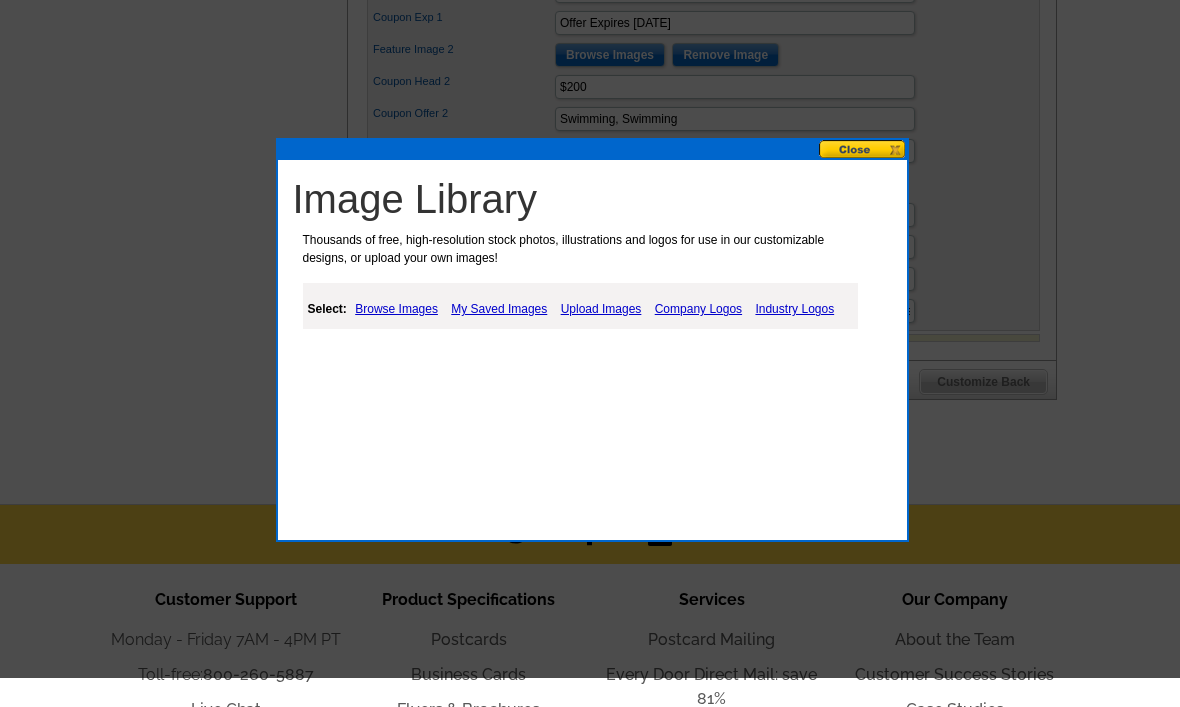 scroll, scrollTop: 966, scrollLeft: 0, axis: vertical 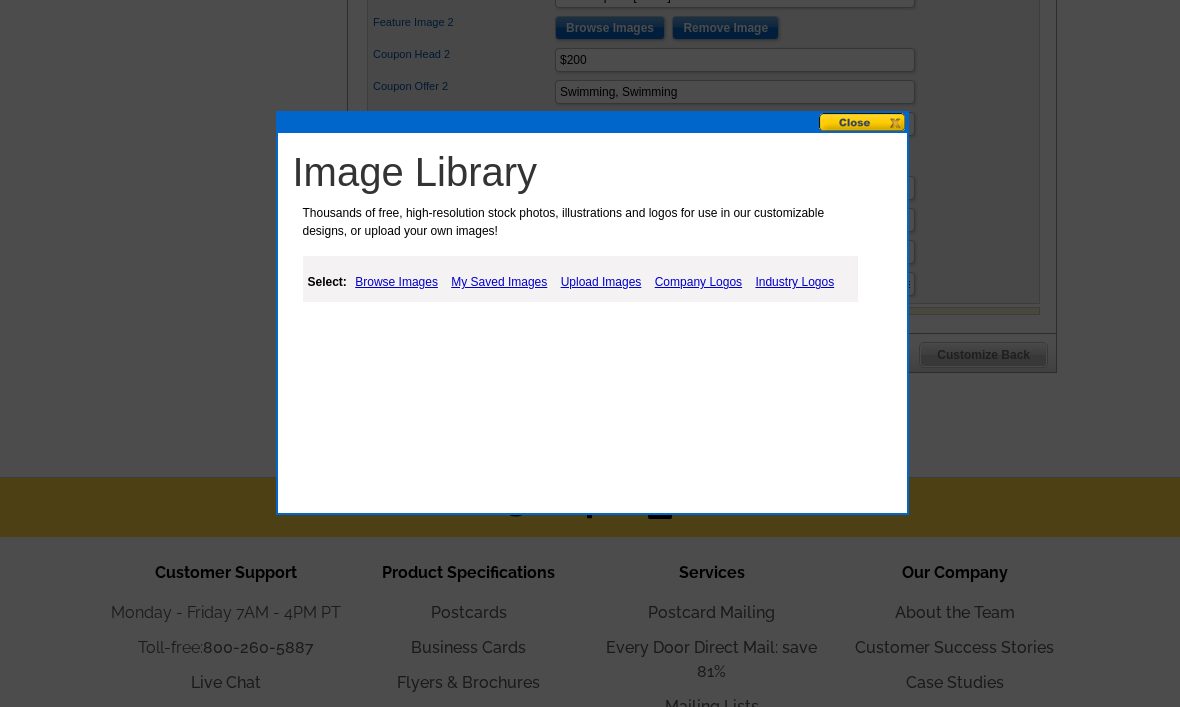 click on "My Saved Images" at bounding box center [499, 282] 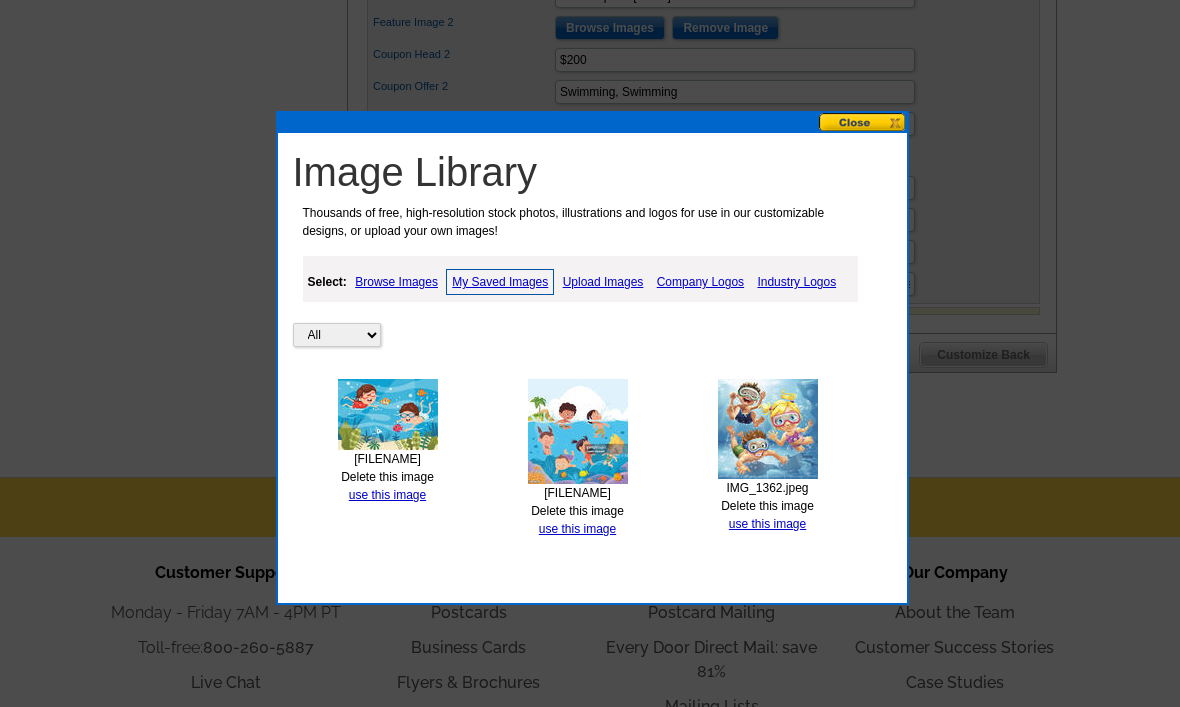click on "Upload Images" at bounding box center (603, 282) 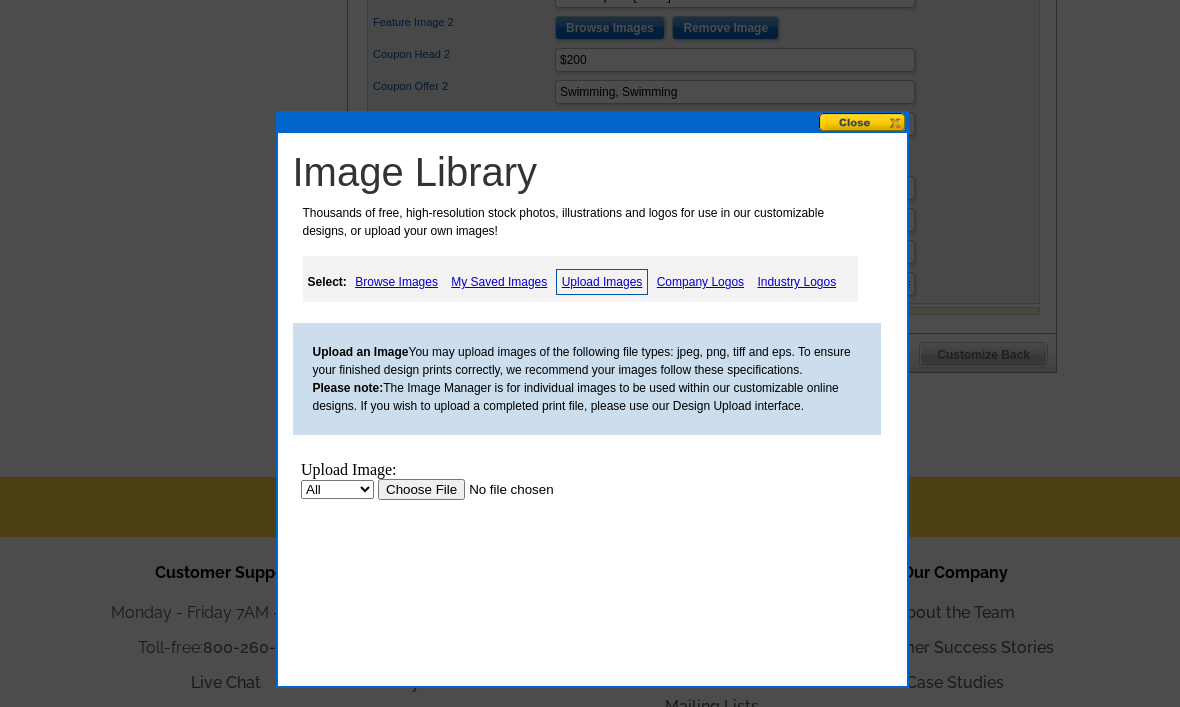 scroll, scrollTop: 0, scrollLeft: 0, axis: both 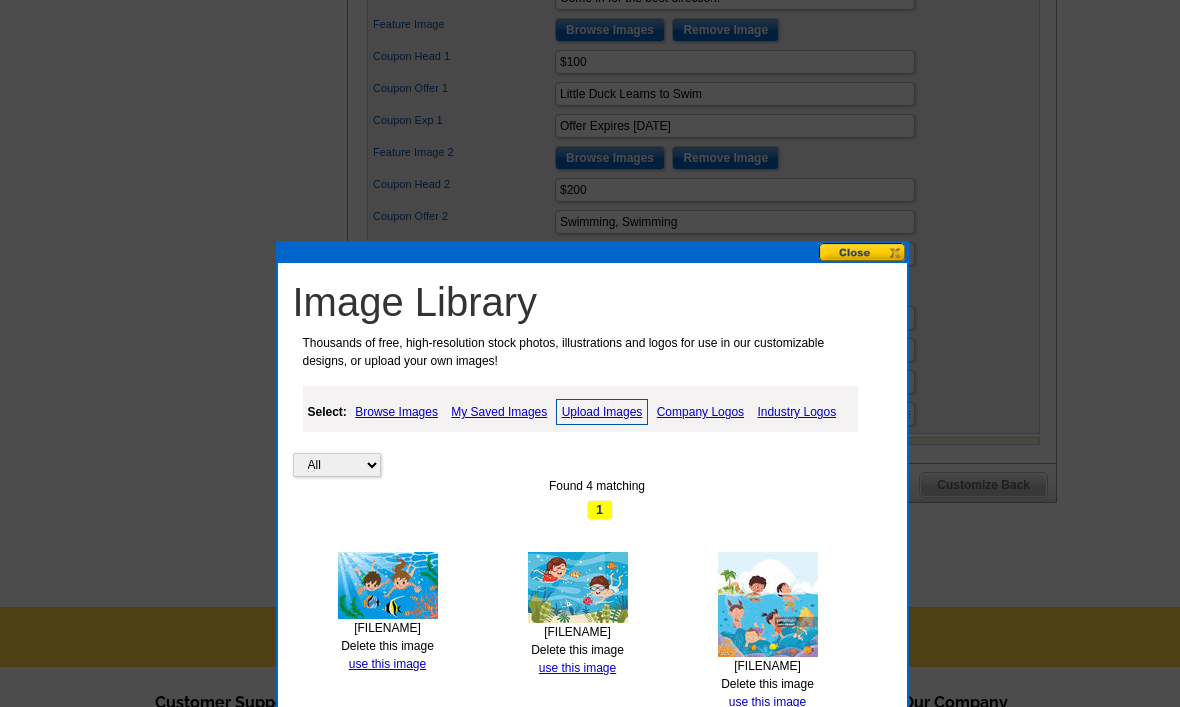 click on "use this image" at bounding box center [387, 664] 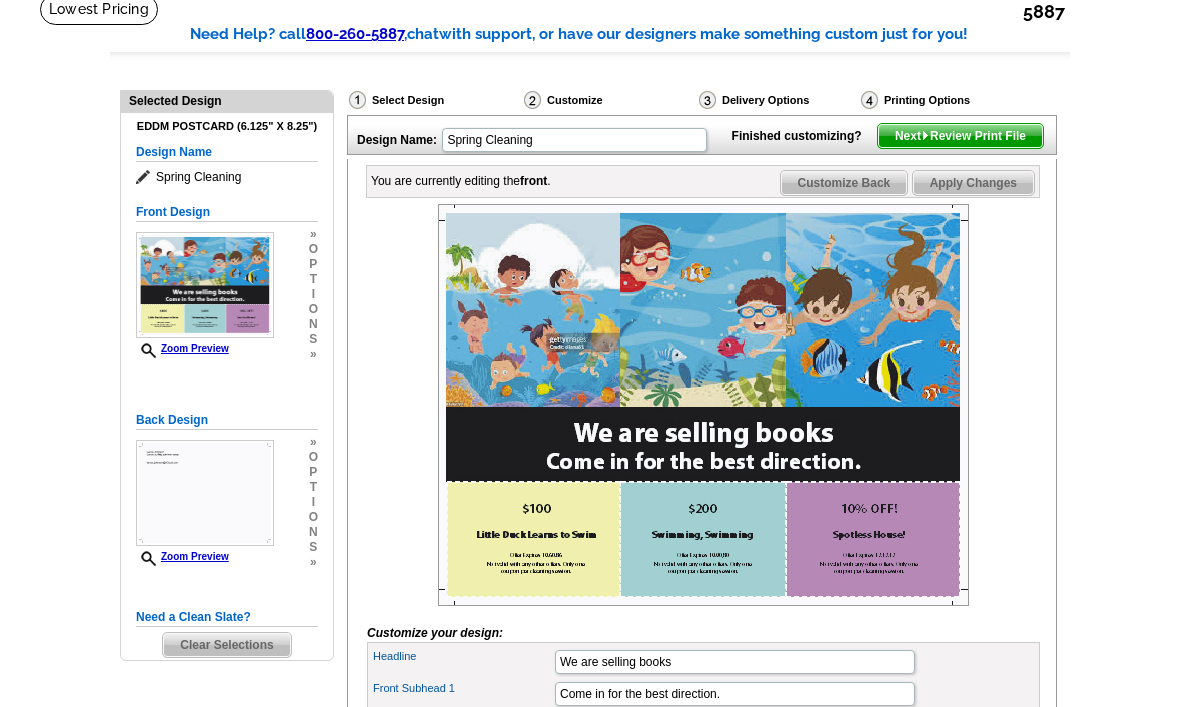 scroll, scrollTop: 137, scrollLeft: 0, axis: vertical 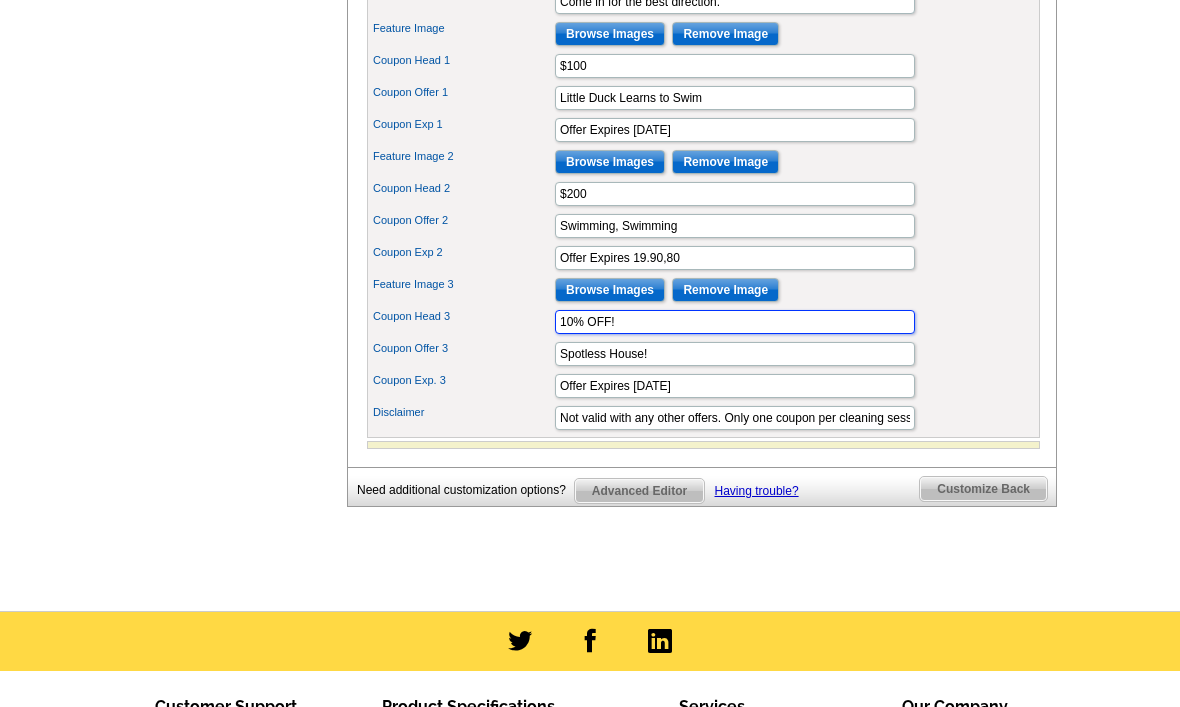 click on "10% OFF!" at bounding box center (735, 323) 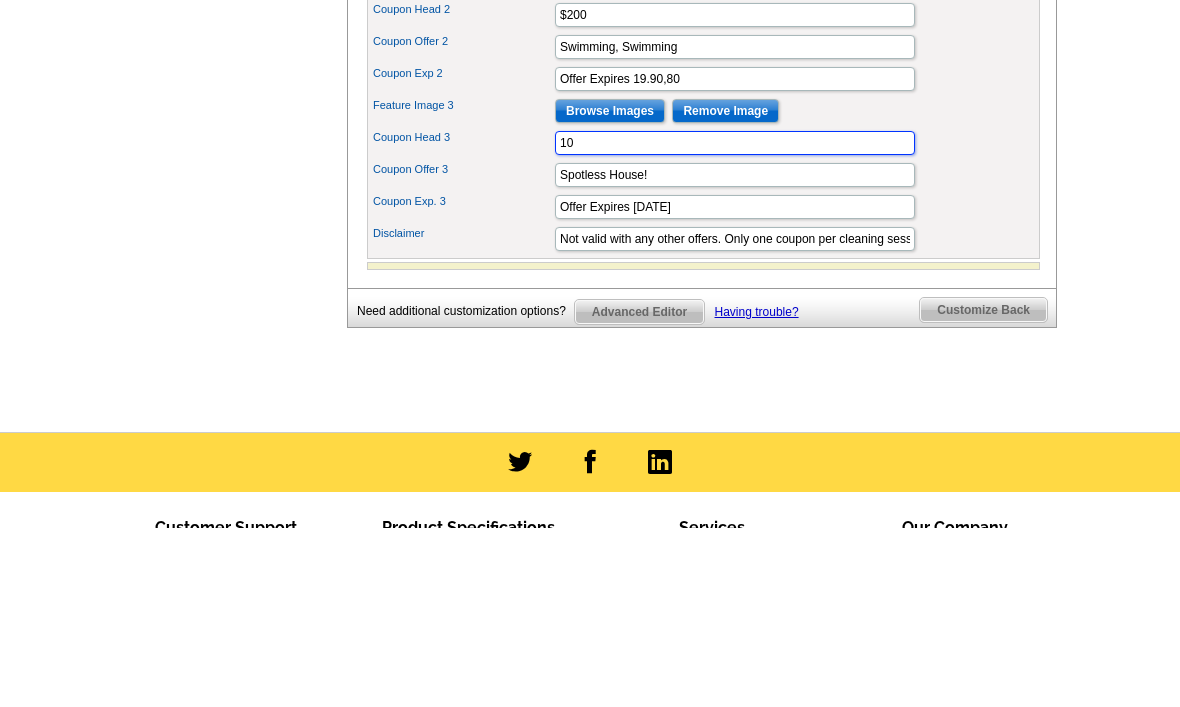 type on "1" 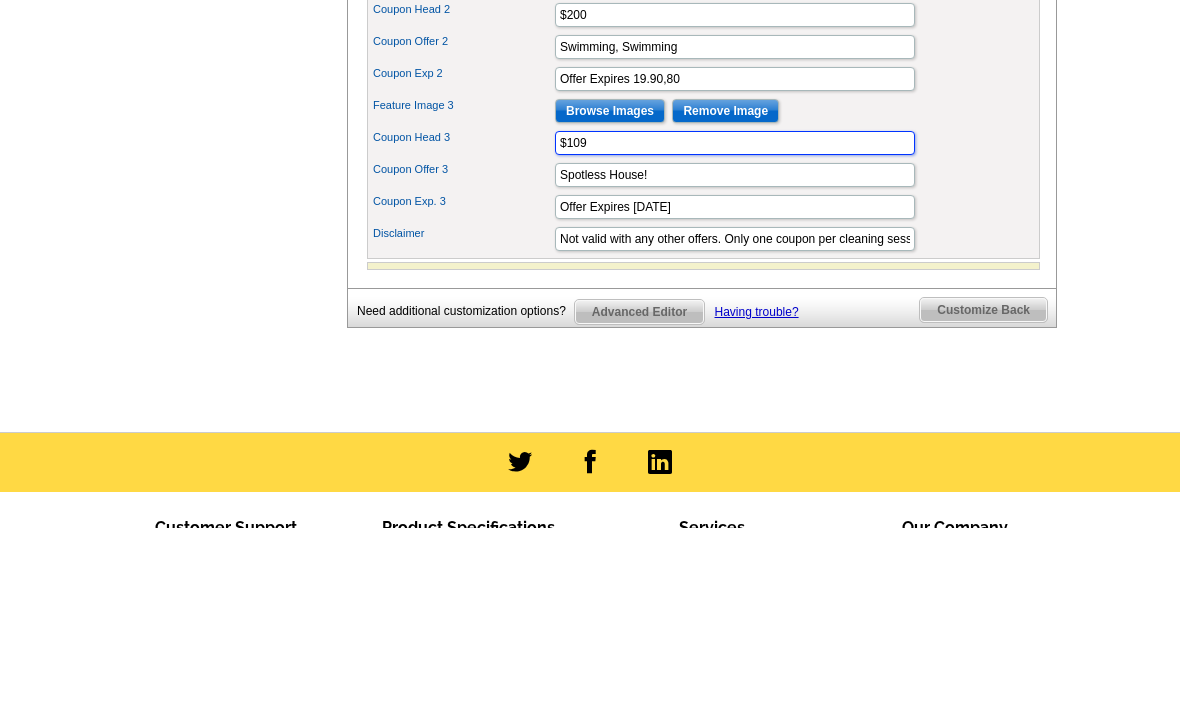 type on "$109" 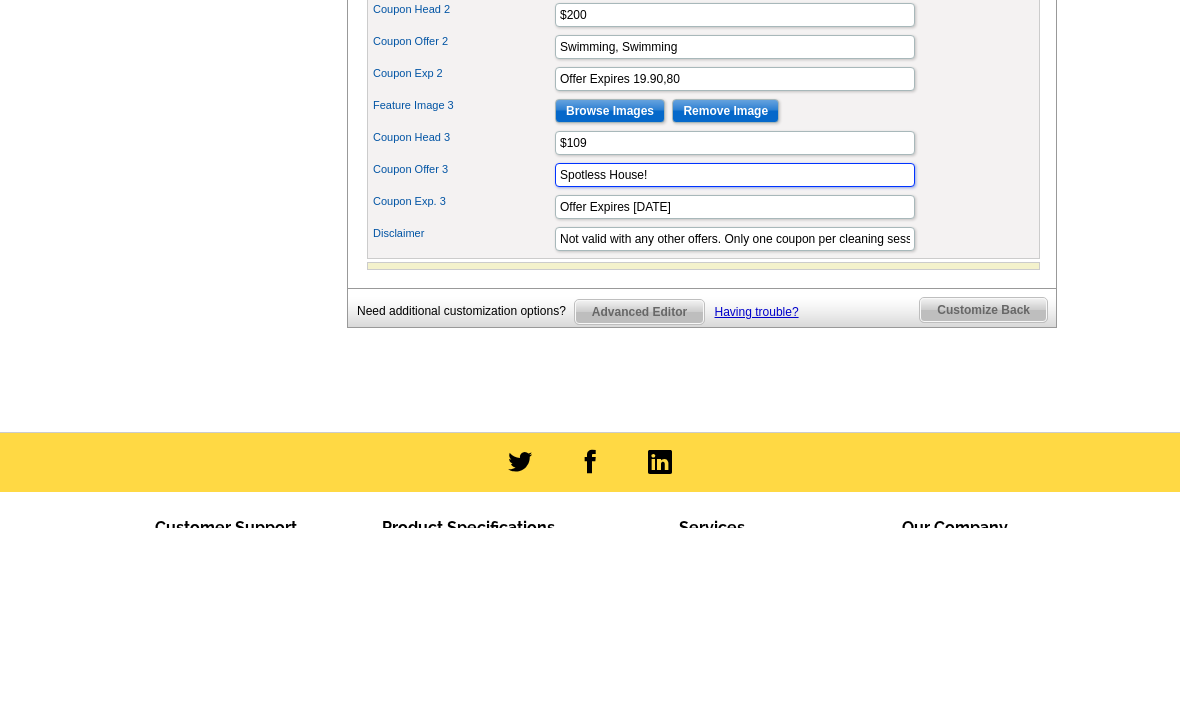 click on "Spotless House!" at bounding box center [735, 355] 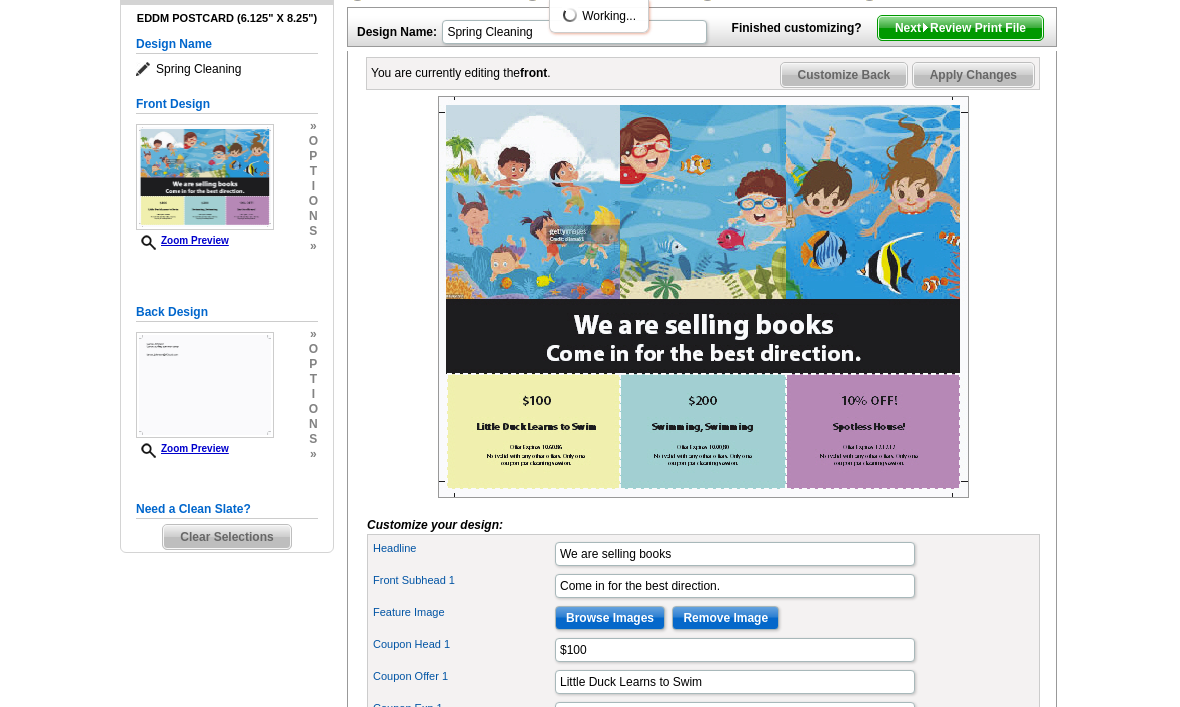 scroll, scrollTop: 246, scrollLeft: 0, axis: vertical 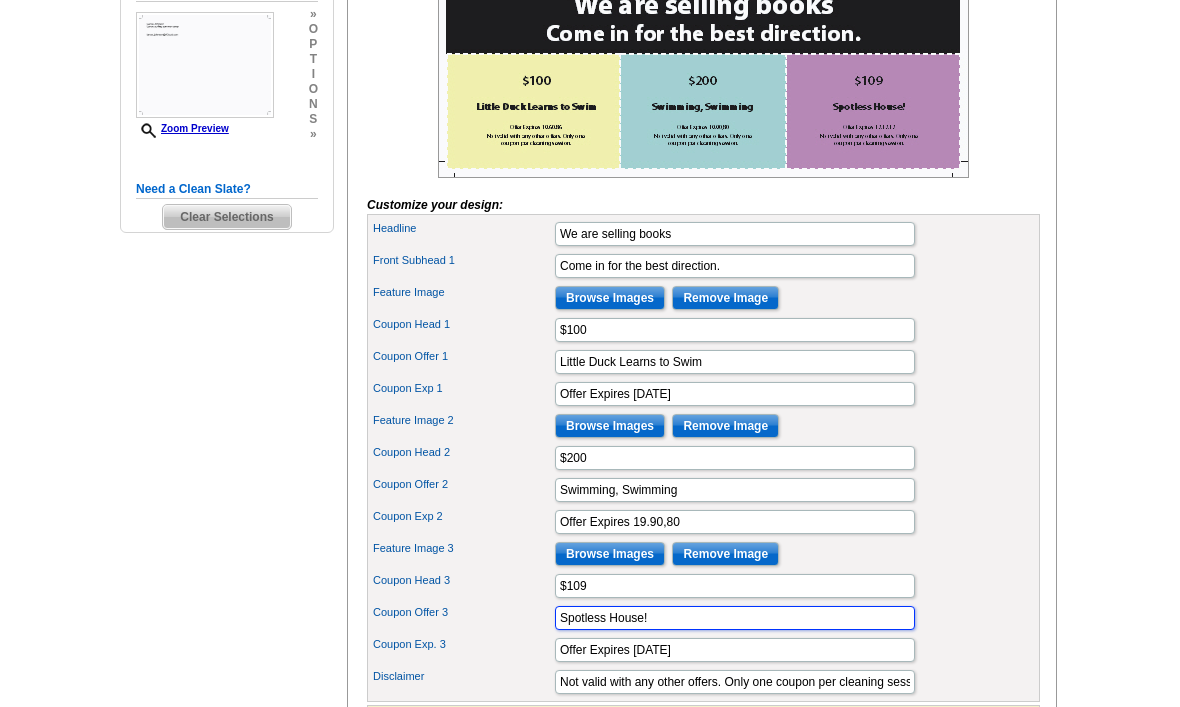 click on "Spotless House!" at bounding box center [735, 619] 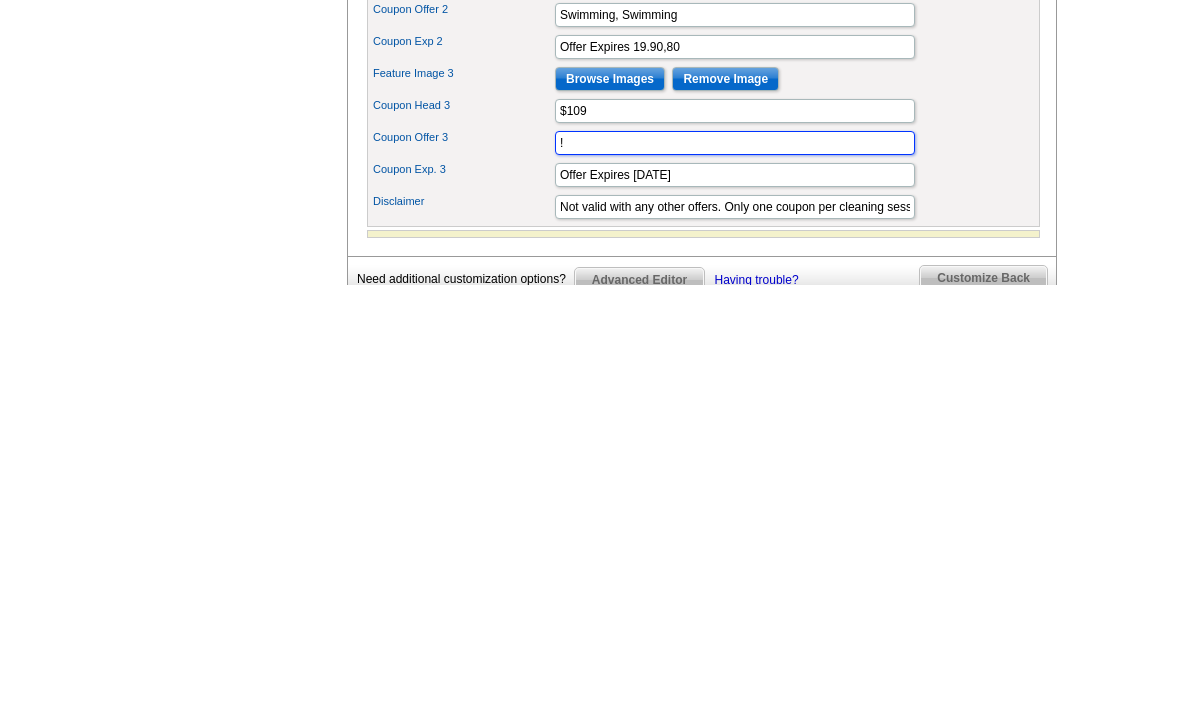 paste on "Night Swimming" 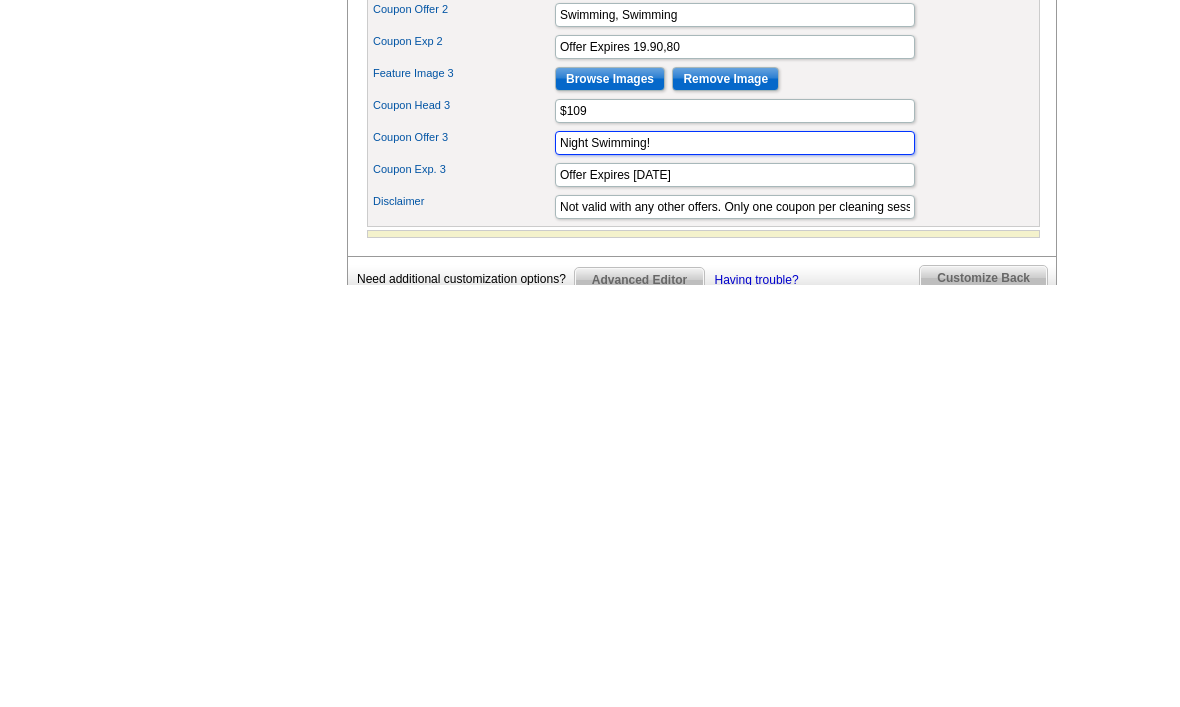type on "Night Swimming!" 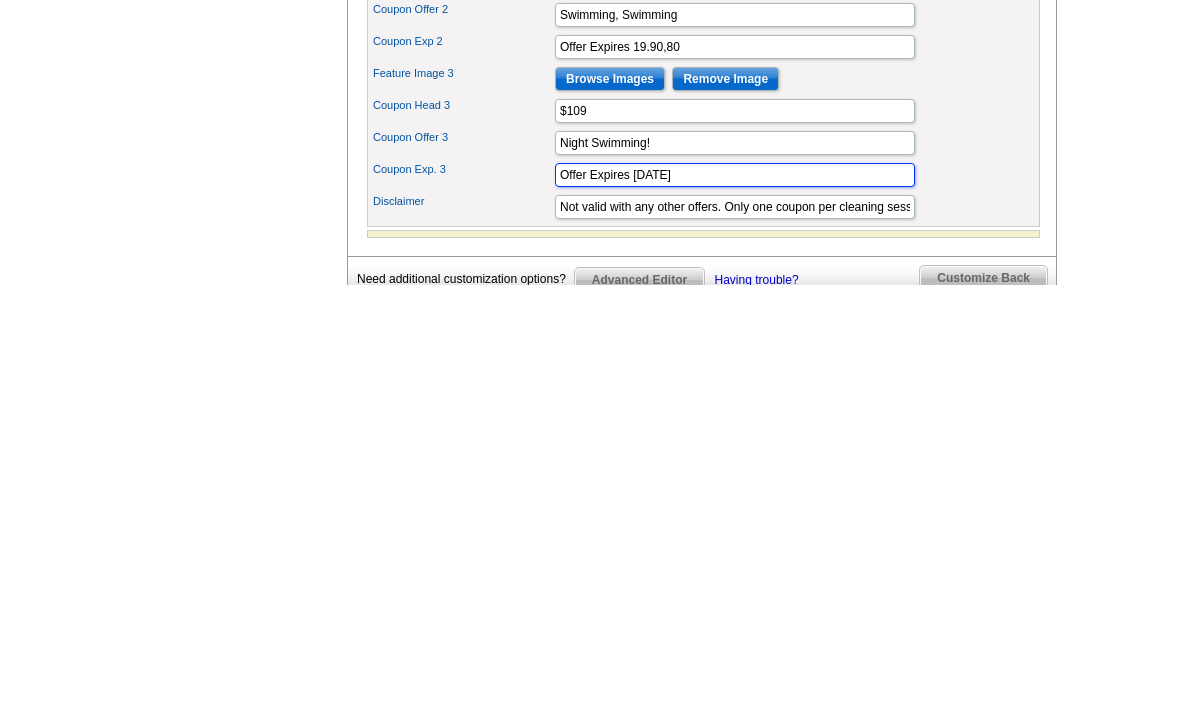 click on "Offer Expires 12.12.12" at bounding box center (735, 597) 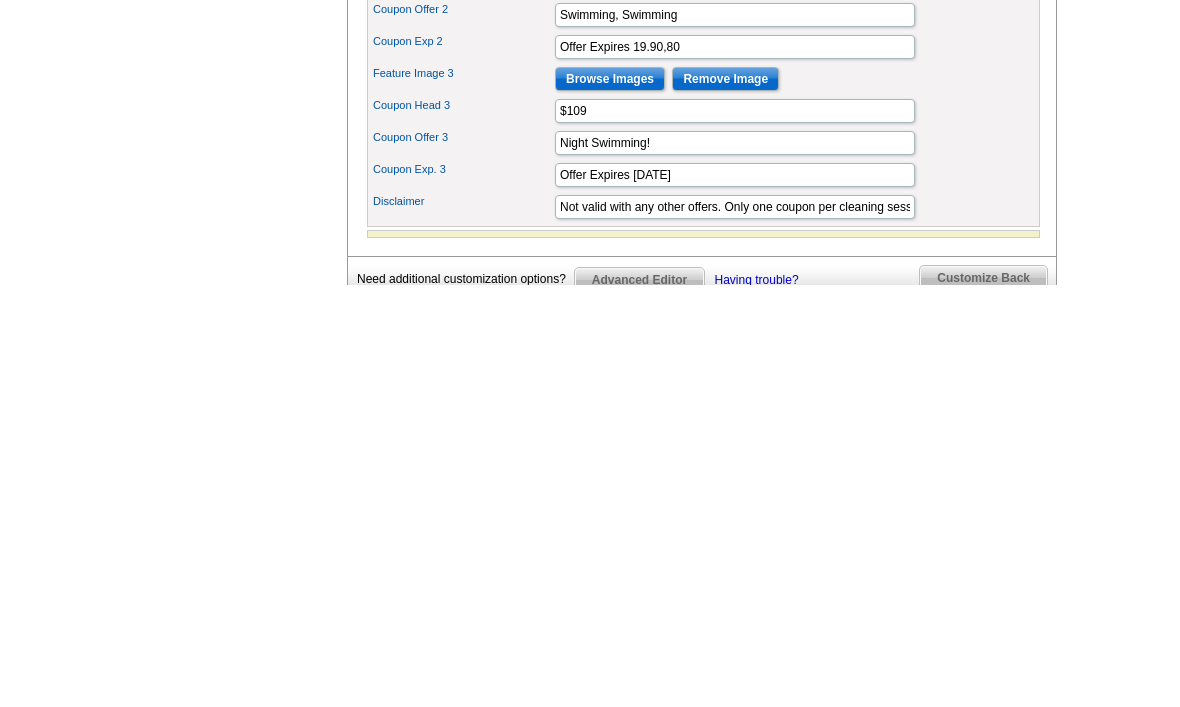 click on "Customize Back" at bounding box center [983, 700] 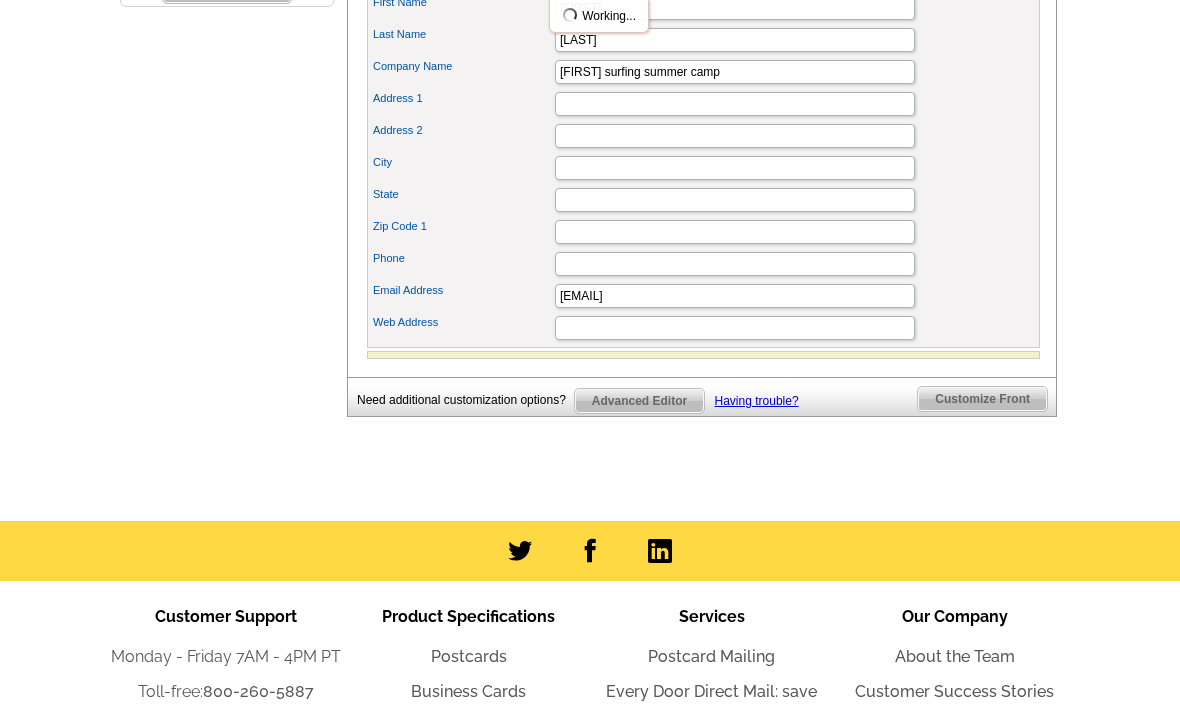 scroll, scrollTop: 793, scrollLeft: 0, axis: vertical 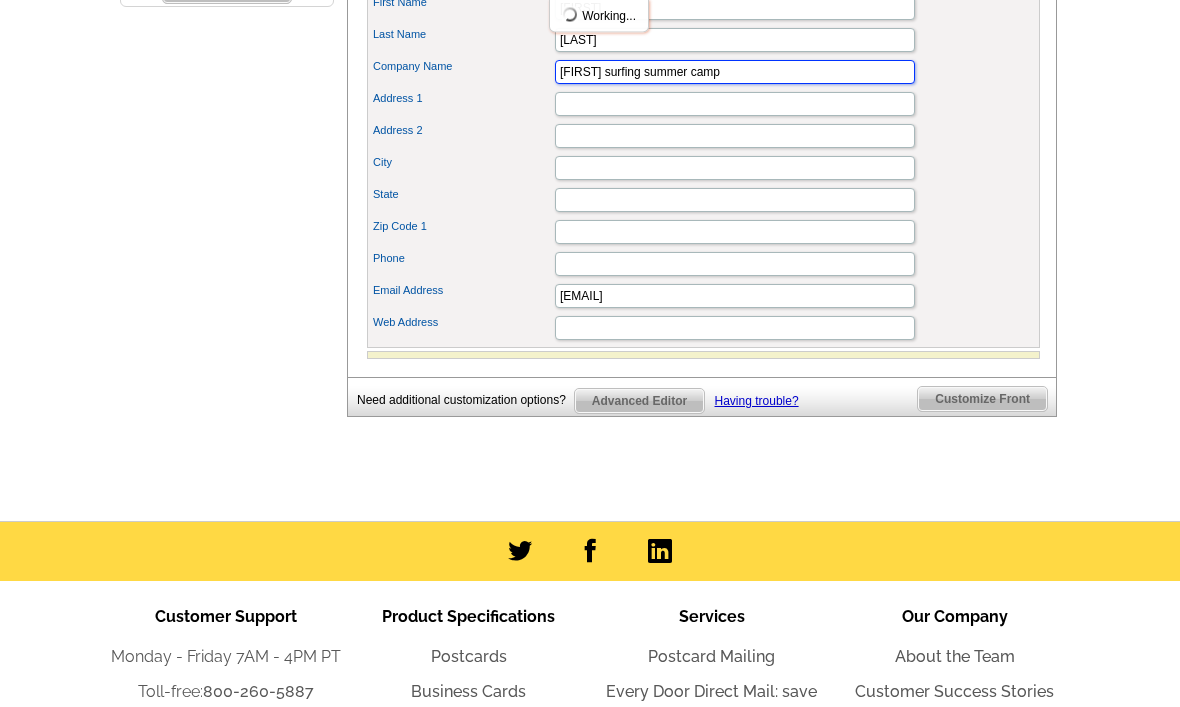 click on "Lance surfing summer camp" at bounding box center (735, 73) 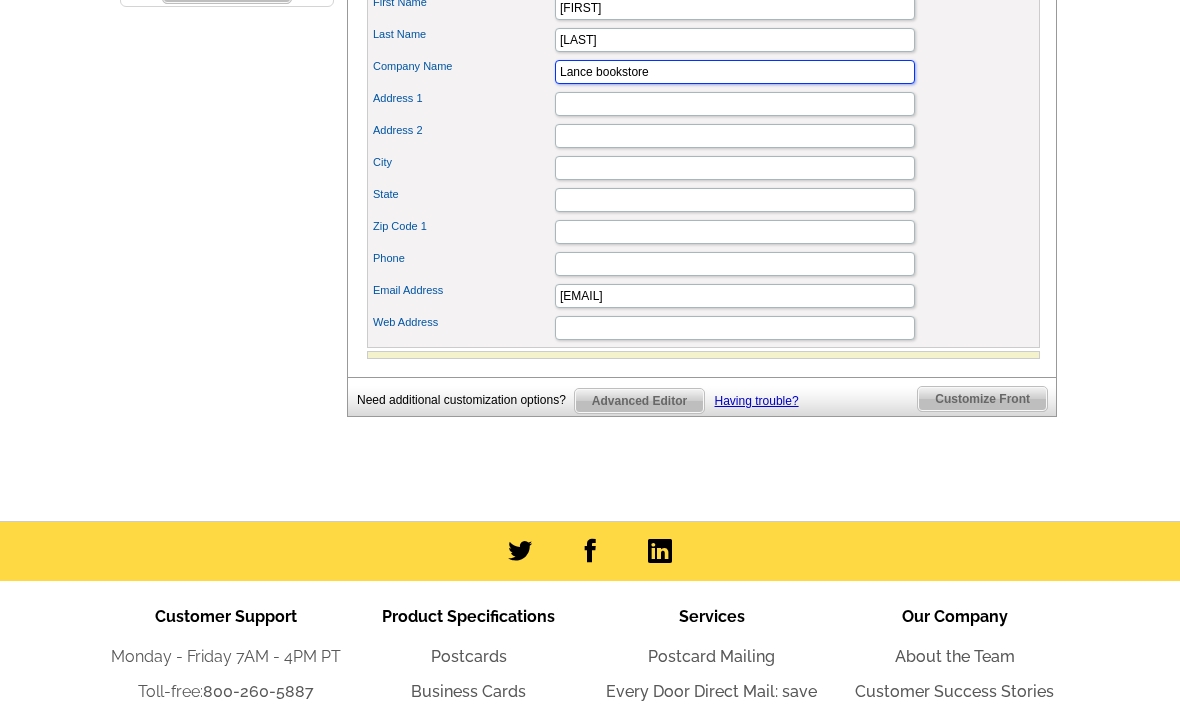 type on "Lance bookstore" 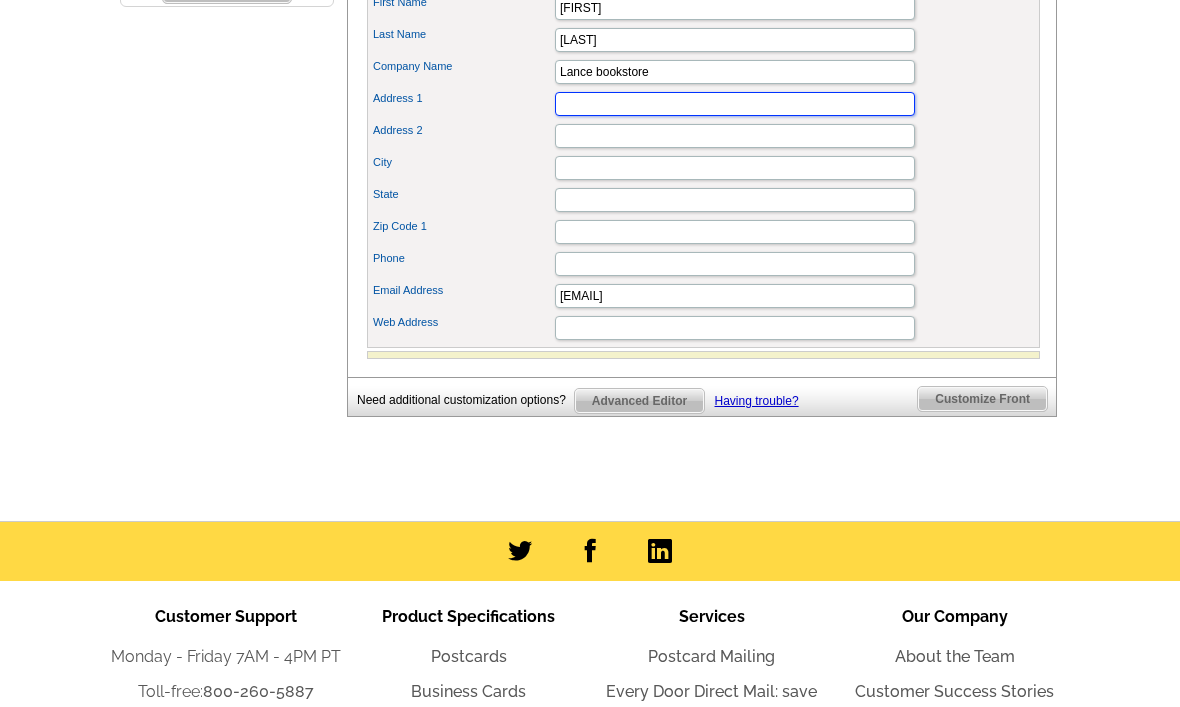 click on "Address 1" at bounding box center [735, 105] 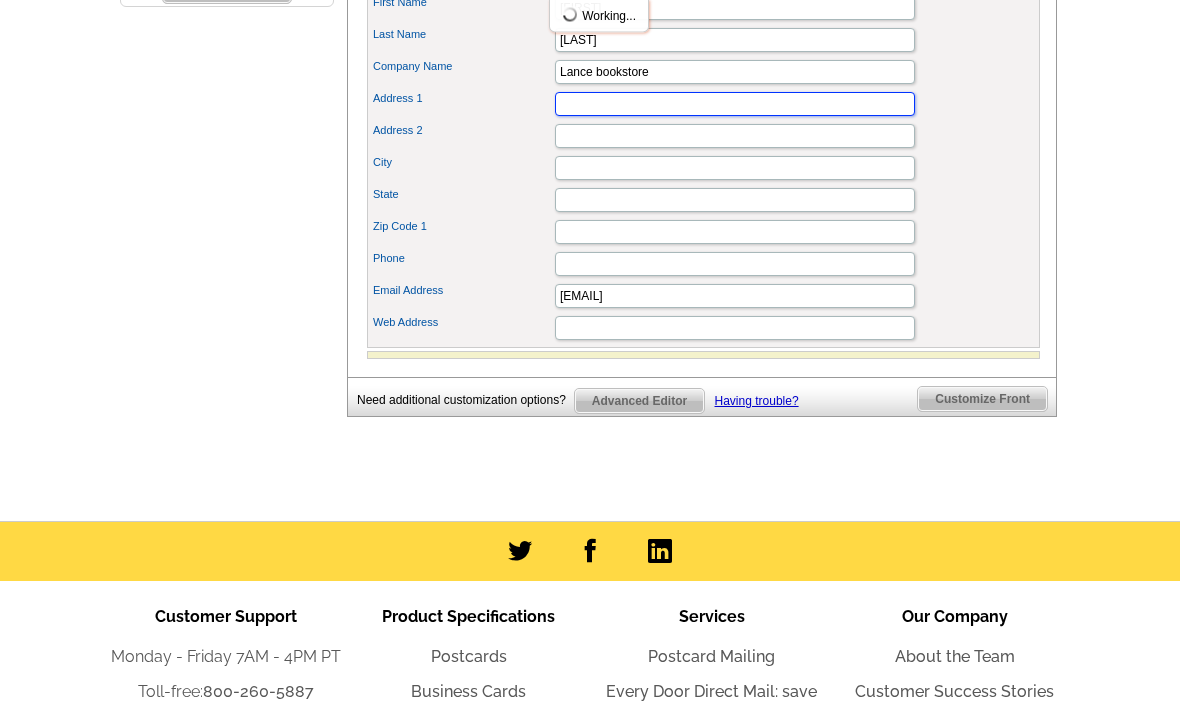type on "4020 Clearwater Rd" 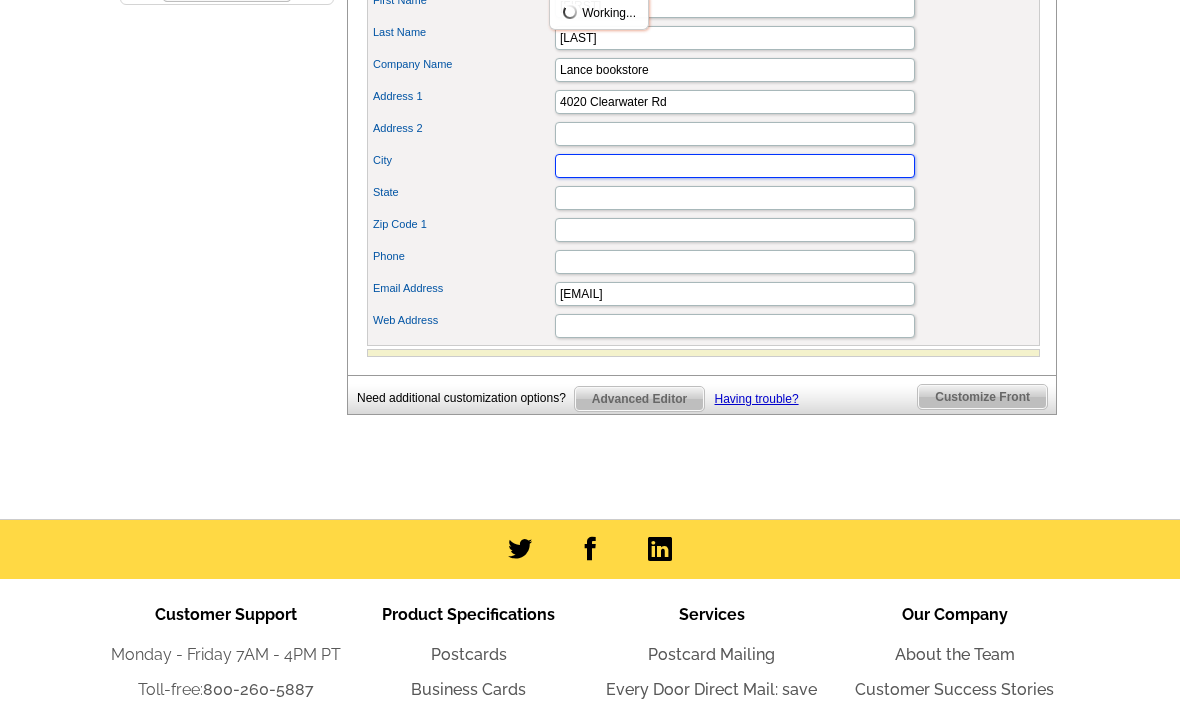 type on "Saint Cloud" 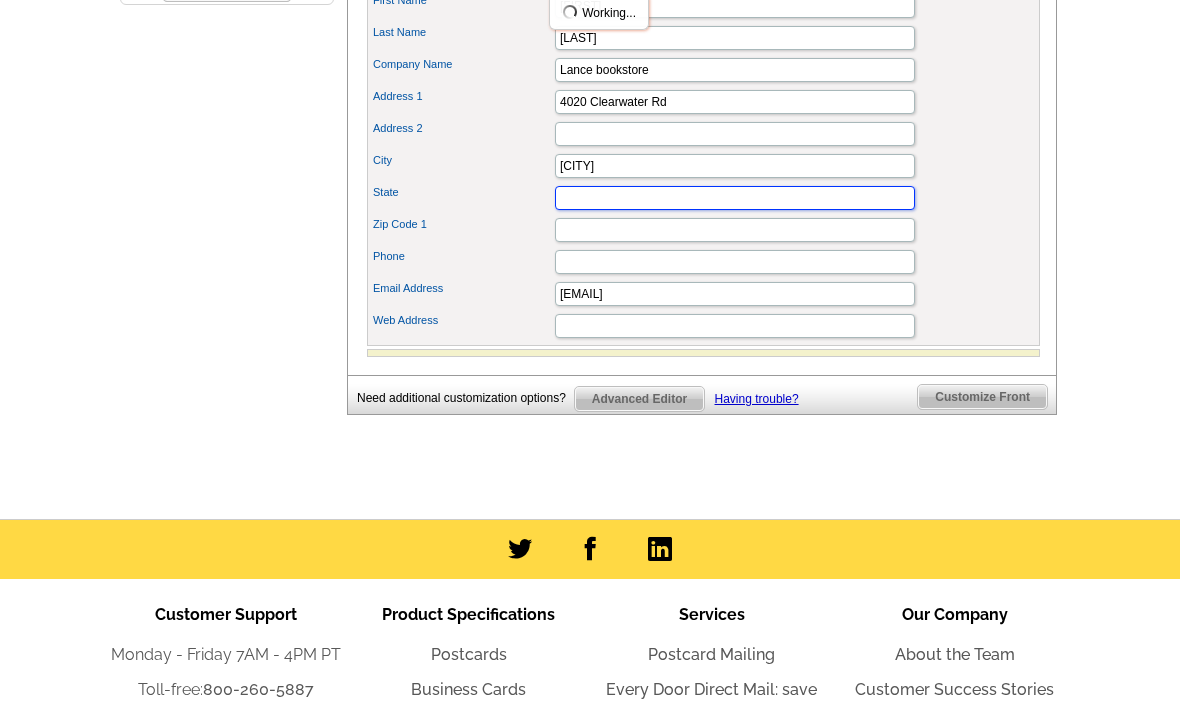 type on "MN" 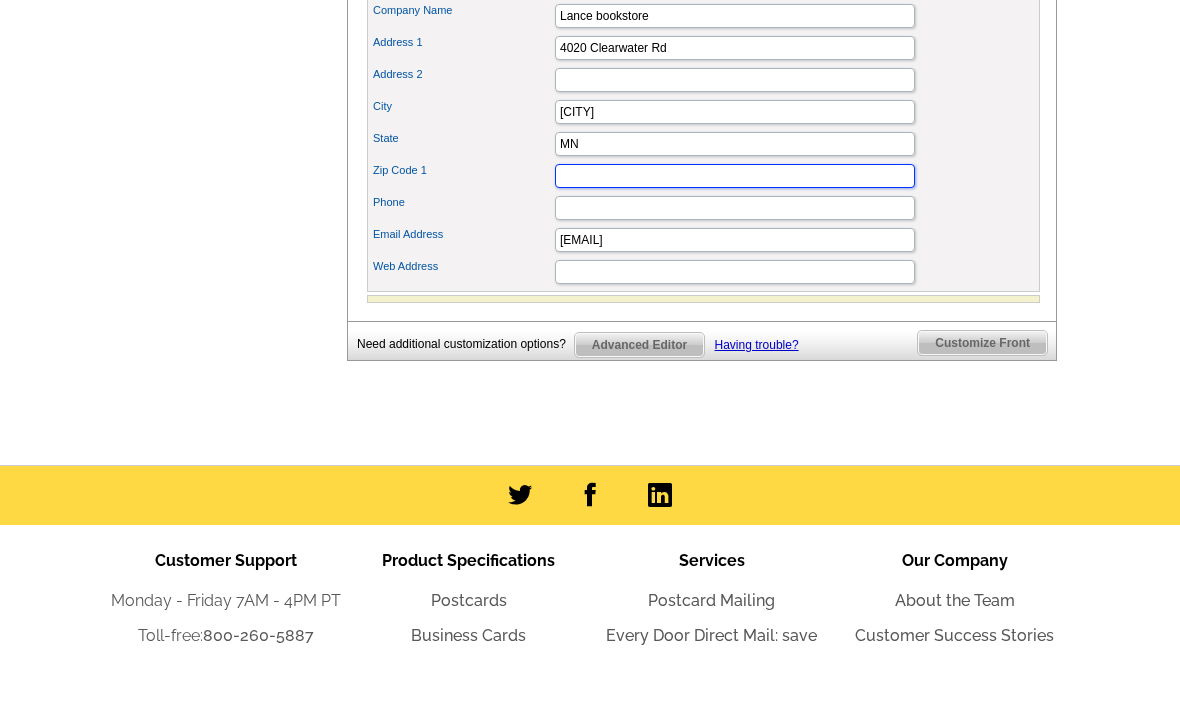 type on "56301" 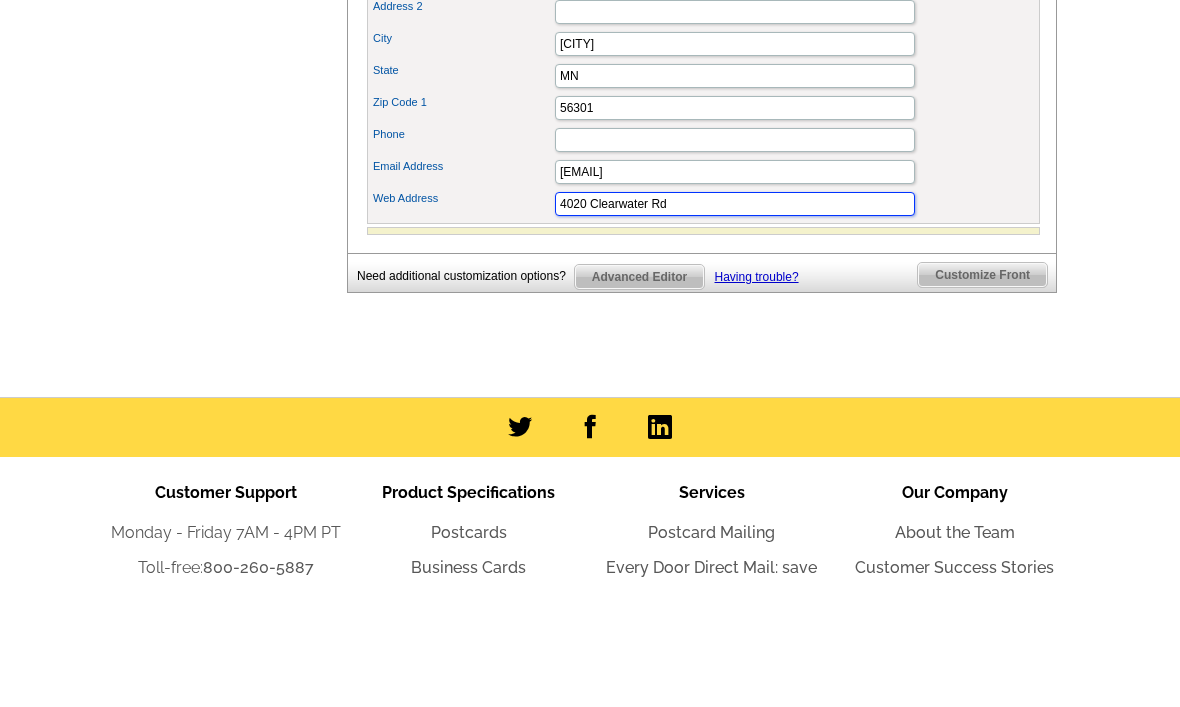 click on "4020 Clearwater Rd" at bounding box center (735, 329) 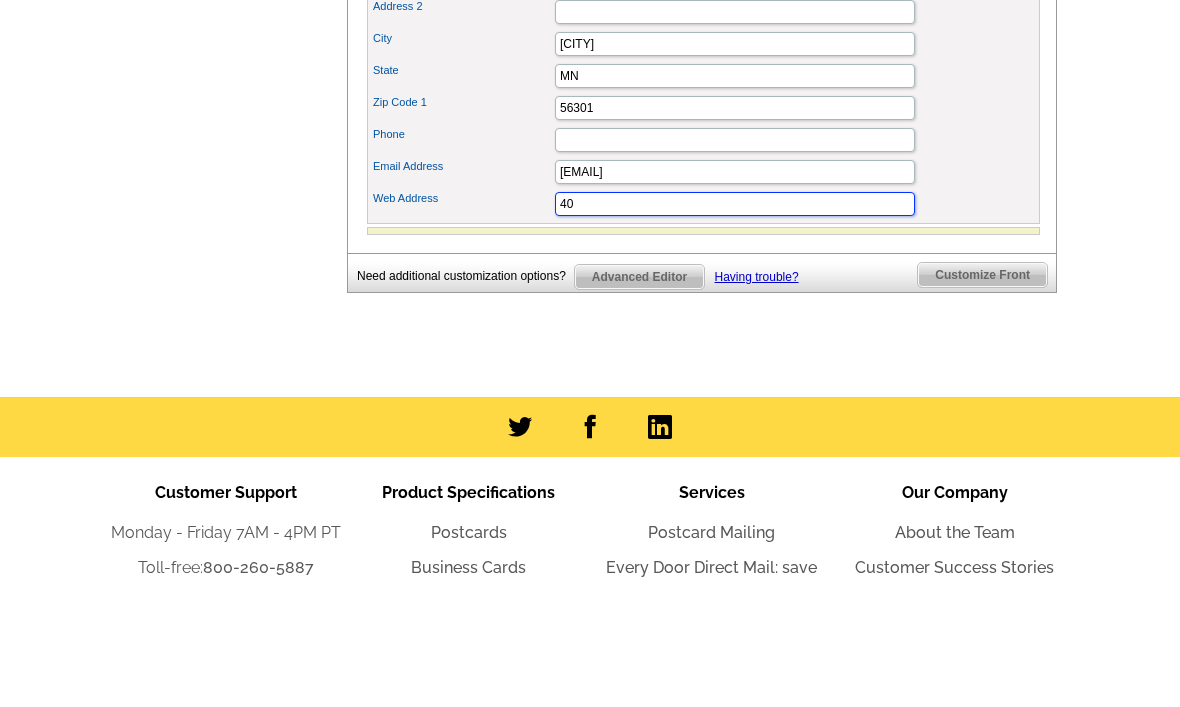 type on "4" 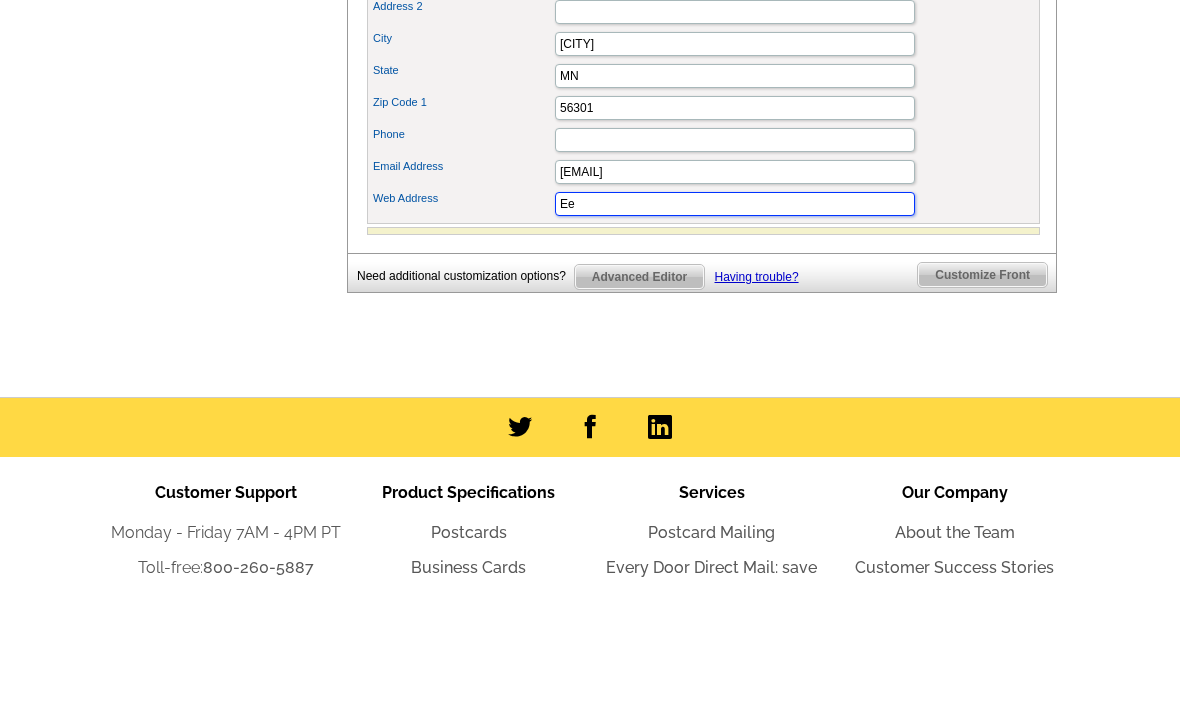 type on "E" 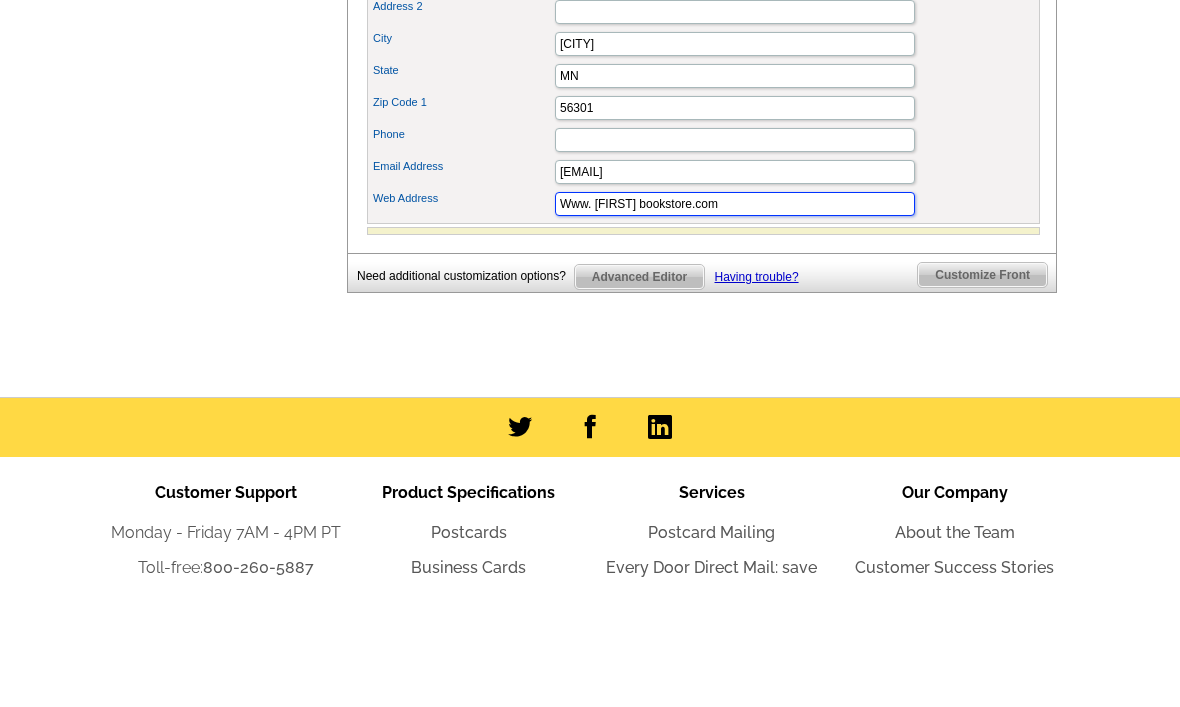 type on "Www. Lance bookstore.com" 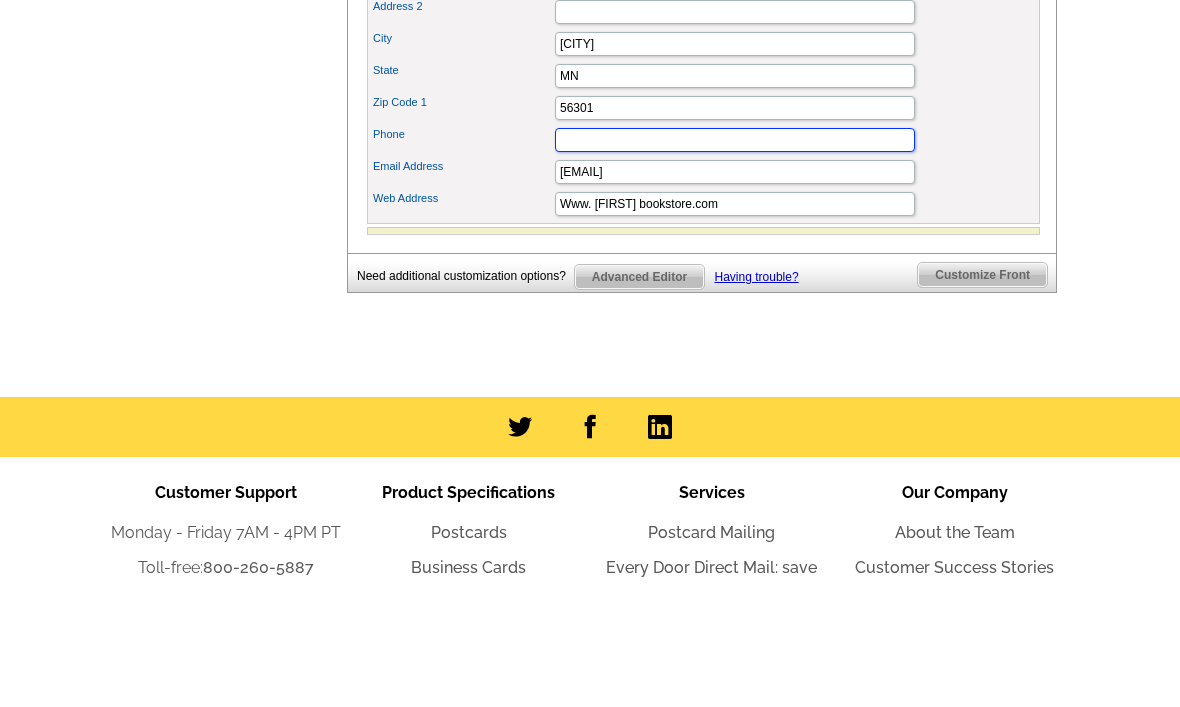 click on "Phone" at bounding box center (735, 265) 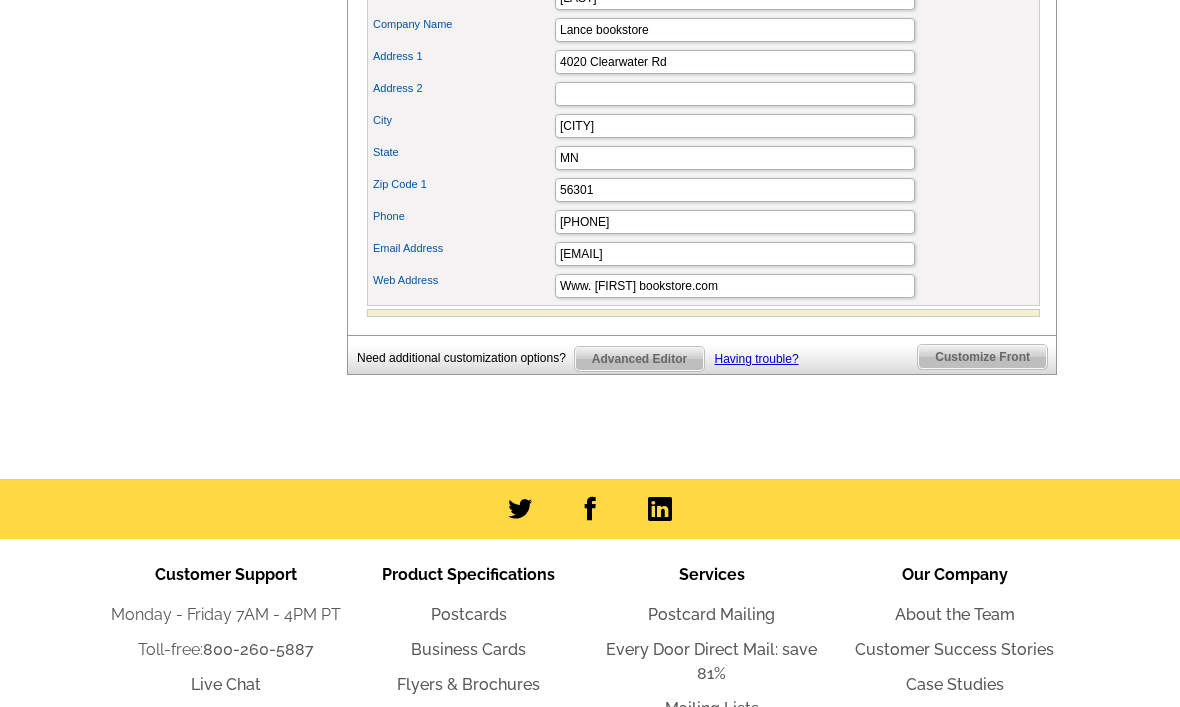 scroll, scrollTop: 848, scrollLeft: 0, axis: vertical 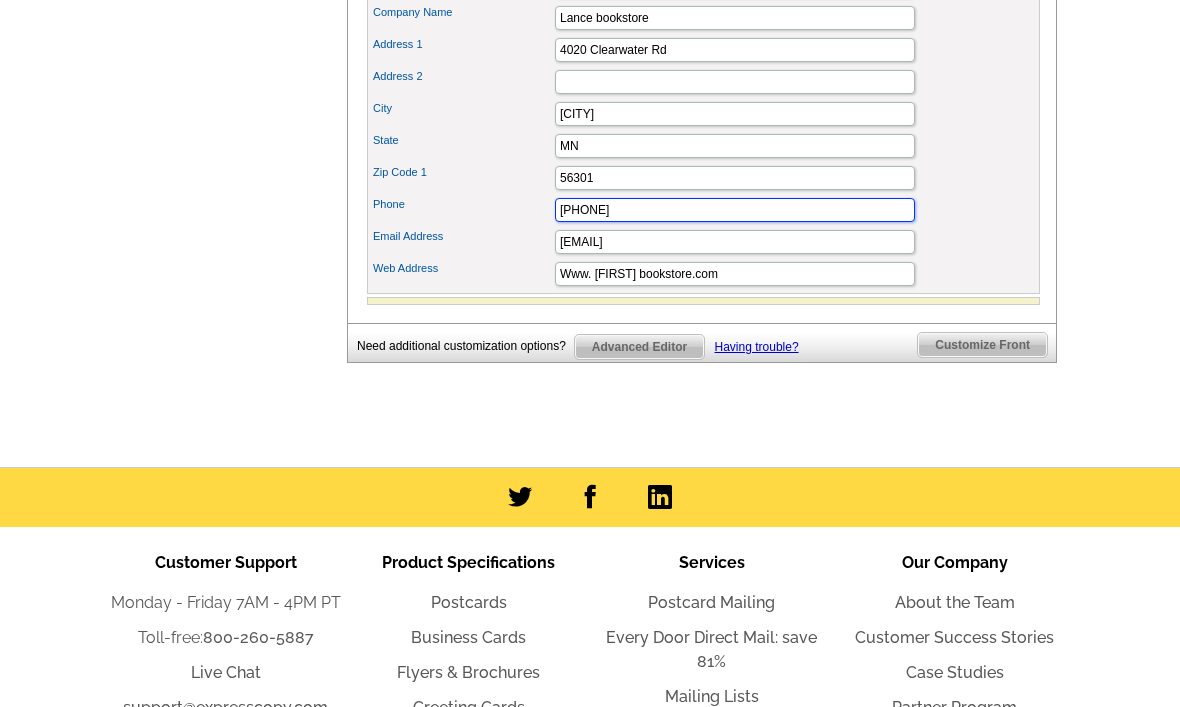 type on "320.380.9577" 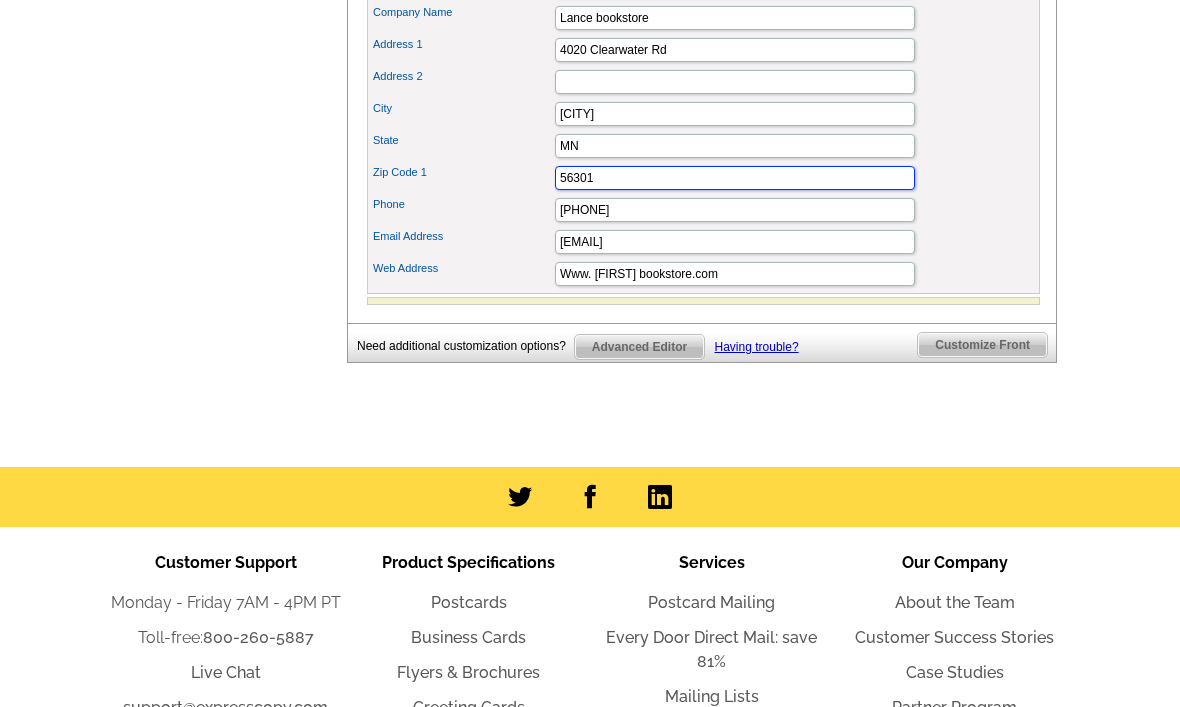 click on "56301" at bounding box center [735, 178] 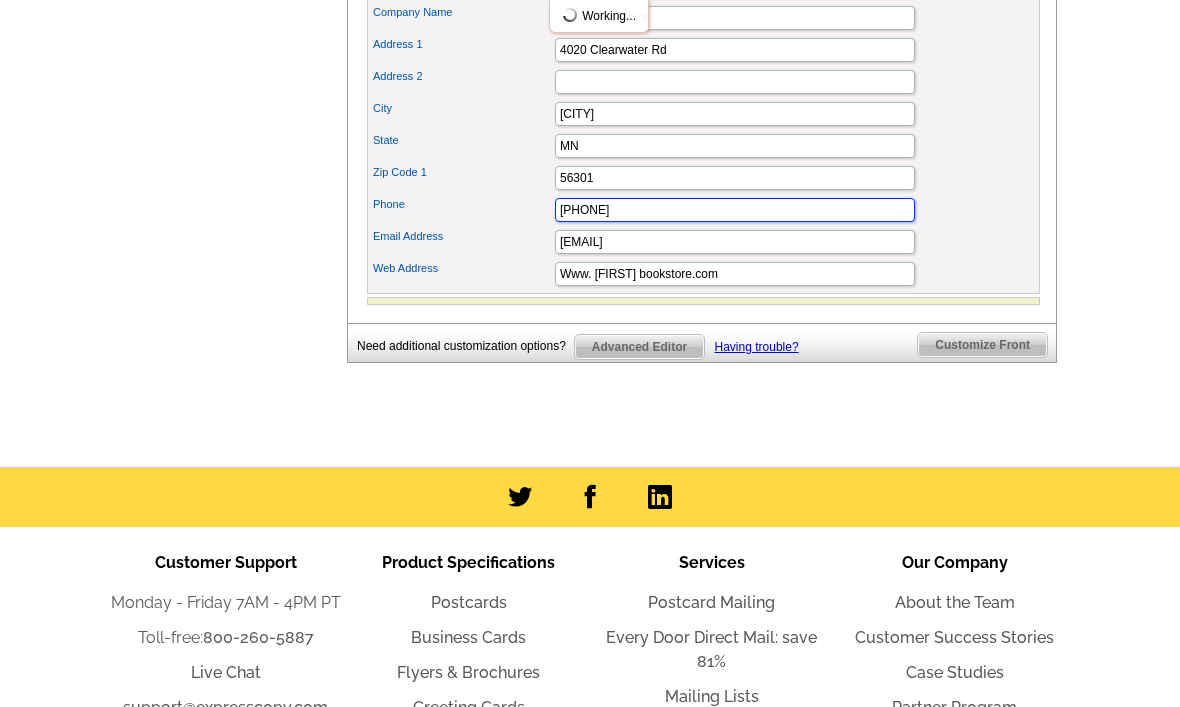 click on "320.380.9577" at bounding box center (735, 210) 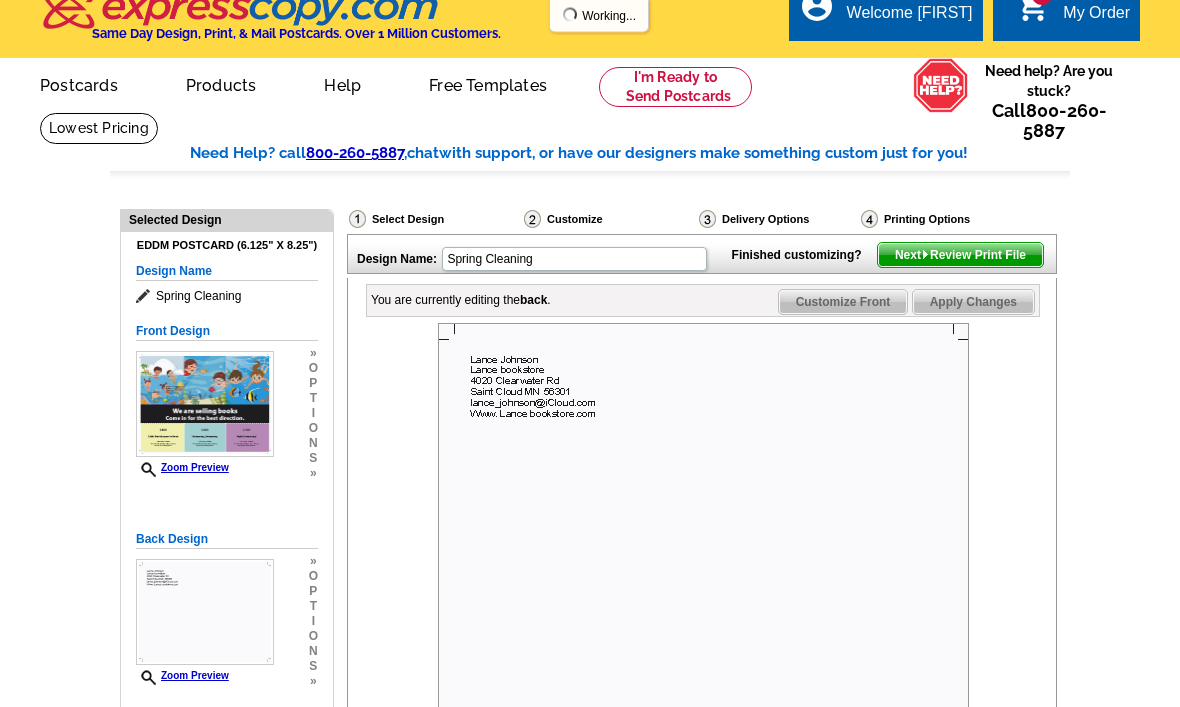 scroll, scrollTop: 30, scrollLeft: 0, axis: vertical 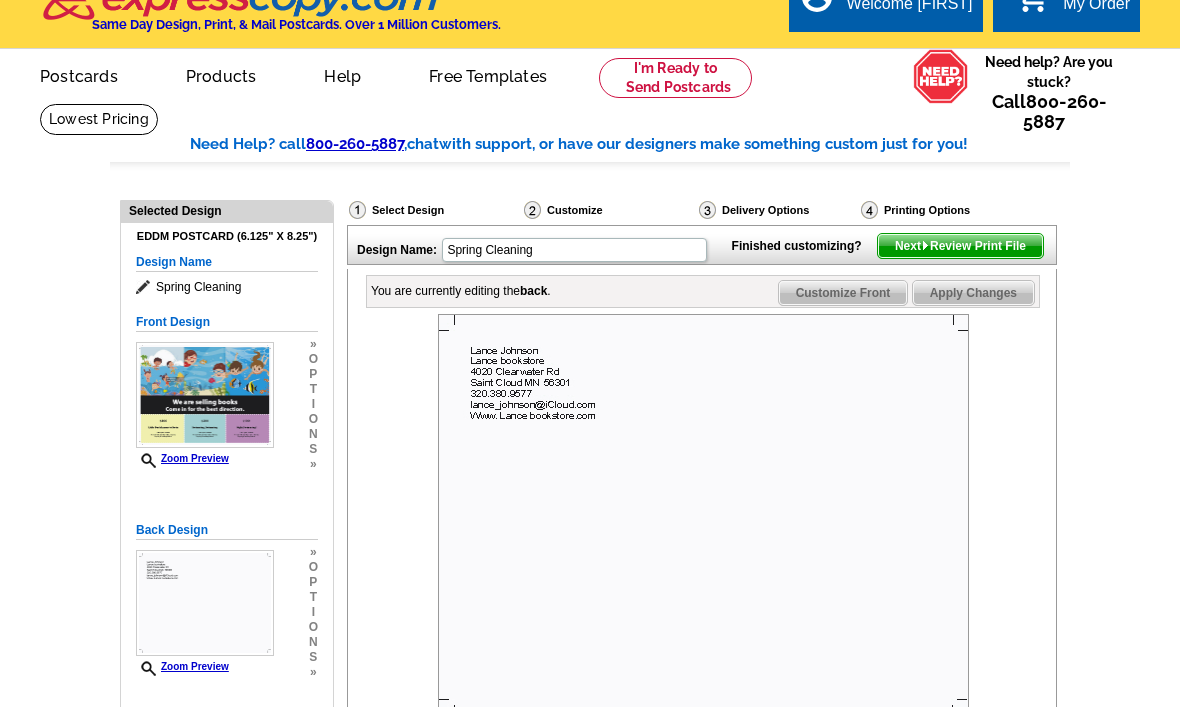 click on "Next   Review Print File" at bounding box center [960, 246] 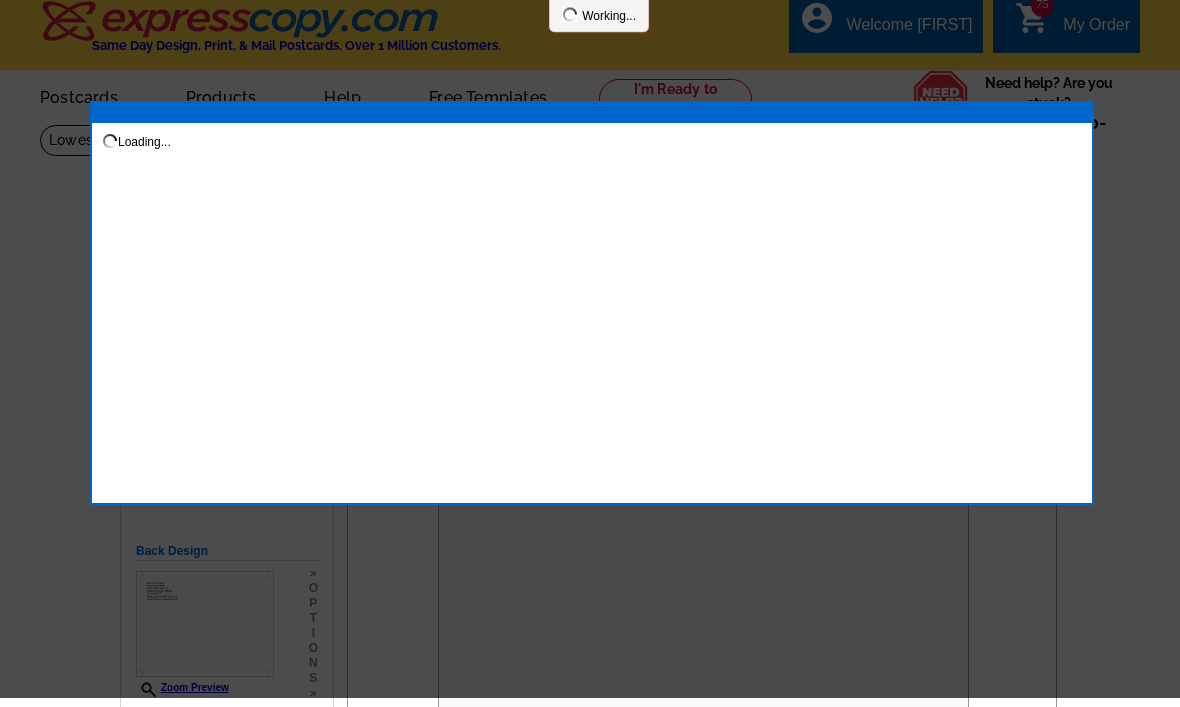 scroll, scrollTop: 0, scrollLeft: 0, axis: both 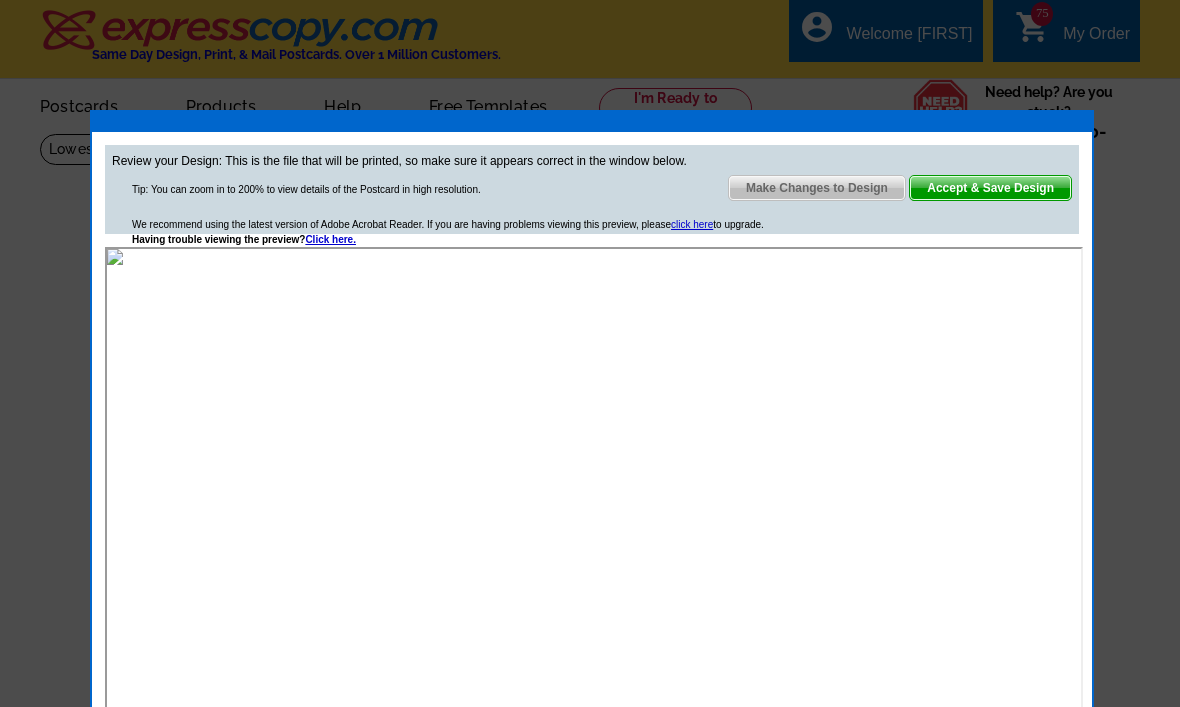 click on "Accept & Save Design" at bounding box center (990, 188) 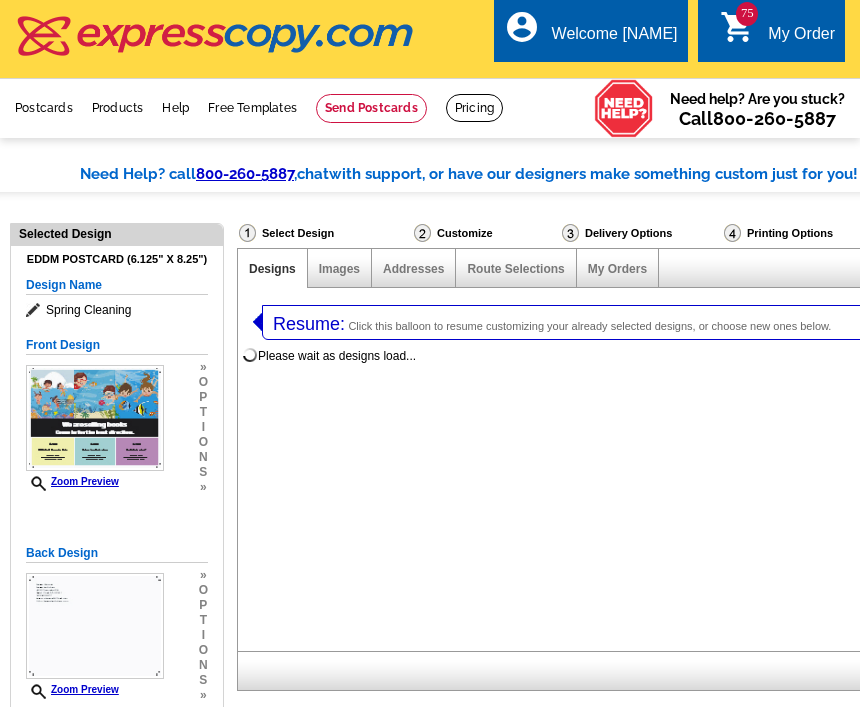 select on "1" 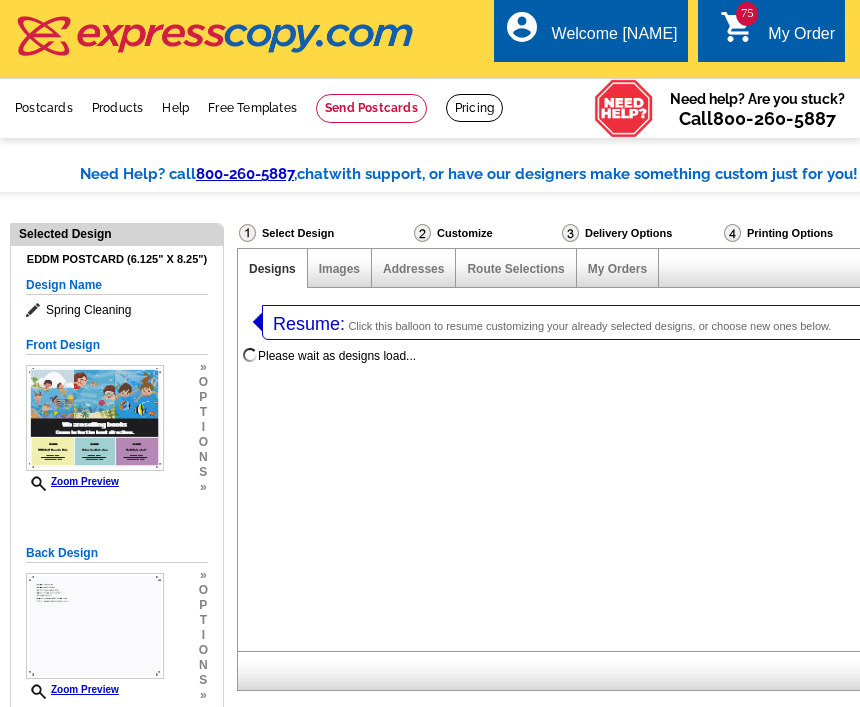 select on "14" 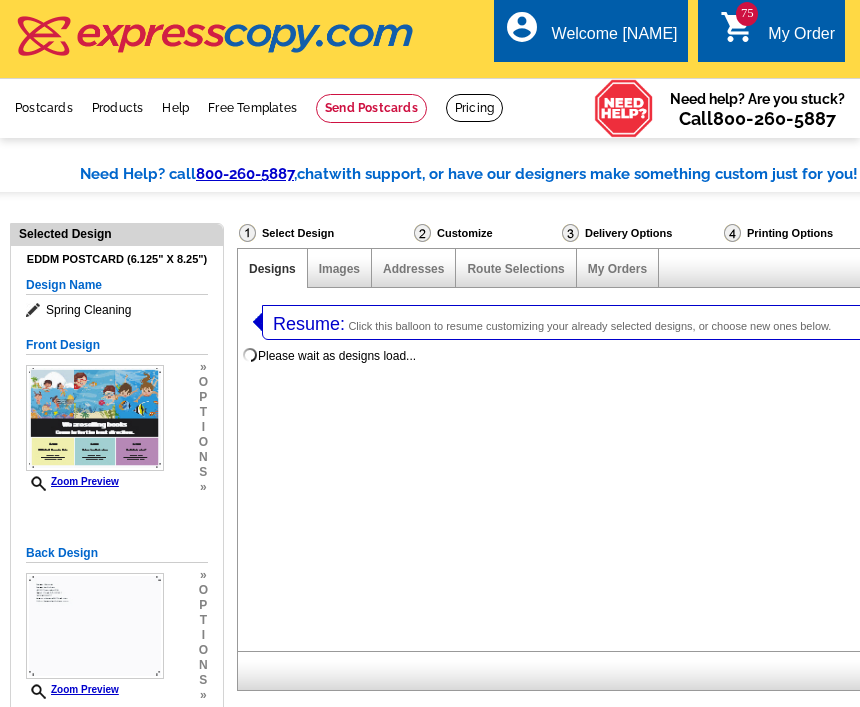 scroll, scrollTop: 0, scrollLeft: 0, axis: both 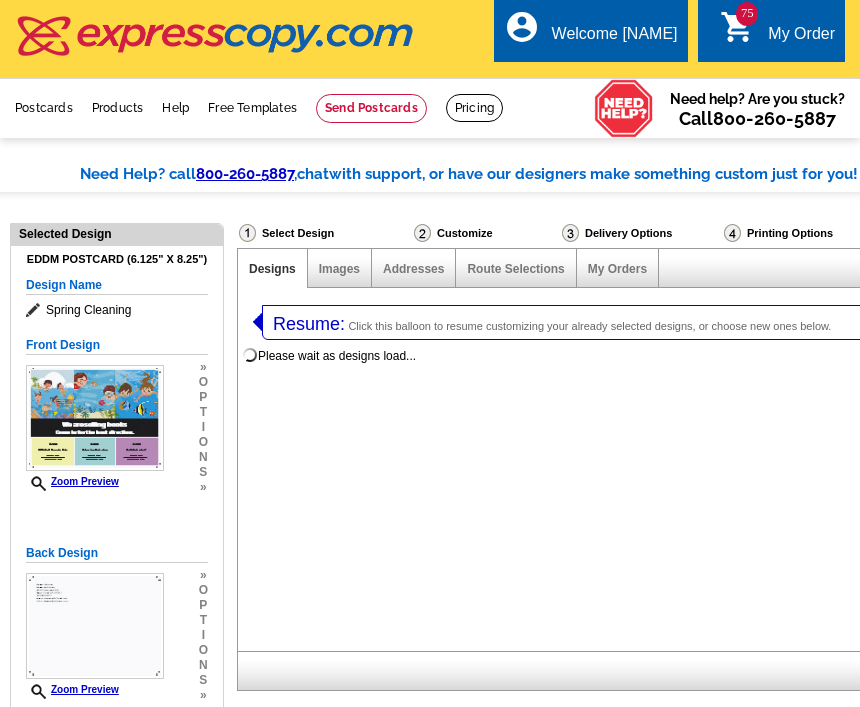 select on "785" 